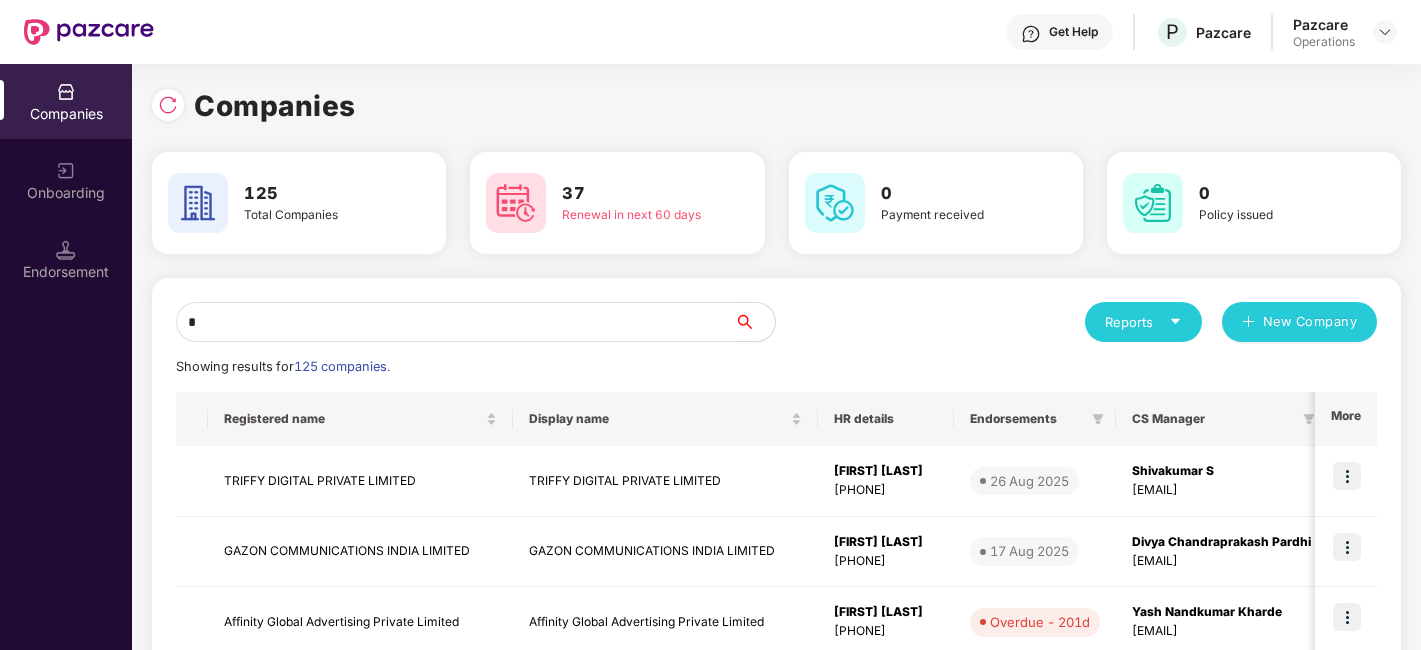 scroll, scrollTop: 0, scrollLeft: 0, axis: both 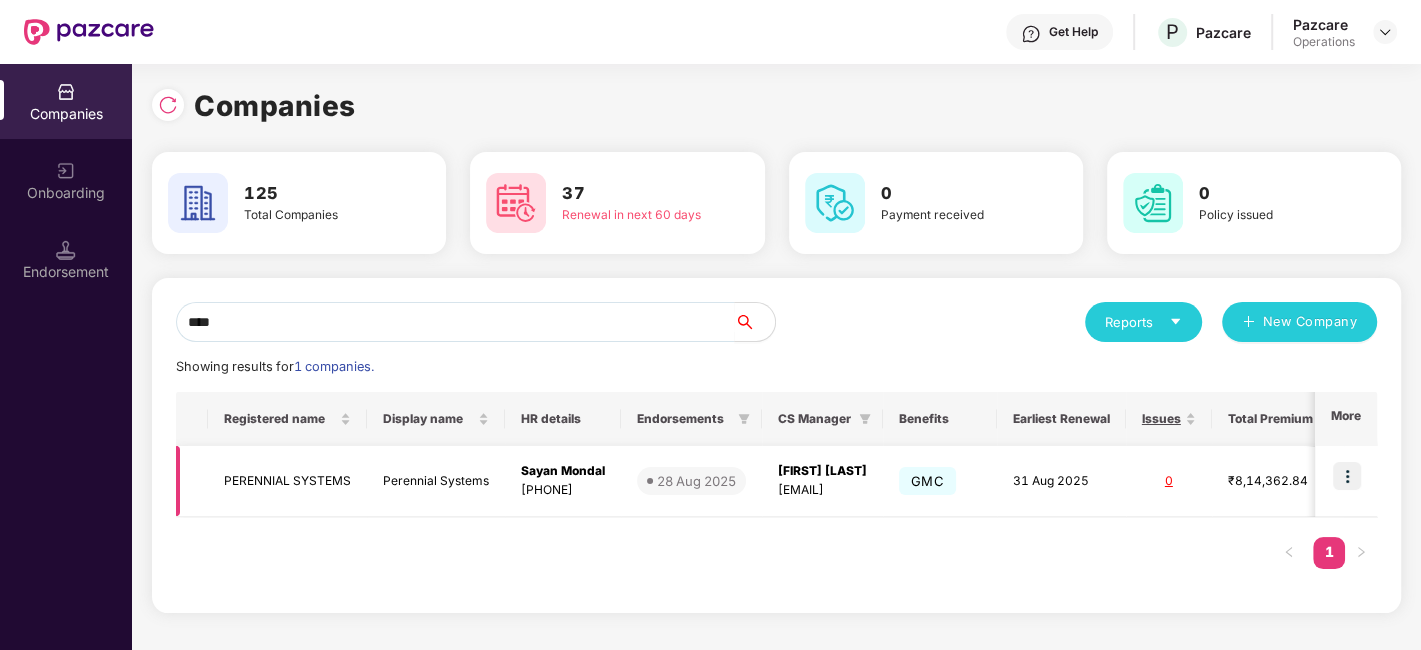 type on "****" 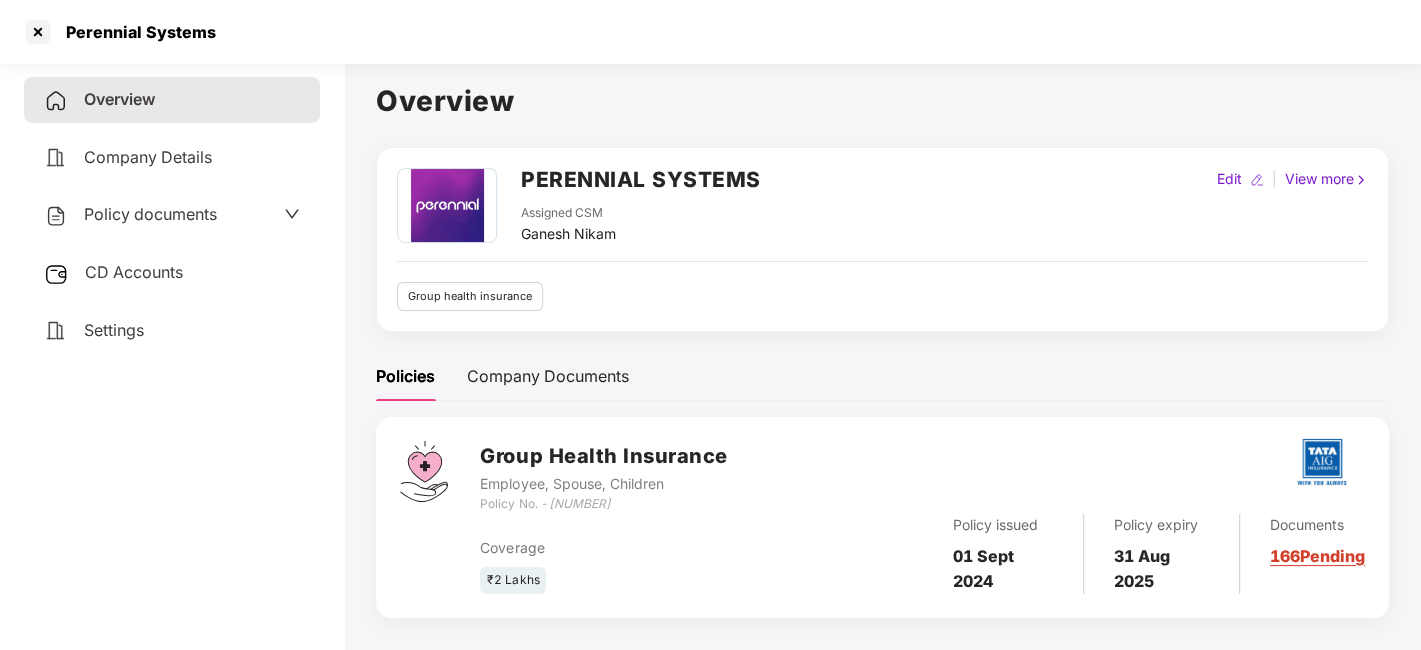 click on "Policy documents" at bounding box center (150, 214) 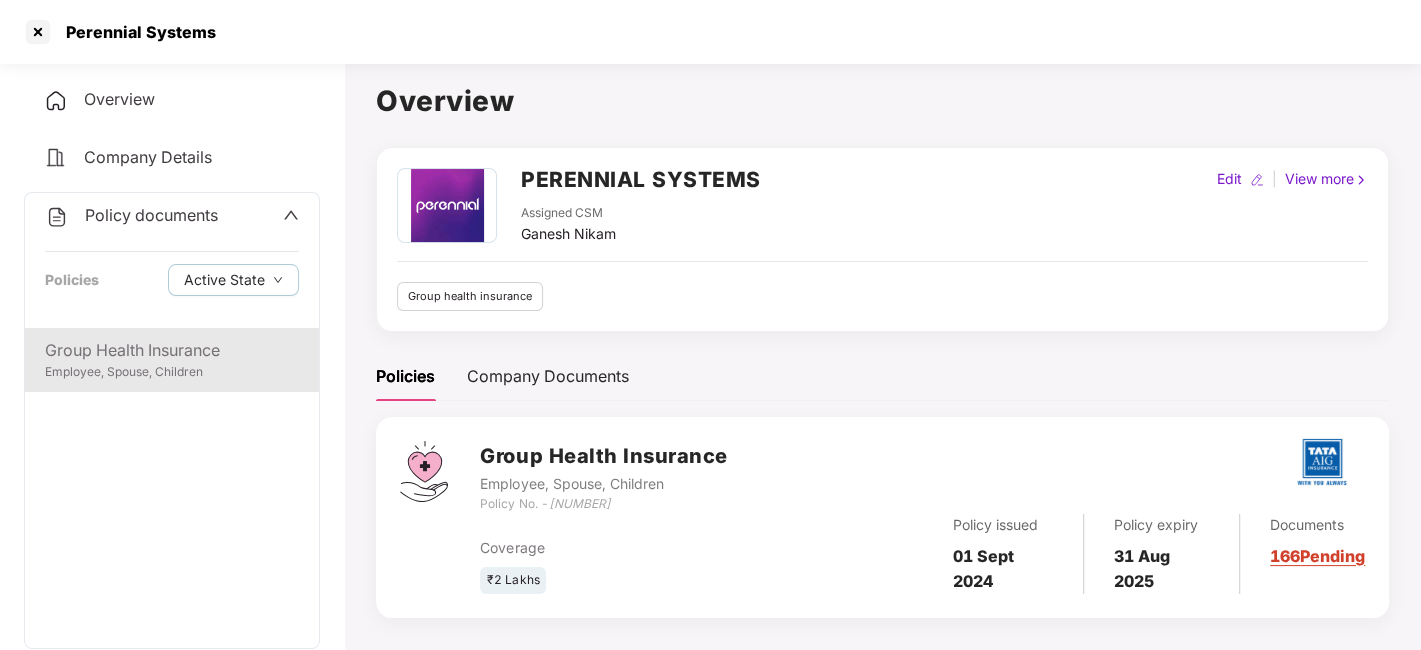click on "Group Health Insurance" at bounding box center (172, 350) 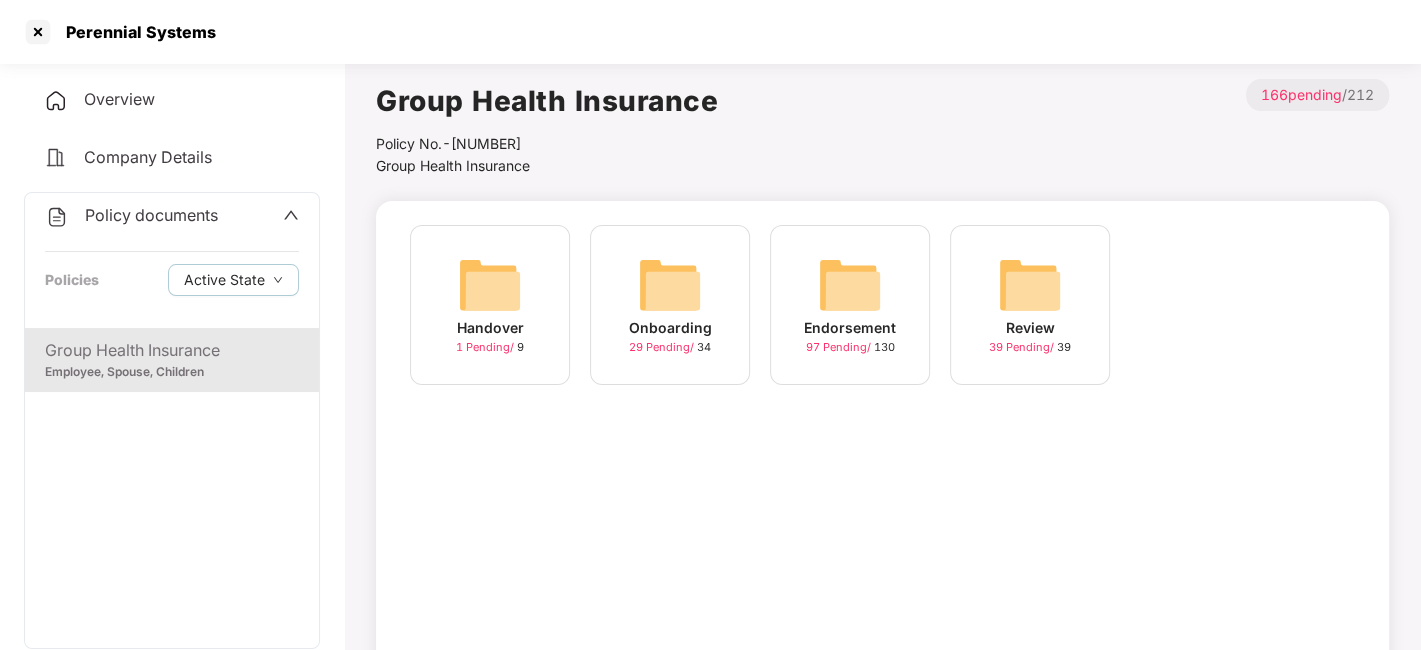 click at bounding box center (850, 285) 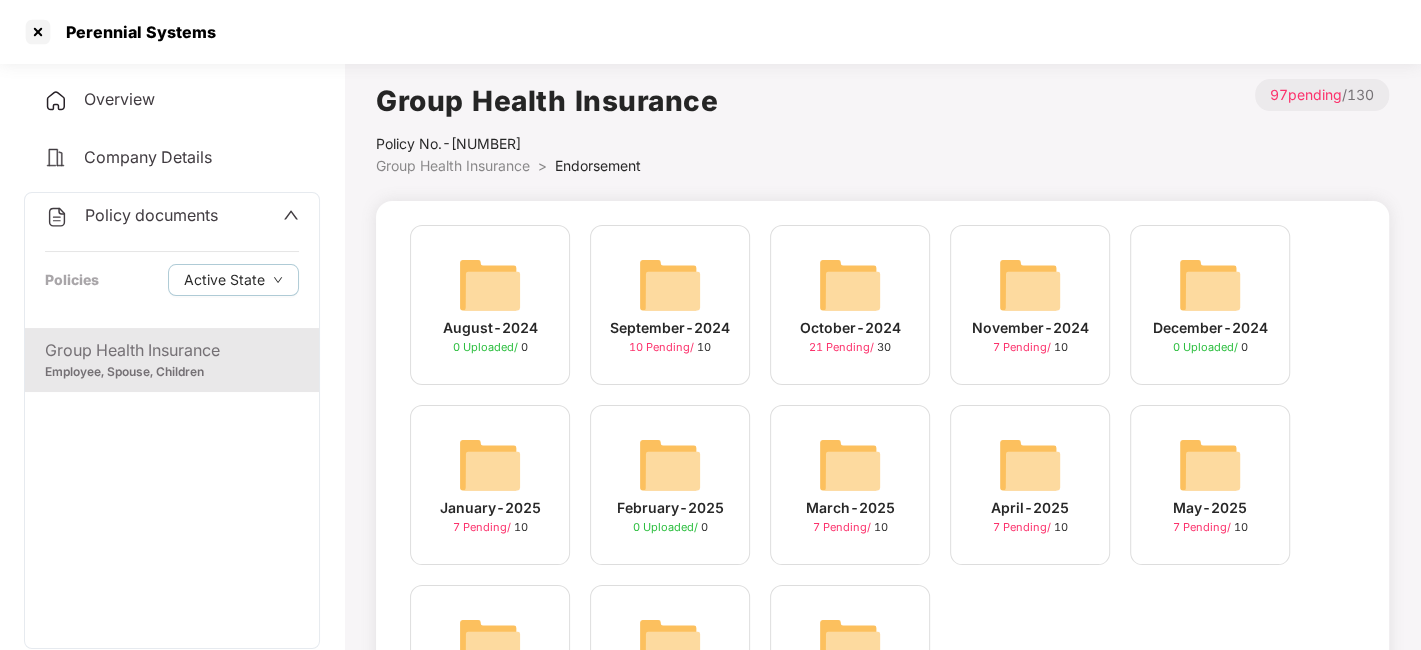 scroll, scrollTop: 162, scrollLeft: 0, axis: vertical 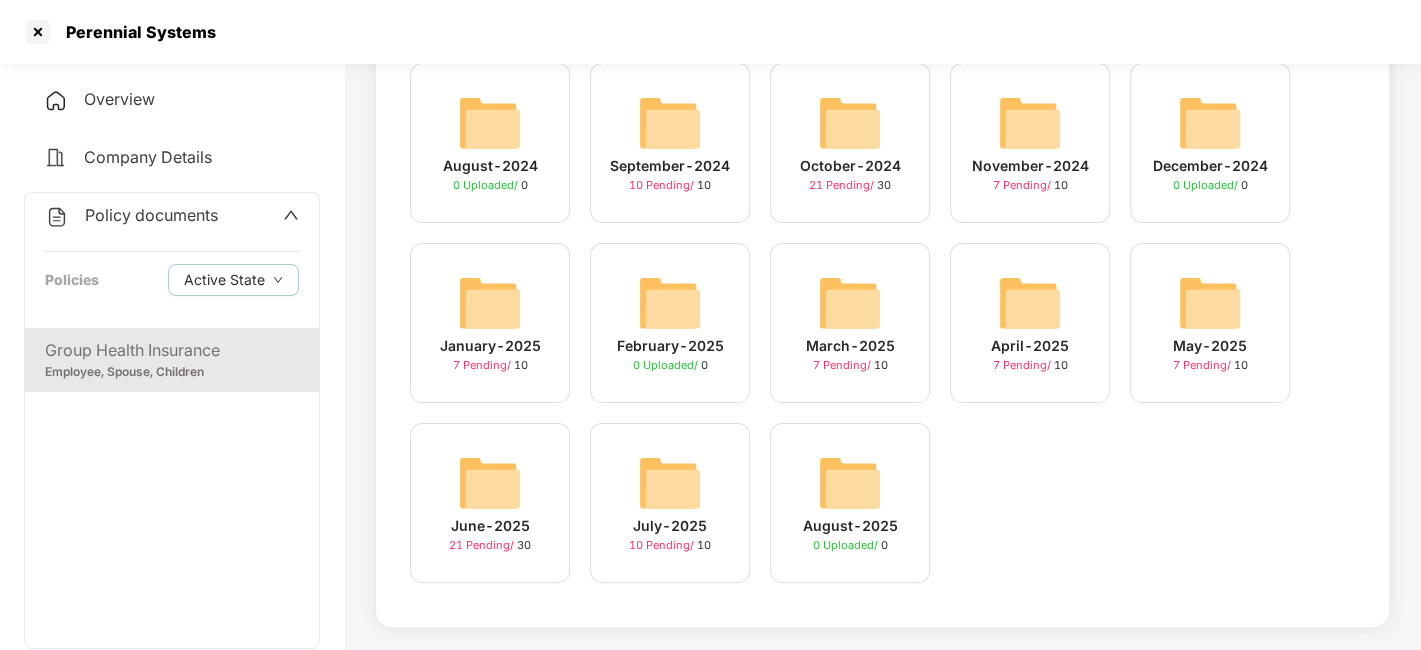 click on "[MONTH]-[YEAR] 10 Pending  /     10" at bounding box center (670, 503) 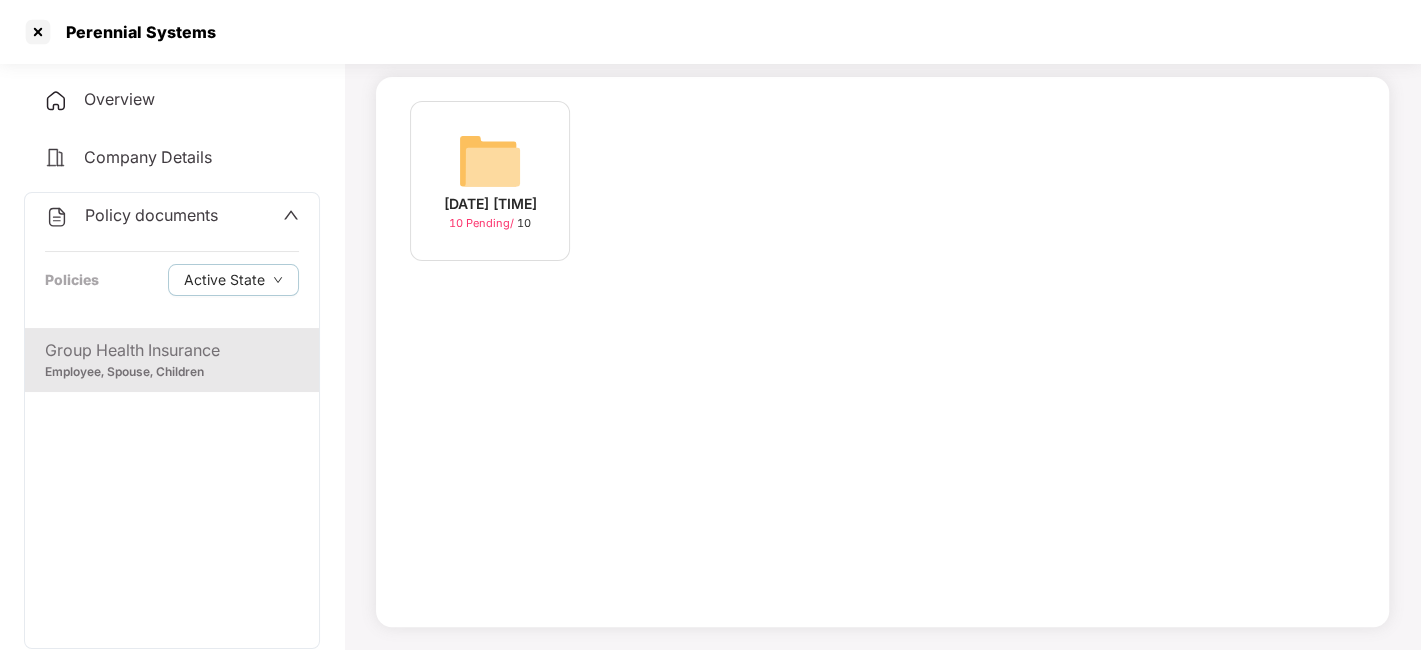 click at bounding box center [490, 161] 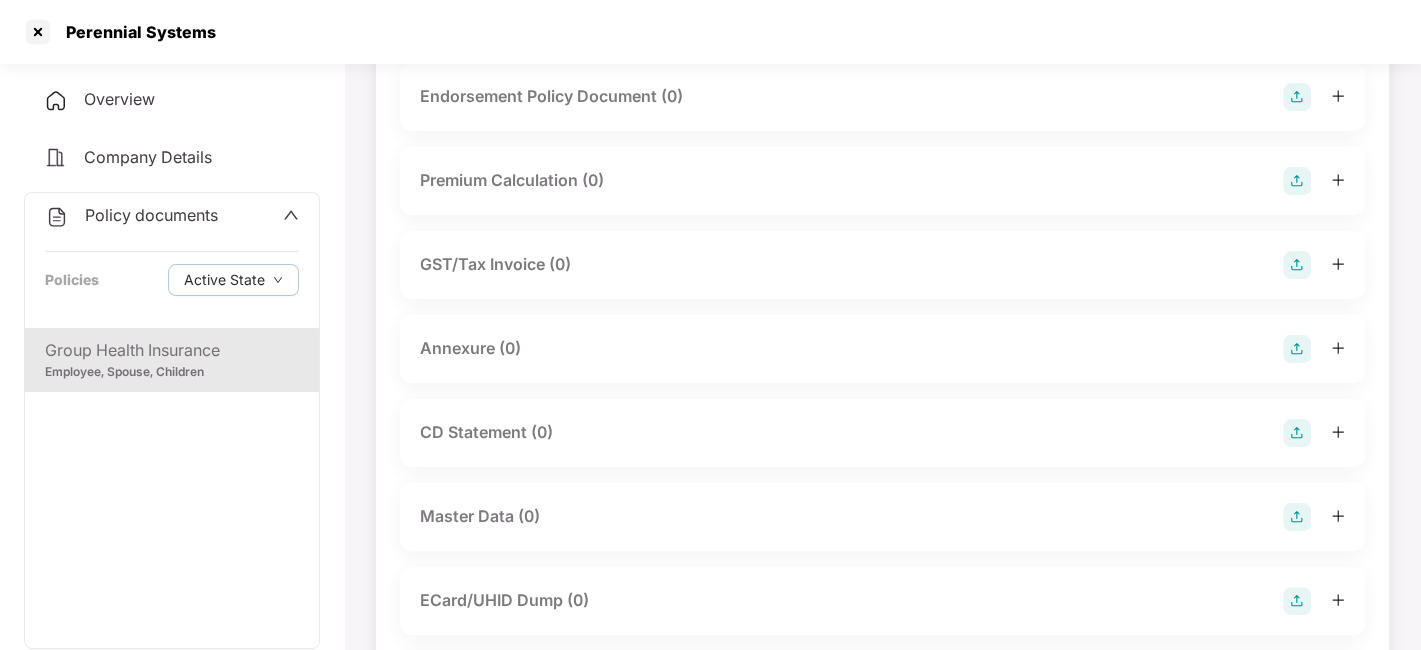 scroll, scrollTop: 0, scrollLeft: 0, axis: both 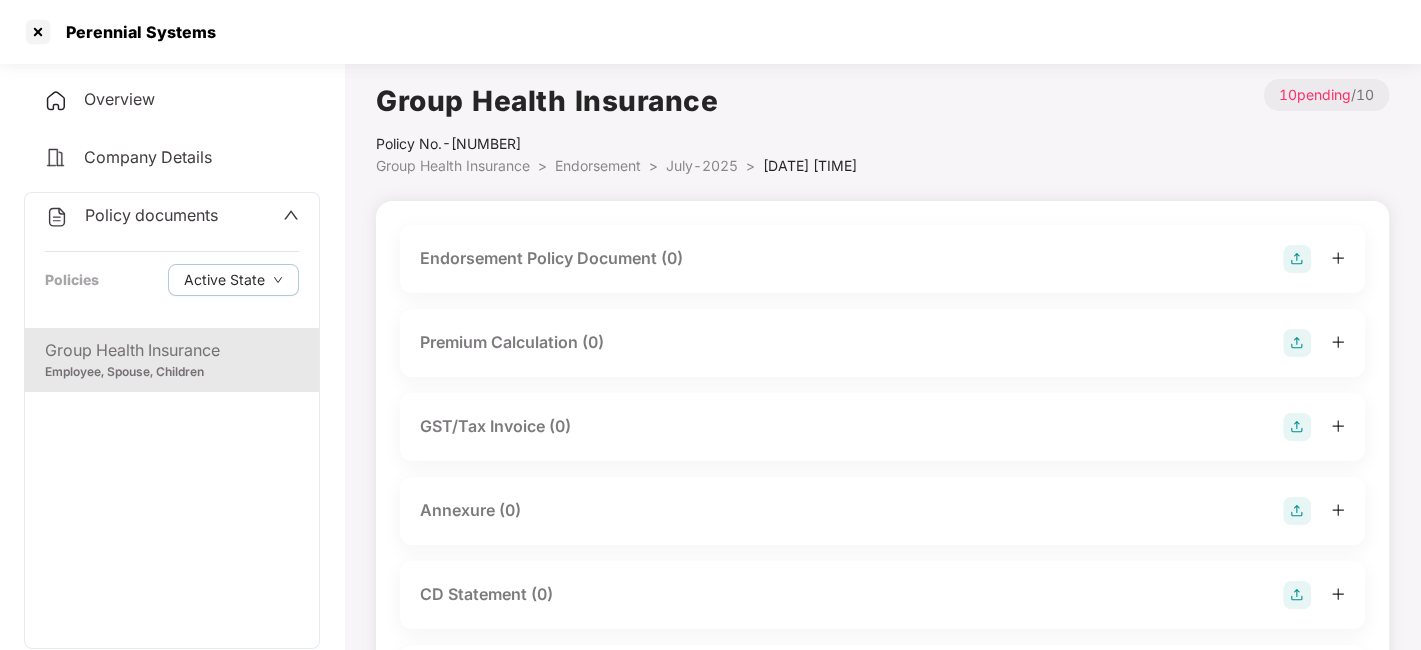 click at bounding box center (1297, 259) 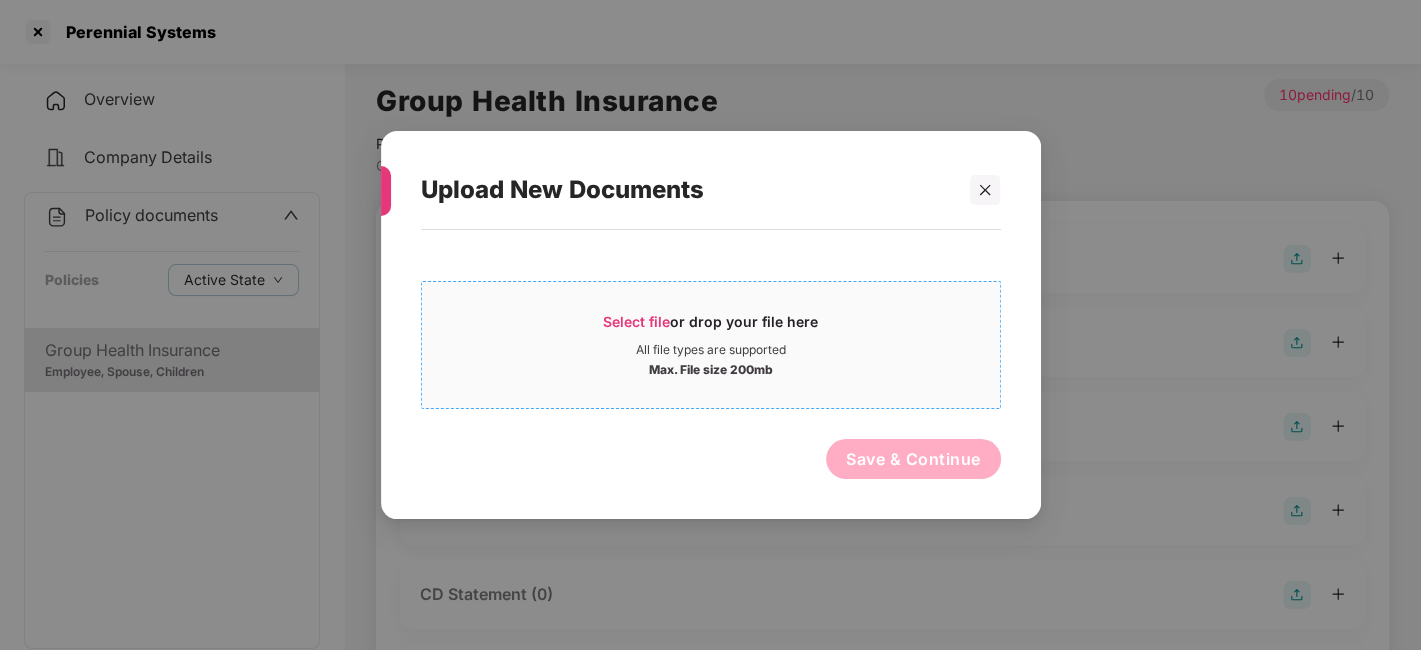click on "Select file  or drop your file here" at bounding box center [711, 327] 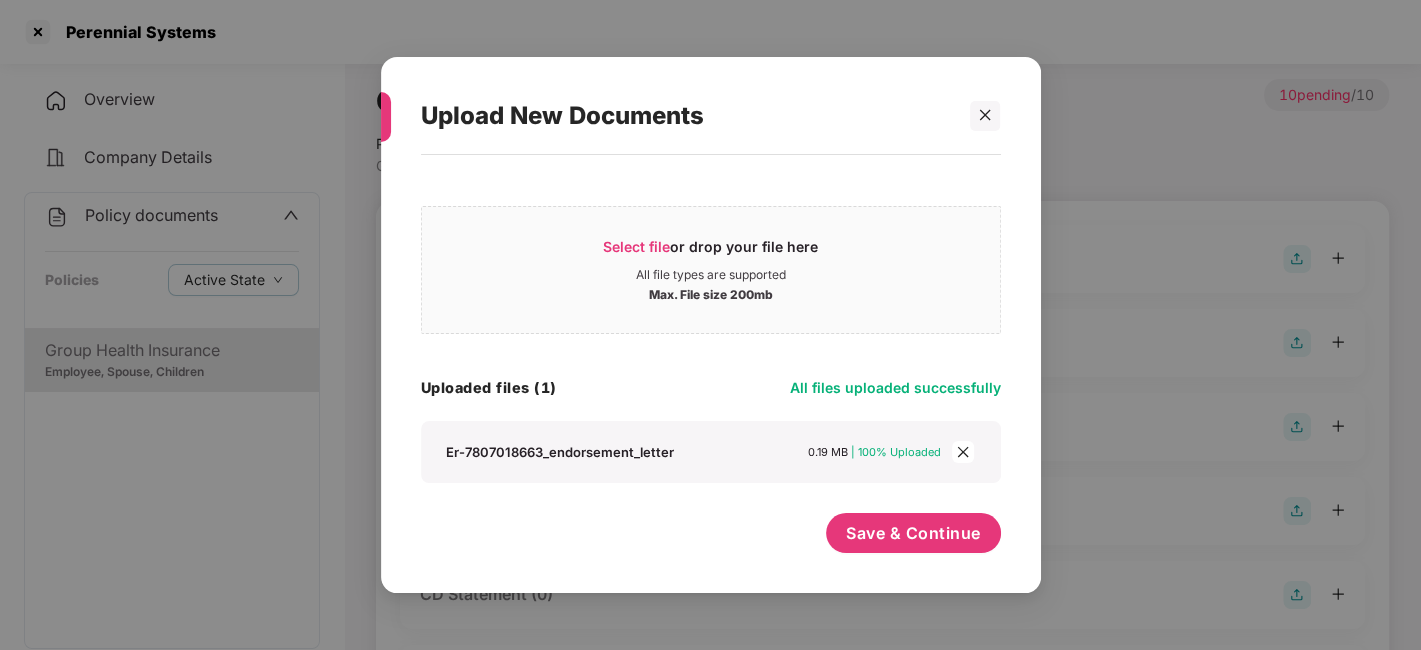 scroll, scrollTop: 0, scrollLeft: 0, axis: both 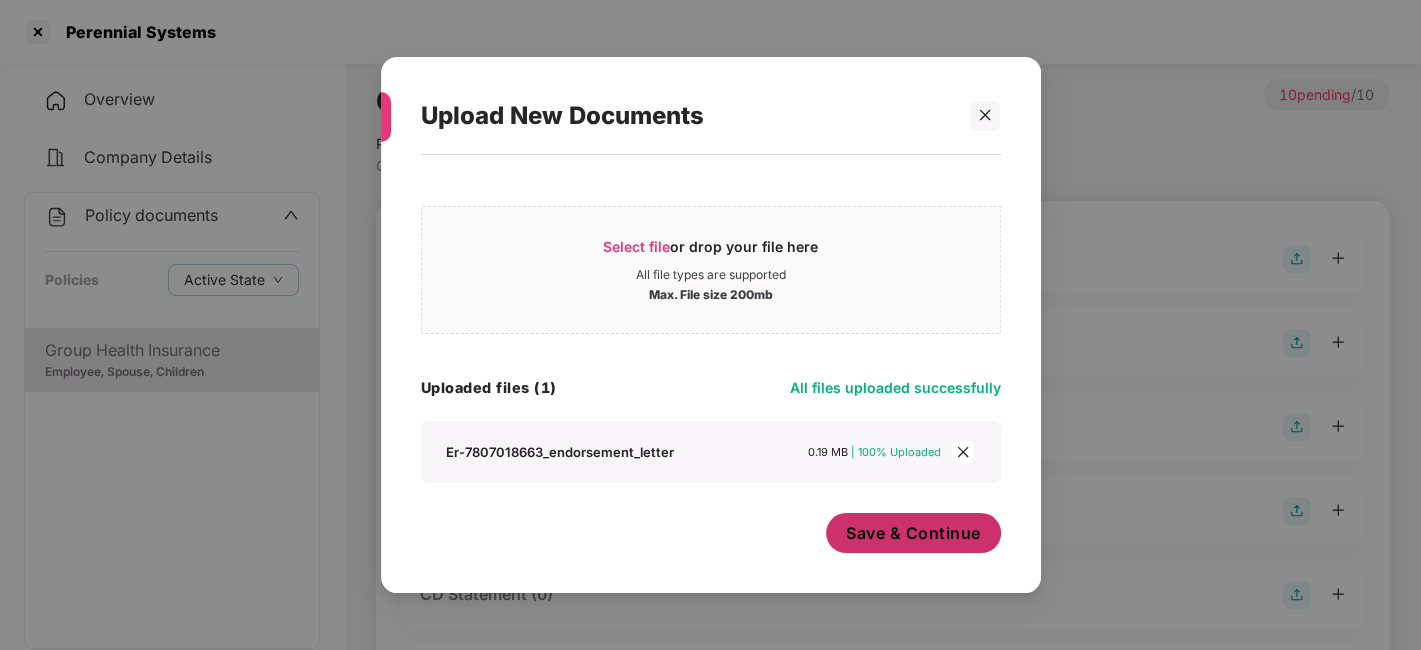 click on "Save & Continue" at bounding box center (913, 533) 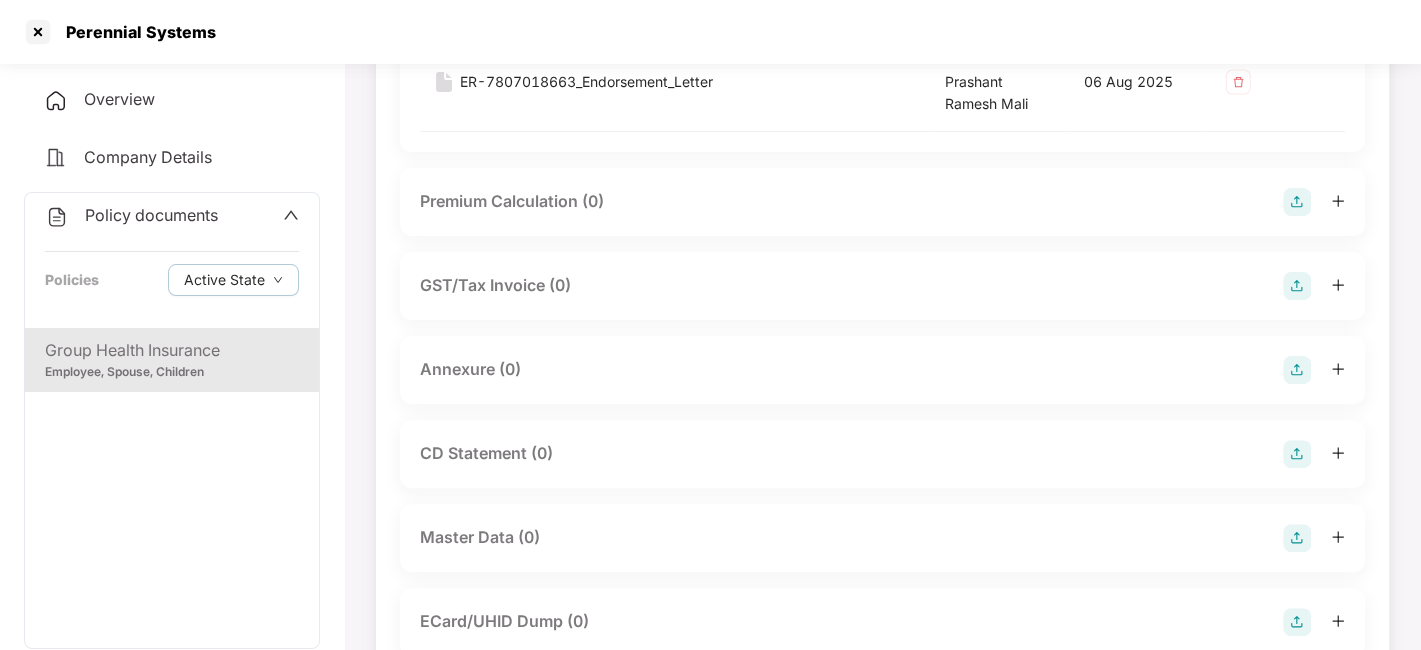 scroll, scrollTop: 303, scrollLeft: 0, axis: vertical 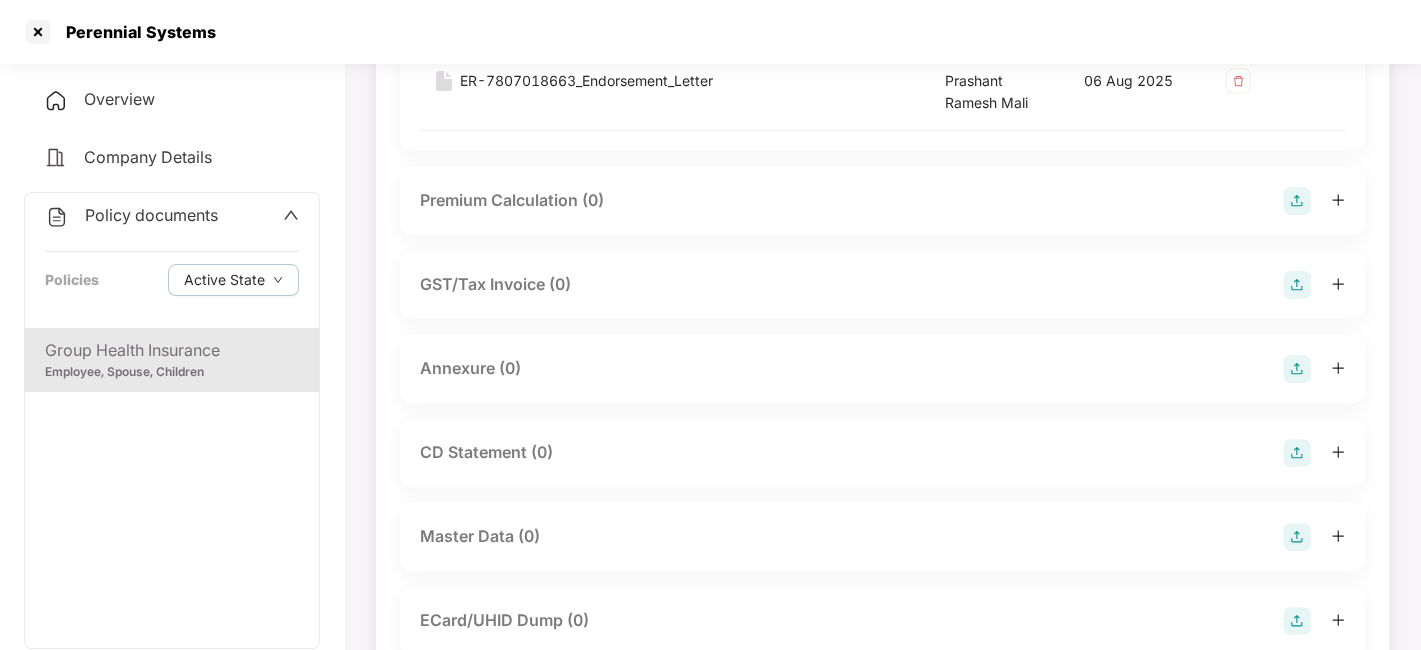 click at bounding box center (1297, 369) 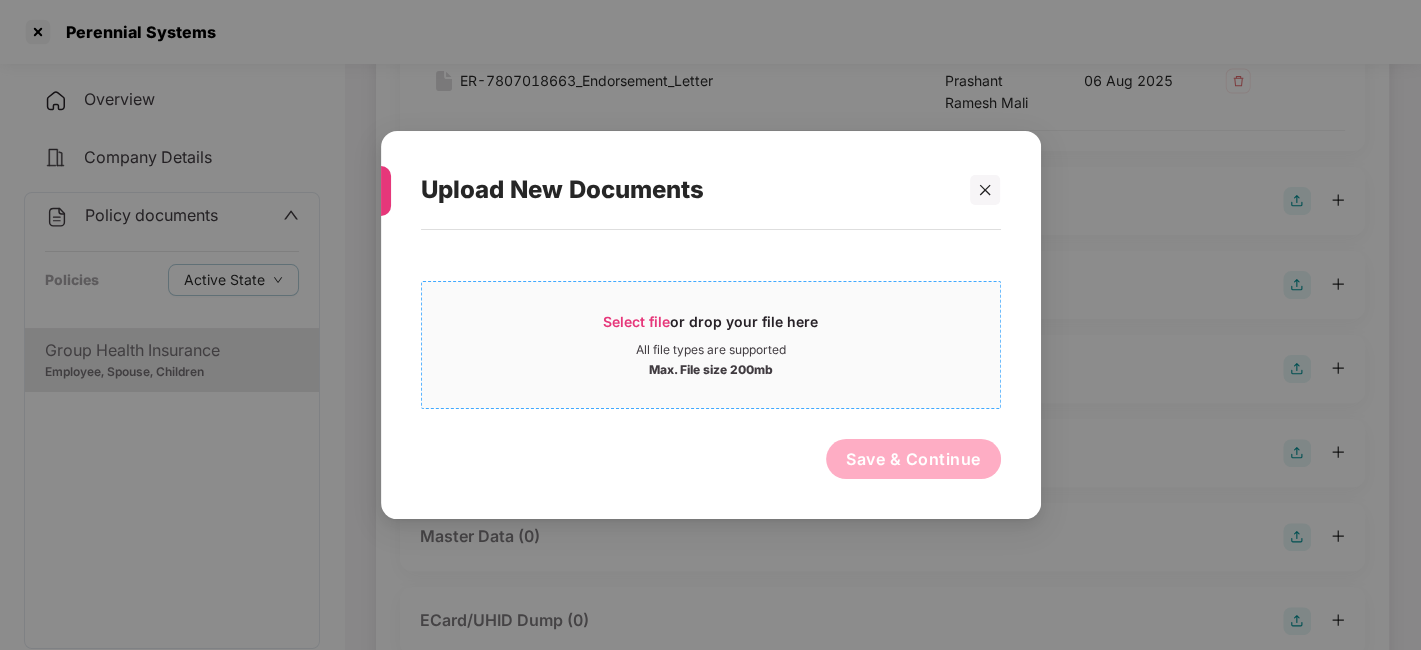 click on "Max. File size 200mb" at bounding box center (711, 368) 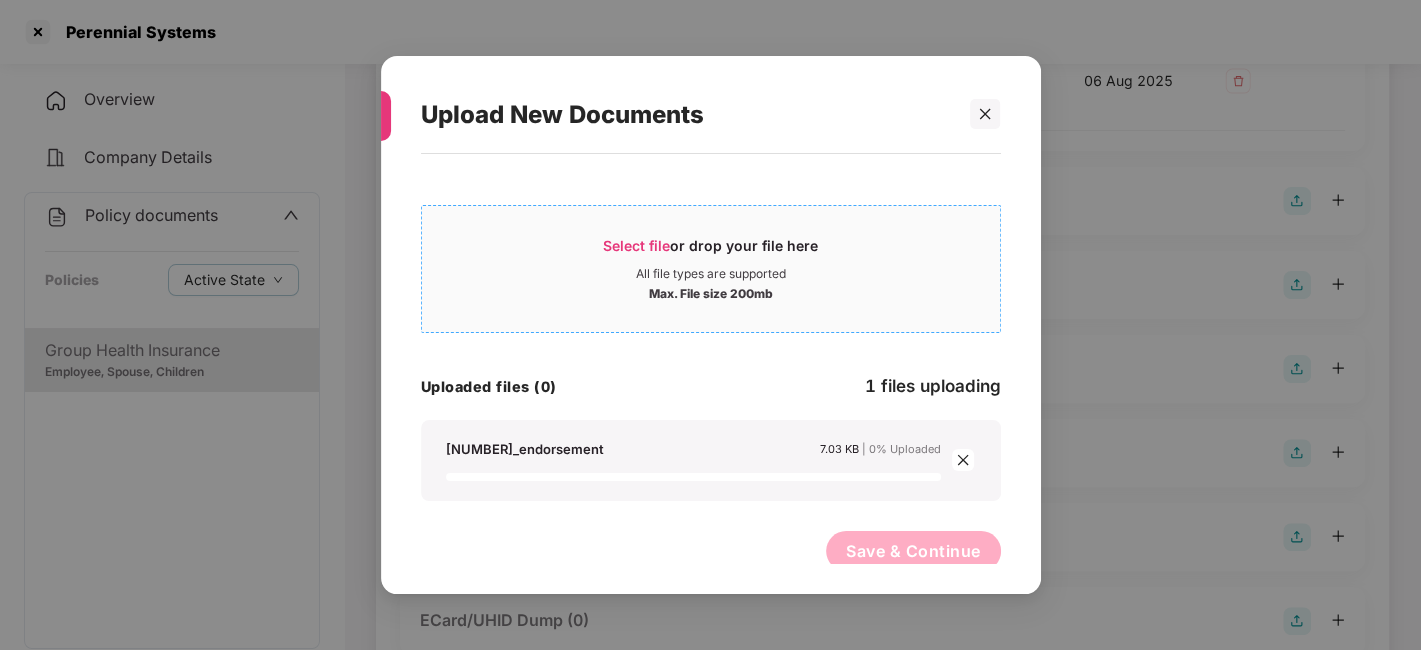 scroll, scrollTop: 15, scrollLeft: 0, axis: vertical 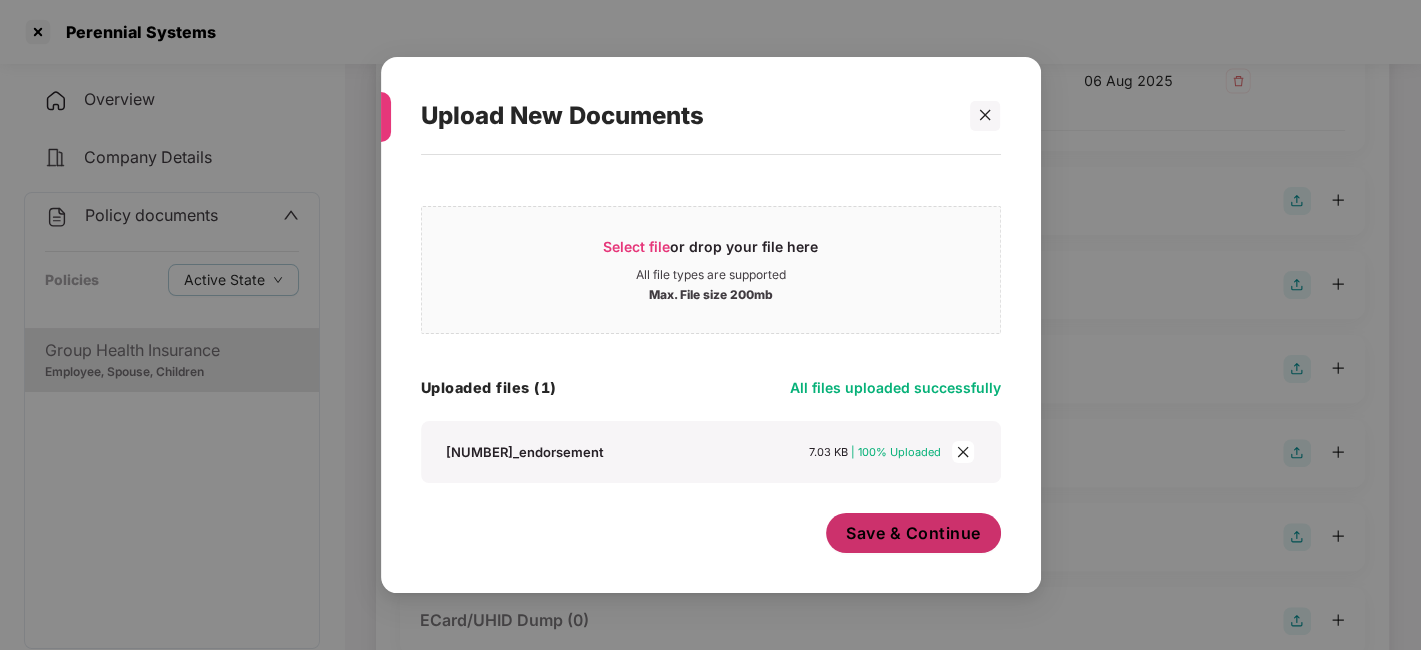 click on "Save & Continue" at bounding box center (913, 533) 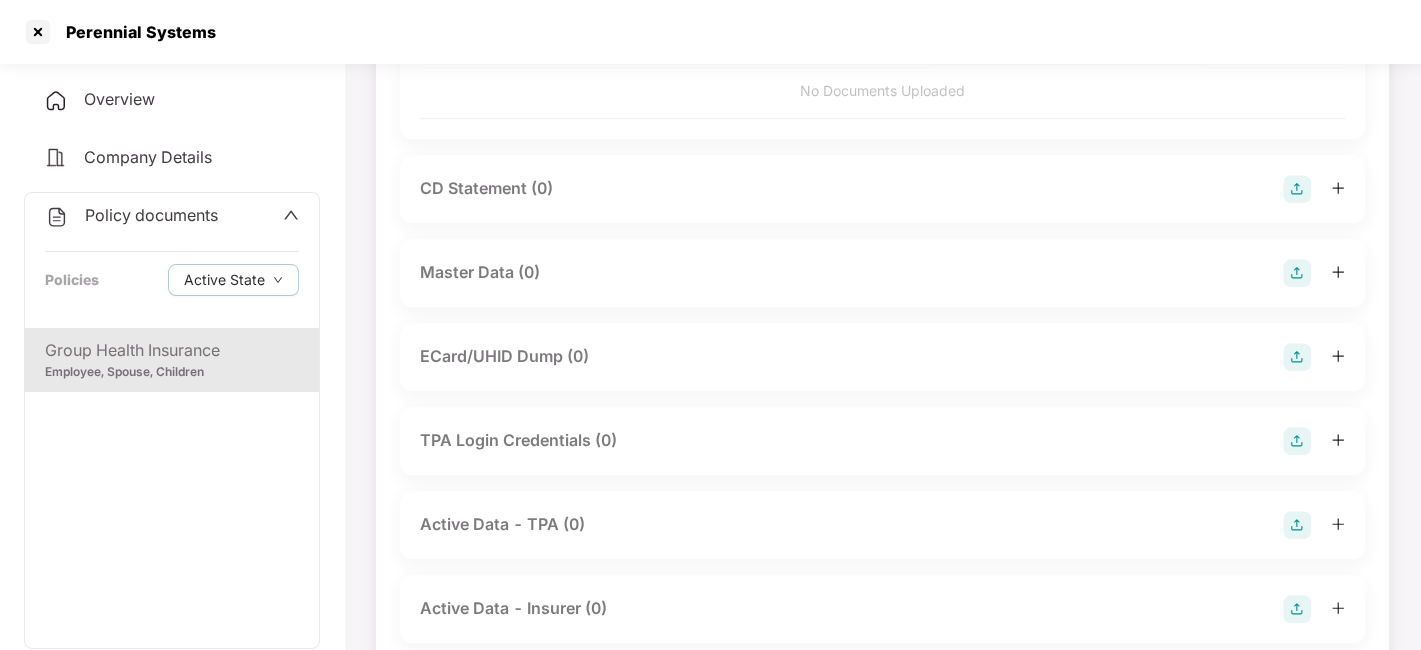 scroll, scrollTop: 720, scrollLeft: 0, axis: vertical 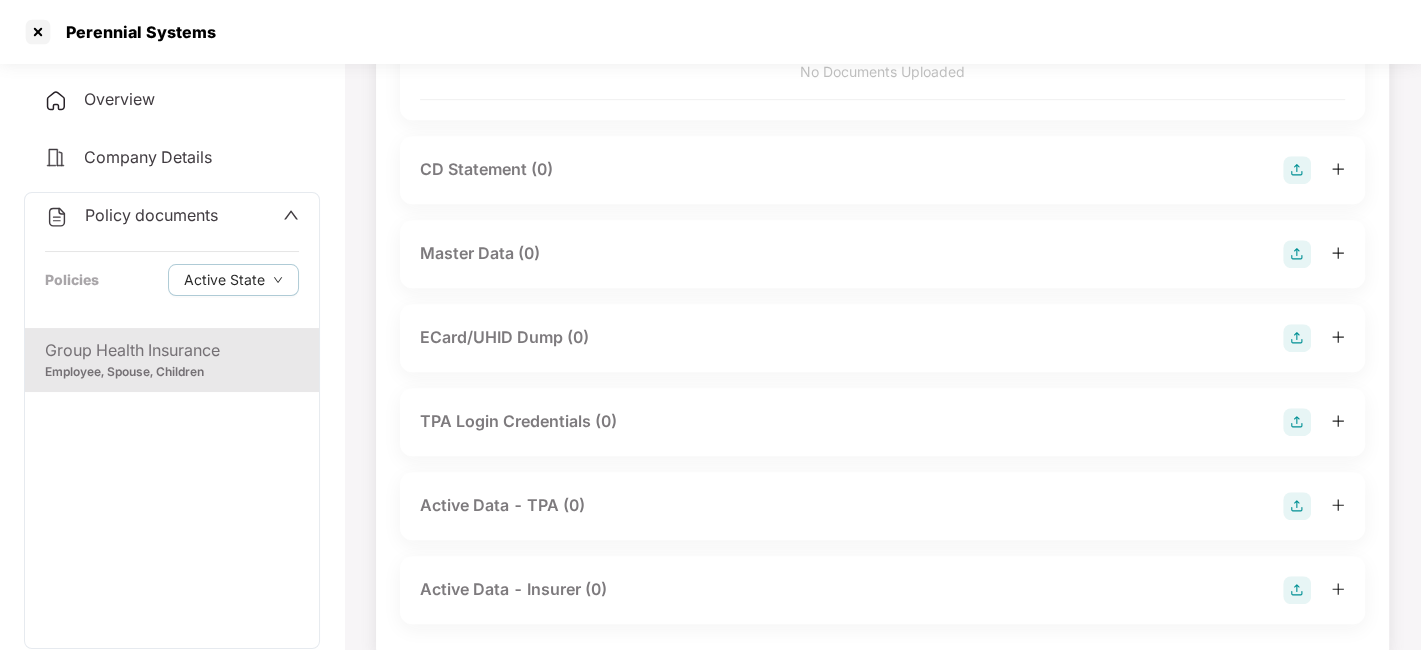 click at bounding box center (1297, 254) 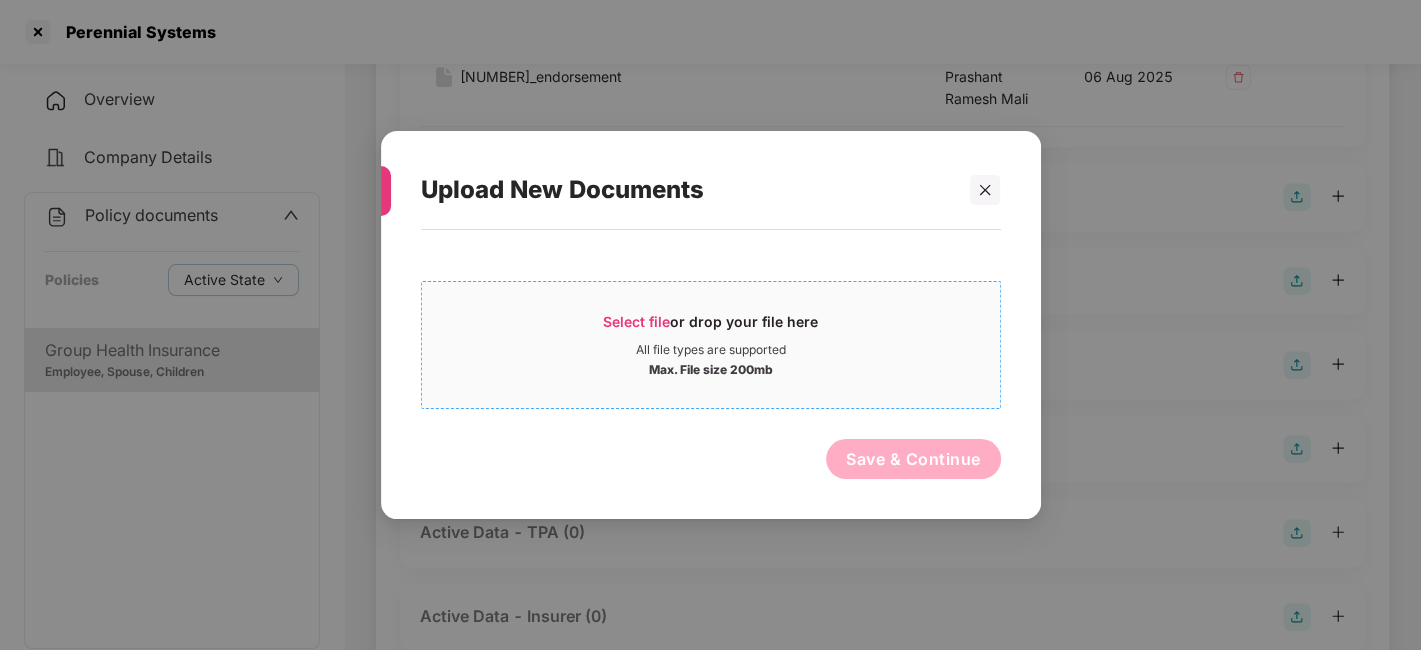 click on "Select file  or drop your file here" at bounding box center (711, 327) 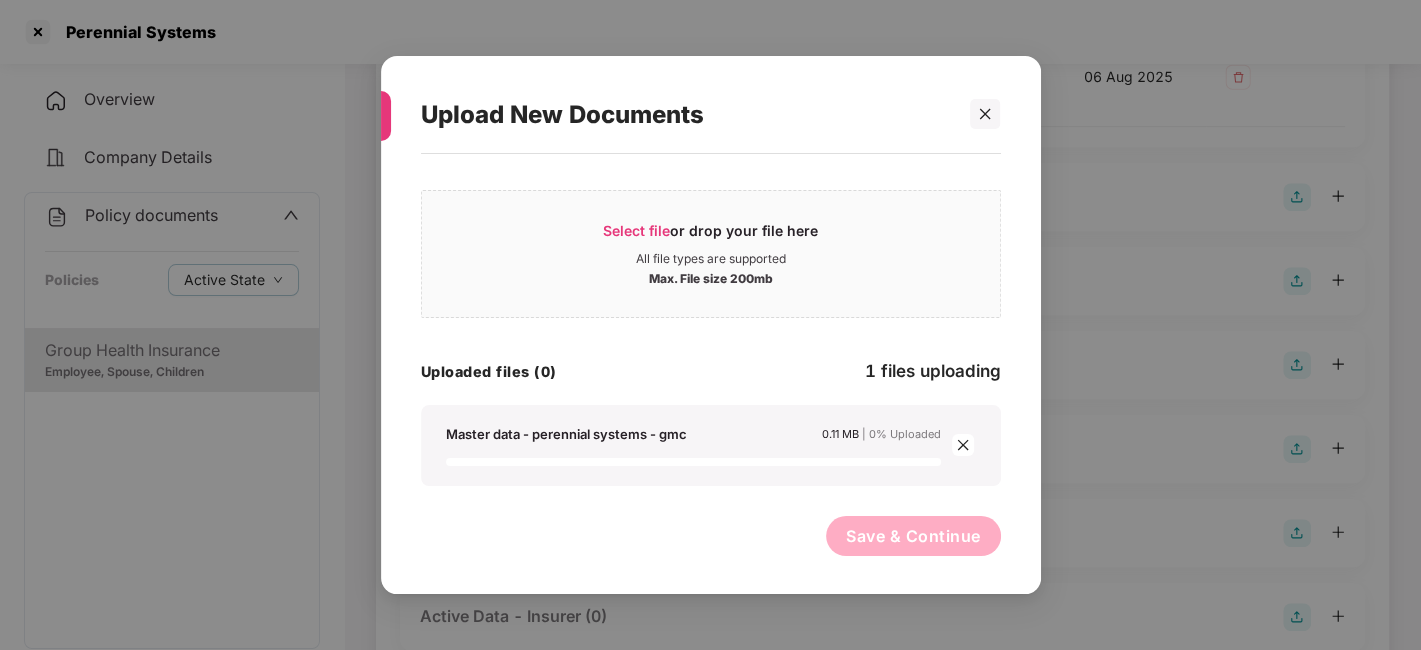 scroll, scrollTop: 0, scrollLeft: 0, axis: both 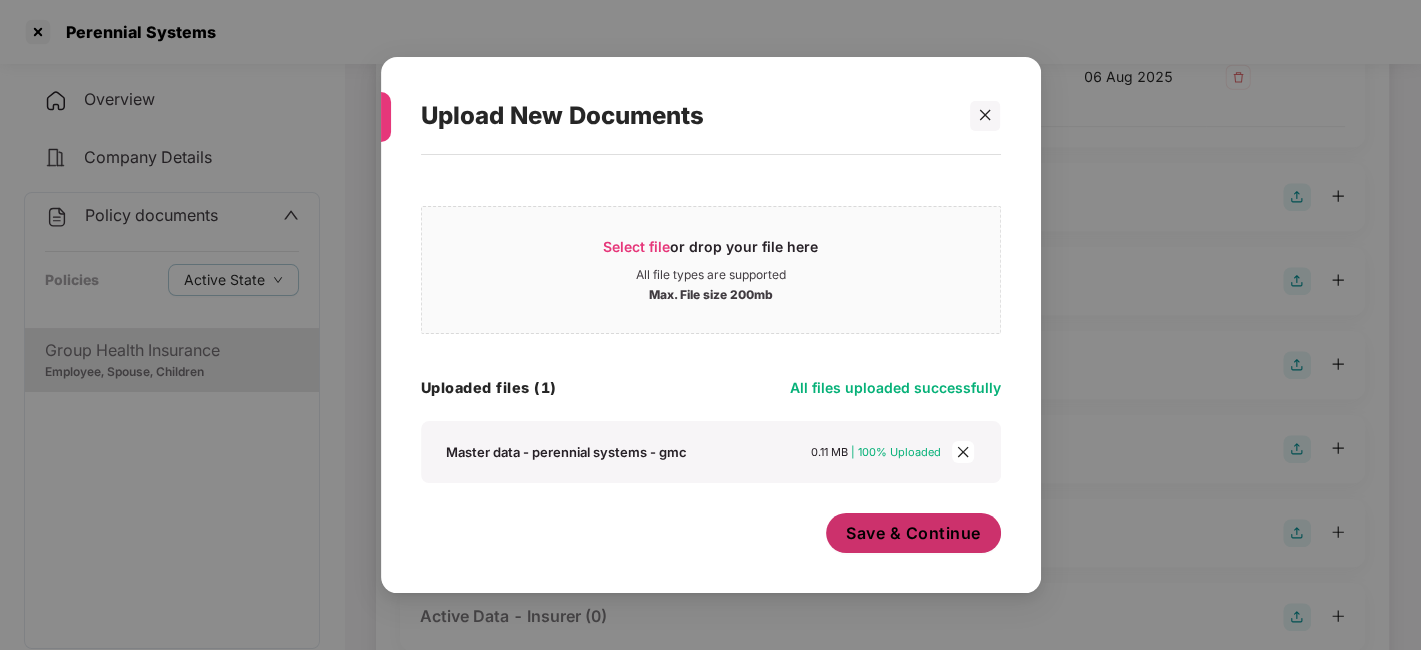 click on "Save & Continue" at bounding box center (913, 533) 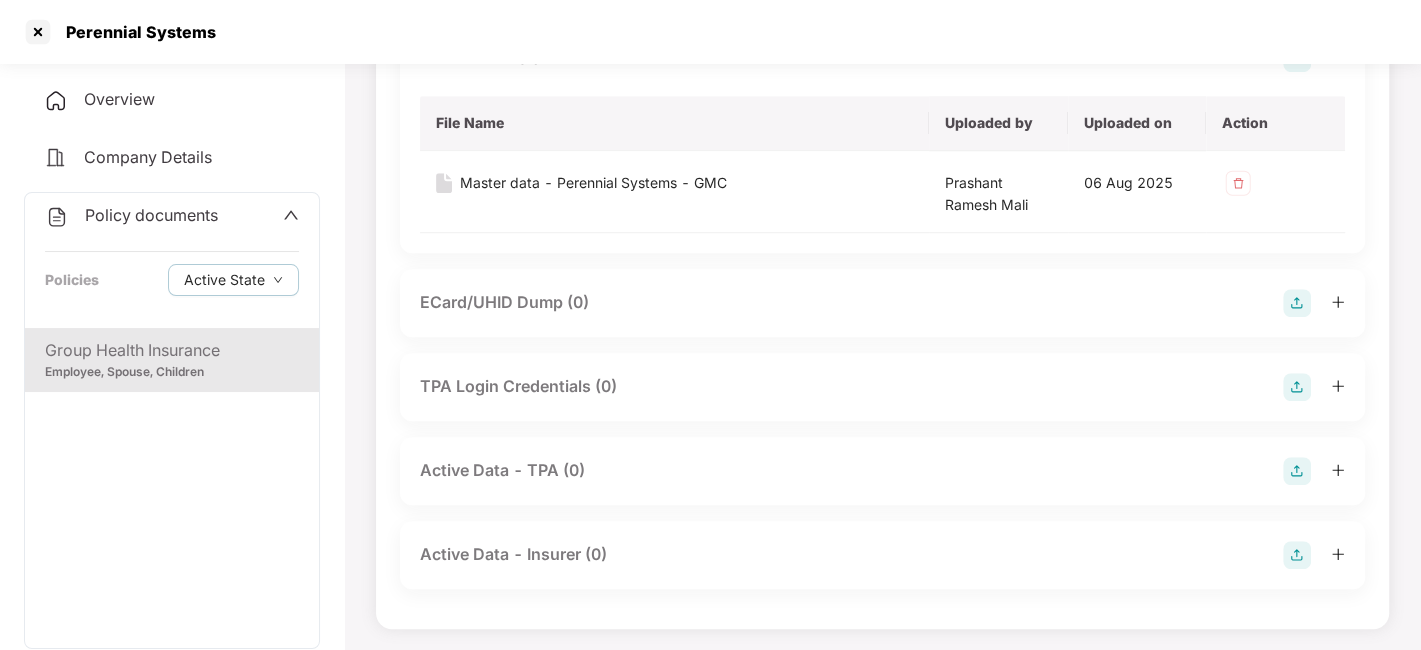 scroll, scrollTop: 0, scrollLeft: 0, axis: both 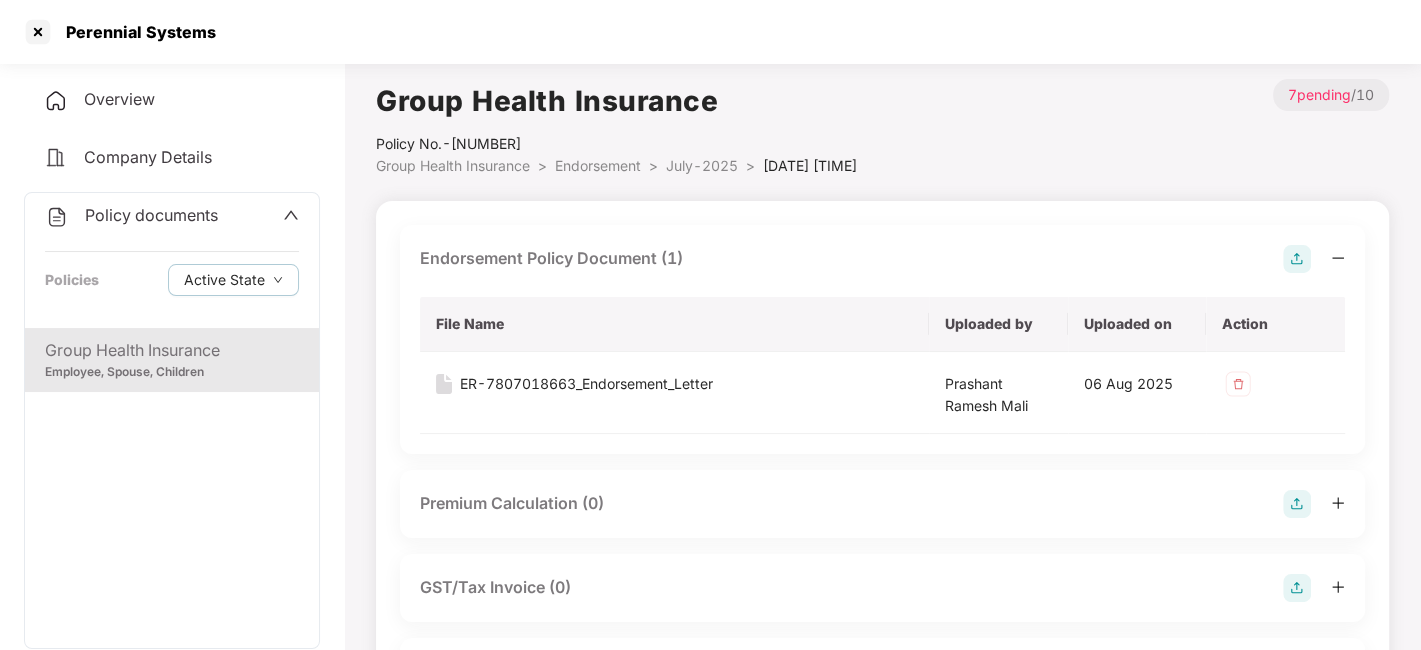 click on "Group Health Insurance" at bounding box center [172, 350] 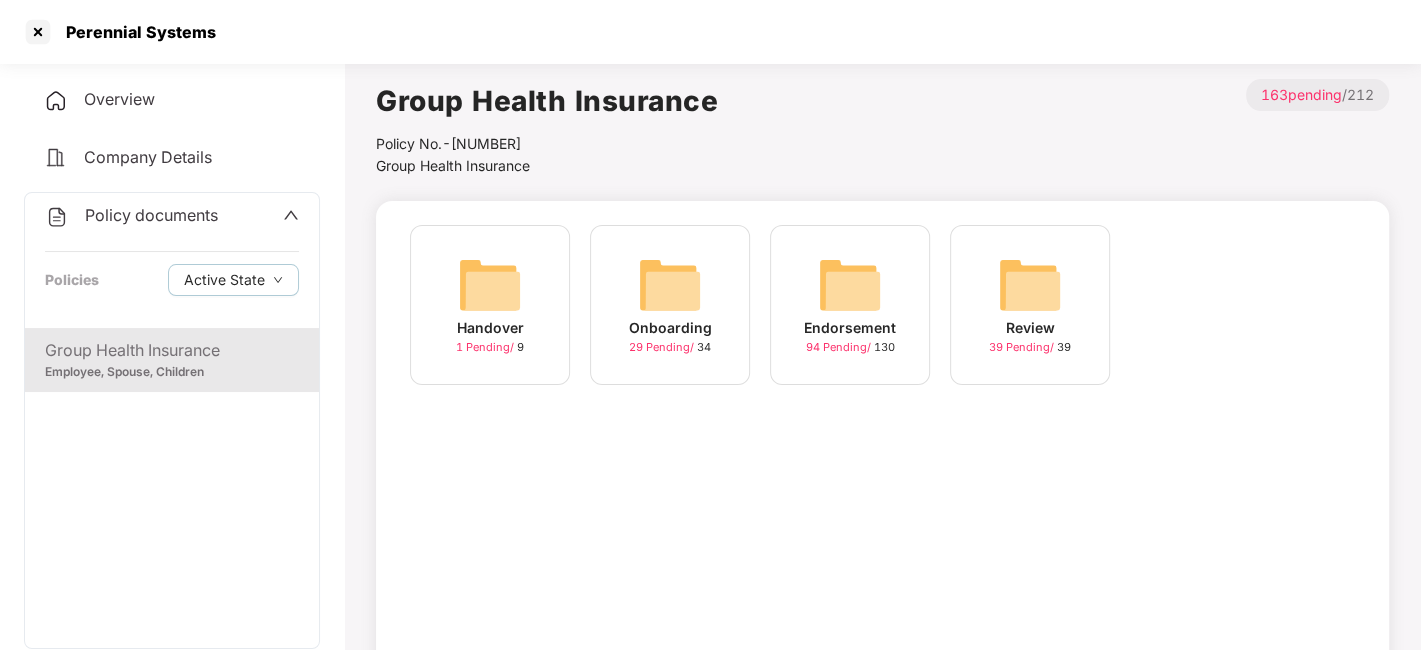 click on "Policy documents" at bounding box center [151, 215] 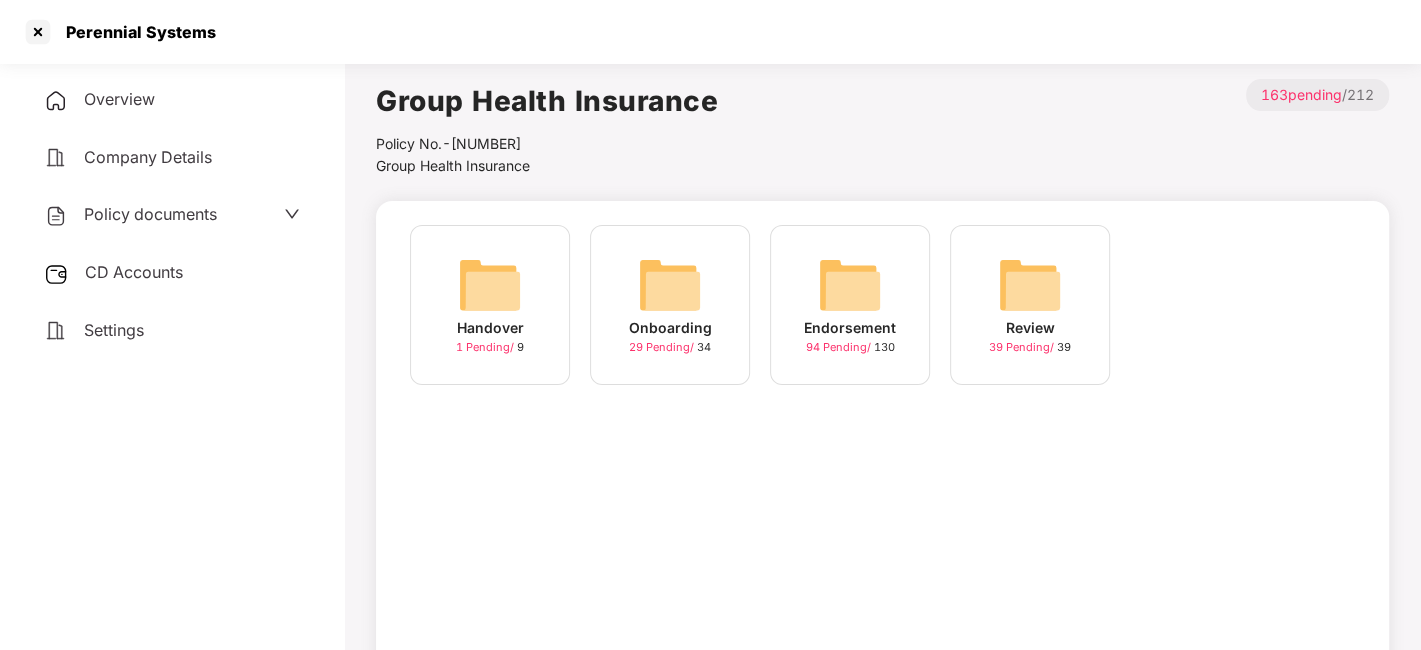 click on "CD Accounts" at bounding box center [134, 272] 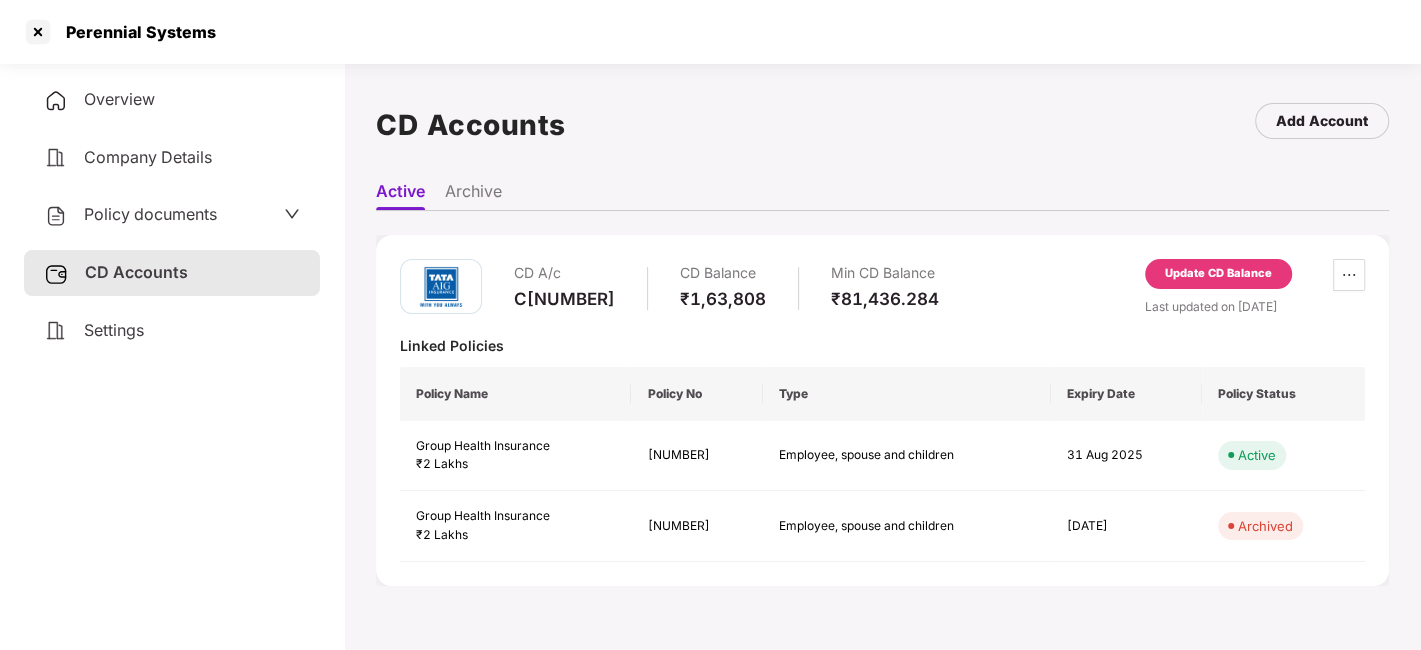 click on "Policy documents" at bounding box center (150, 214) 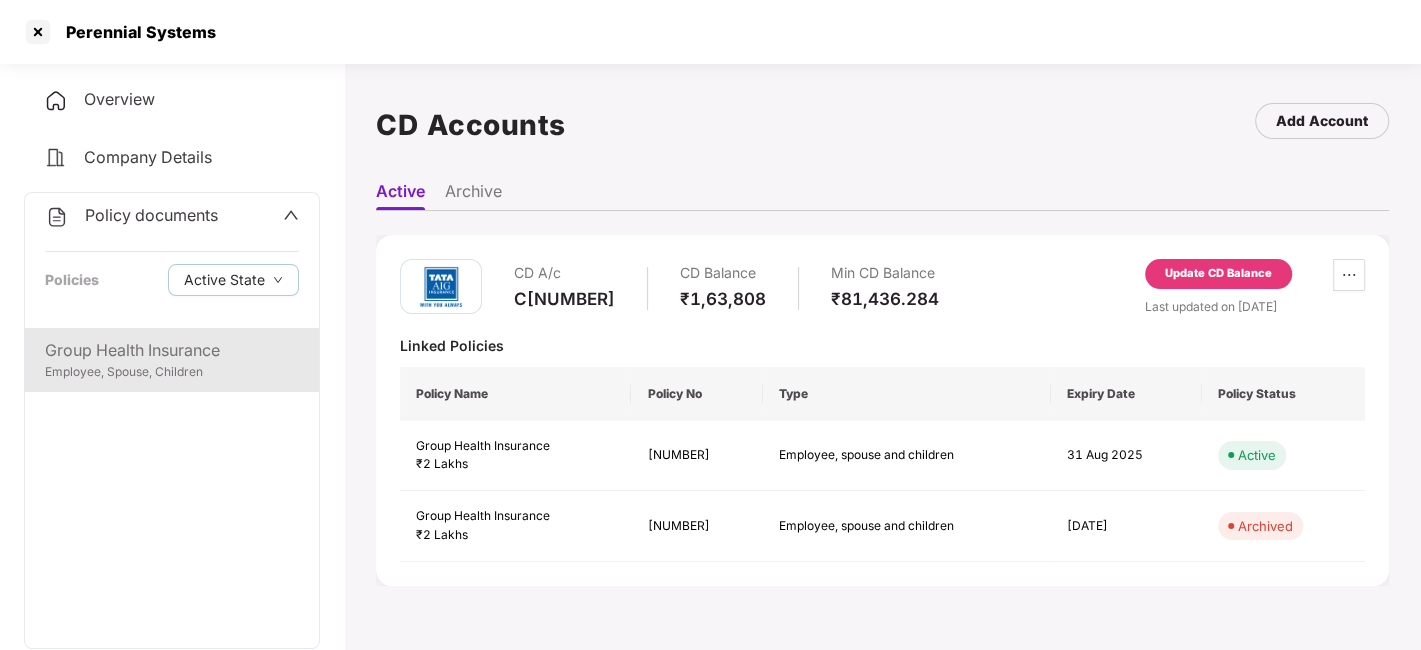 click on "Group Health Insurance" at bounding box center (172, 350) 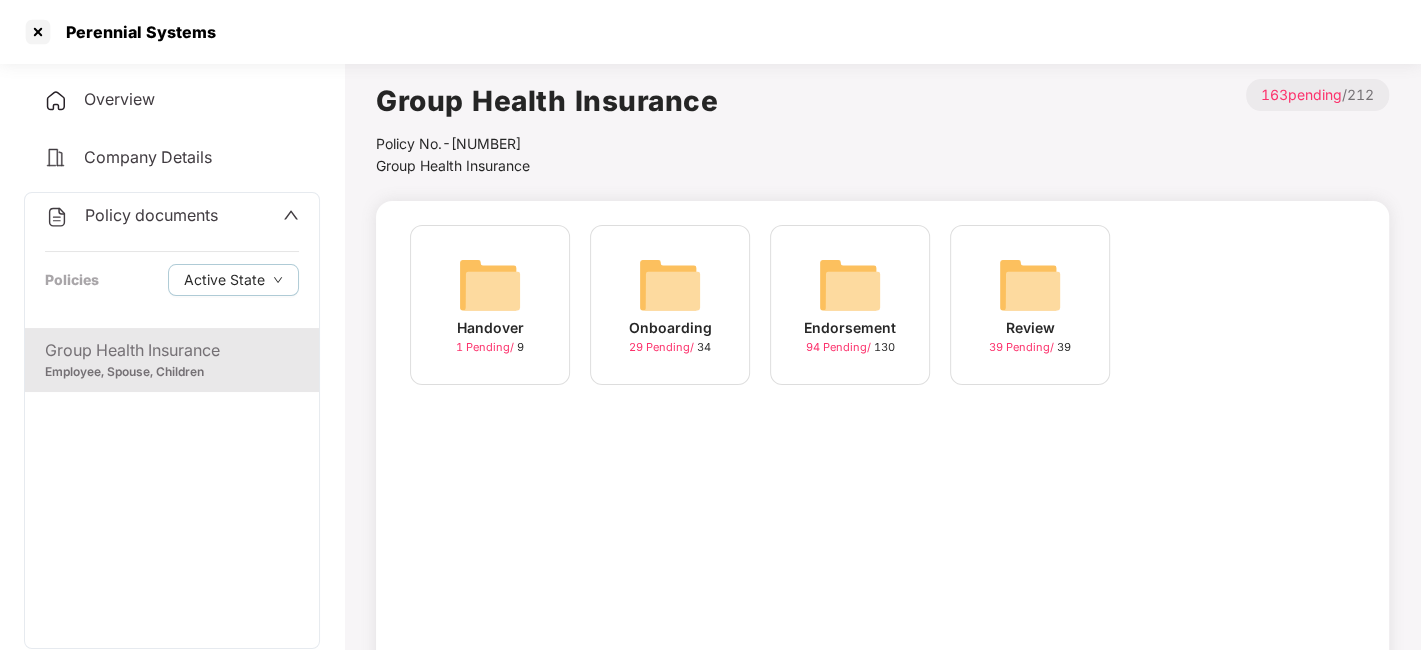 click at bounding box center [850, 285] 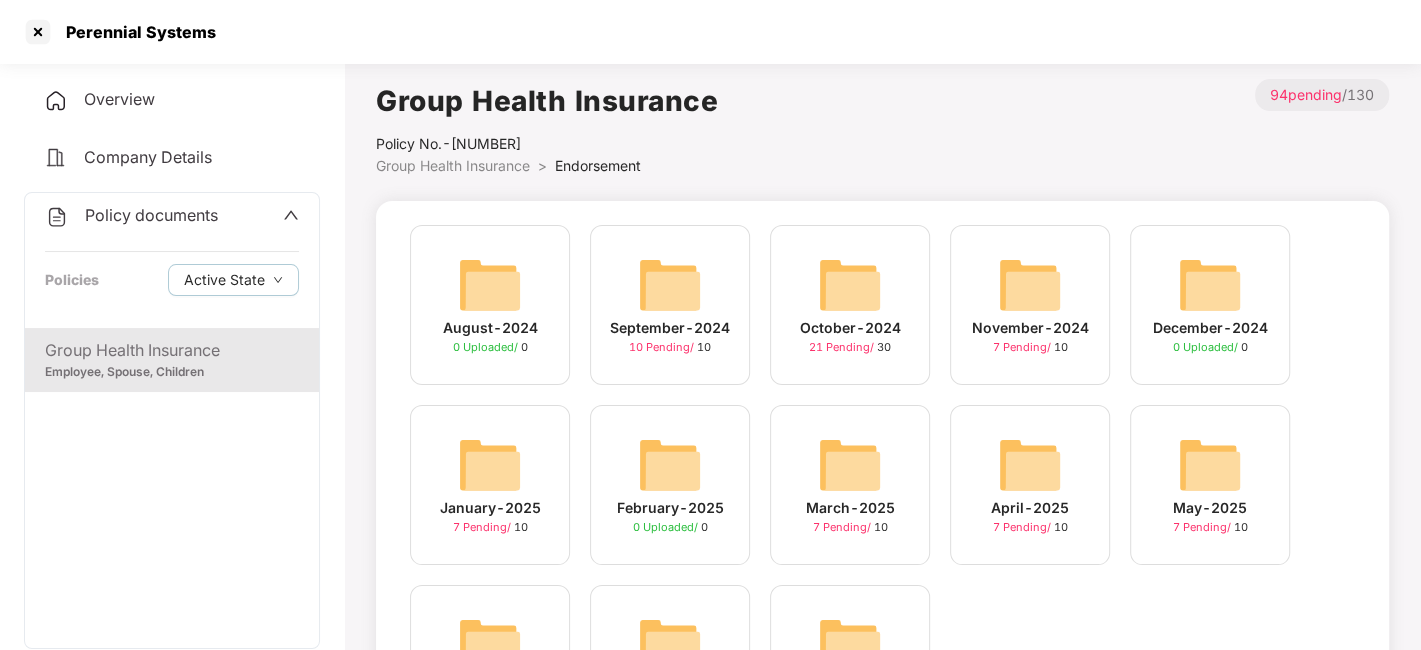 scroll, scrollTop: 162, scrollLeft: 0, axis: vertical 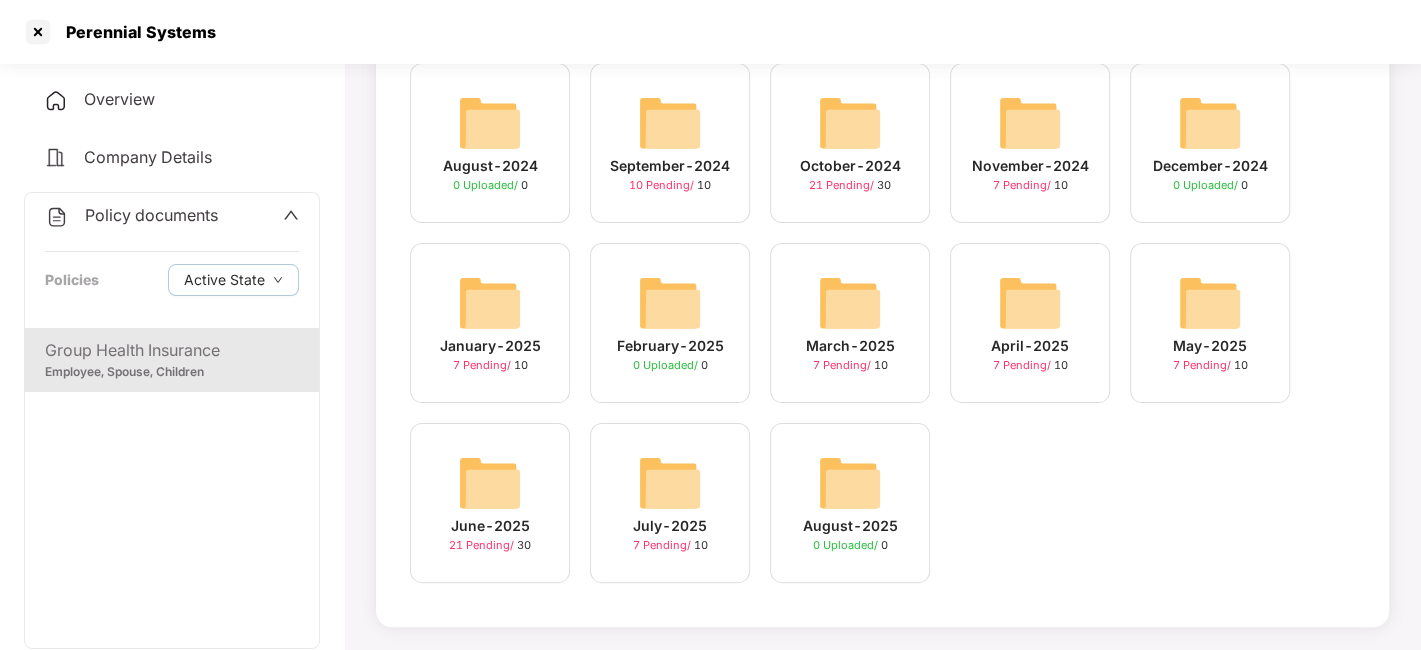 click on "Policy documents" at bounding box center [151, 215] 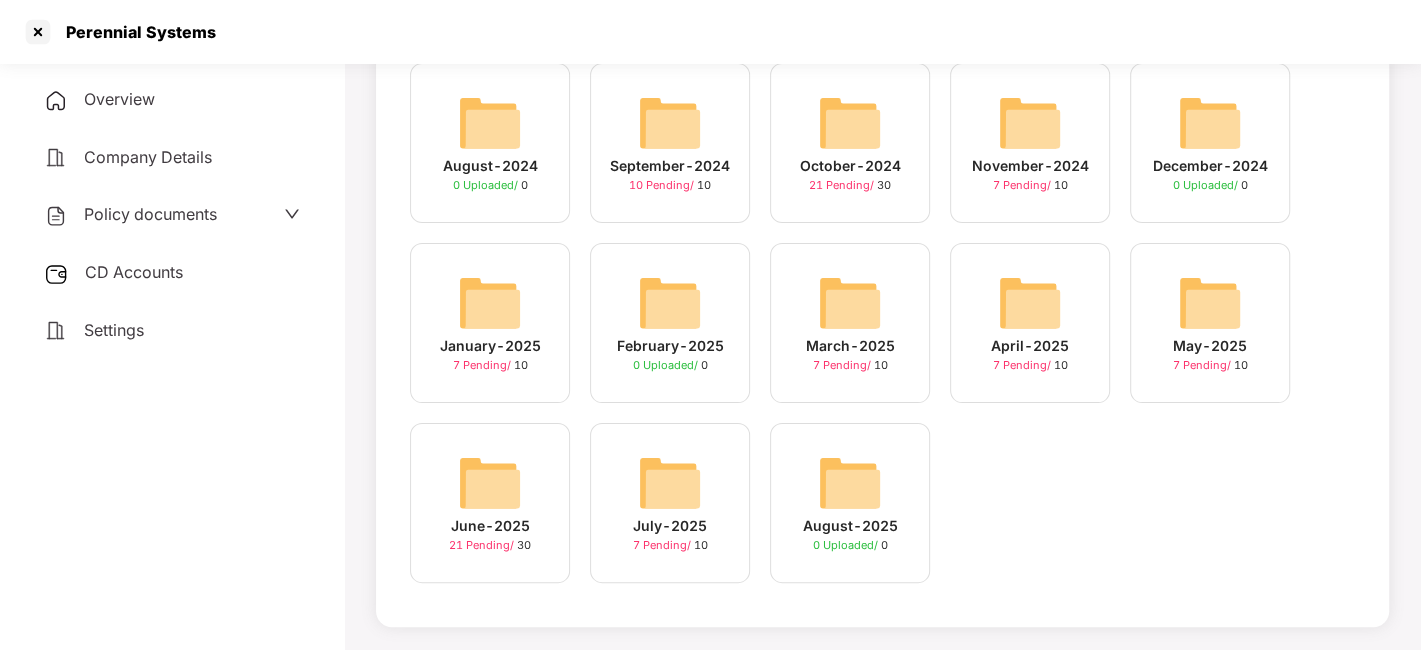 click on "CD Accounts" at bounding box center [134, 272] 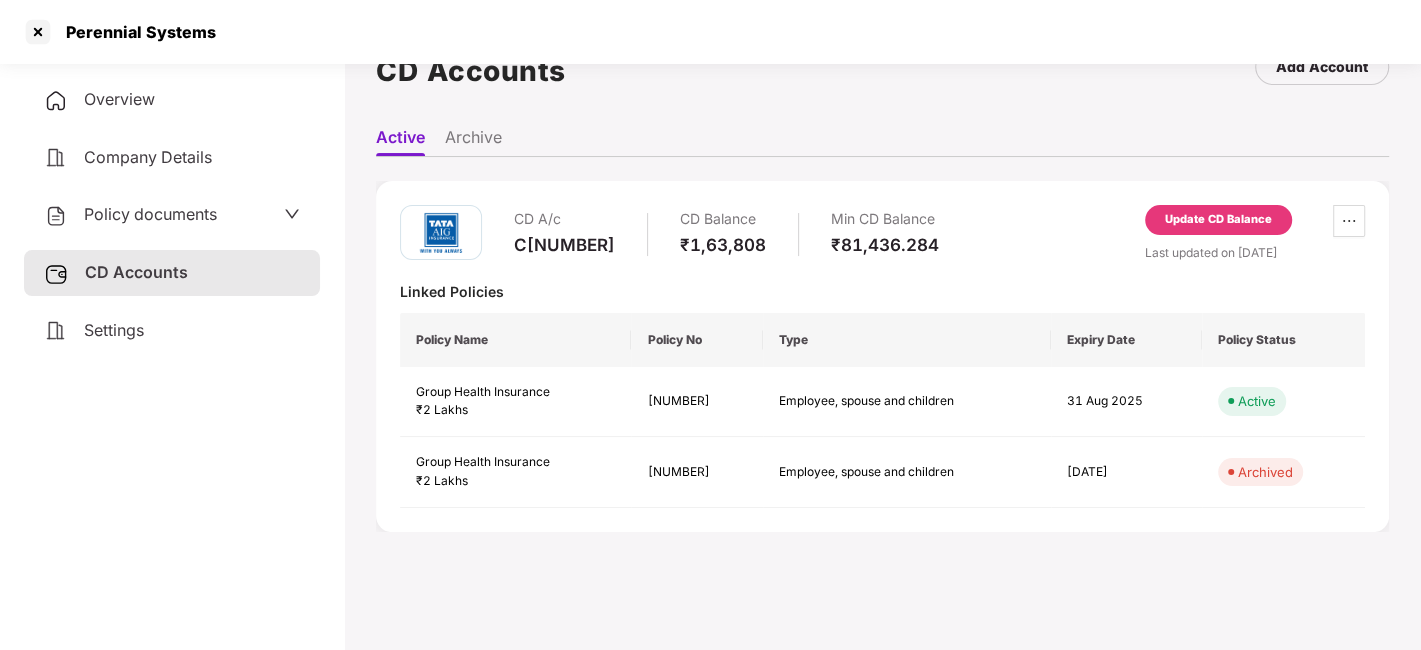 click on "Update CD Balance" at bounding box center (1218, 220) 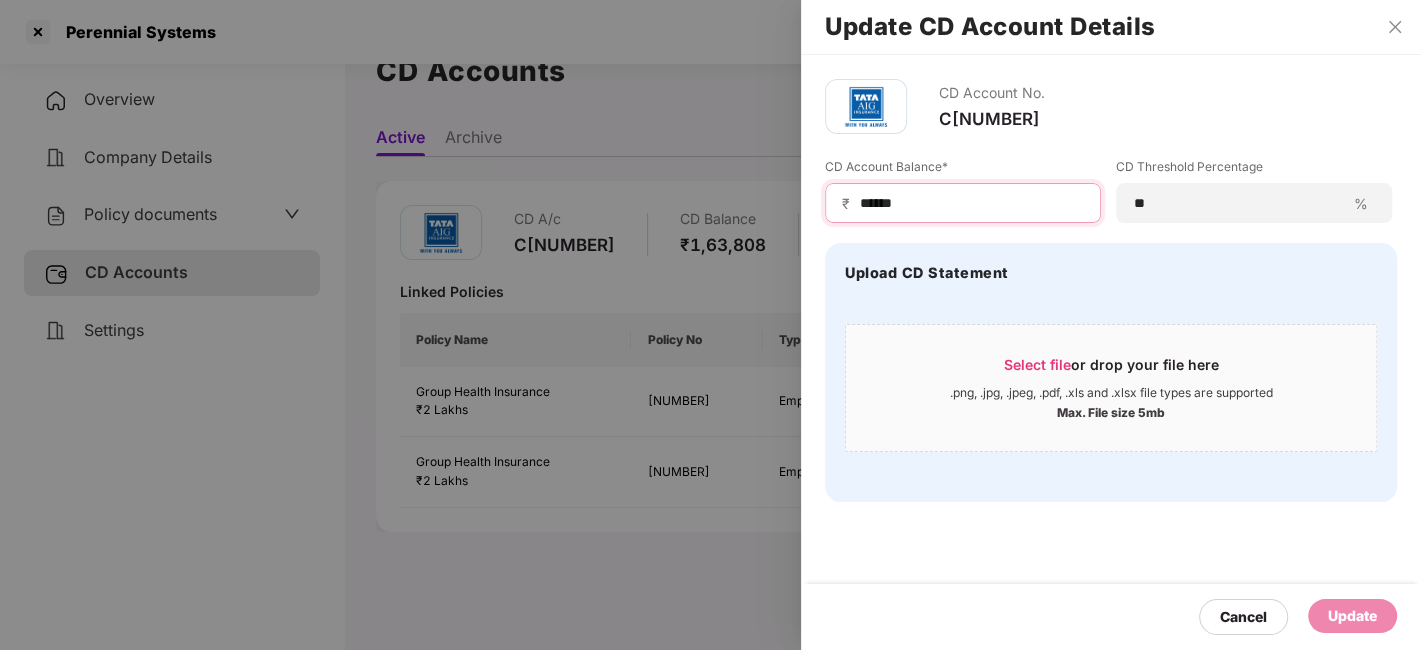 click on "******" at bounding box center (971, 203) 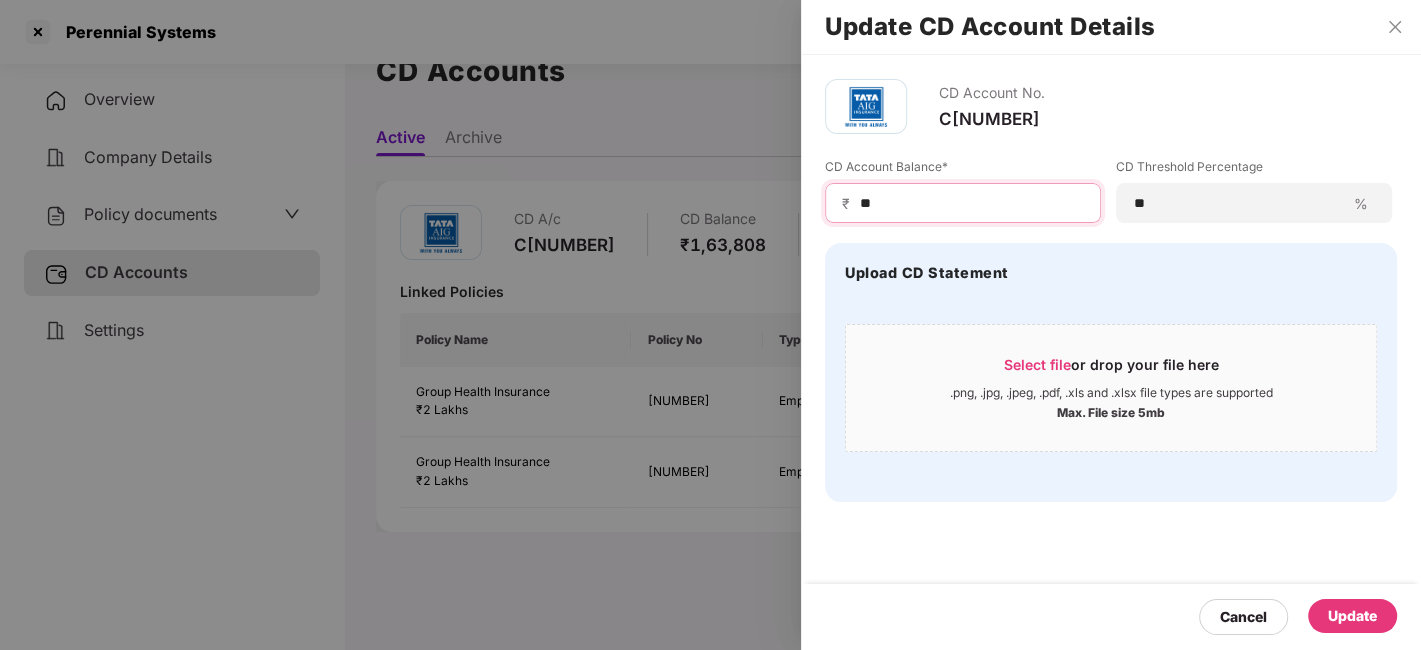 type on "*" 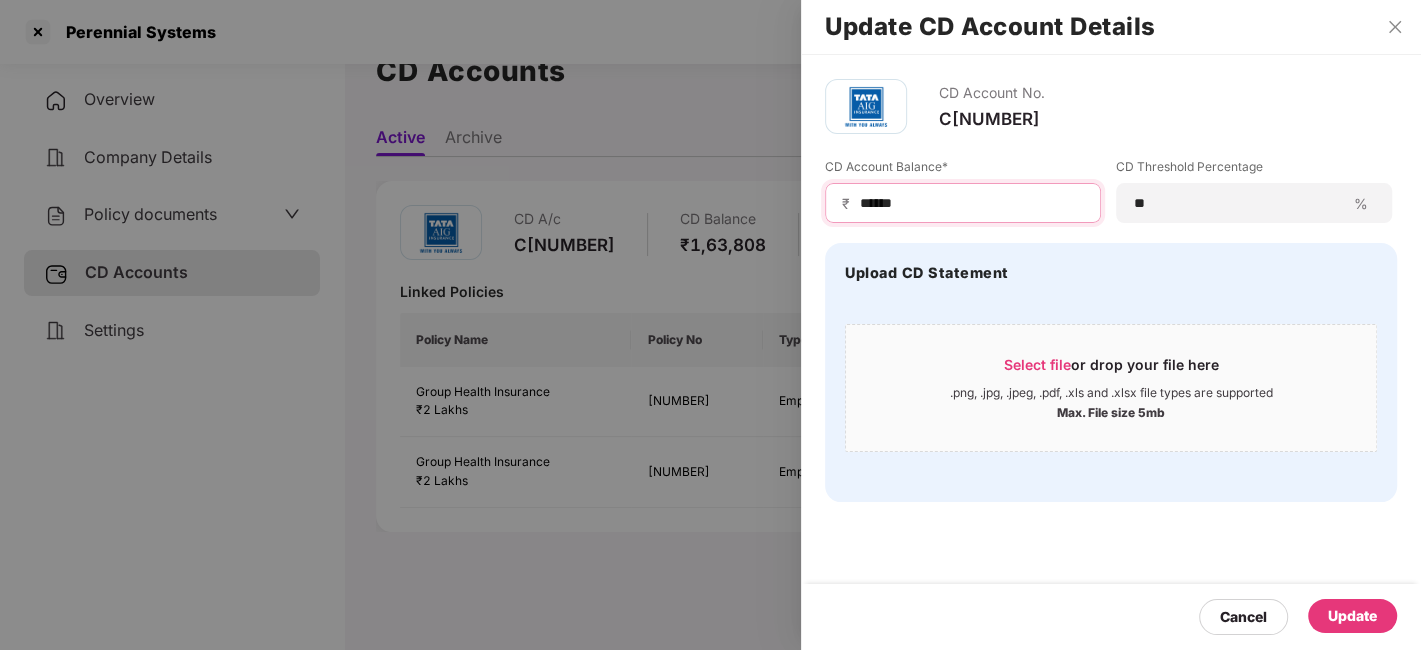 type on "******" 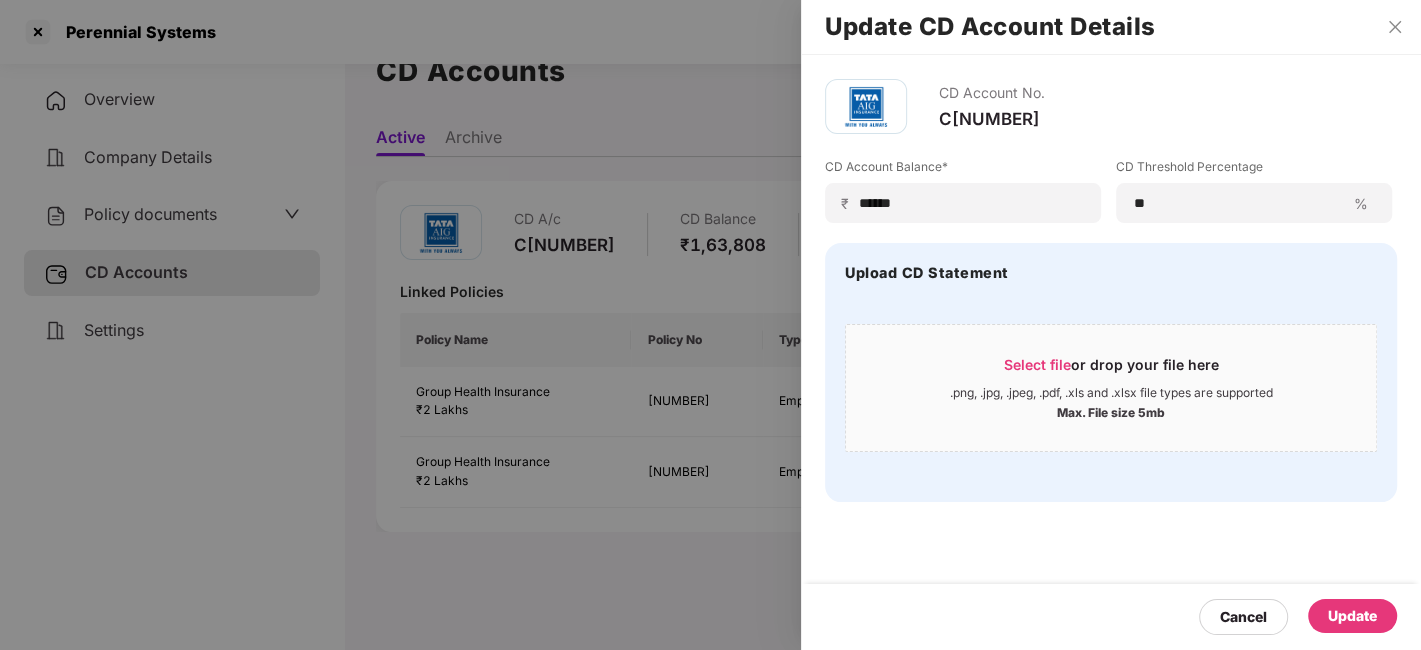 click on "Update" at bounding box center (1352, 616) 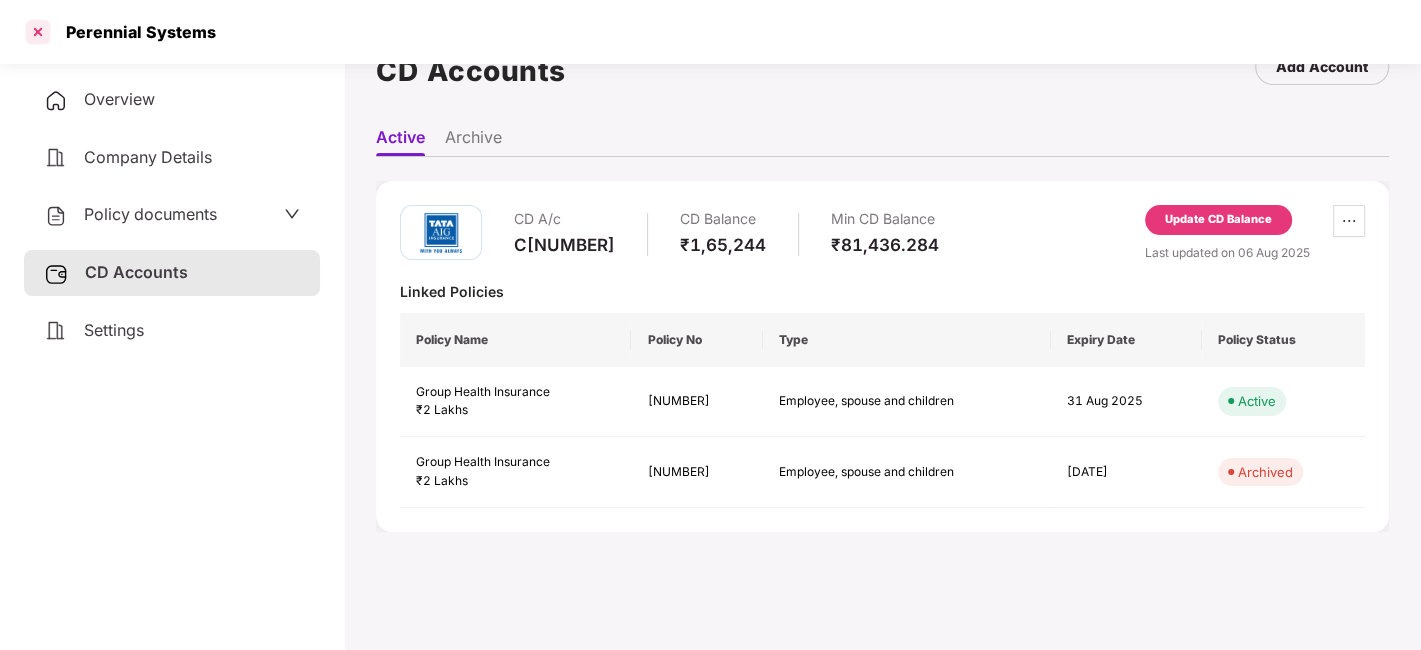 click at bounding box center (38, 32) 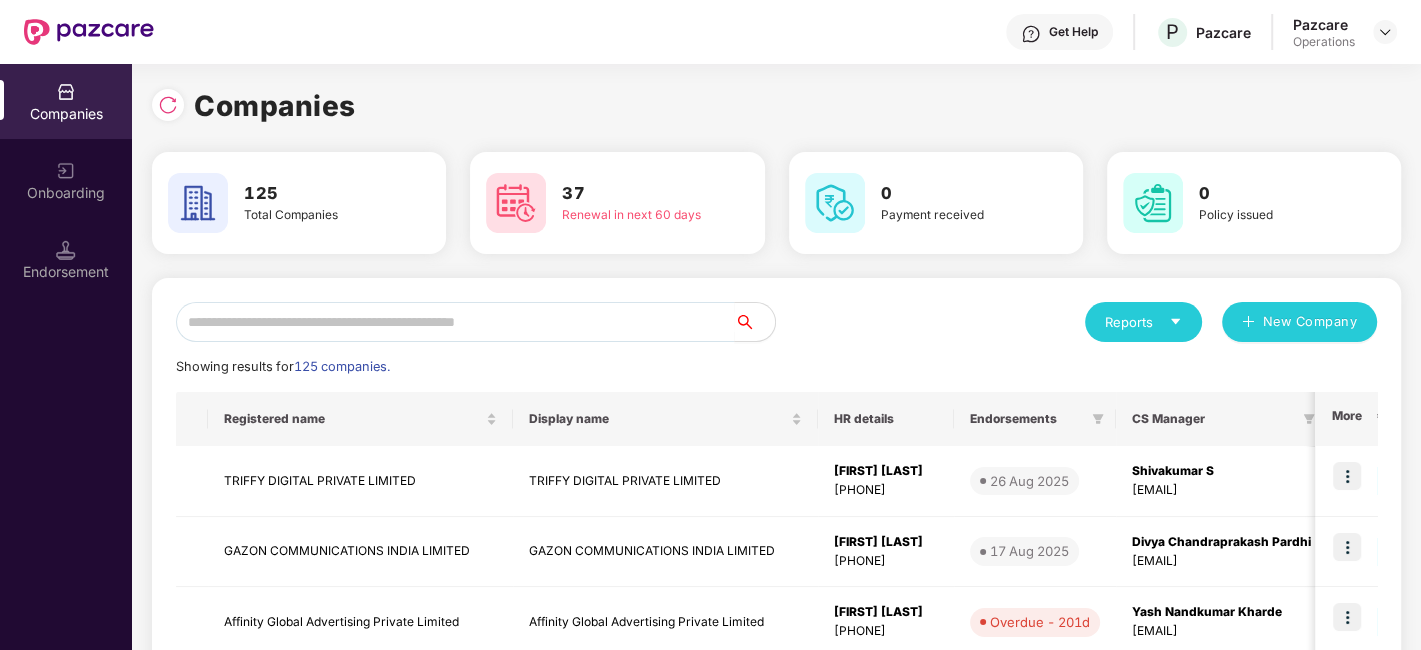 scroll, scrollTop: 0, scrollLeft: 0, axis: both 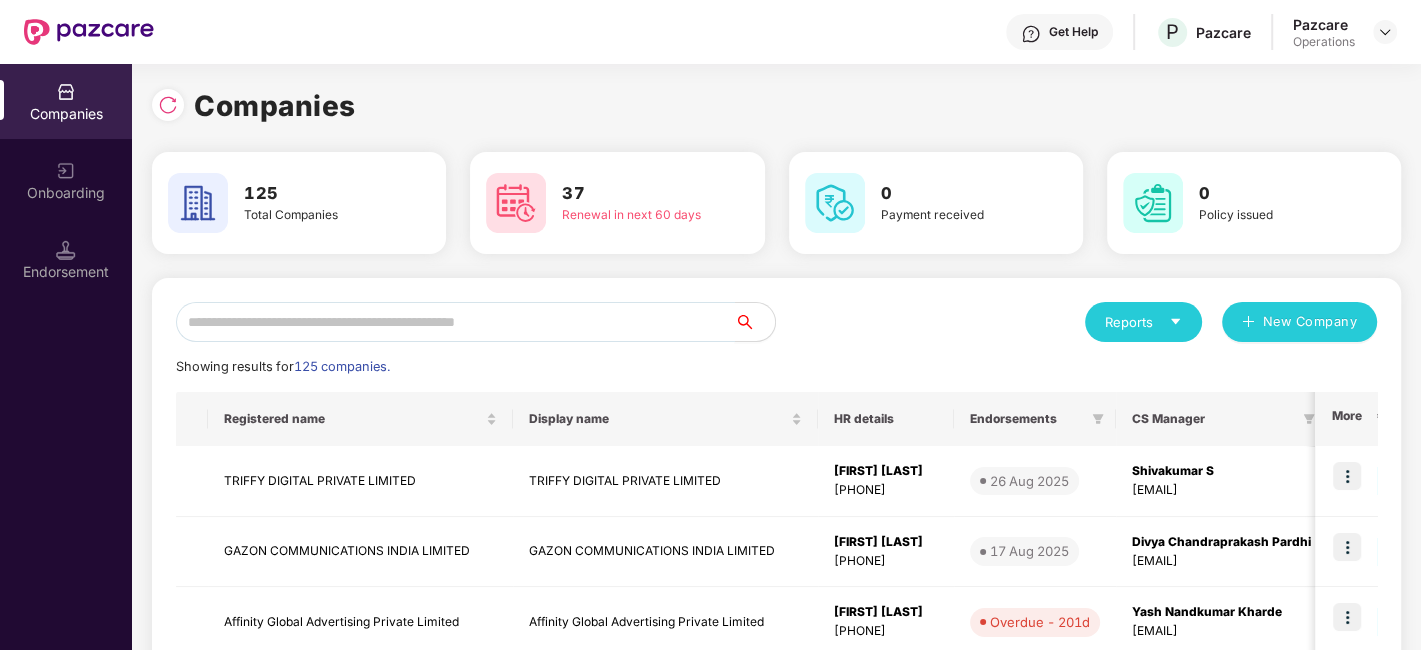 click at bounding box center [455, 322] 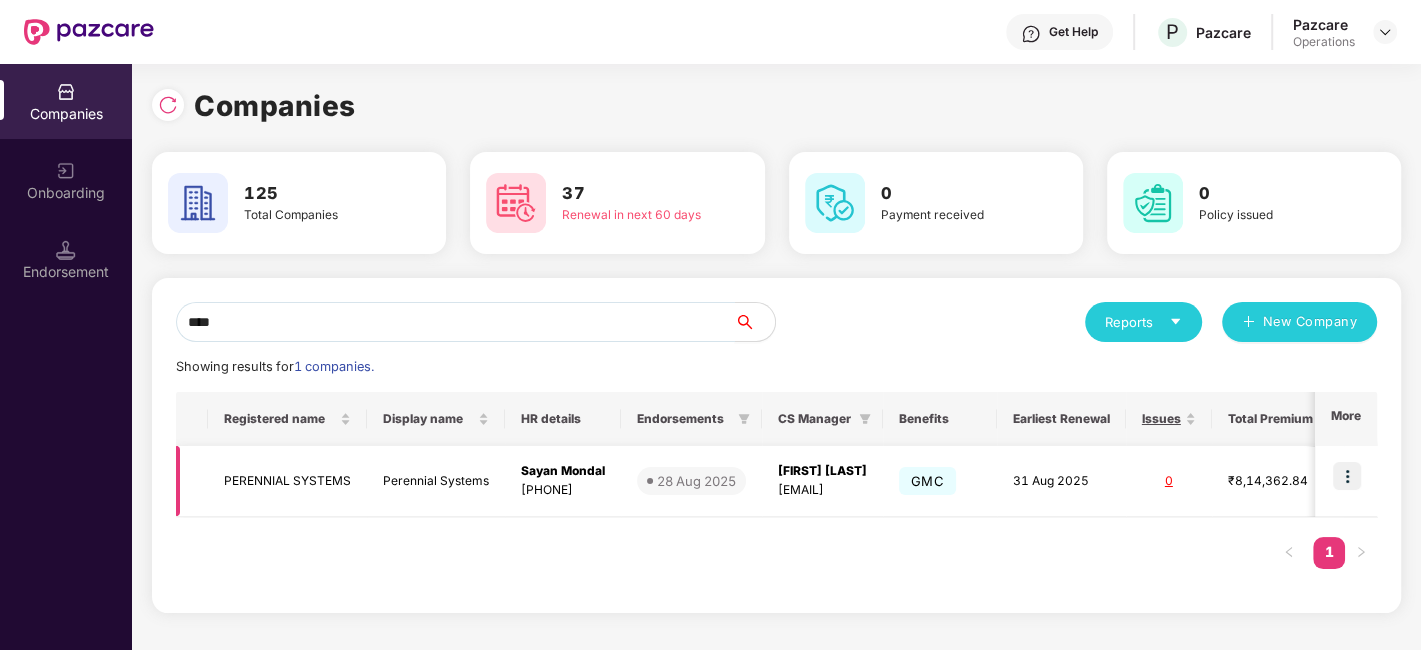 type on "****" 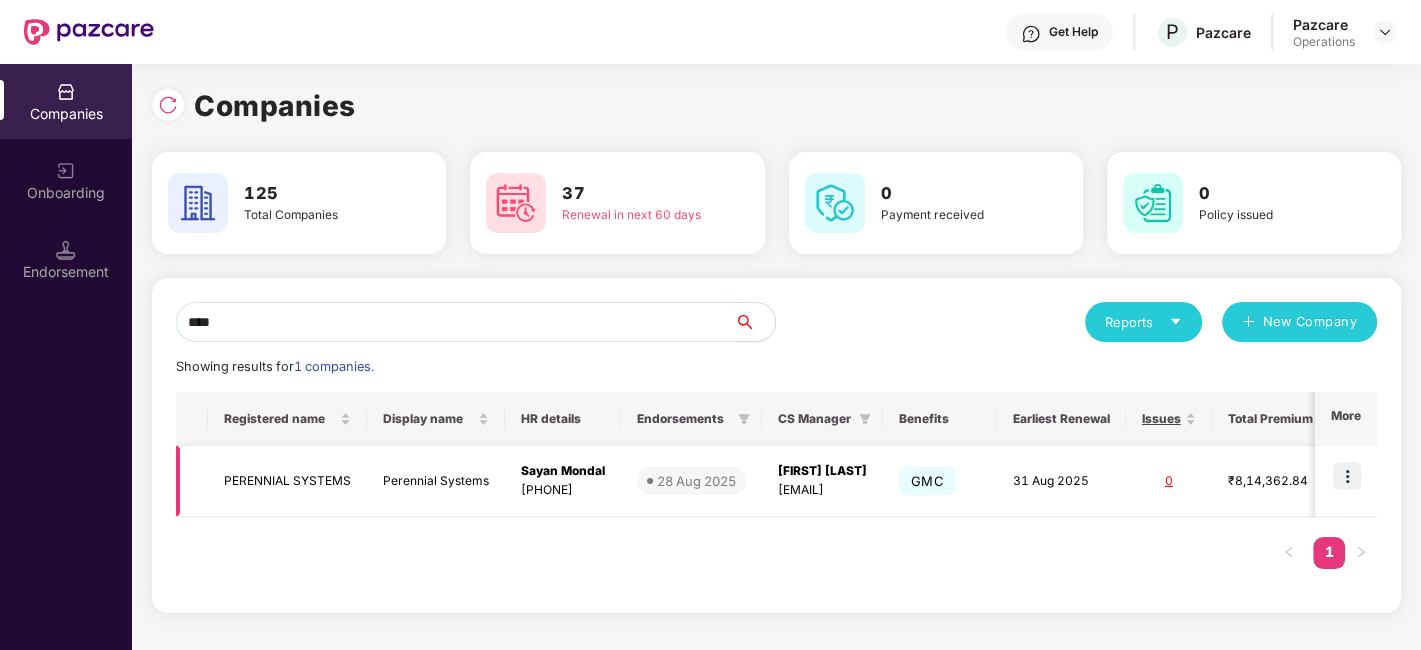 click at bounding box center (1347, 476) 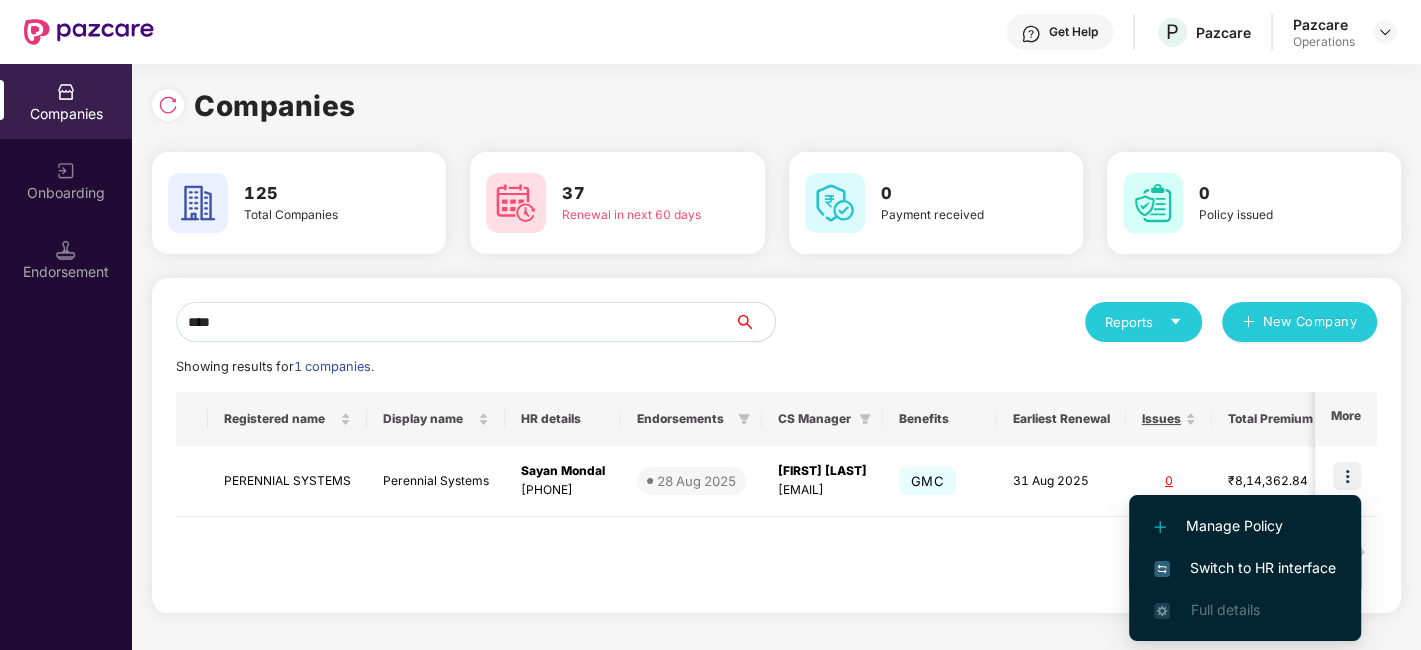 click on "Switch to HR interface" at bounding box center (1245, 568) 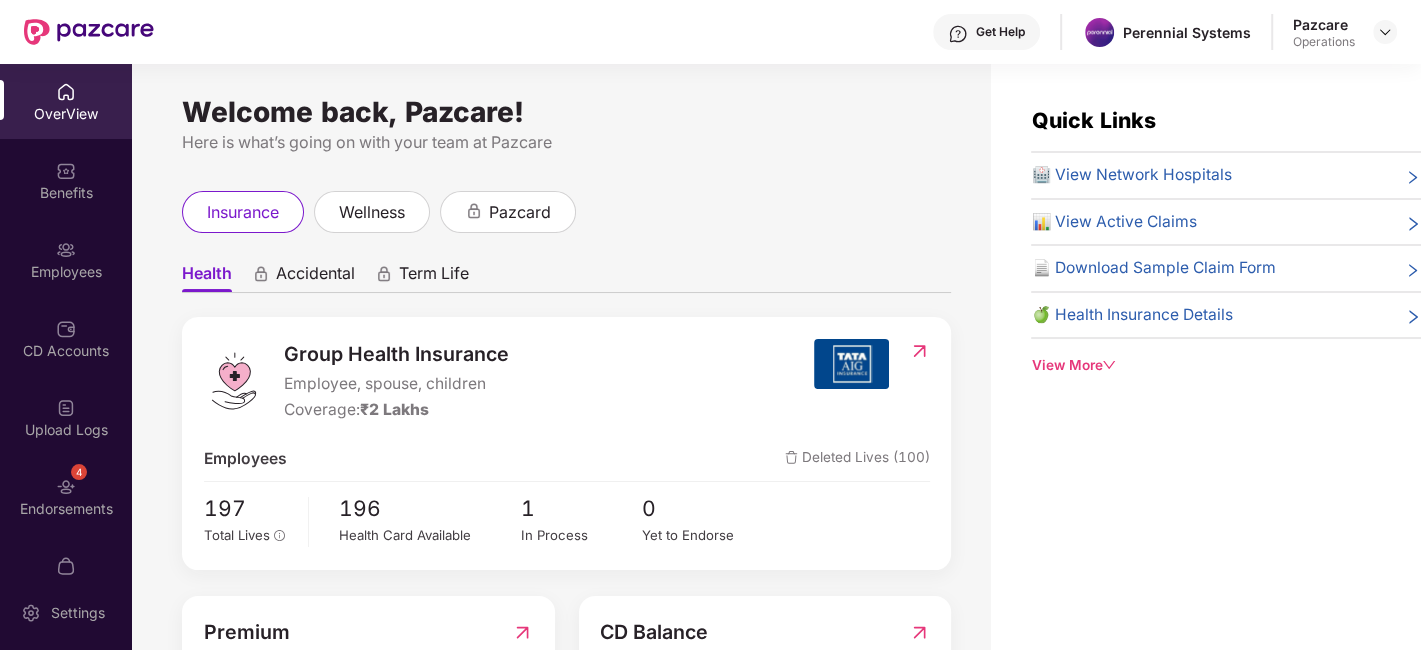 scroll, scrollTop: 41, scrollLeft: 0, axis: vertical 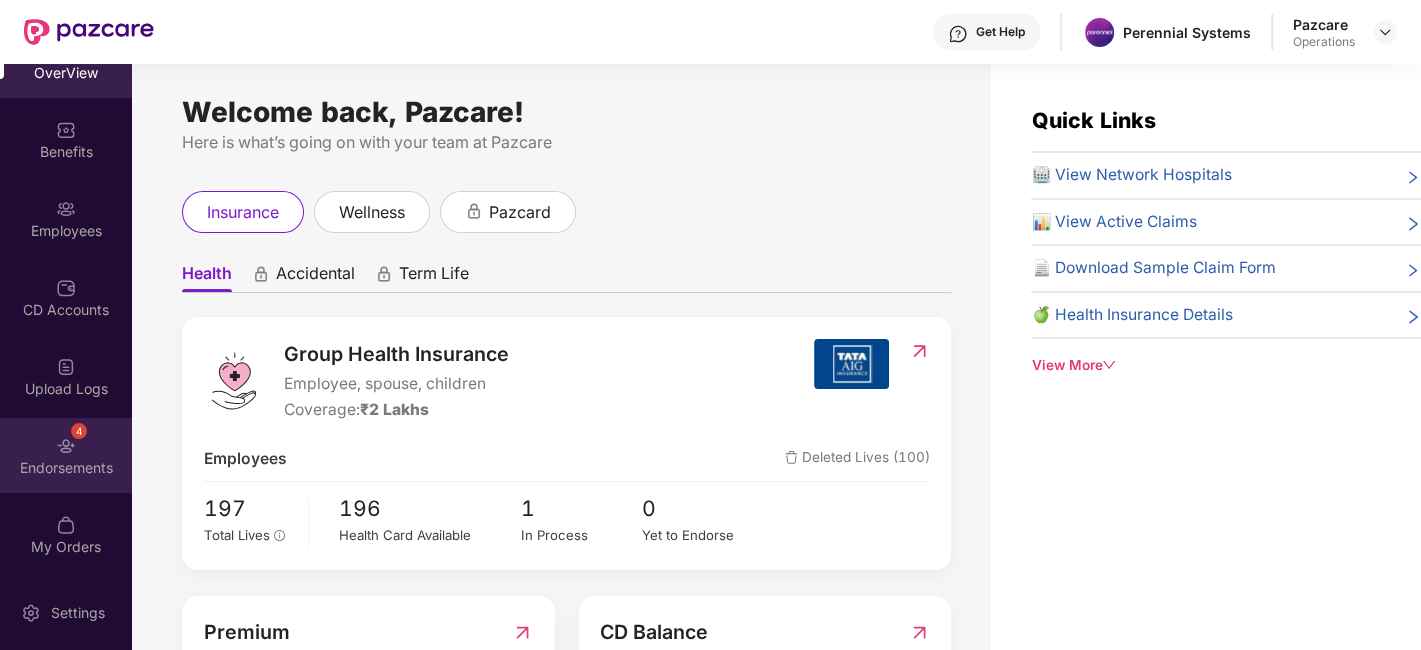 click on "4 Endorsements" at bounding box center [66, 455] 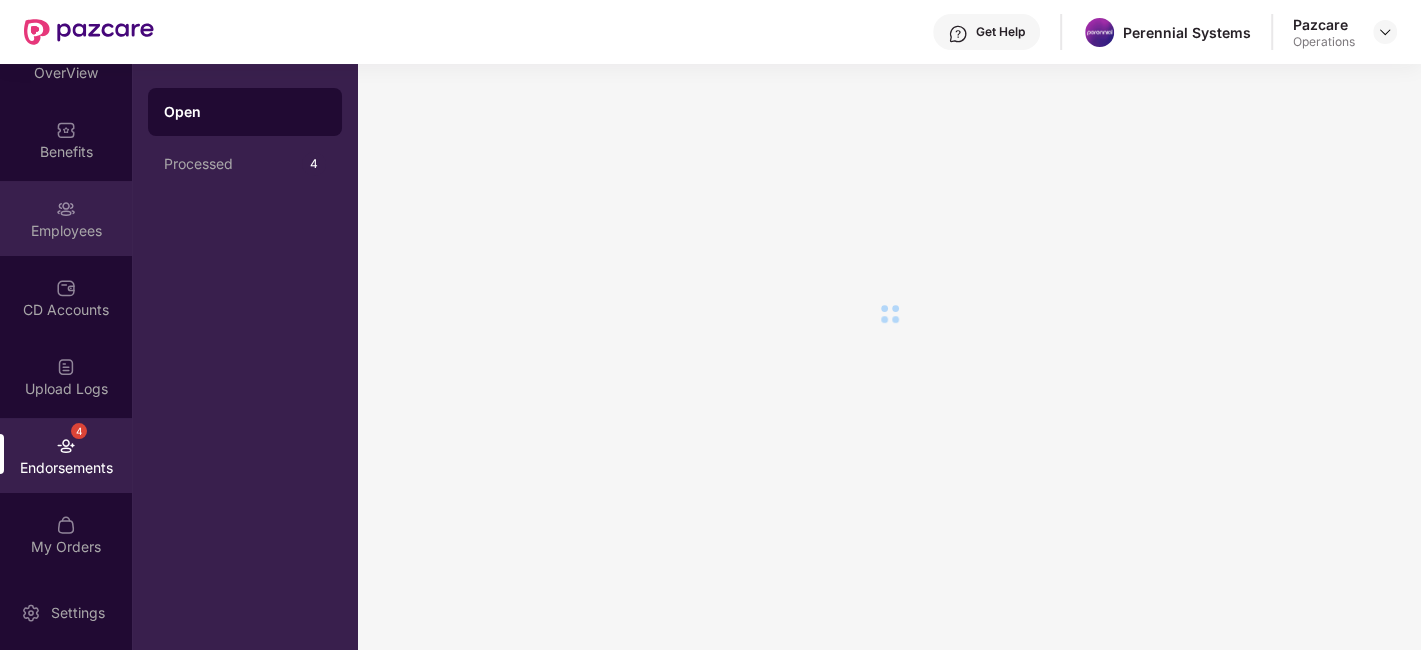 click on "Employees" at bounding box center (66, 218) 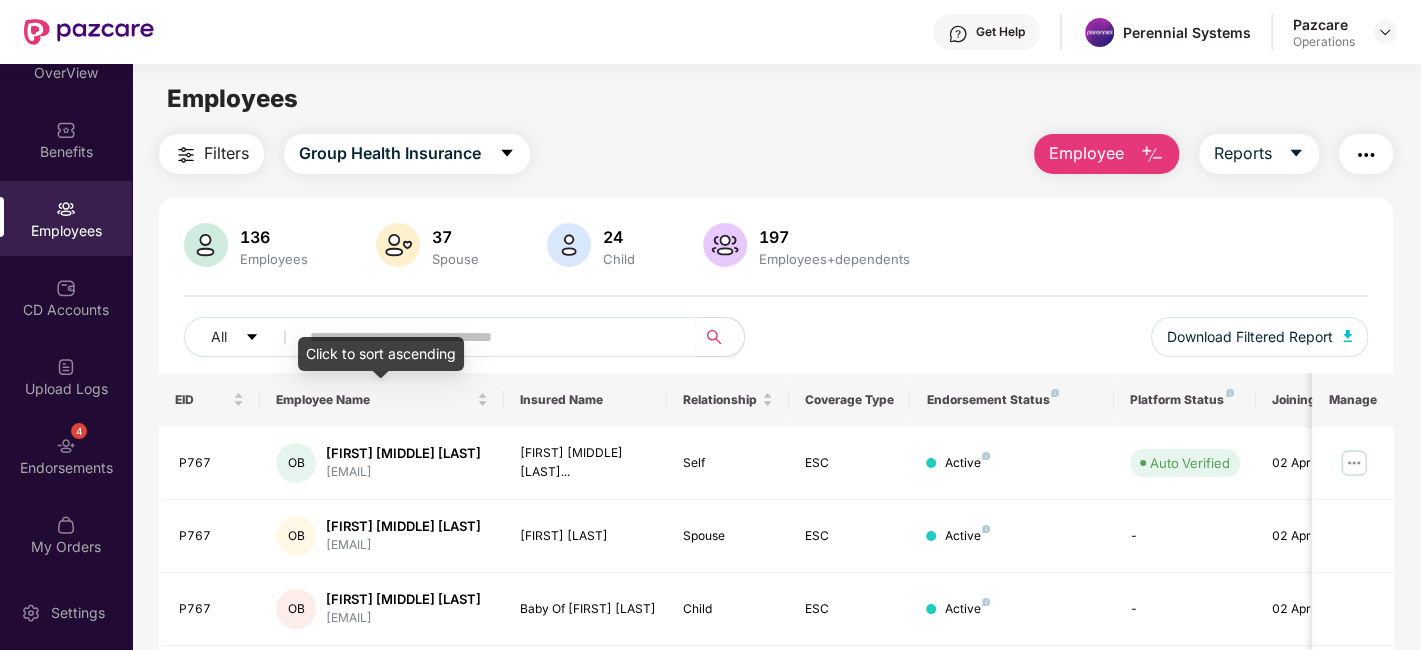 click on "Click to sort ascending" at bounding box center [381, 354] 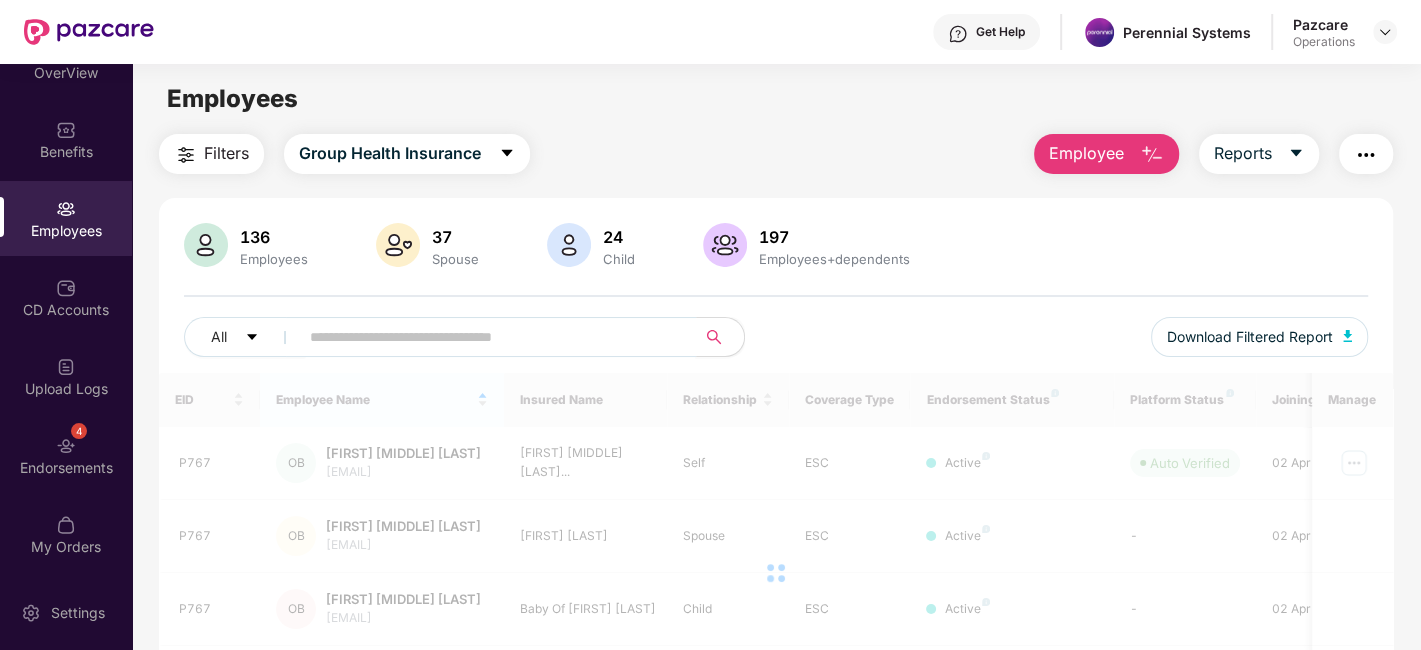 click at bounding box center (489, 337) 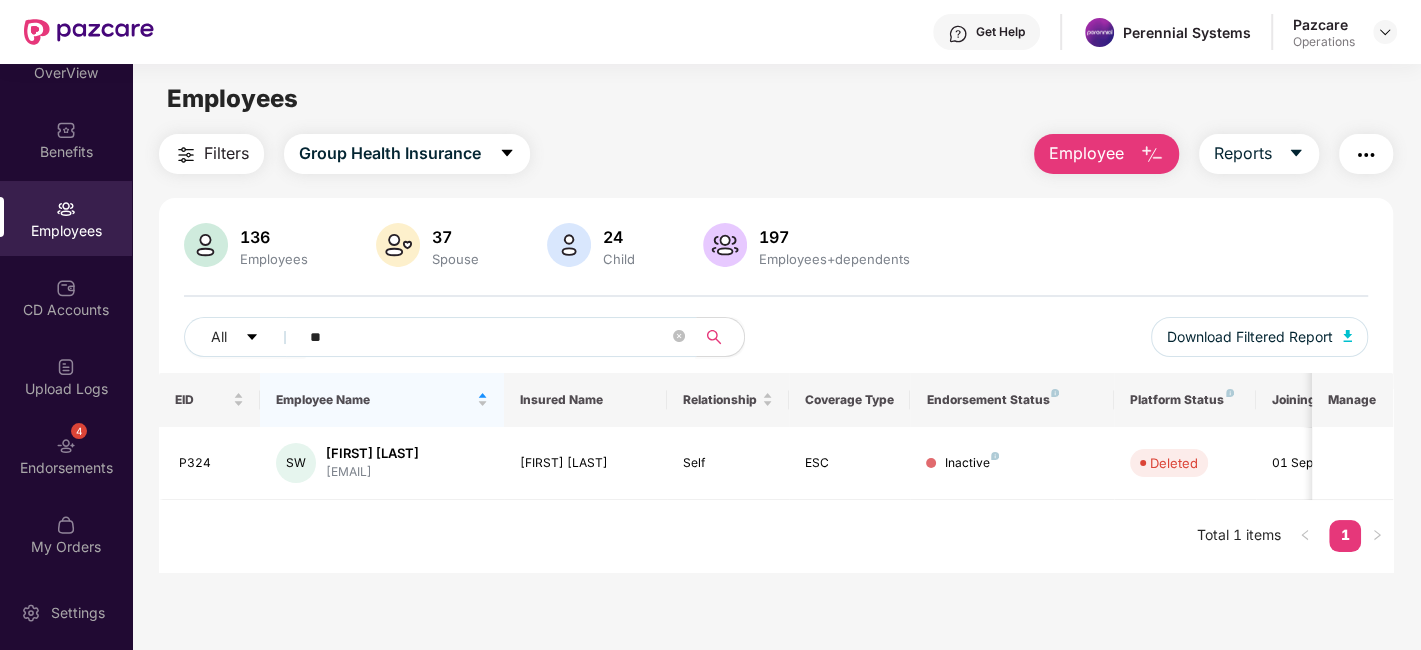 type on "*" 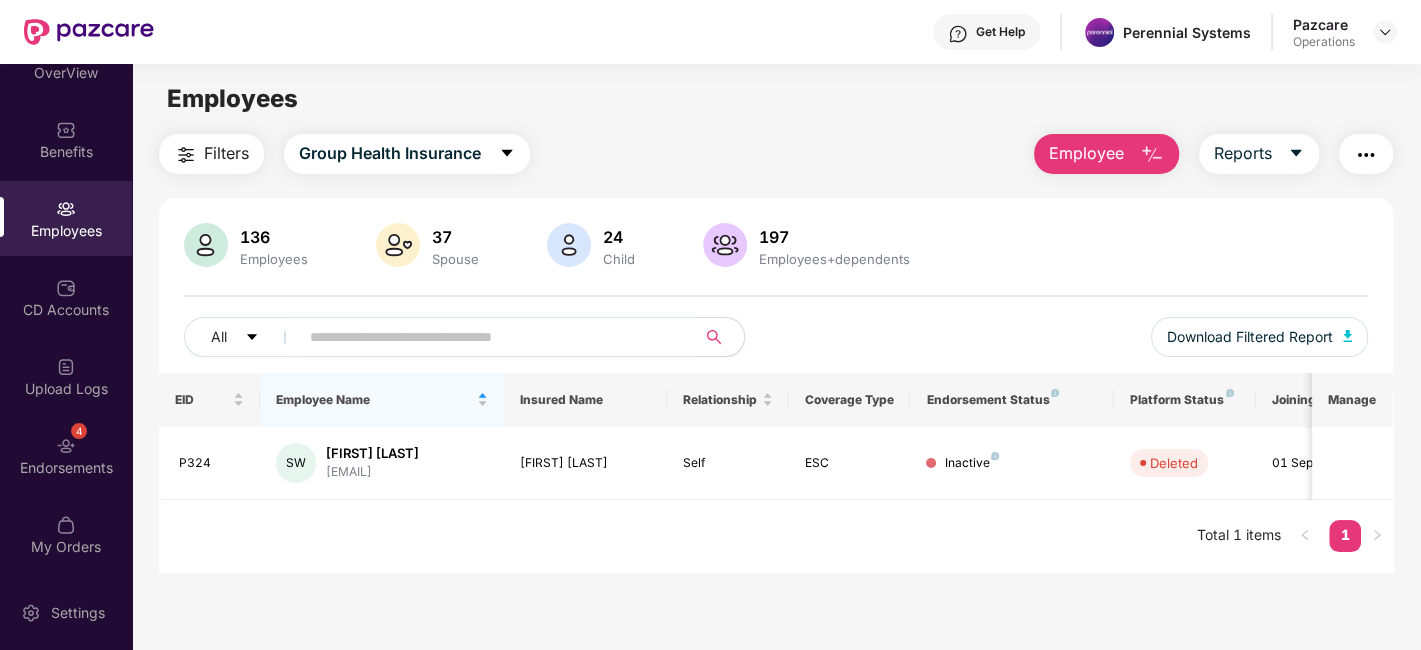 paste on "****" 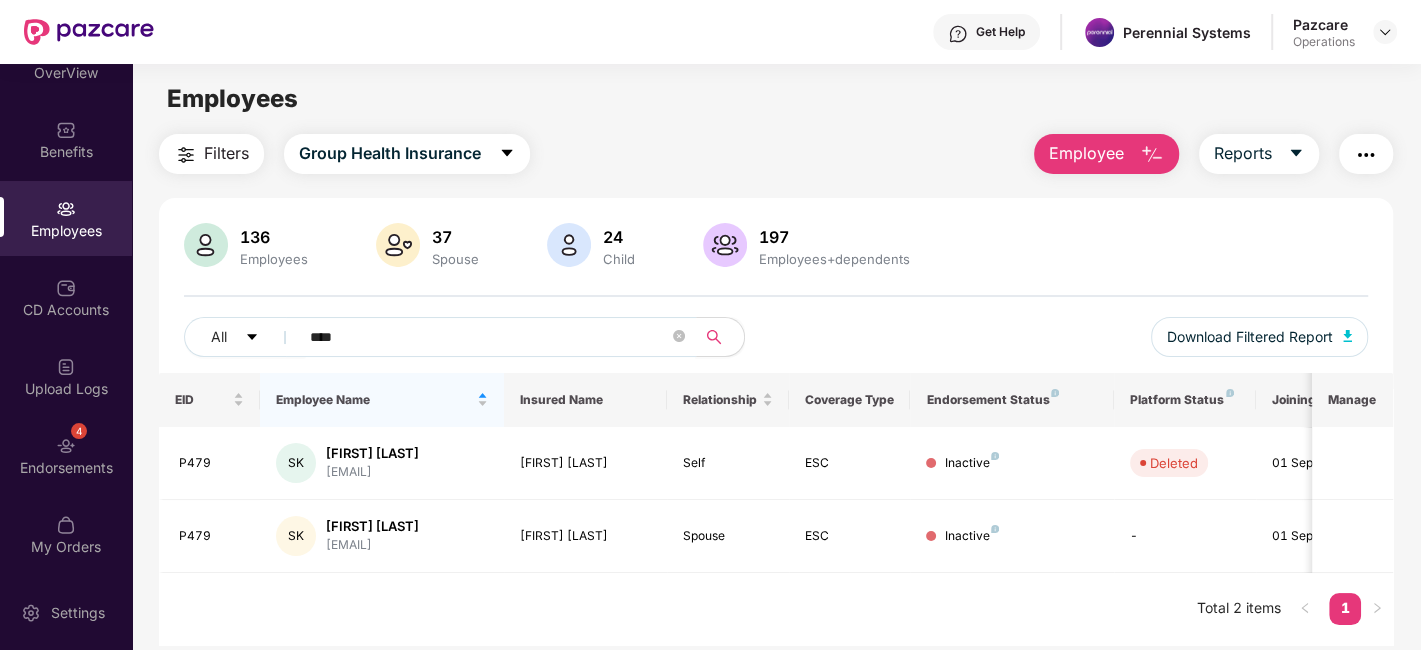 scroll, scrollTop: 63, scrollLeft: 0, axis: vertical 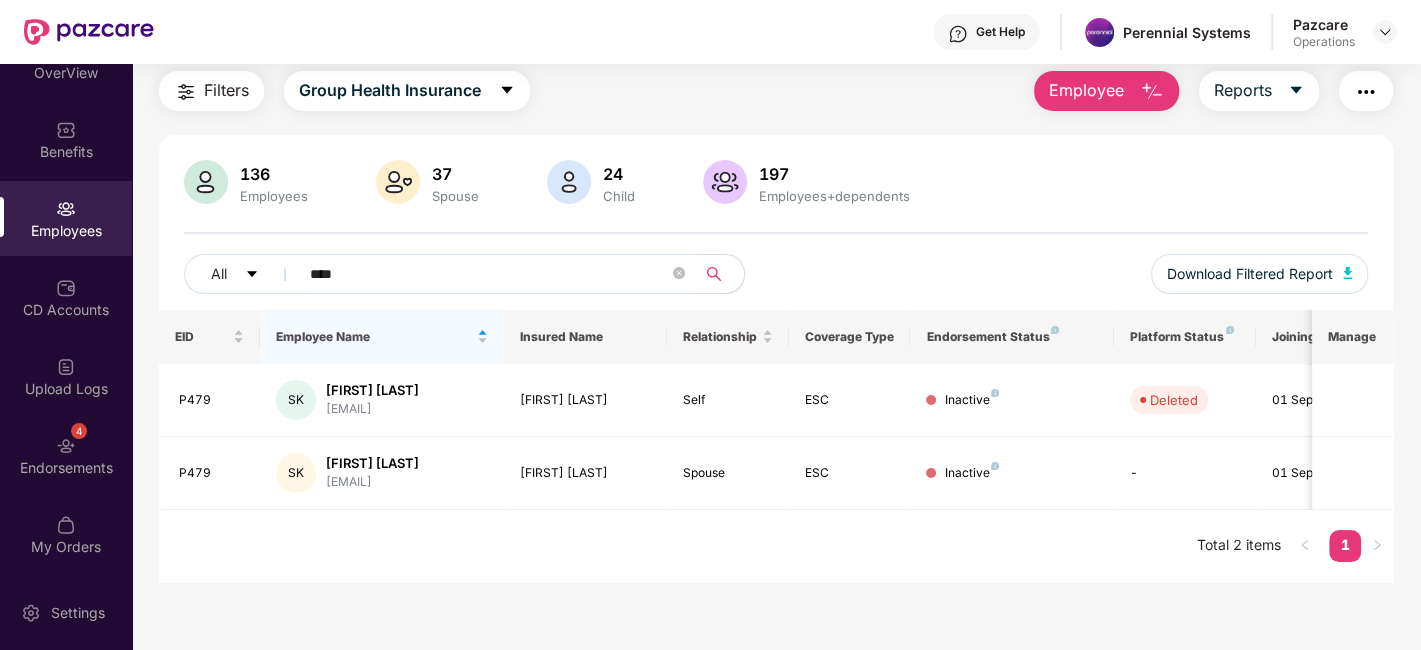 type on "****" 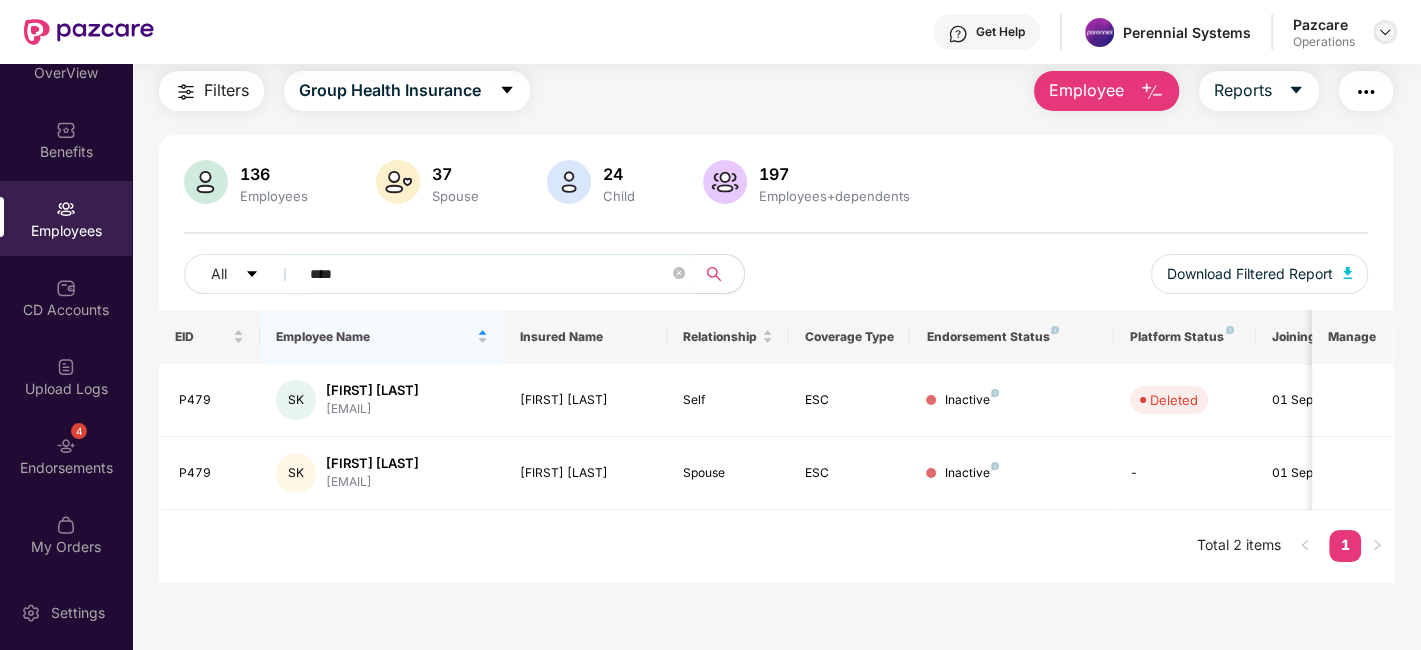 click at bounding box center (1385, 32) 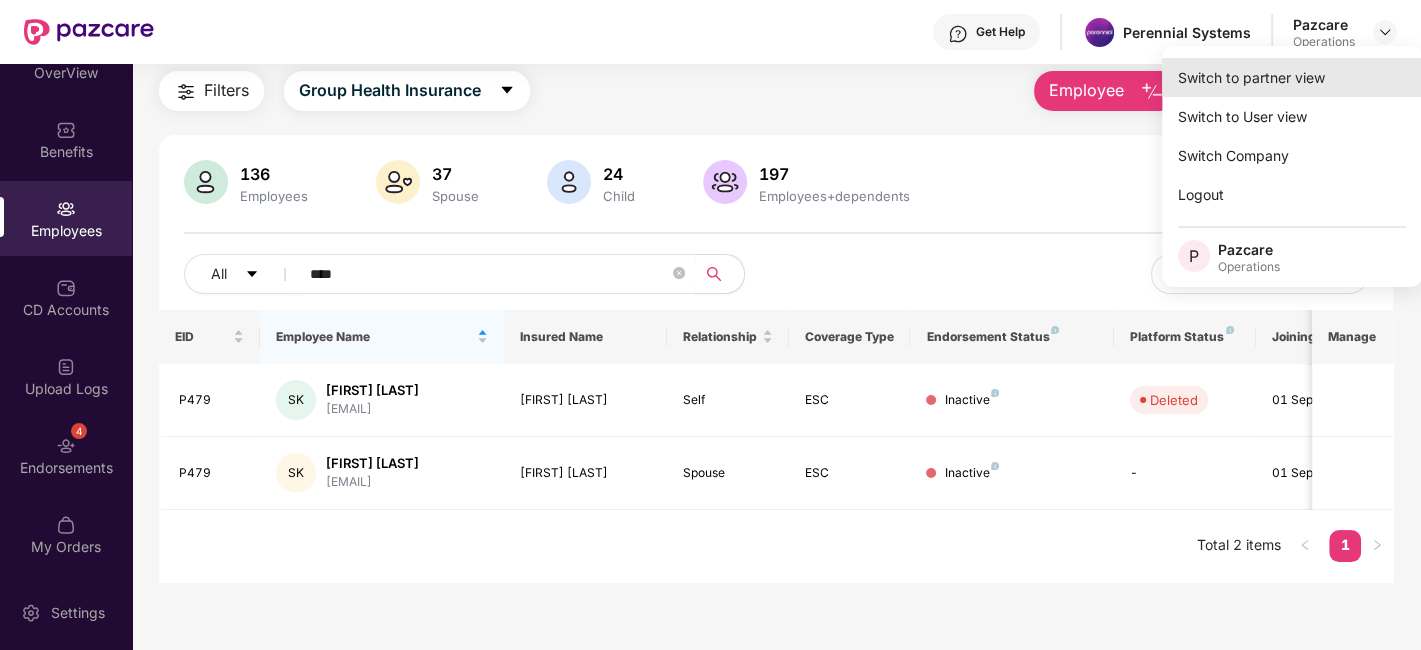 click on "Switch to partner view" at bounding box center (1292, 77) 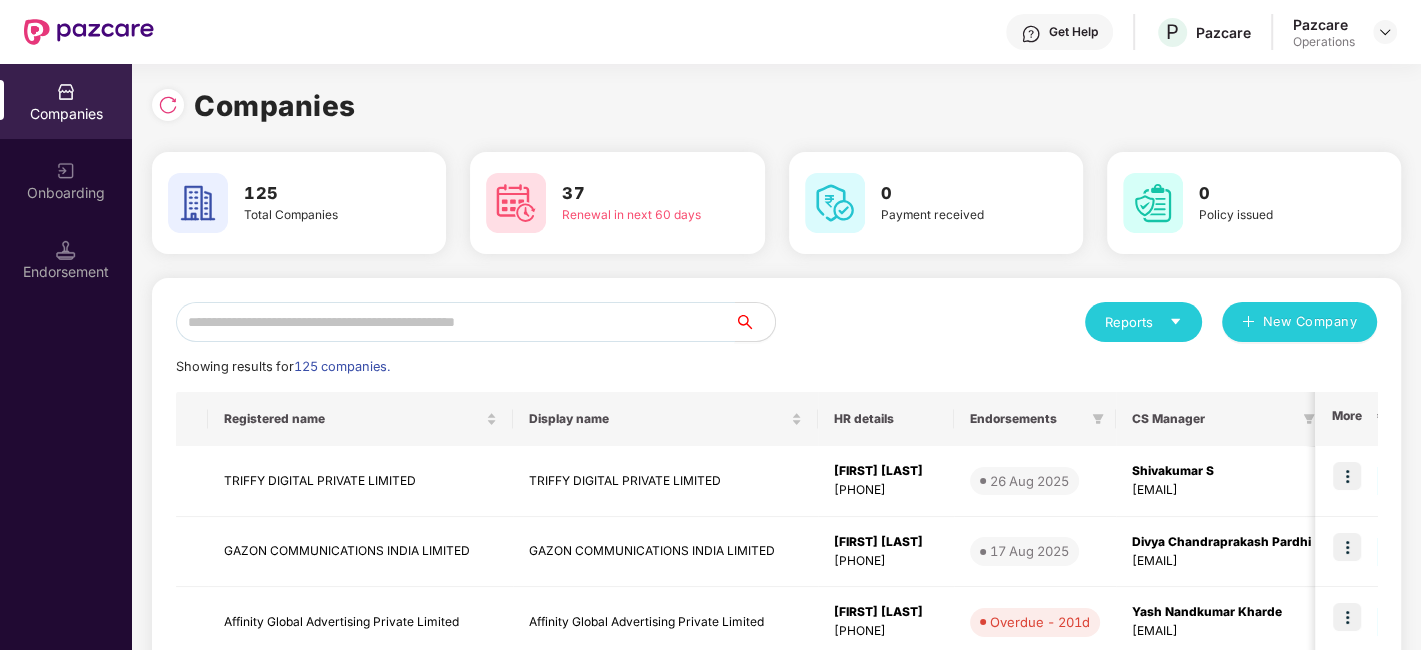 click at bounding box center (455, 322) 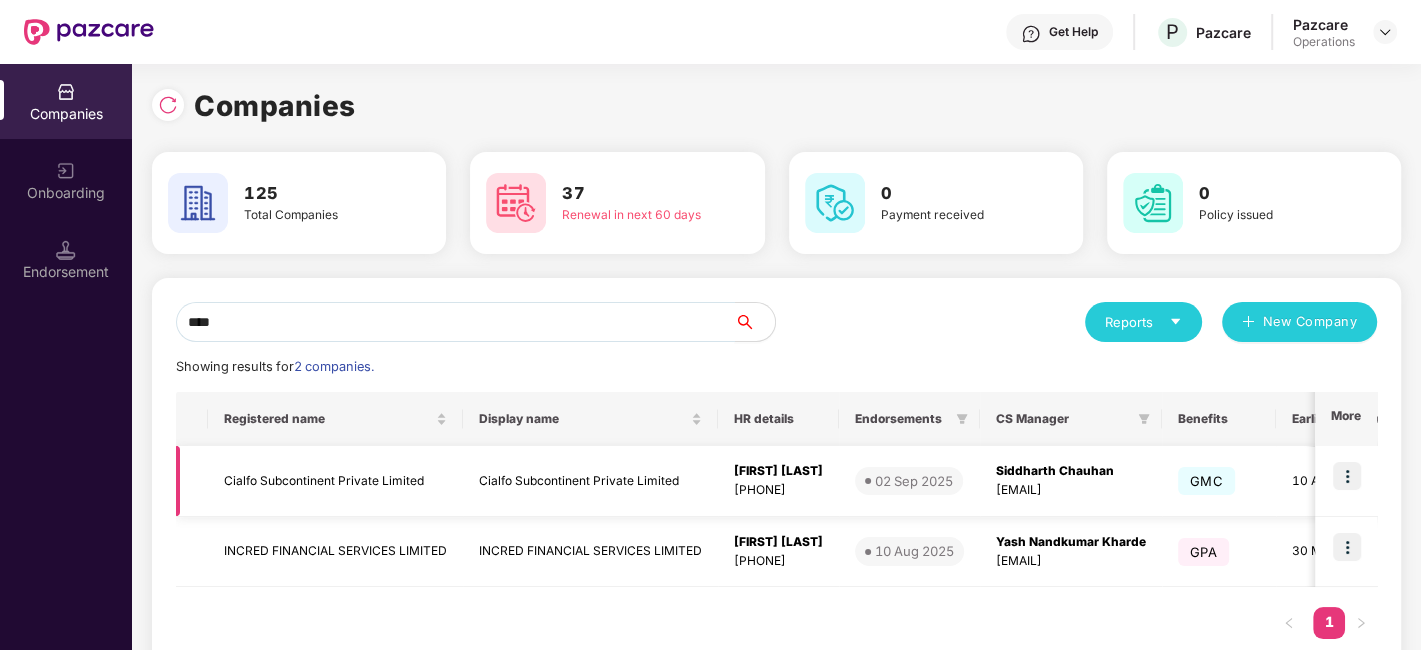 type on "****" 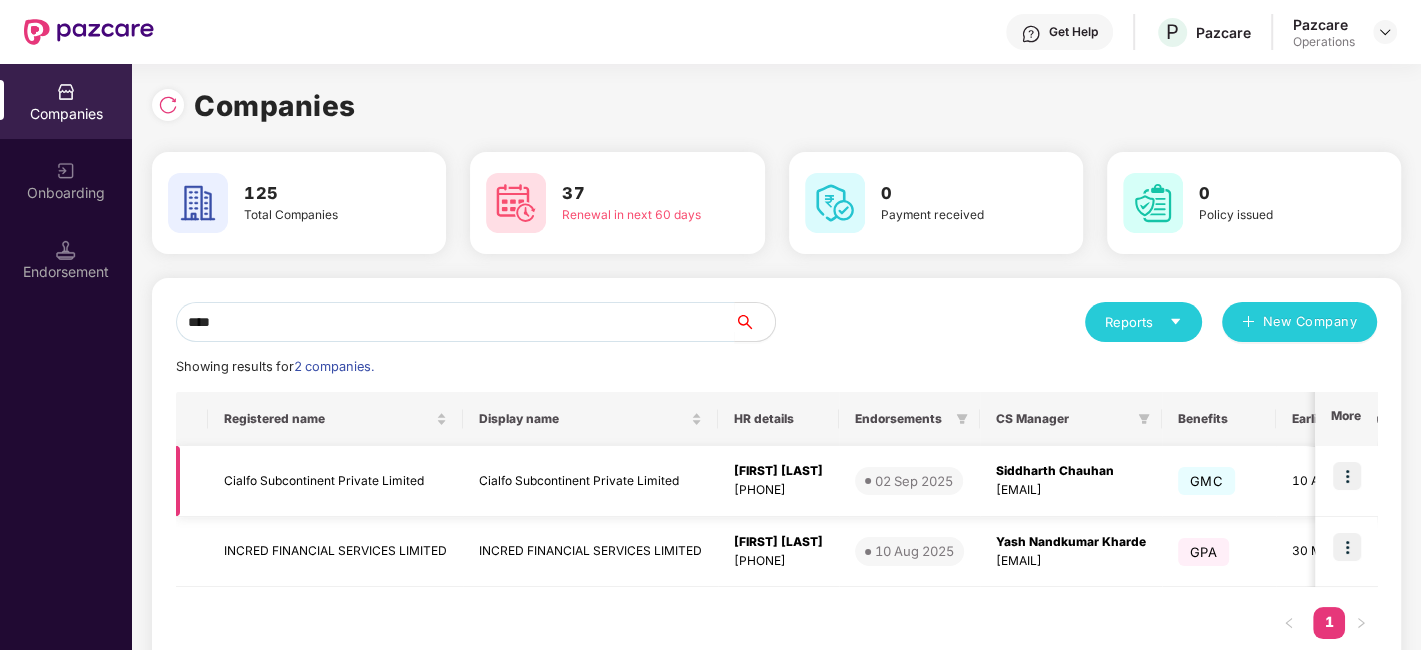 click on "Cialfo Subcontinent Private Limited" at bounding box center [335, 481] 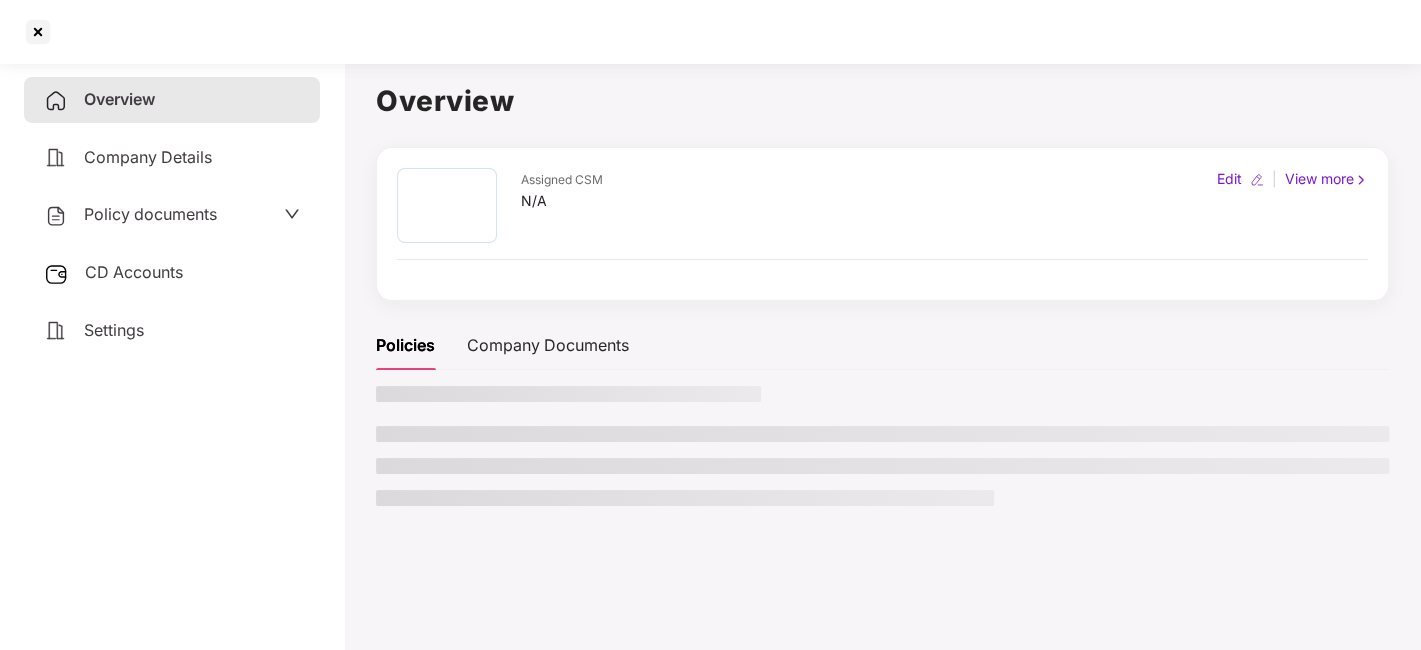 click on "Policy documents" at bounding box center [150, 214] 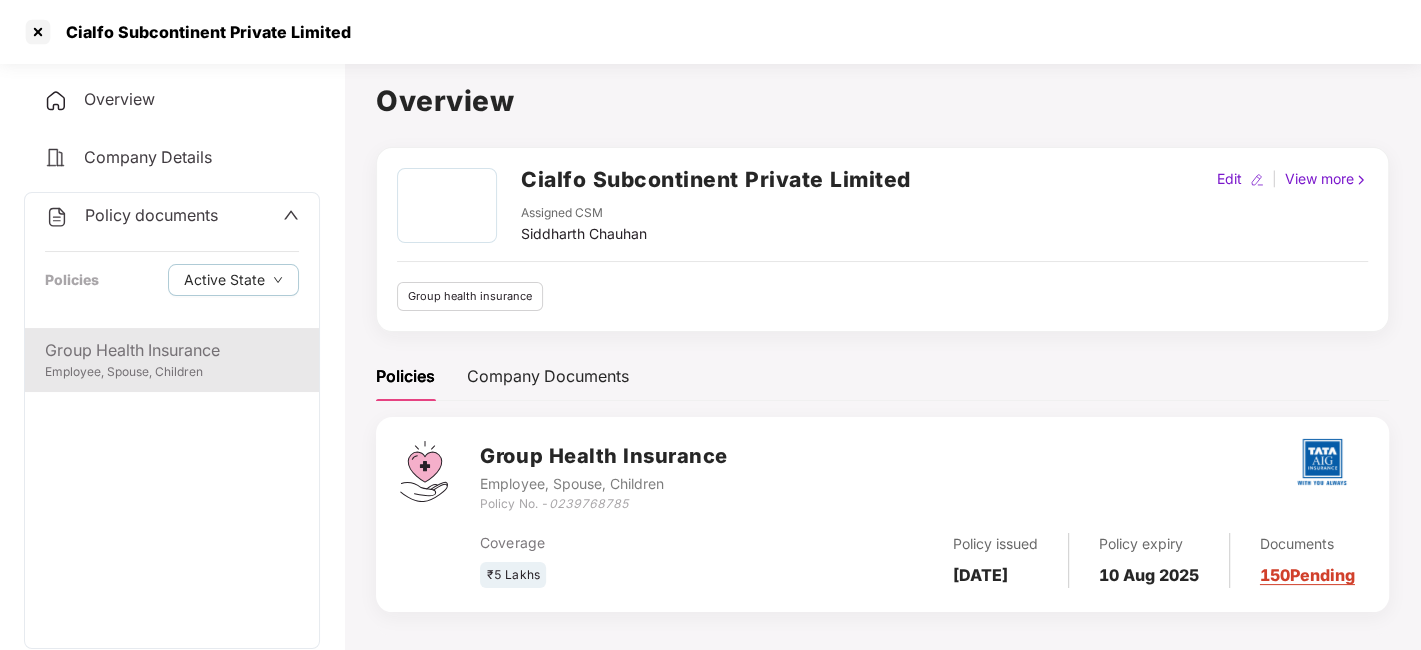 click on "Group Health Insurance" at bounding box center (172, 350) 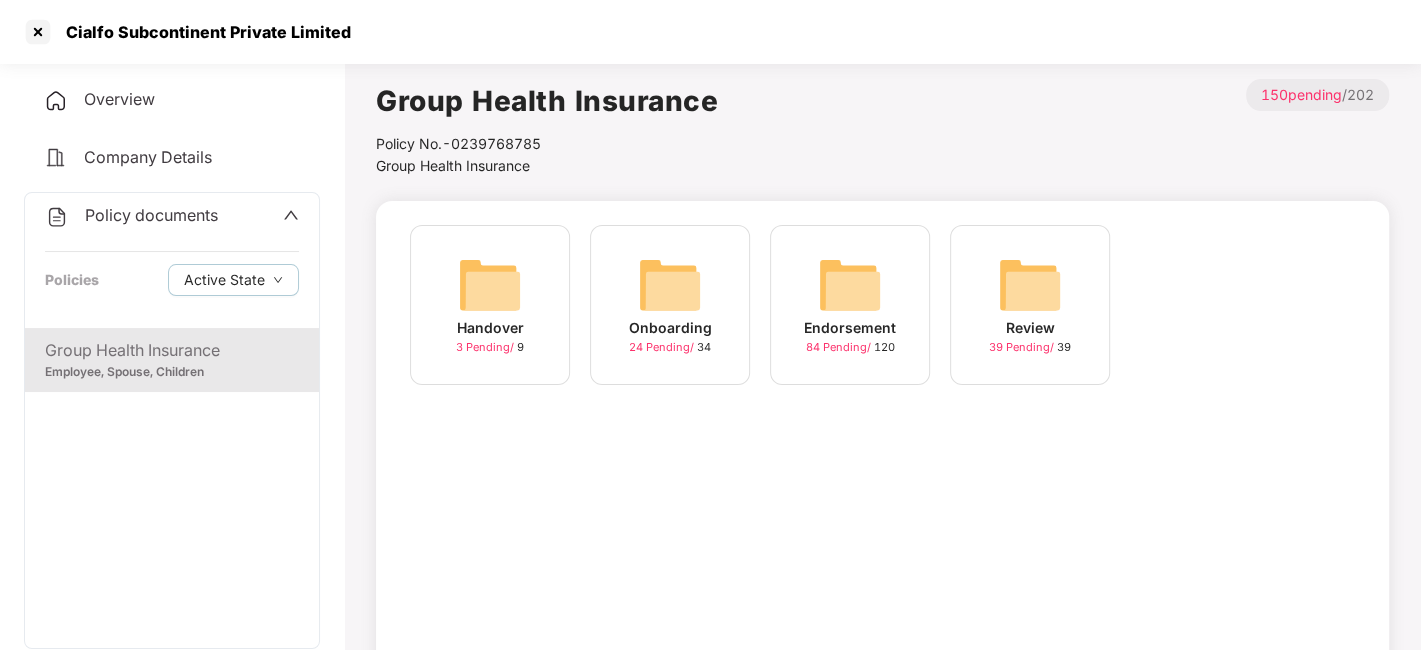 click at bounding box center (850, 285) 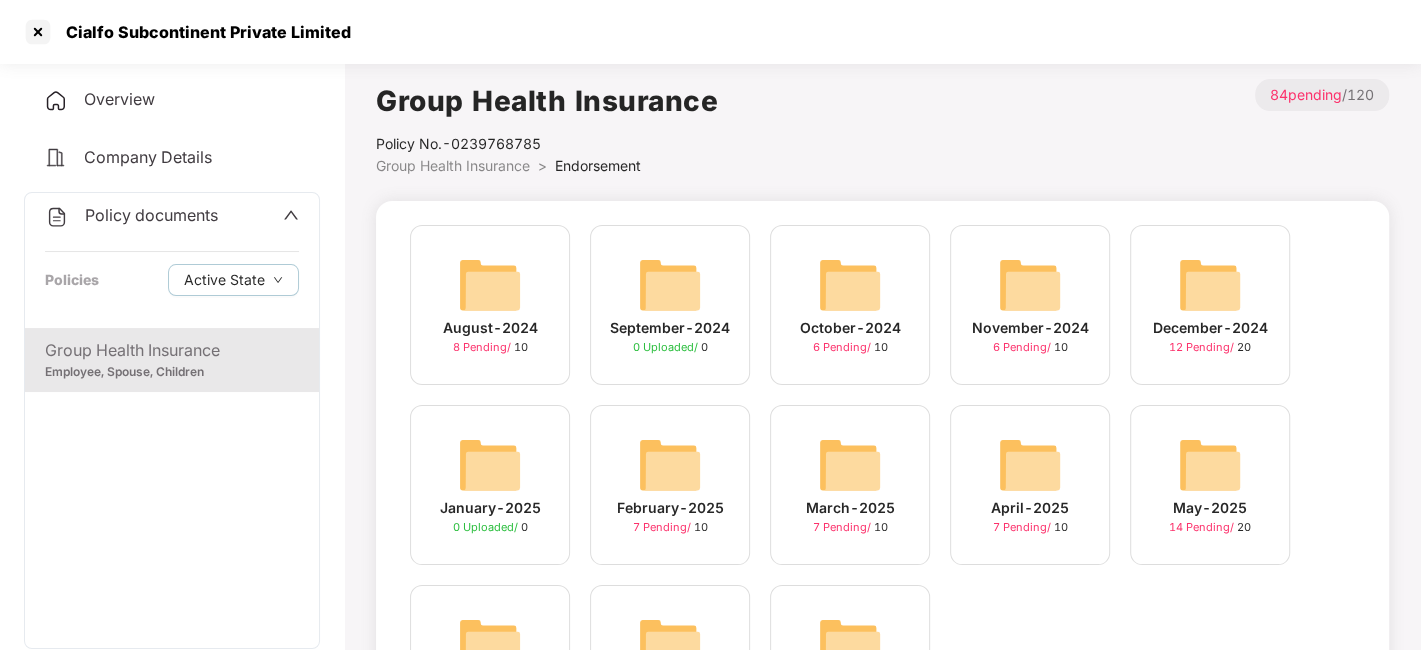 scroll, scrollTop: 162, scrollLeft: 0, axis: vertical 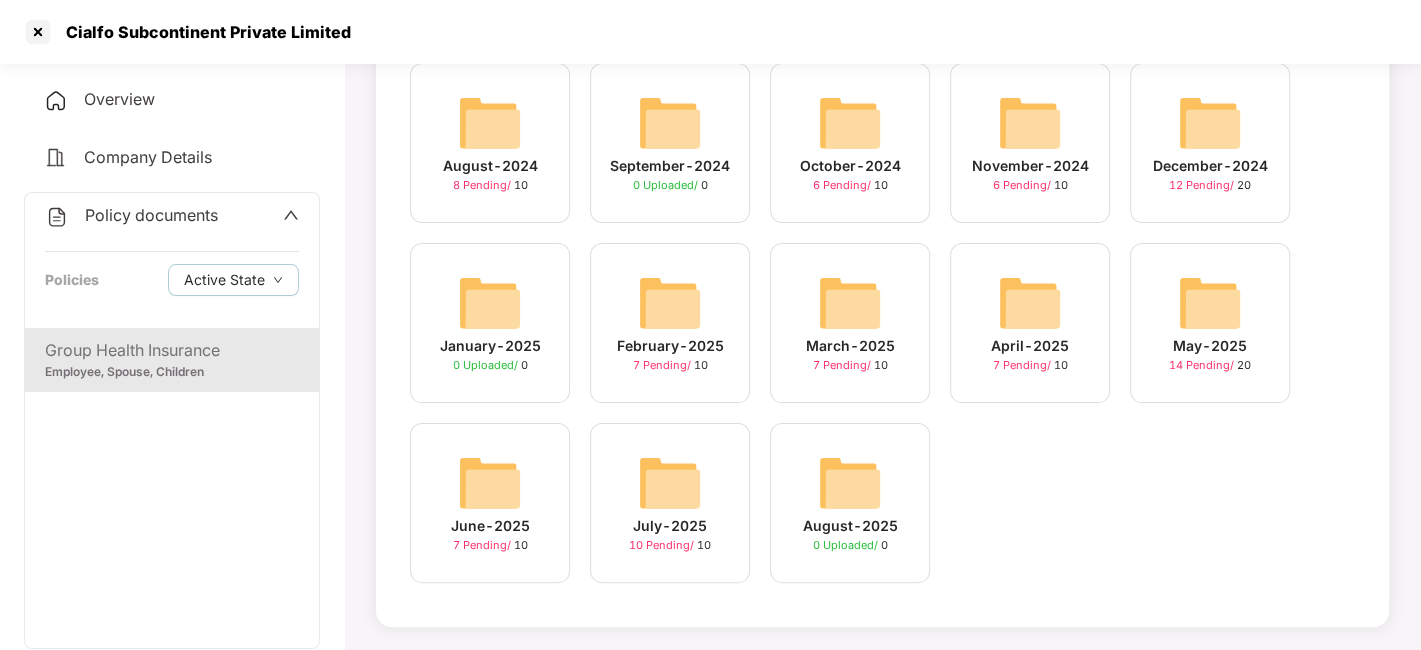 click at bounding box center [670, 483] 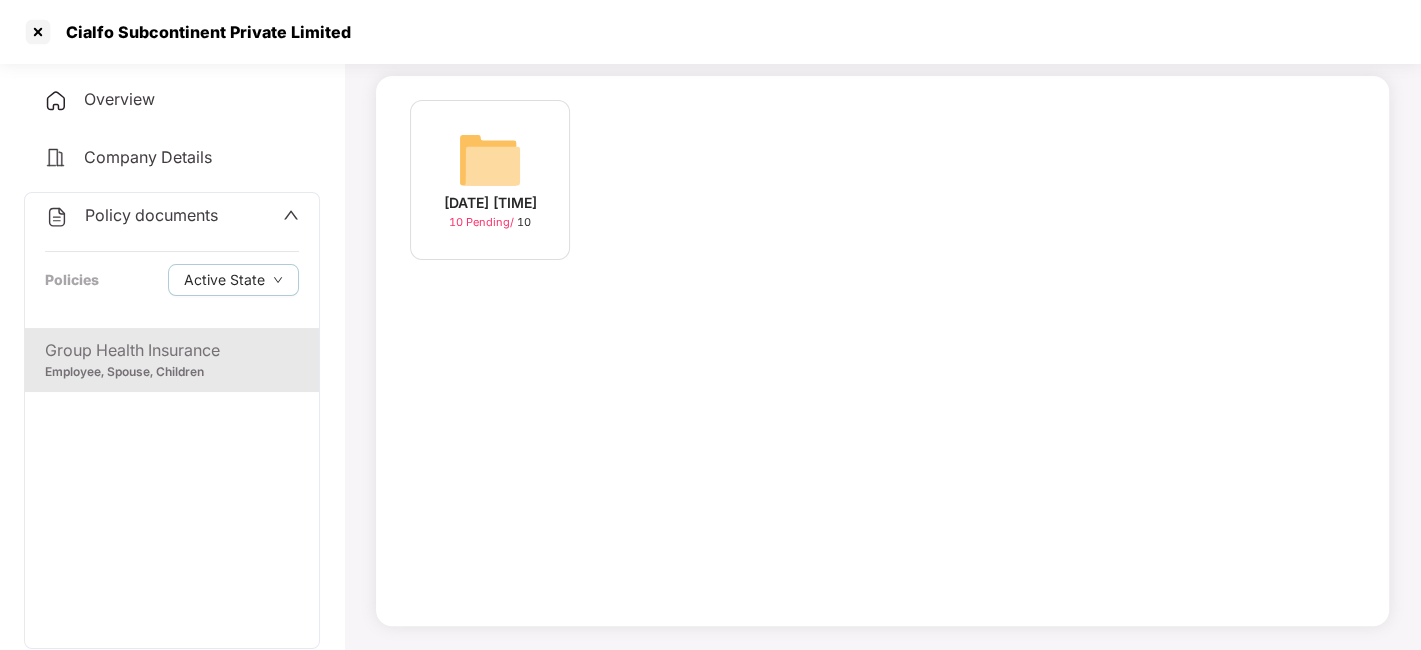 scroll, scrollTop: 124, scrollLeft: 0, axis: vertical 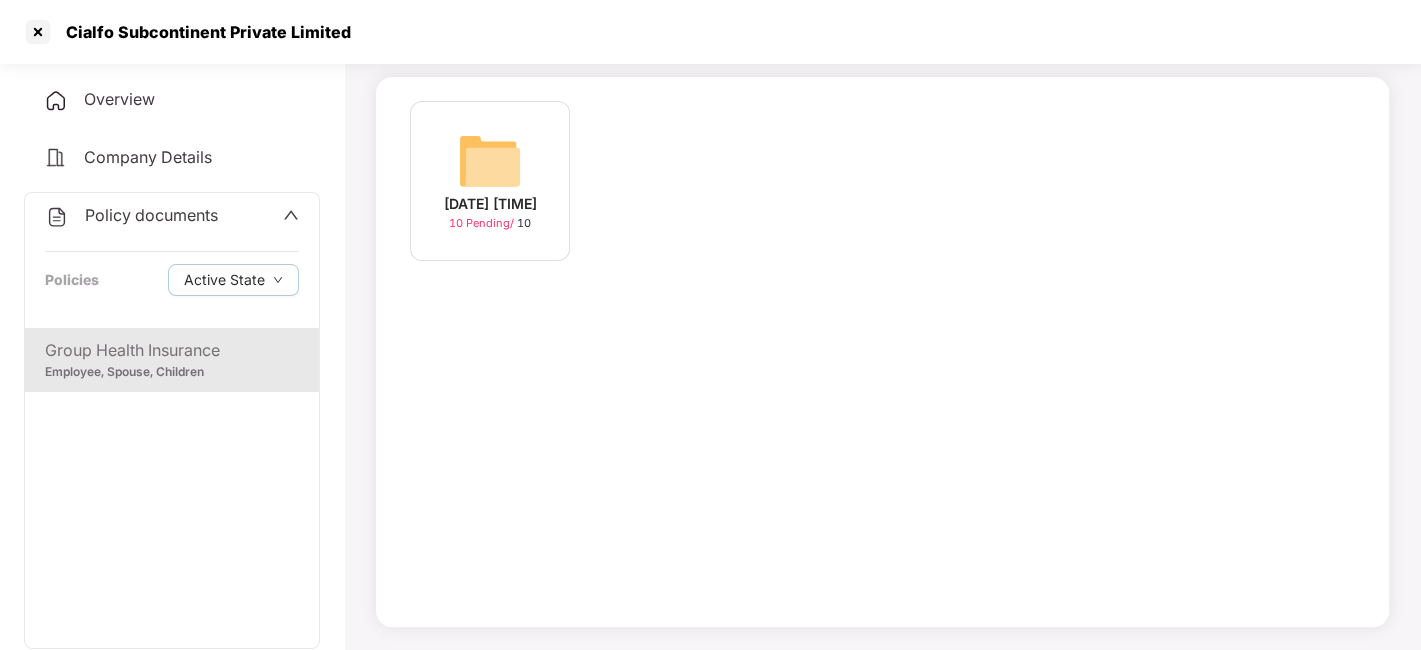 click at bounding box center [490, 161] 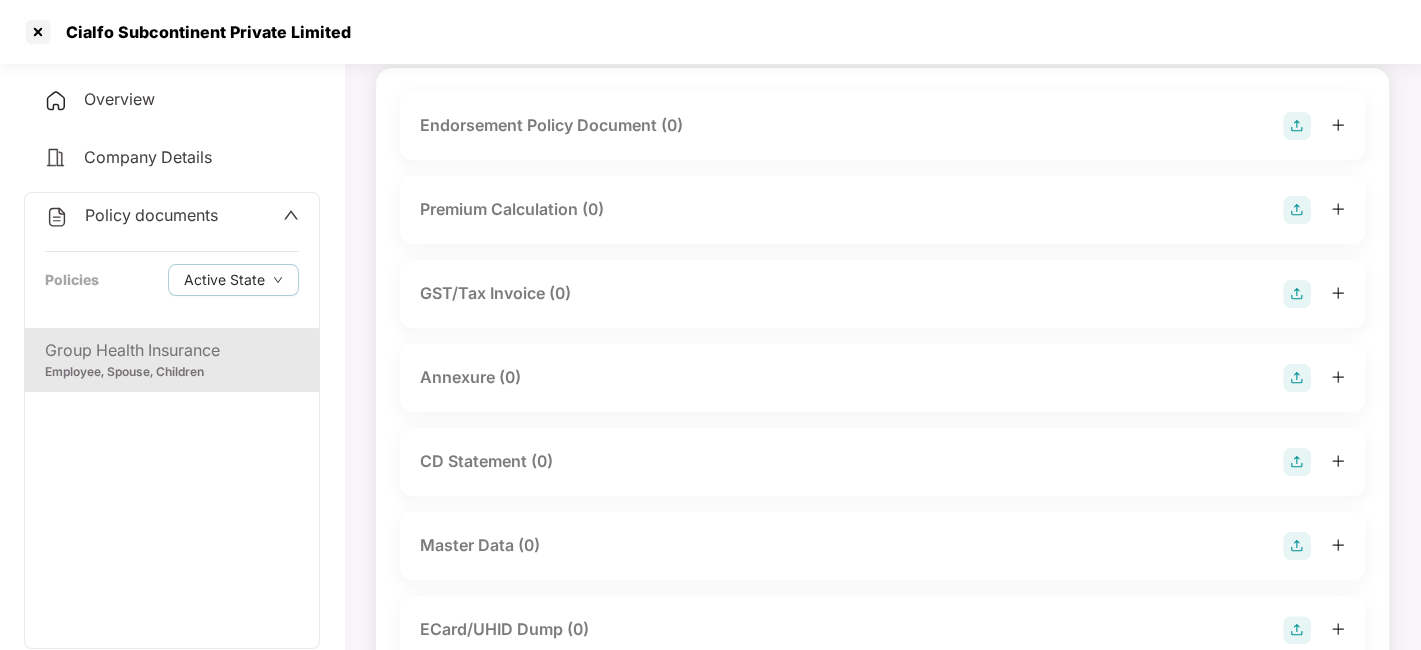 scroll, scrollTop: 0, scrollLeft: 0, axis: both 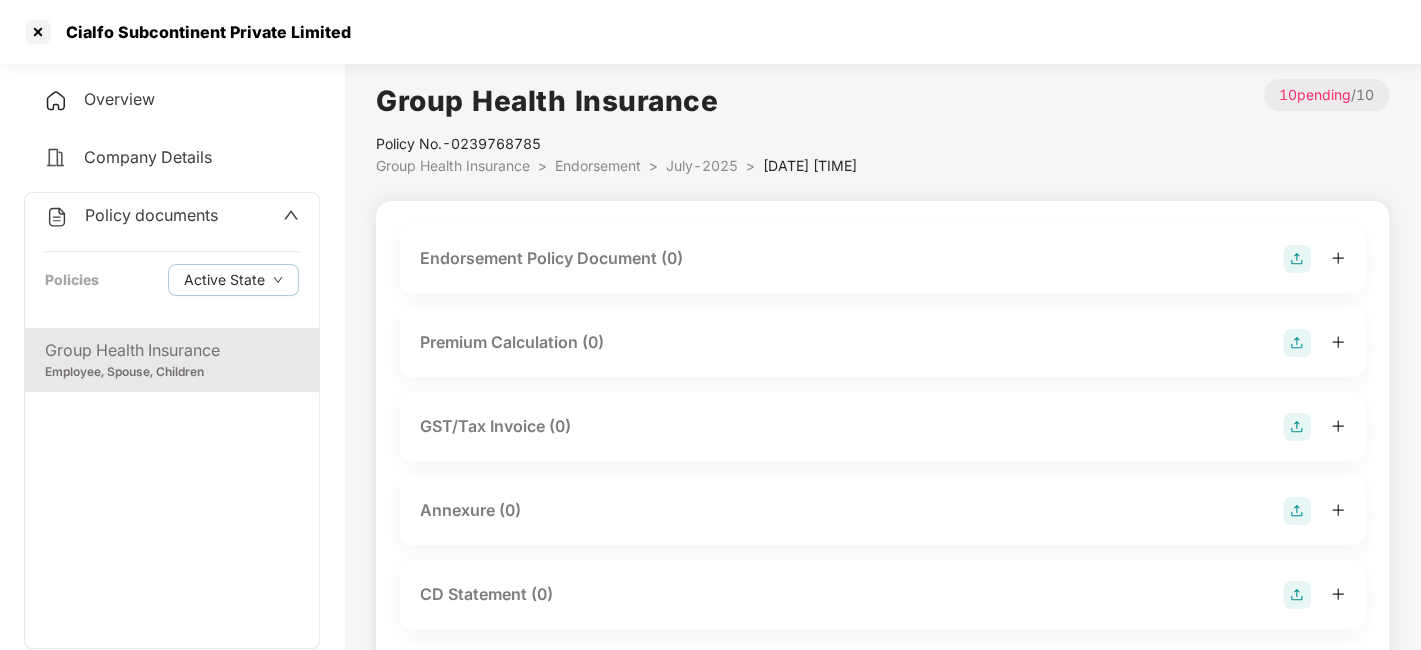 click at bounding box center [1297, 259] 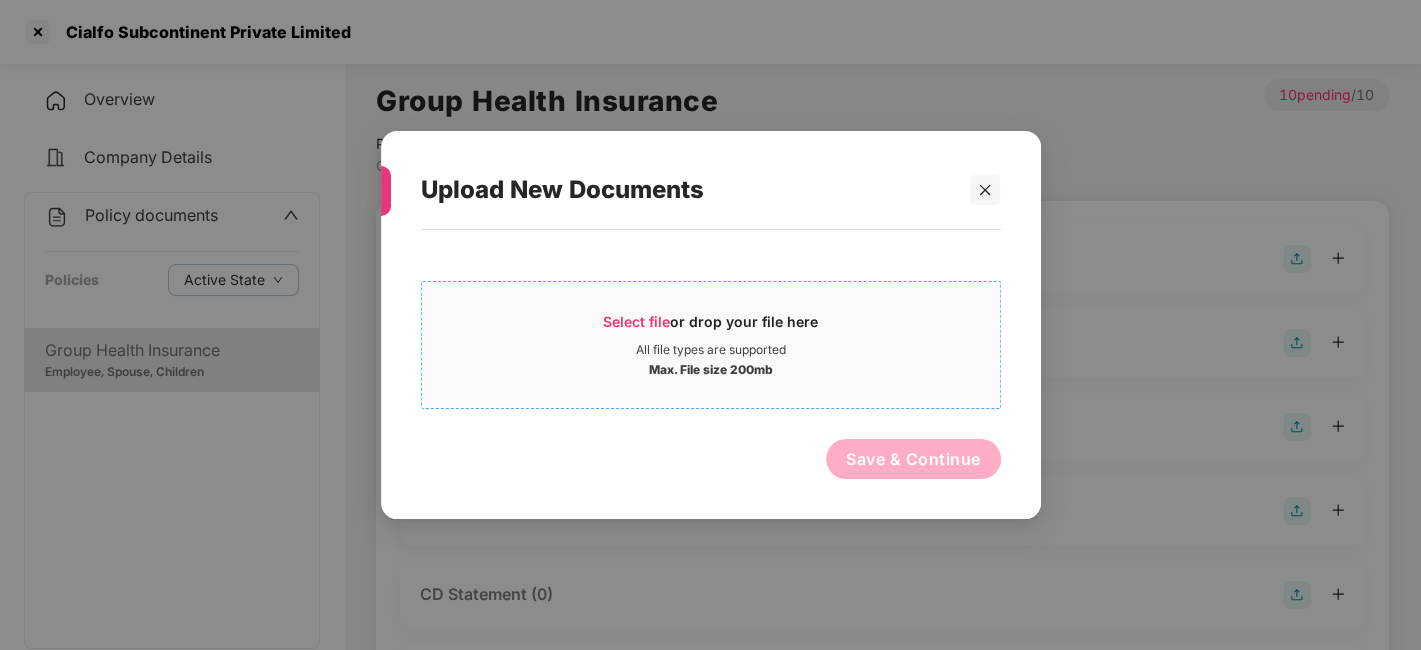 click on "Select file  or drop your file here" at bounding box center (711, 327) 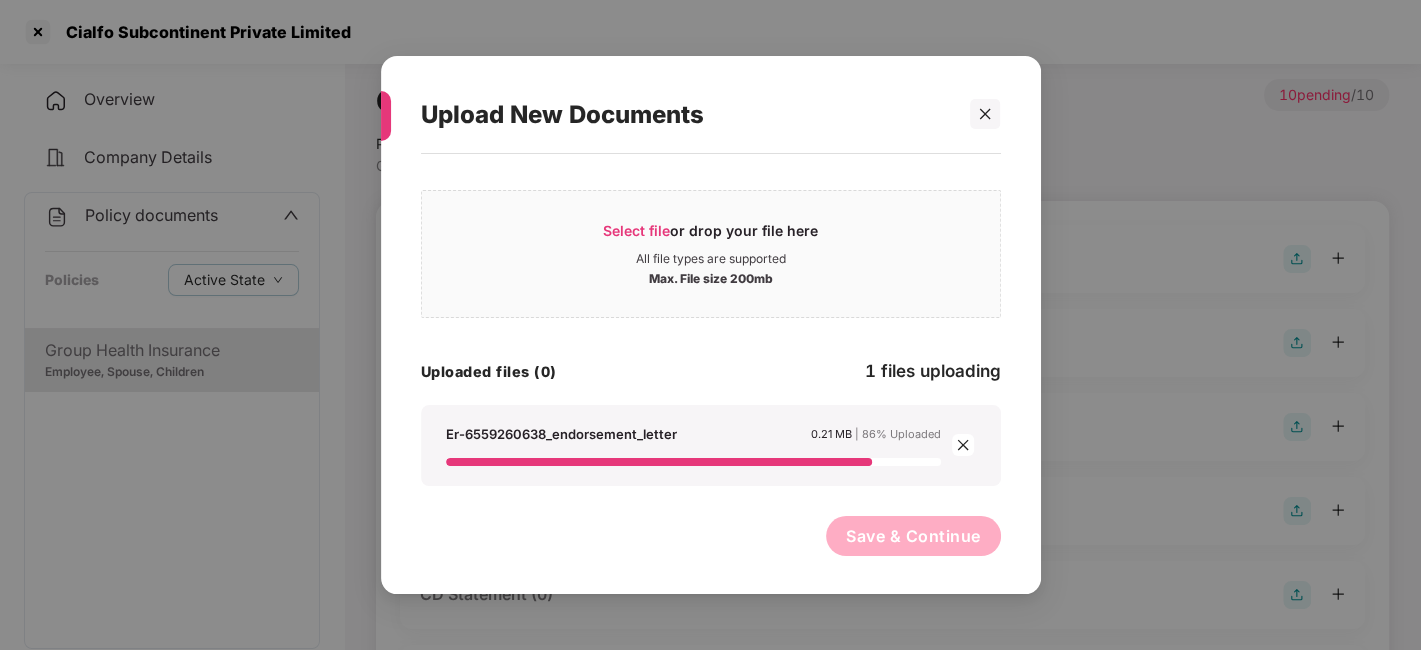 scroll, scrollTop: 0, scrollLeft: 0, axis: both 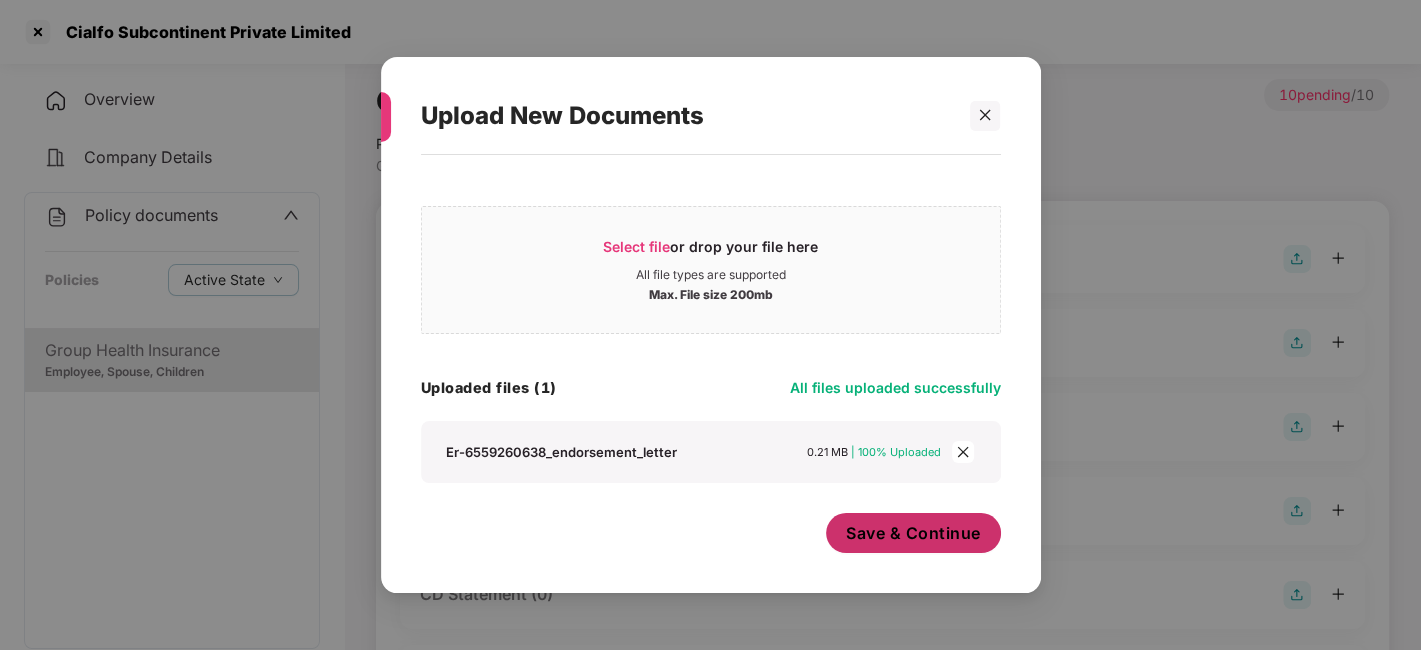 click on "Save & Continue" at bounding box center [913, 533] 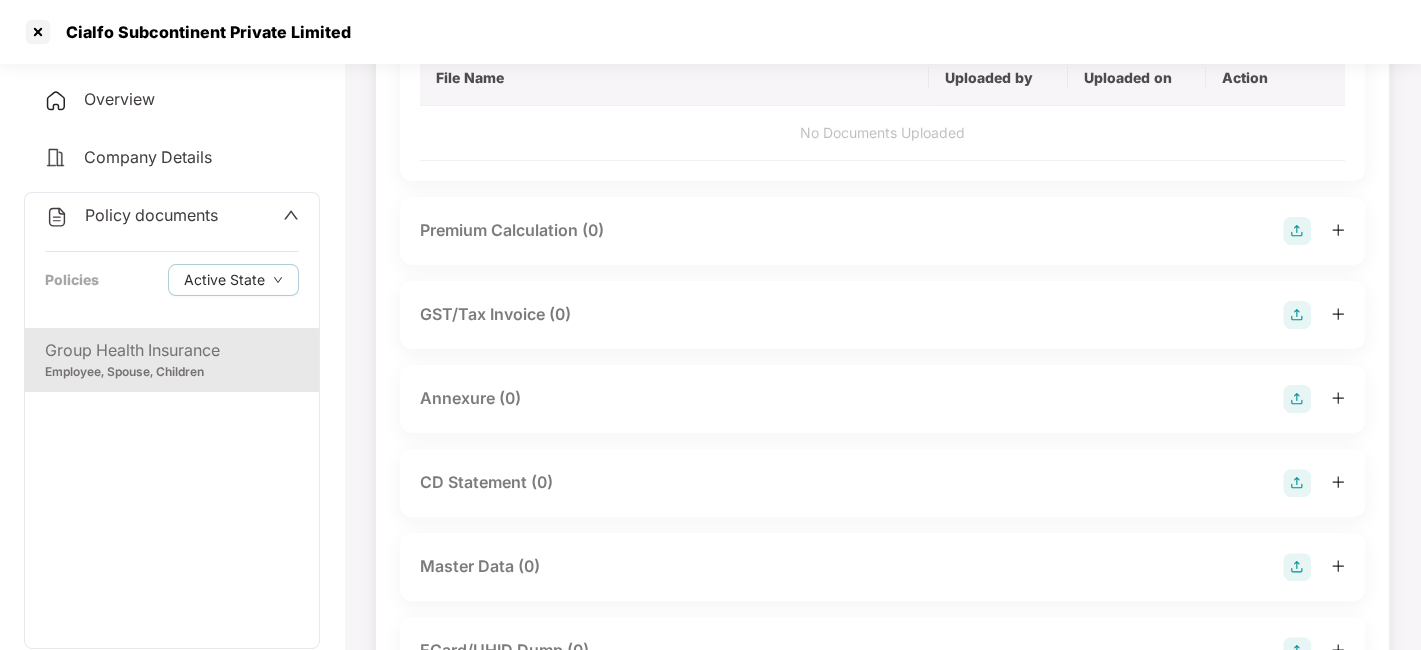 scroll, scrollTop: 248, scrollLeft: 0, axis: vertical 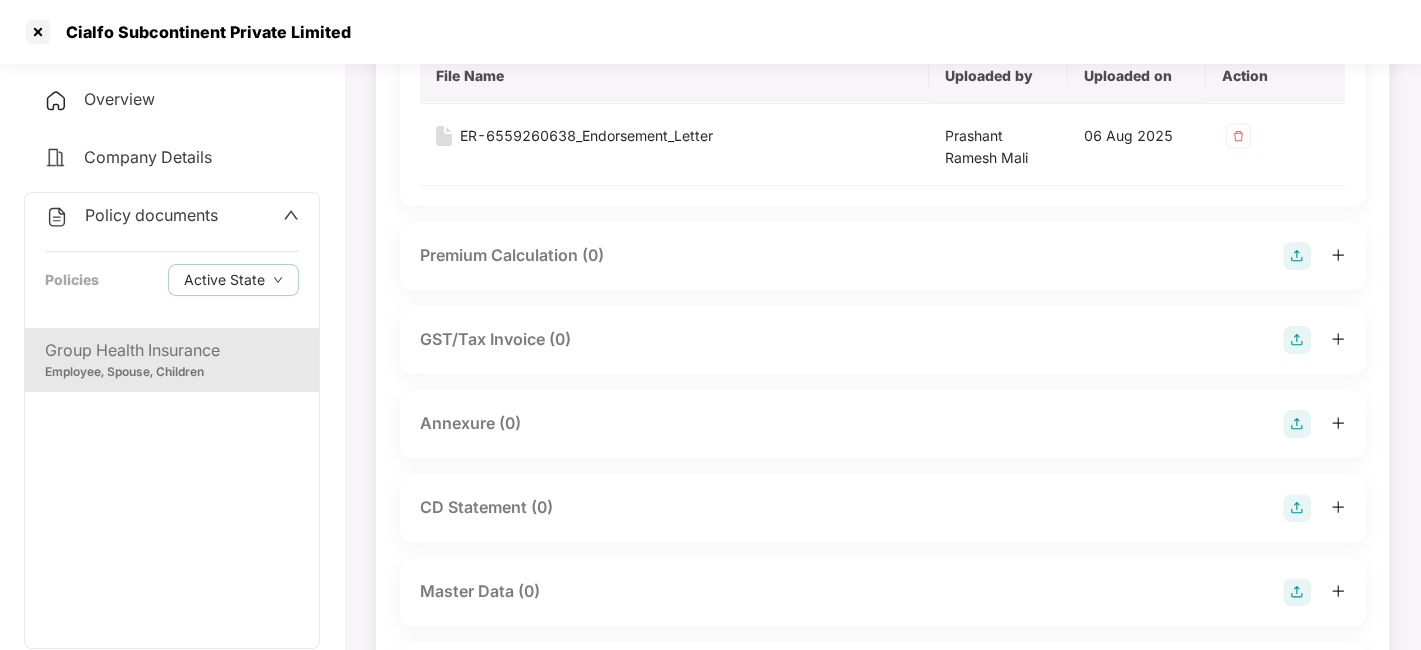 click at bounding box center [1297, 424] 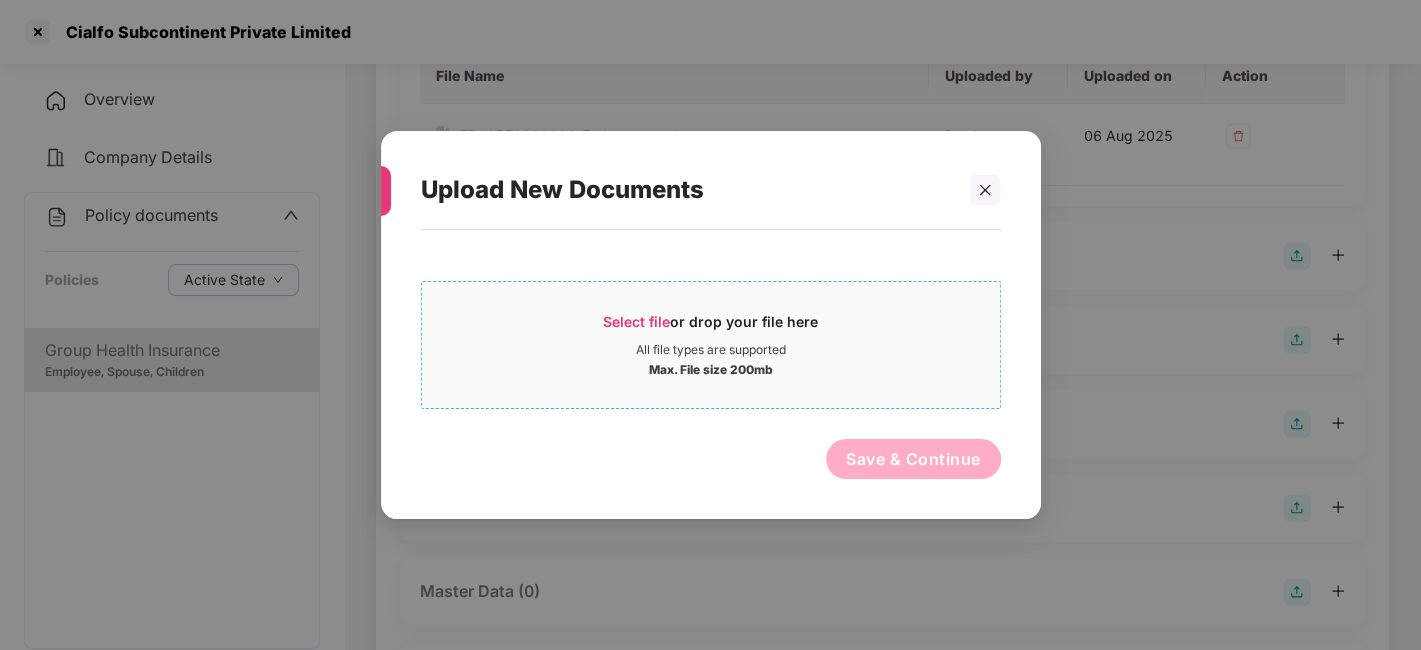 click on "Select file  or drop your file here" at bounding box center (711, 327) 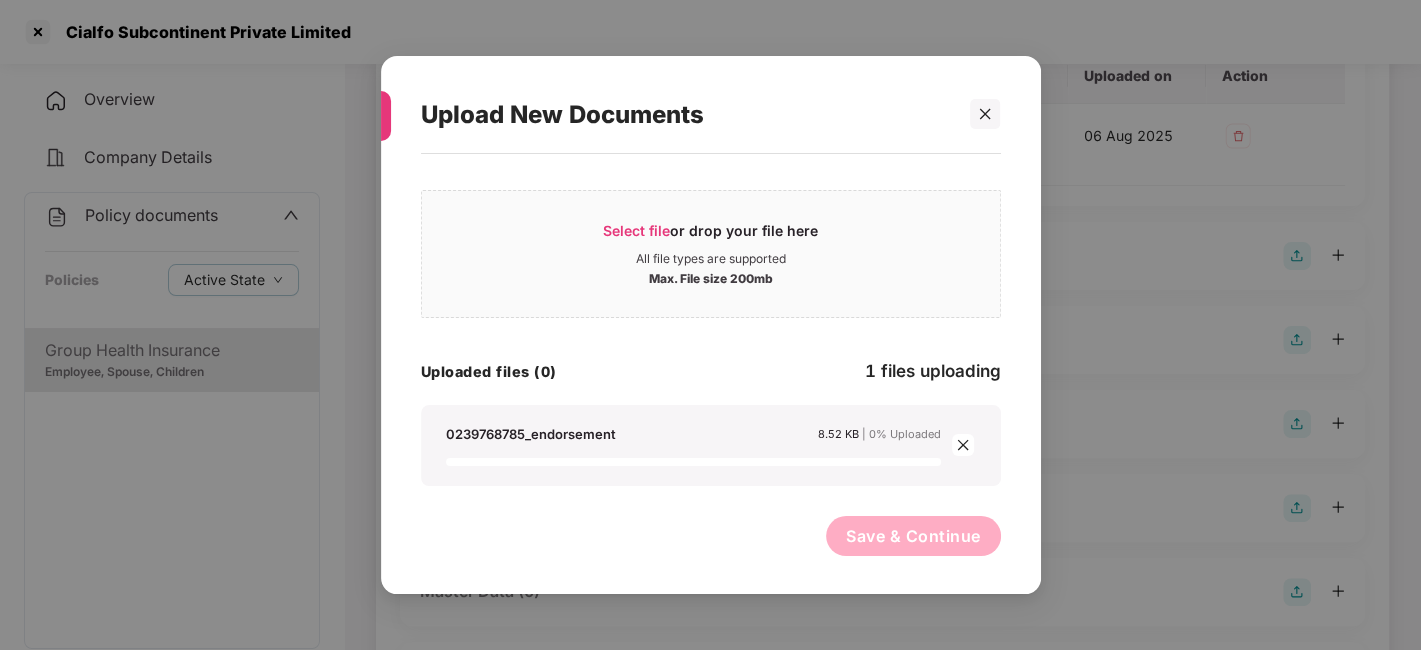 scroll, scrollTop: 0, scrollLeft: 0, axis: both 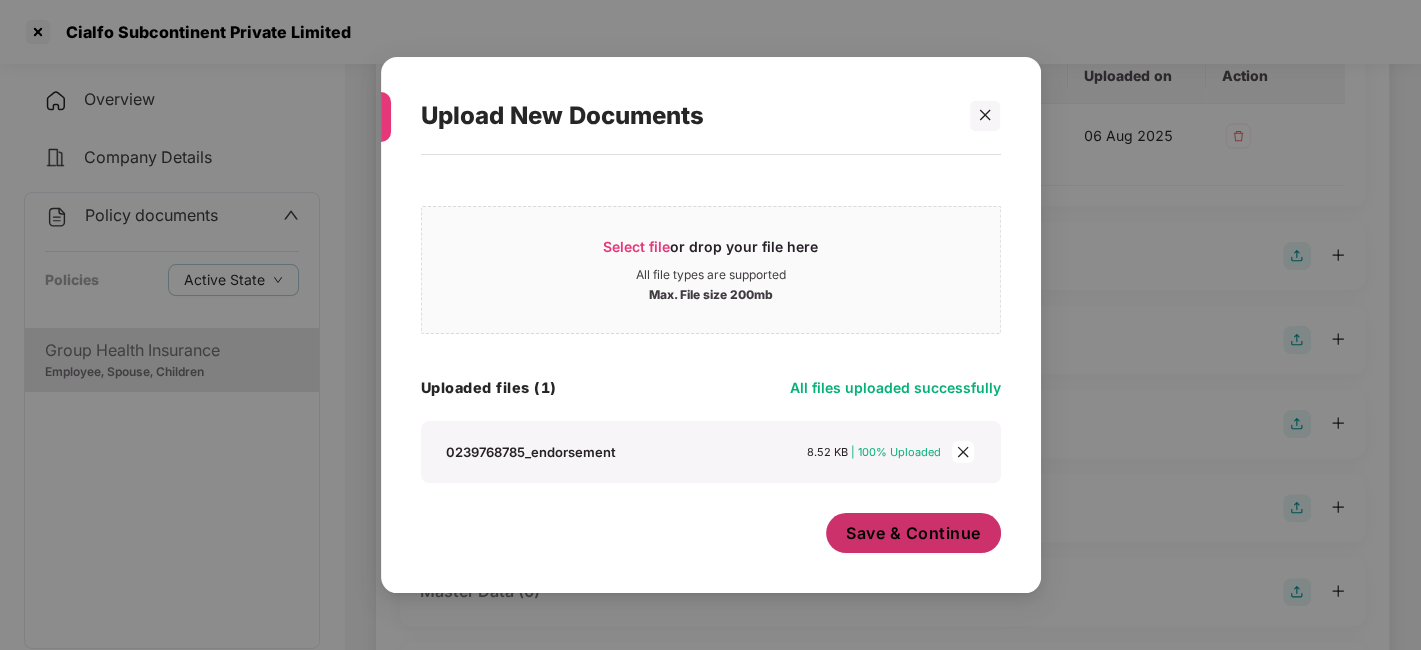 click on "Save & Continue" at bounding box center (913, 533) 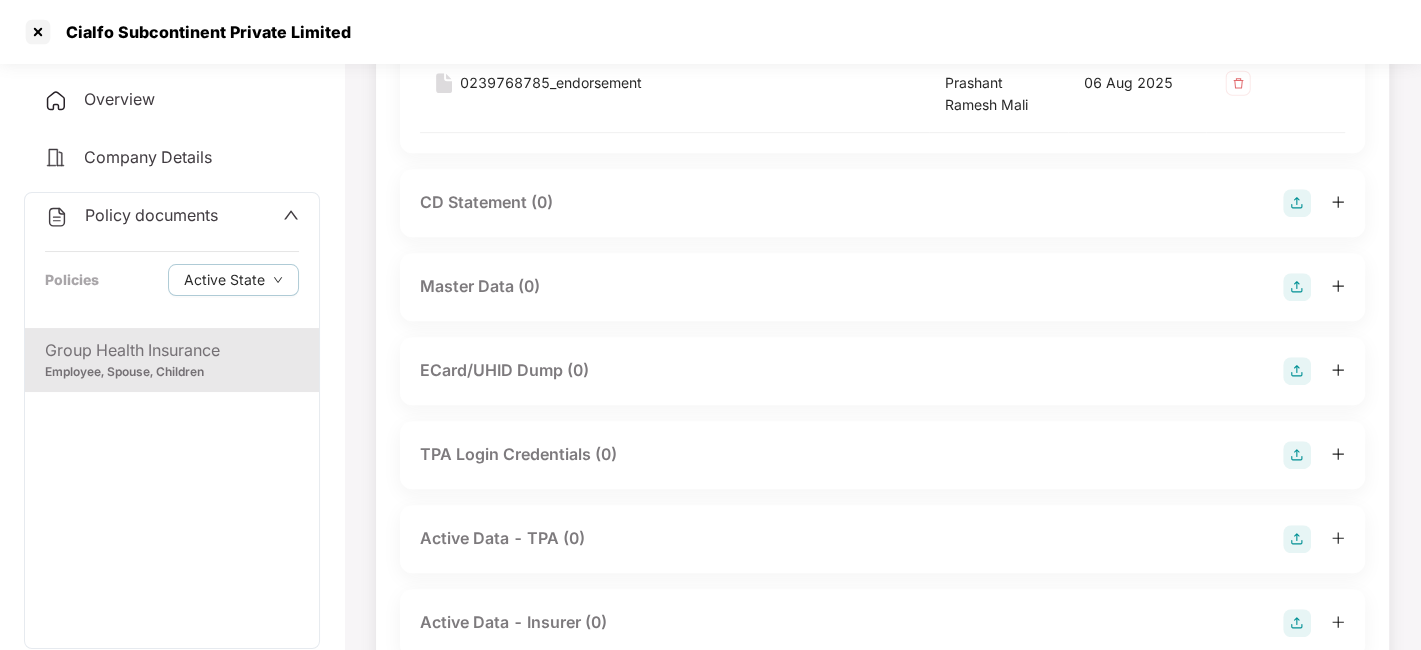 scroll, scrollTop: 782, scrollLeft: 0, axis: vertical 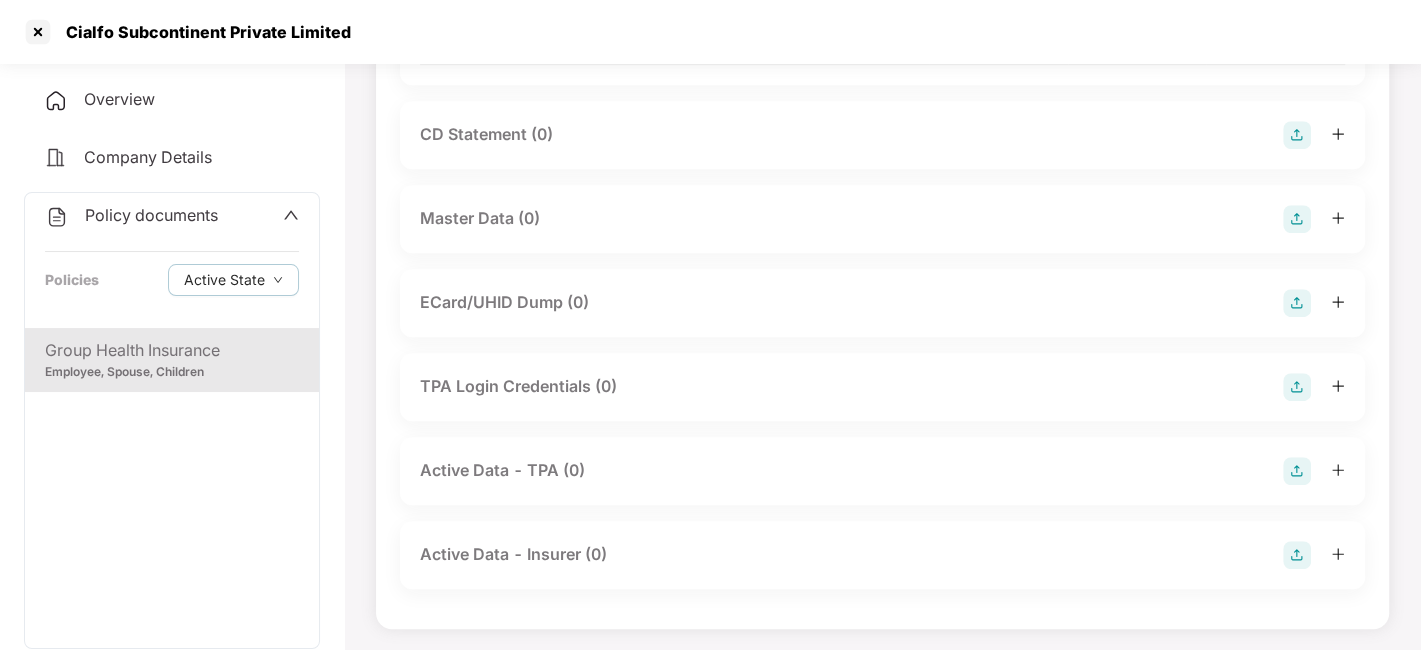 click at bounding box center [1297, 219] 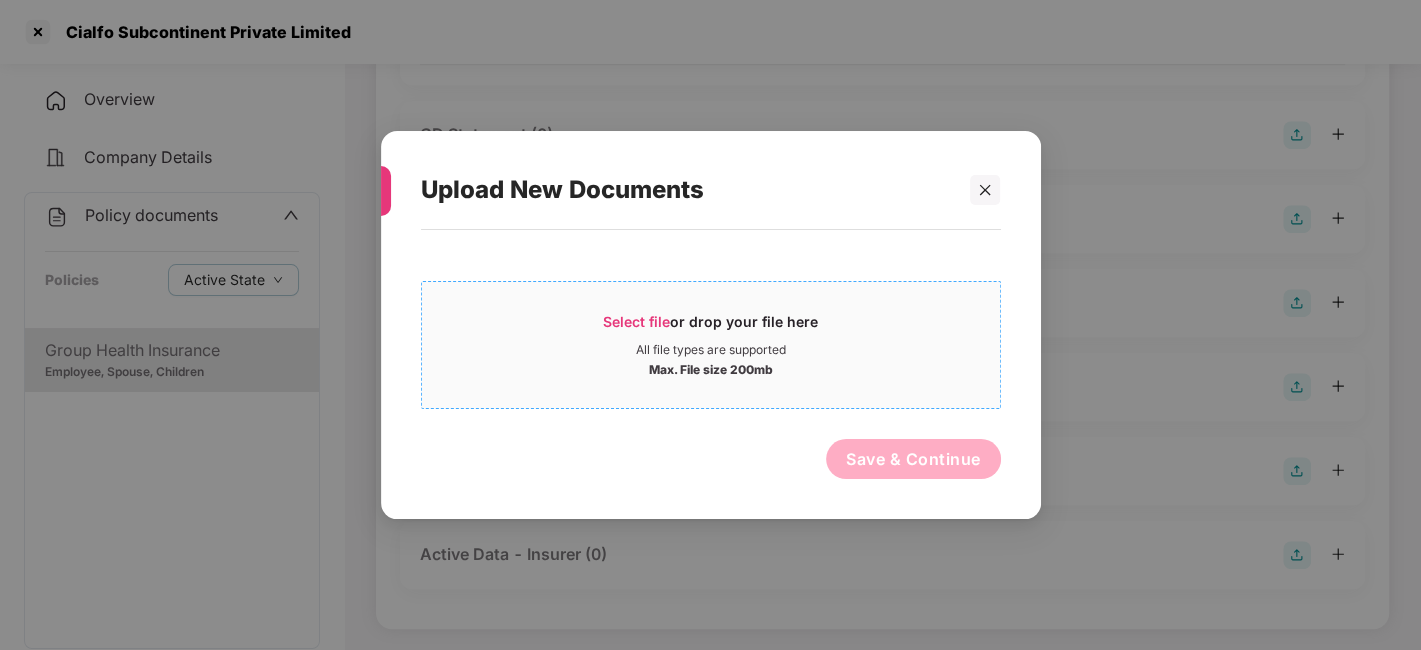click on "Max. File size 200mb" at bounding box center (711, 368) 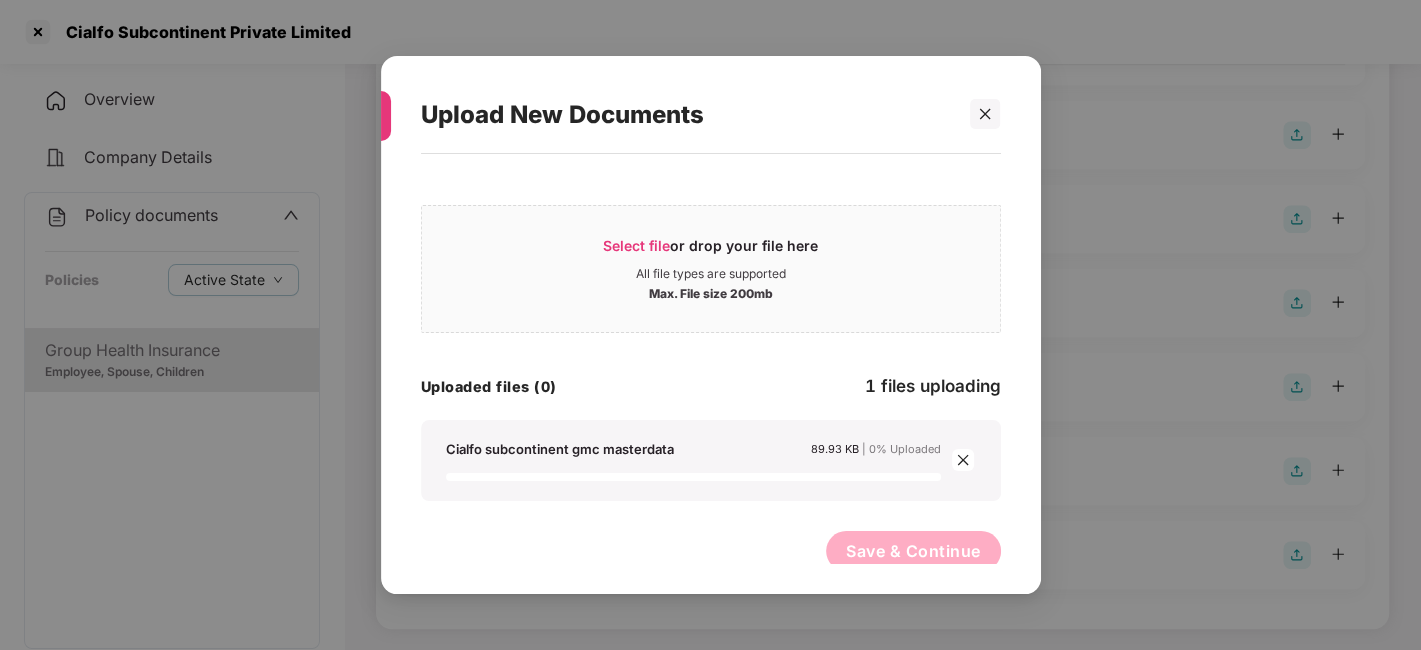 scroll, scrollTop: 15, scrollLeft: 0, axis: vertical 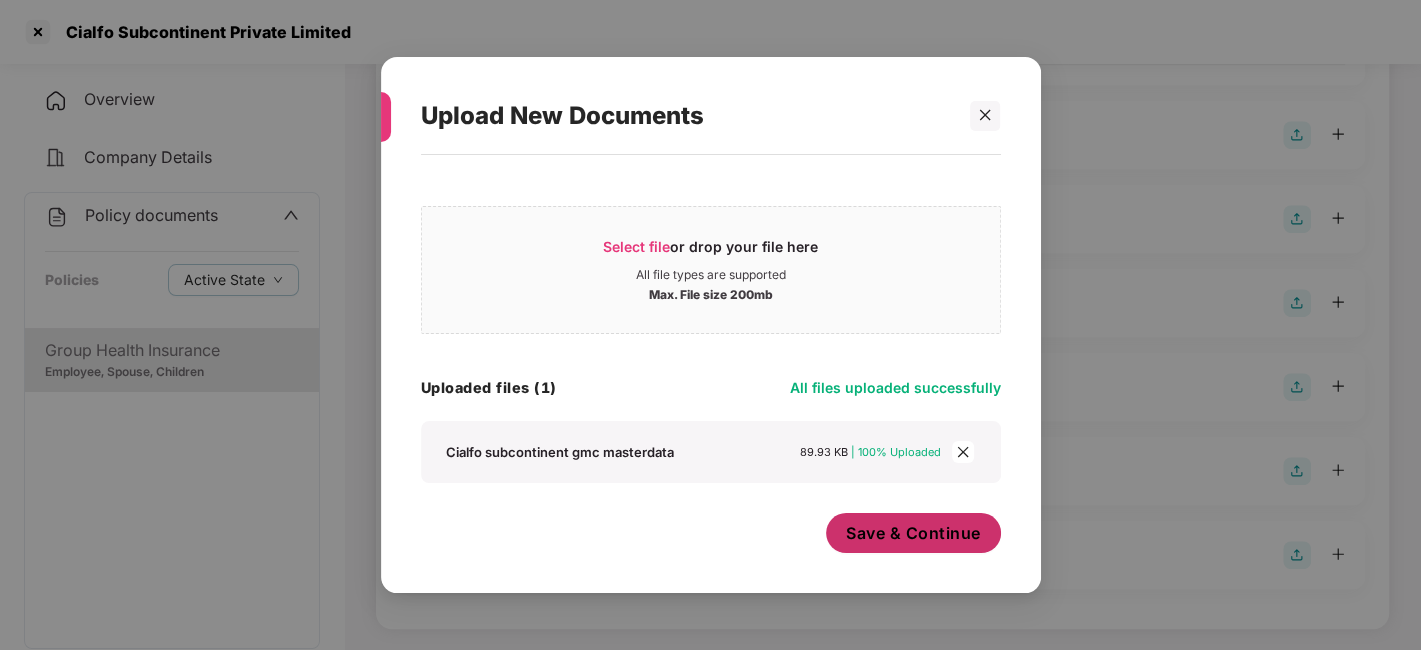 click on "Save & Continue" at bounding box center [913, 533] 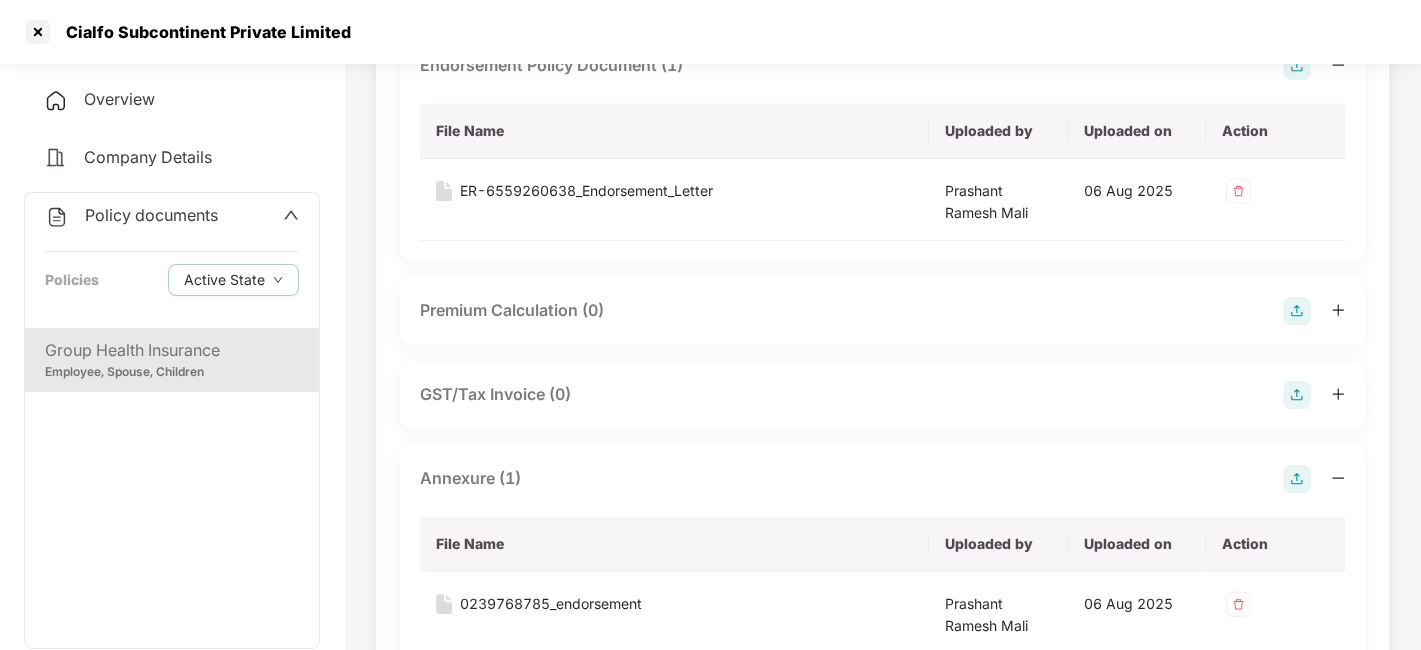 scroll, scrollTop: 0, scrollLeft: 0, axis: both 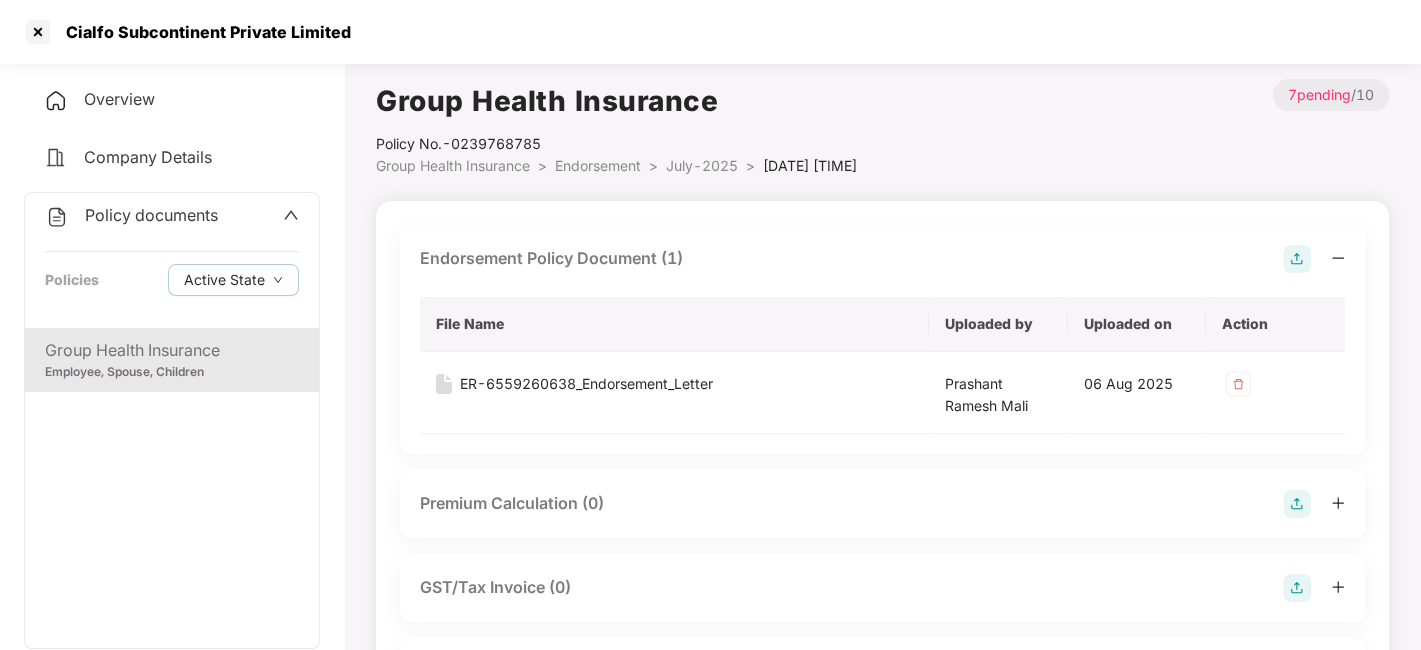 click on "Policy documents" at bounding box center [151, 215] 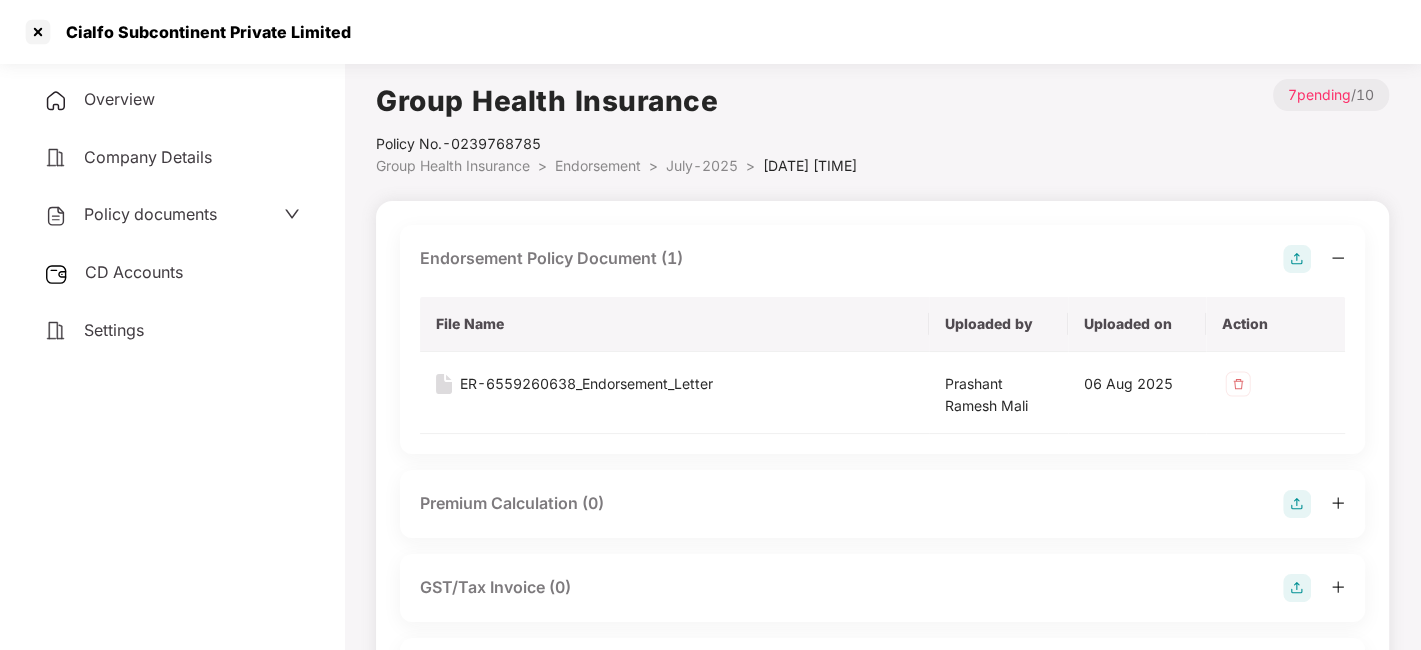 click on "CD Accounts" at bounding box center (134, 272) 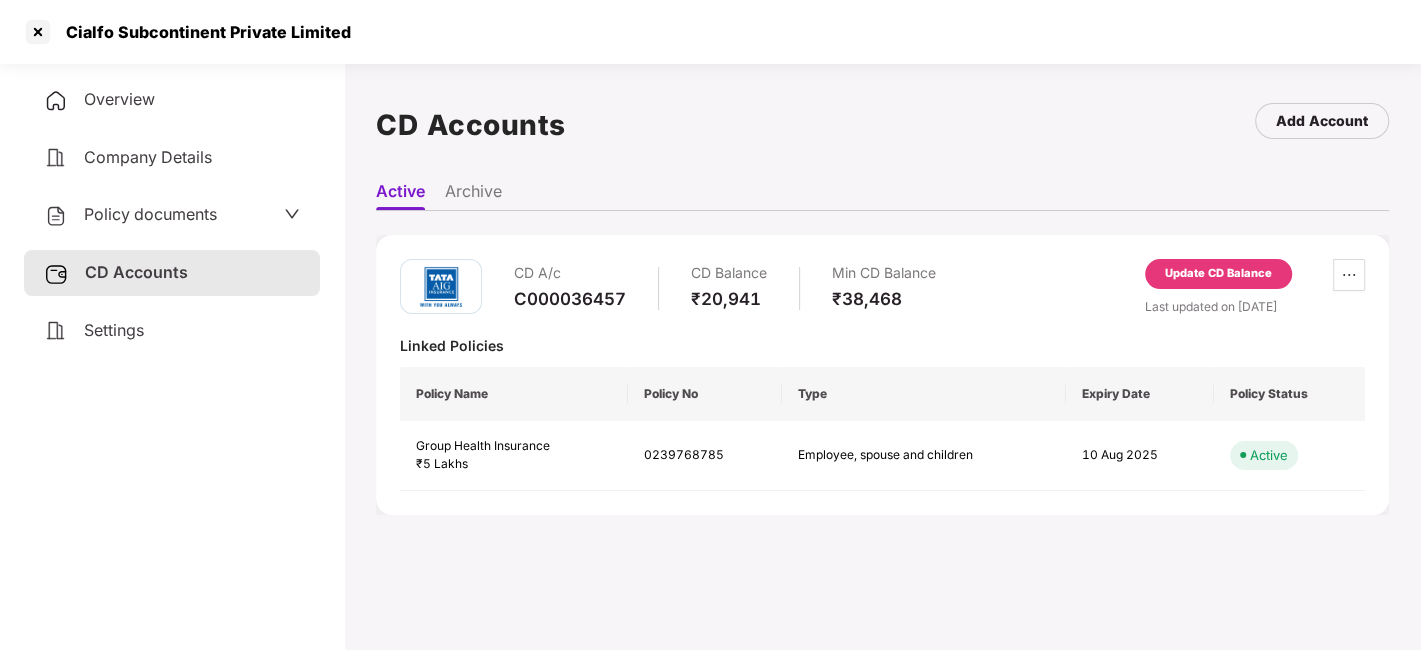 click on "Update CD Balance" at bounding box center (1218, 274) 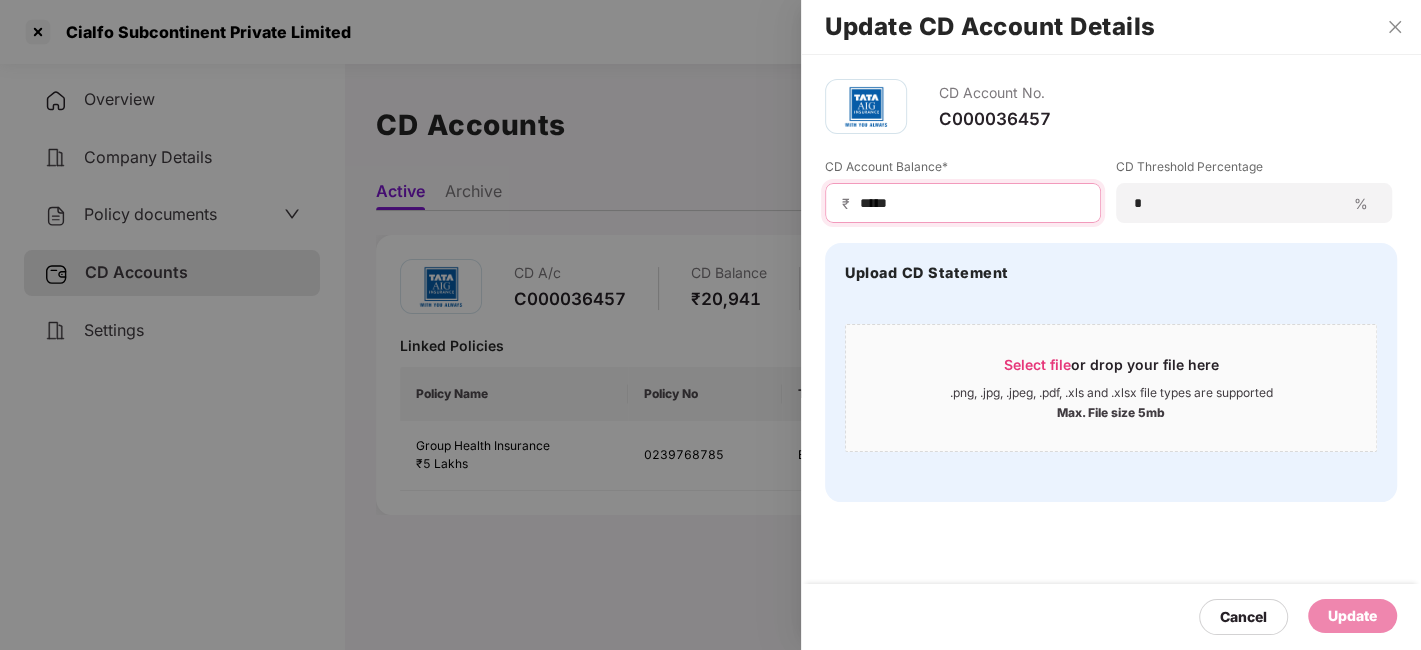 click on "*****" at bounding box center [971, 203] 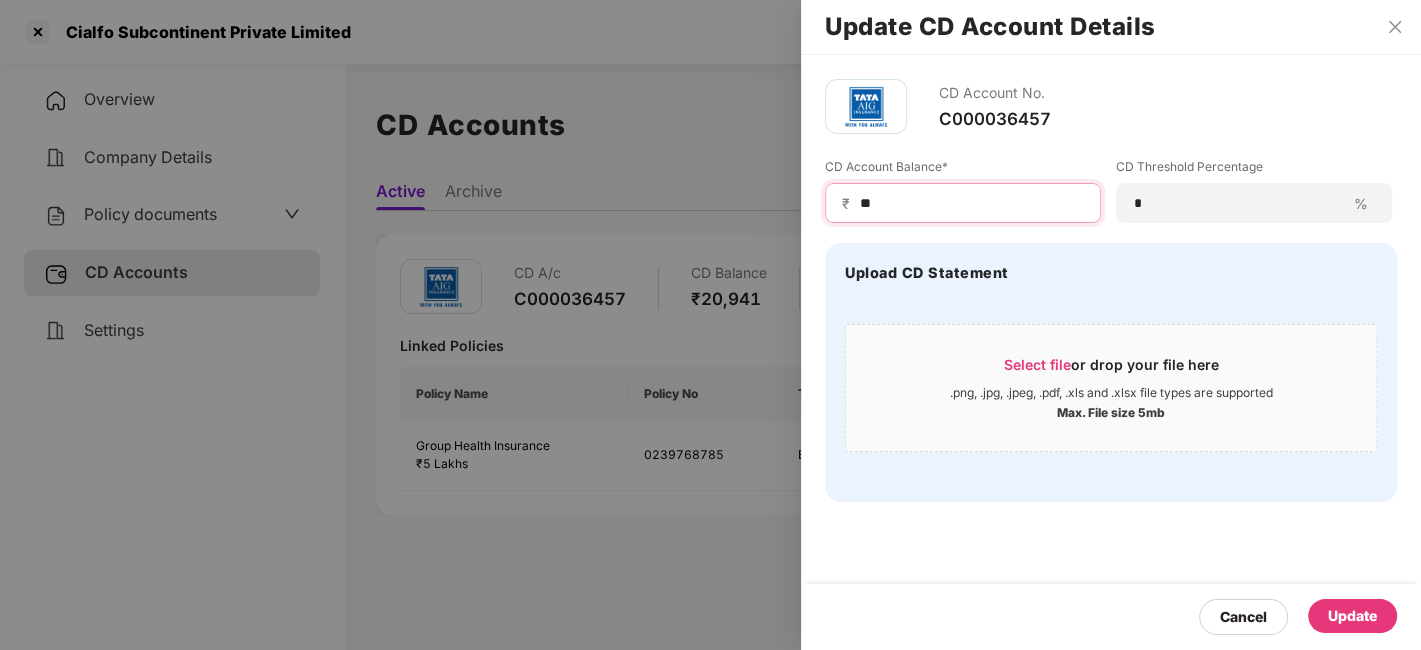type on "*" 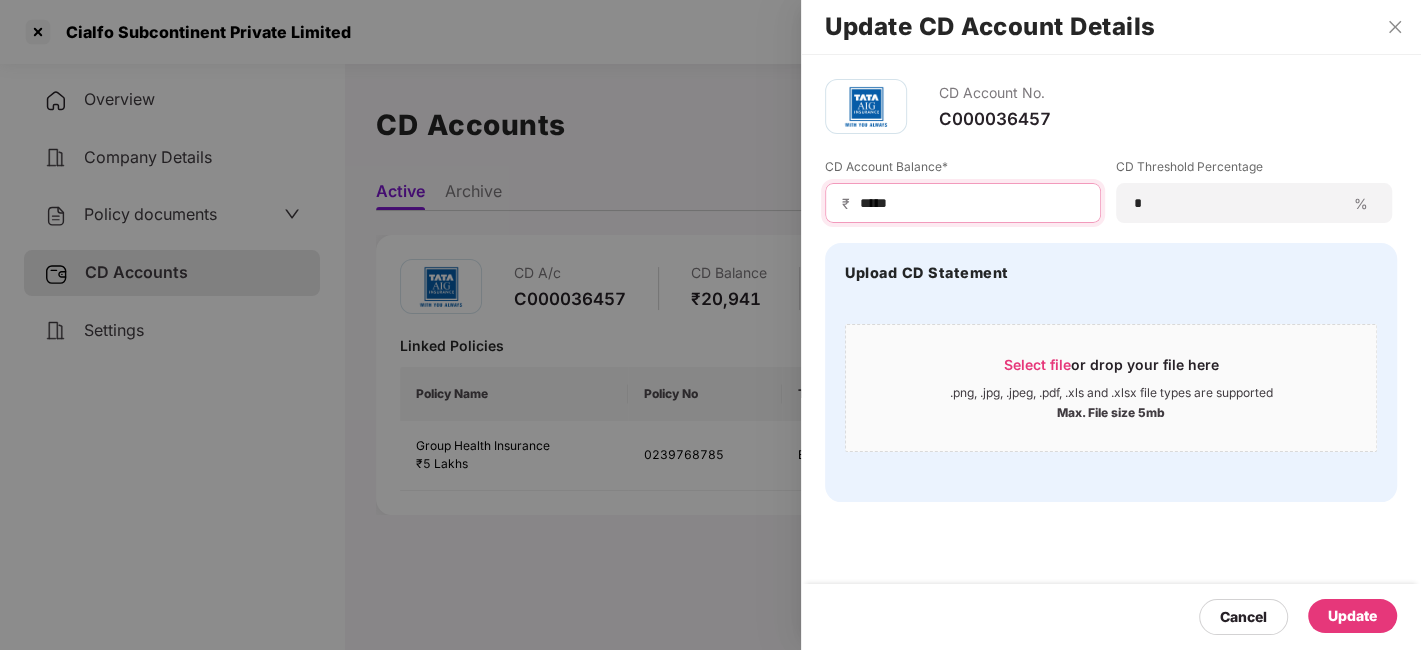 type on "*****" 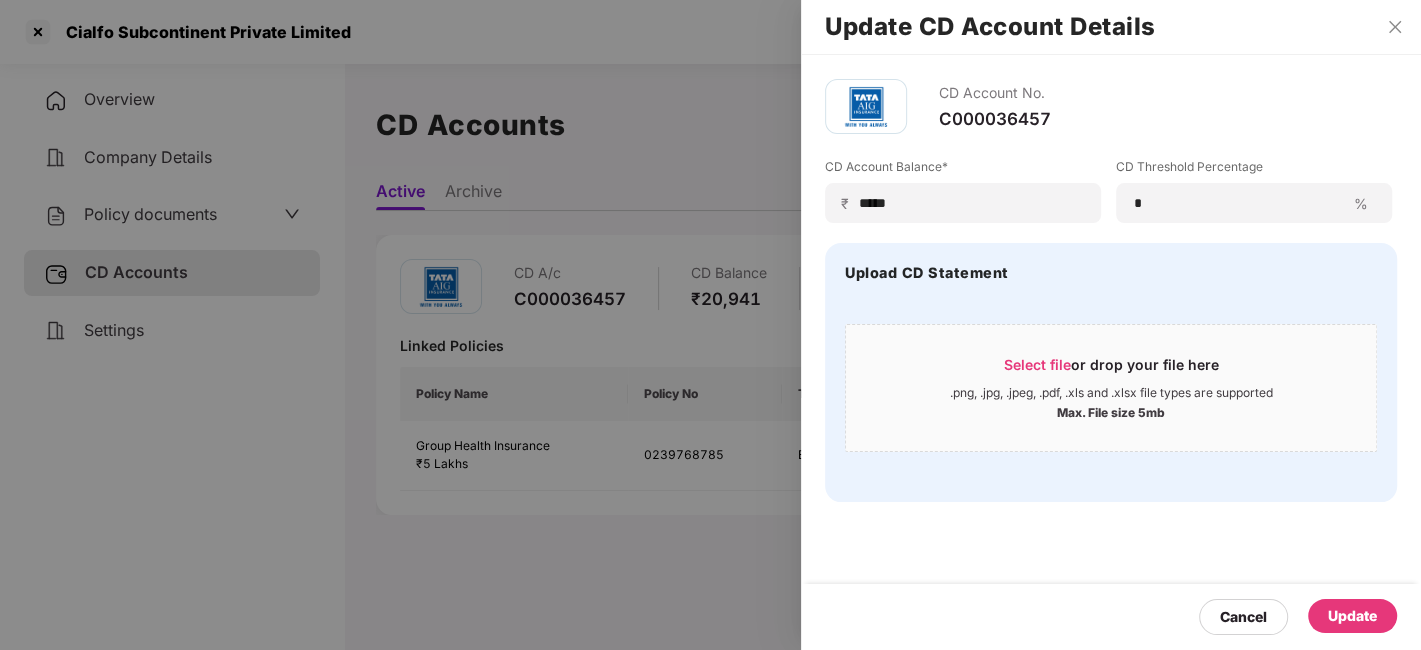 click on "Update" at bounding box center [1352, 616] 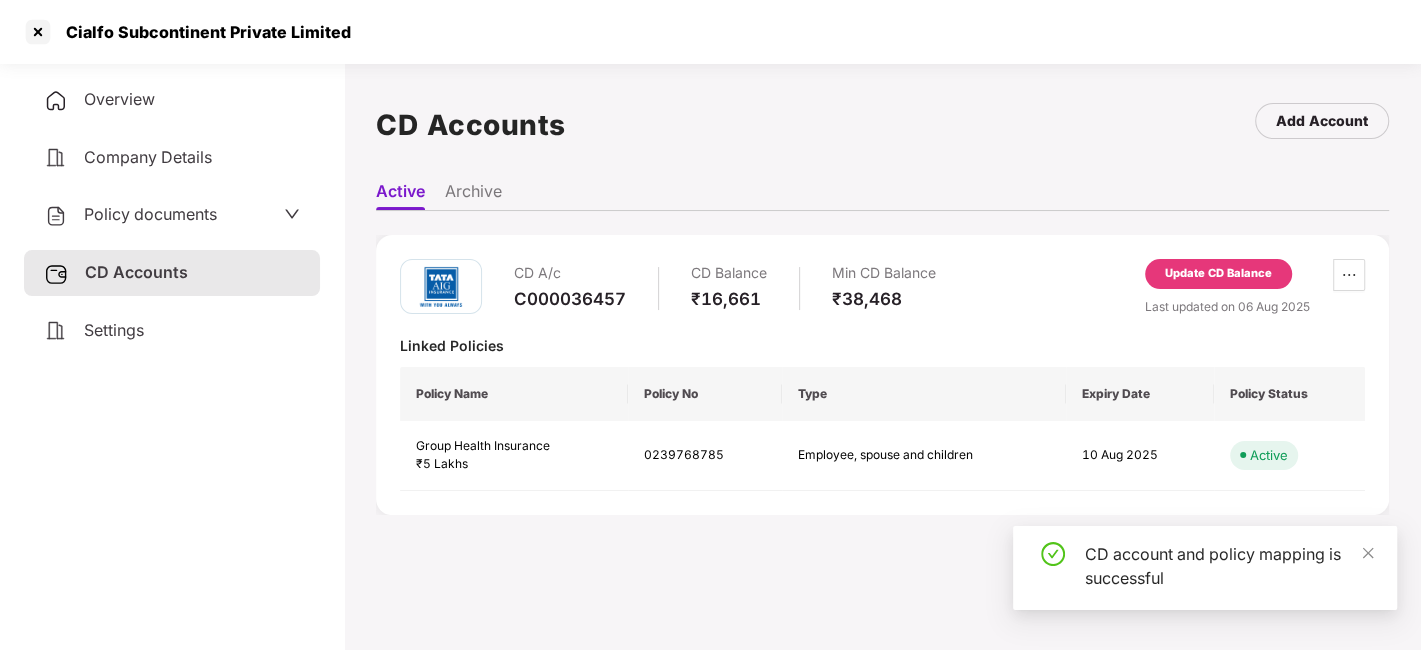 click on "Policy documents" at bounding box center (150, 214) 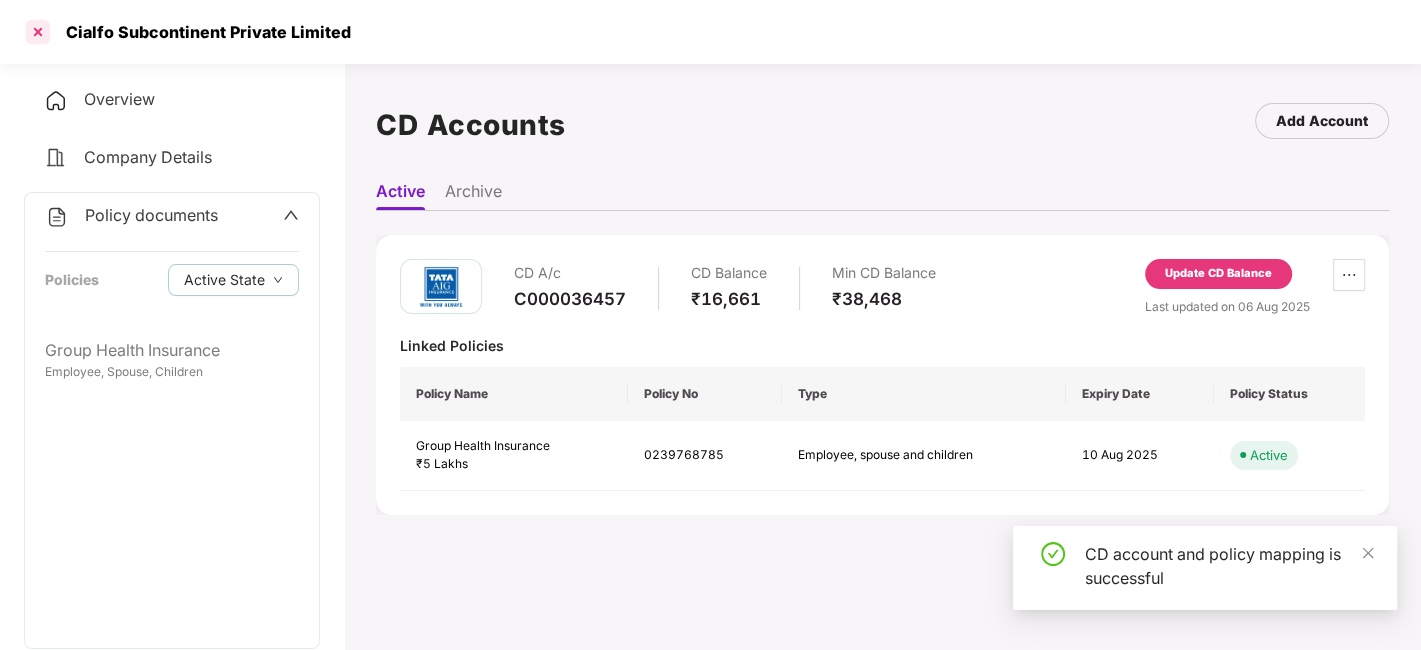 click at bounding box center (38, 32) 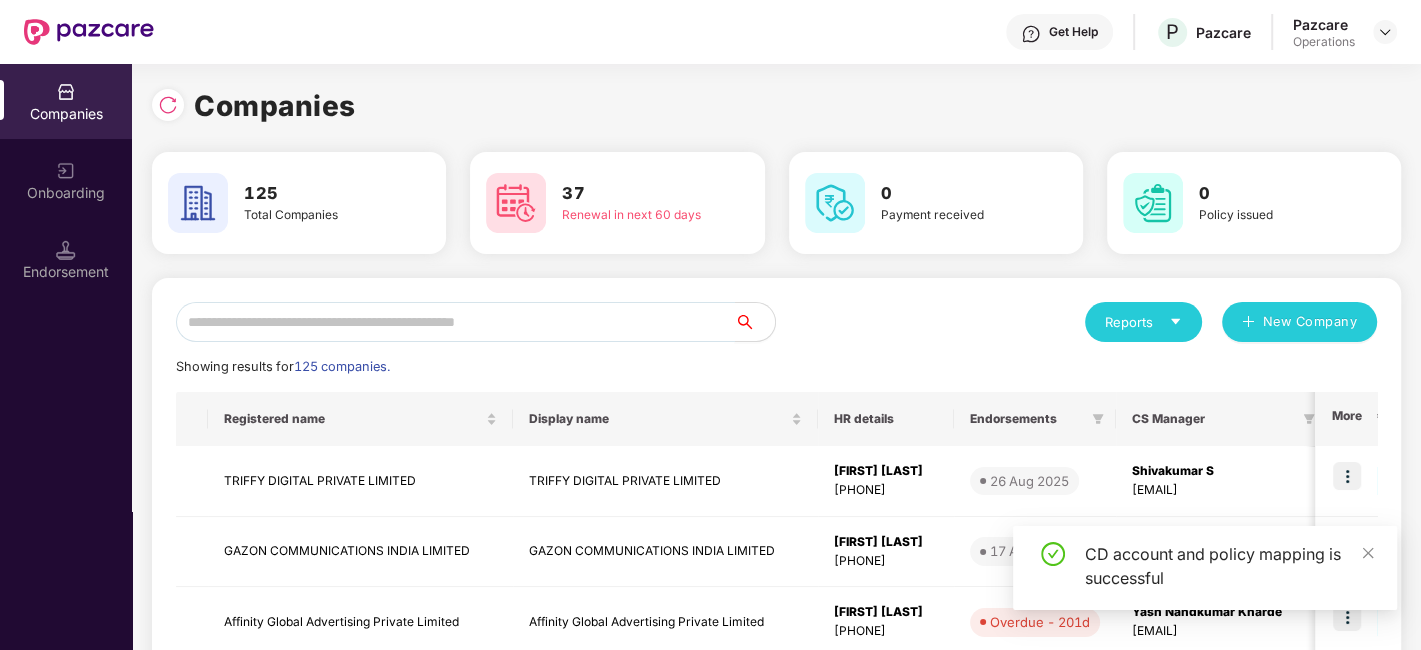 click at bounding box center (455, 322) 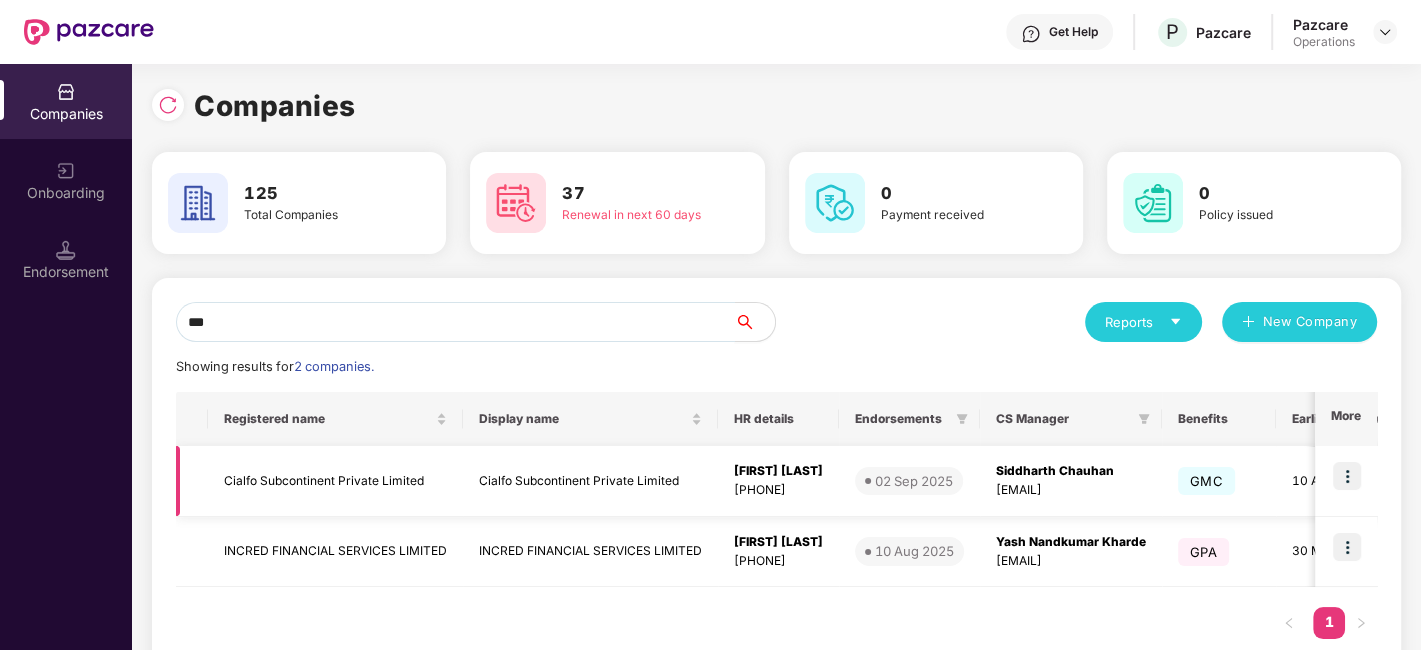 type on "***" 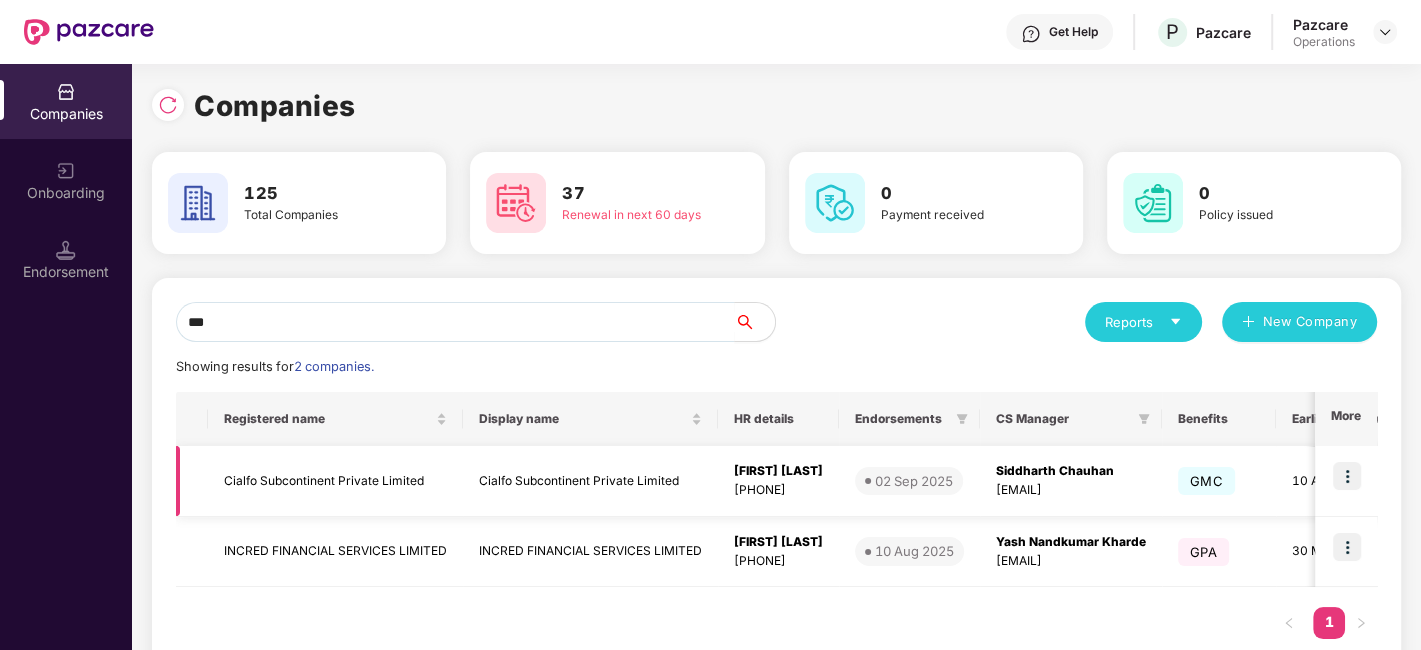 click at bounding box center (1347, 476) 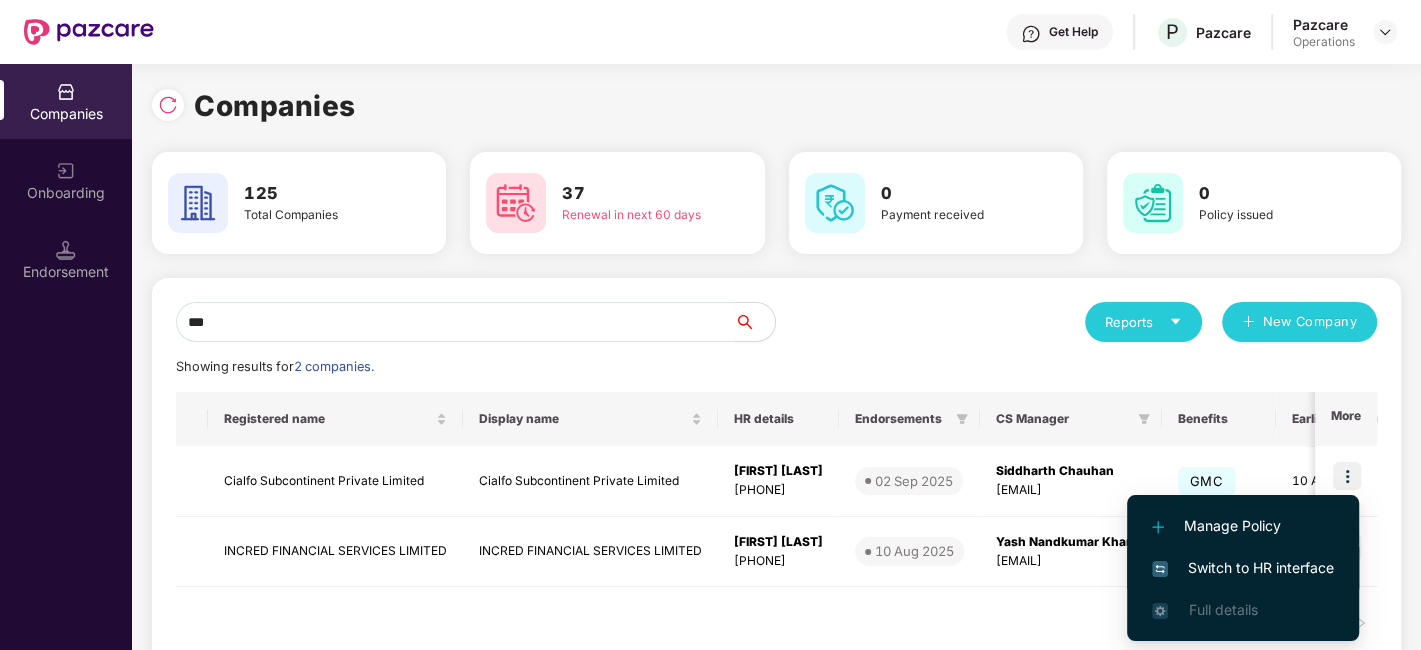 click on "Switch to HR interface" at bounding box center [1243, 568] 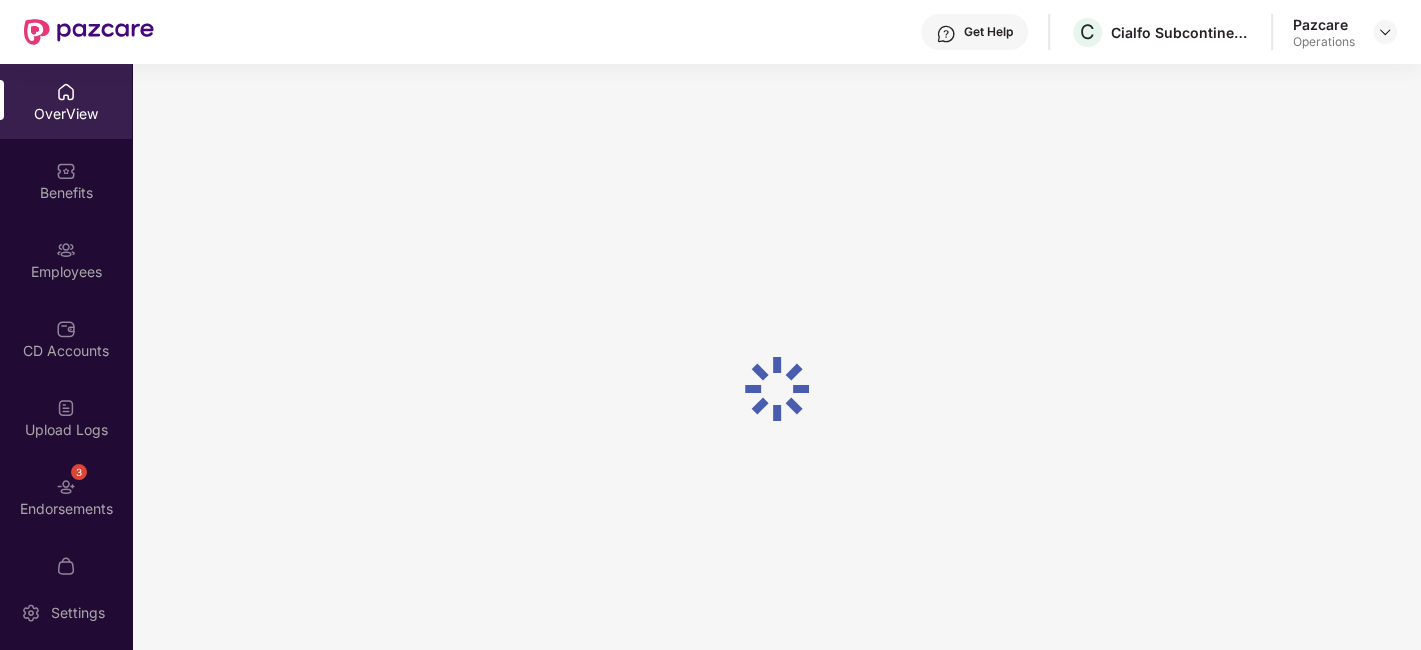 scroll, scrollTop: 63, scrollLeft: 0, axis: vertical 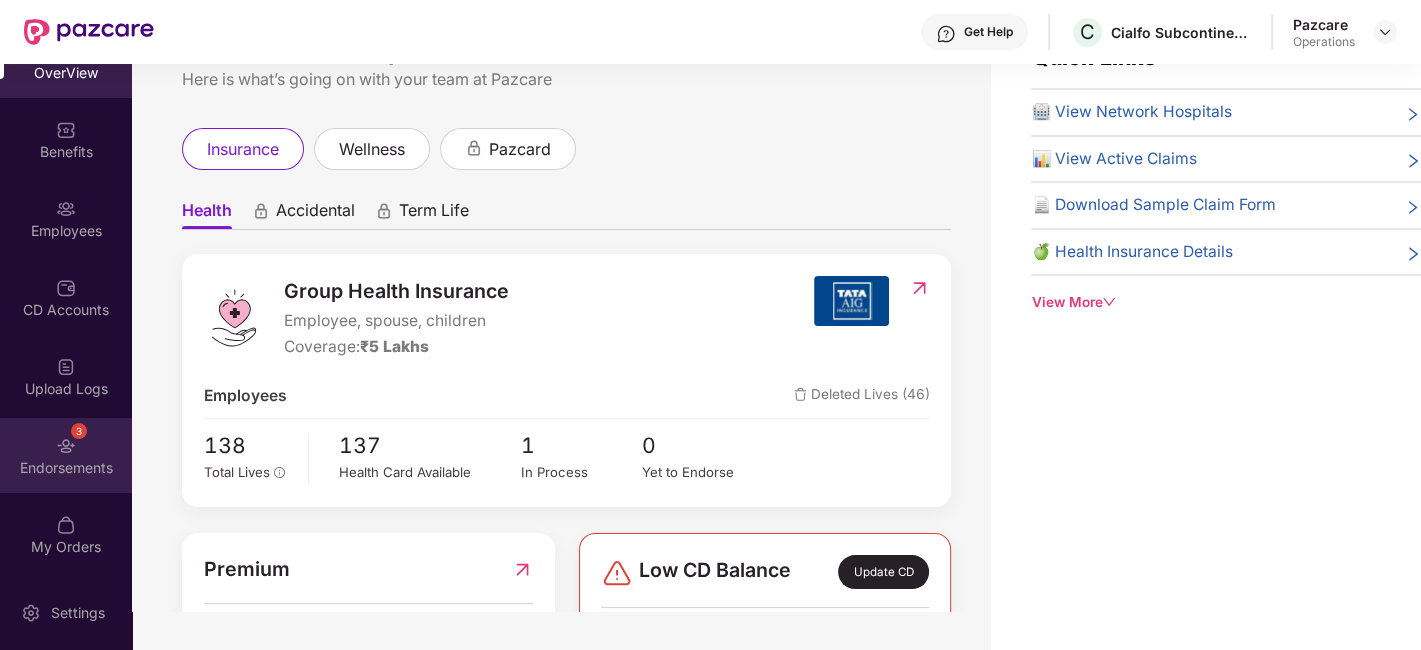 click on "3 Endorsements" at bounding box center (66, 455) 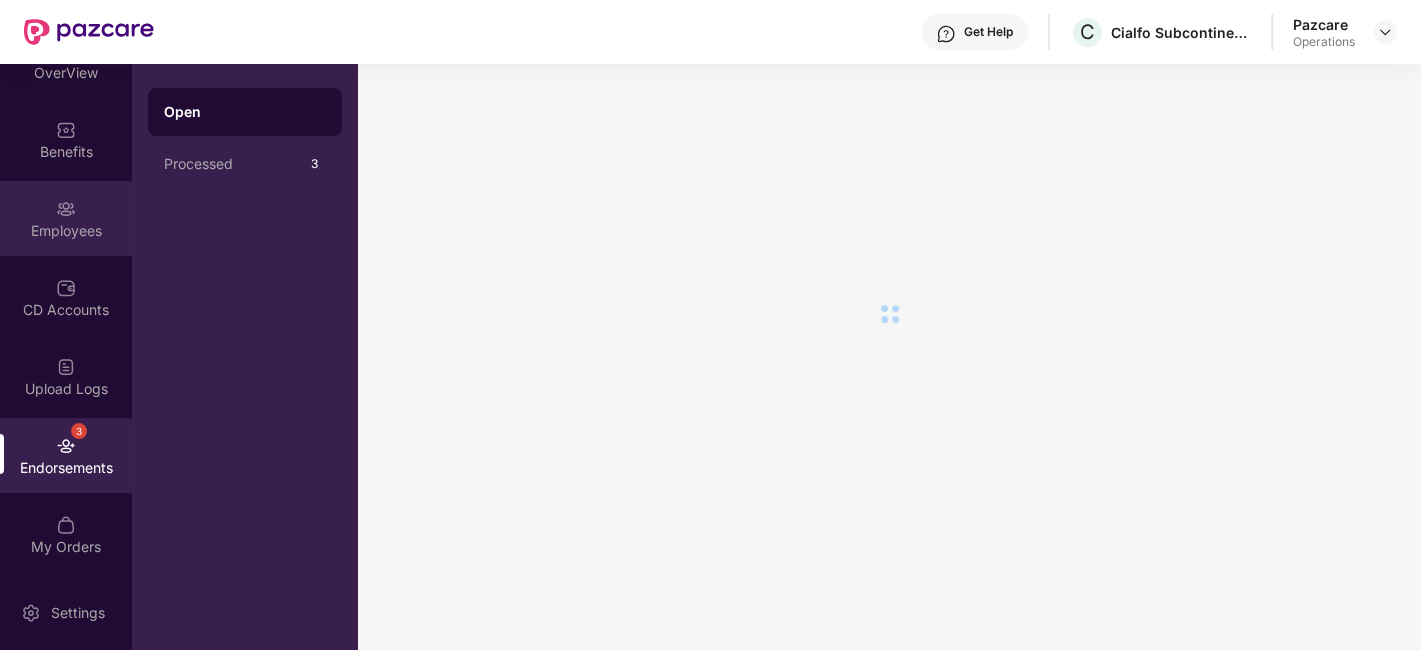 click on "Employees" at bounding box center [66, 231] 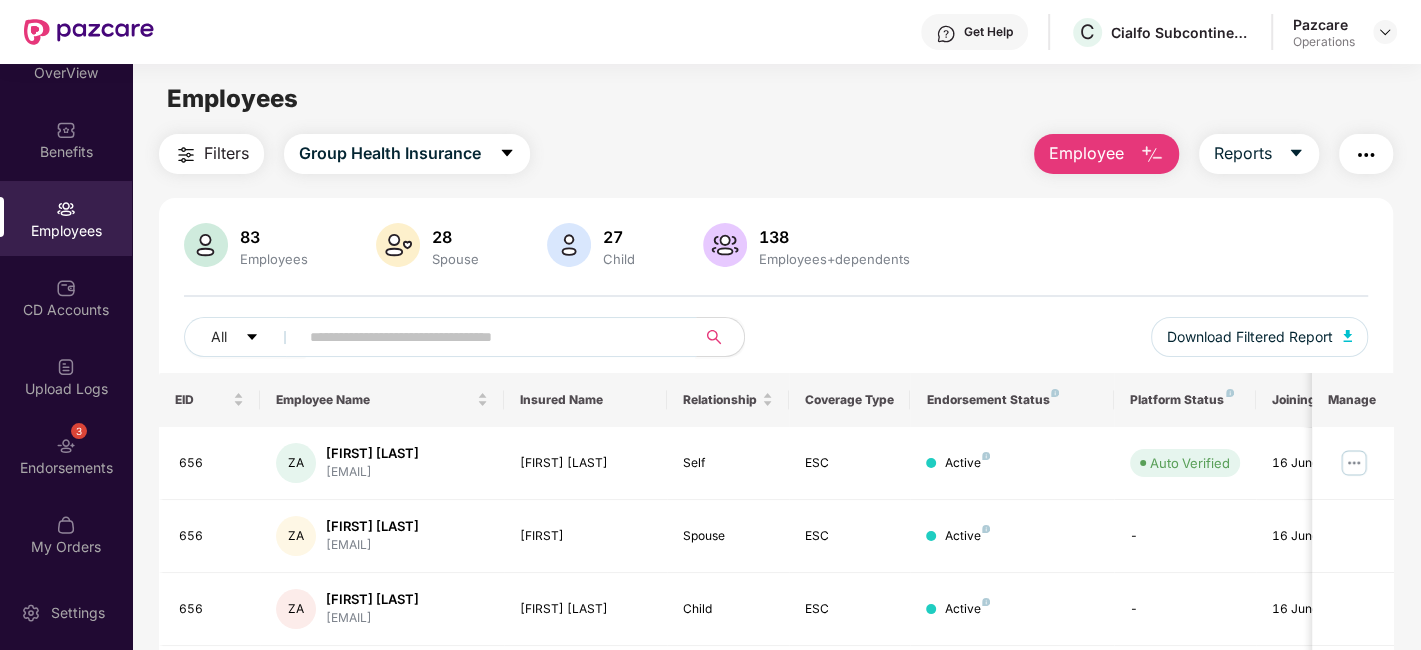 click at bounding box center (489, 337) 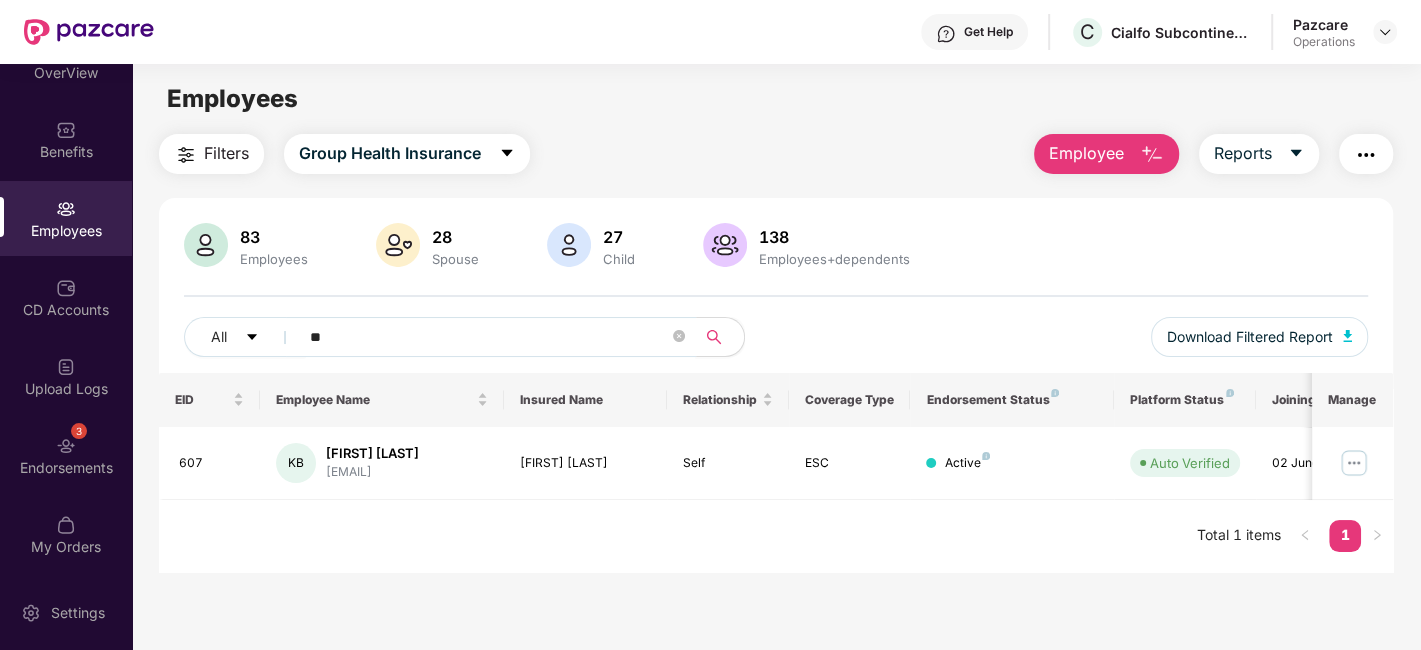 type on "*" 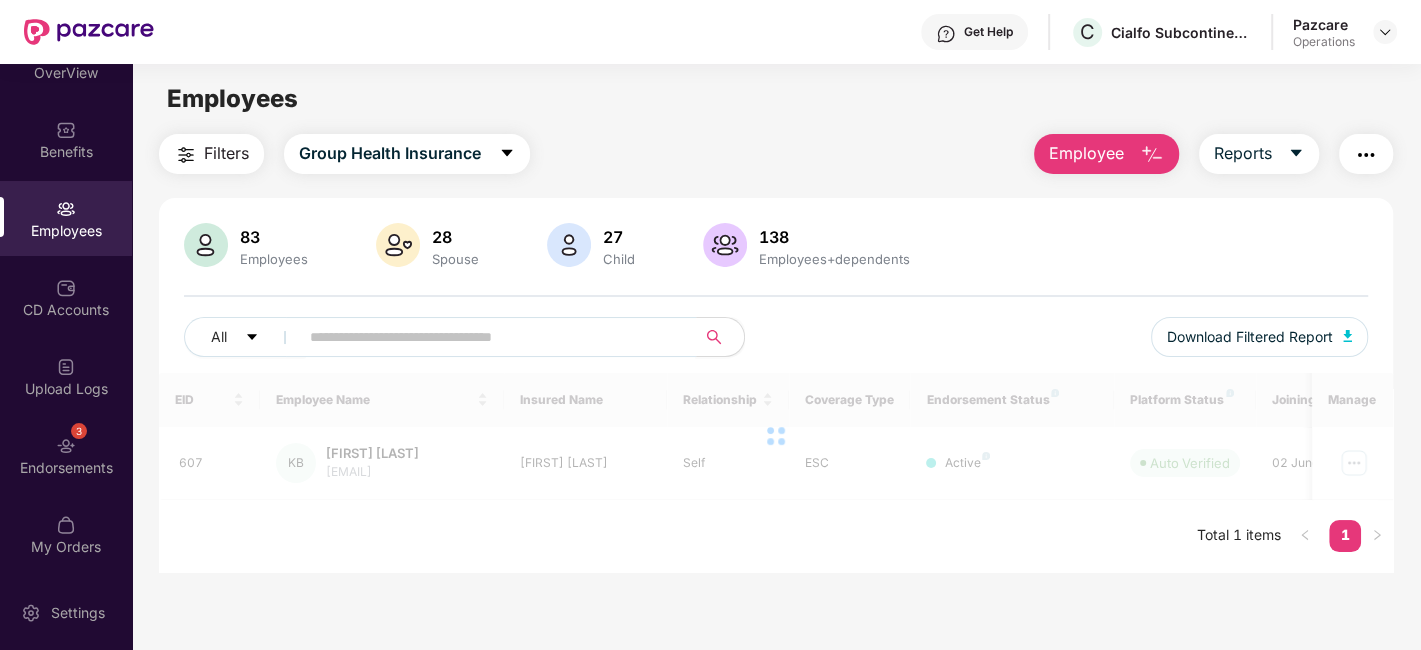 paste on "***" 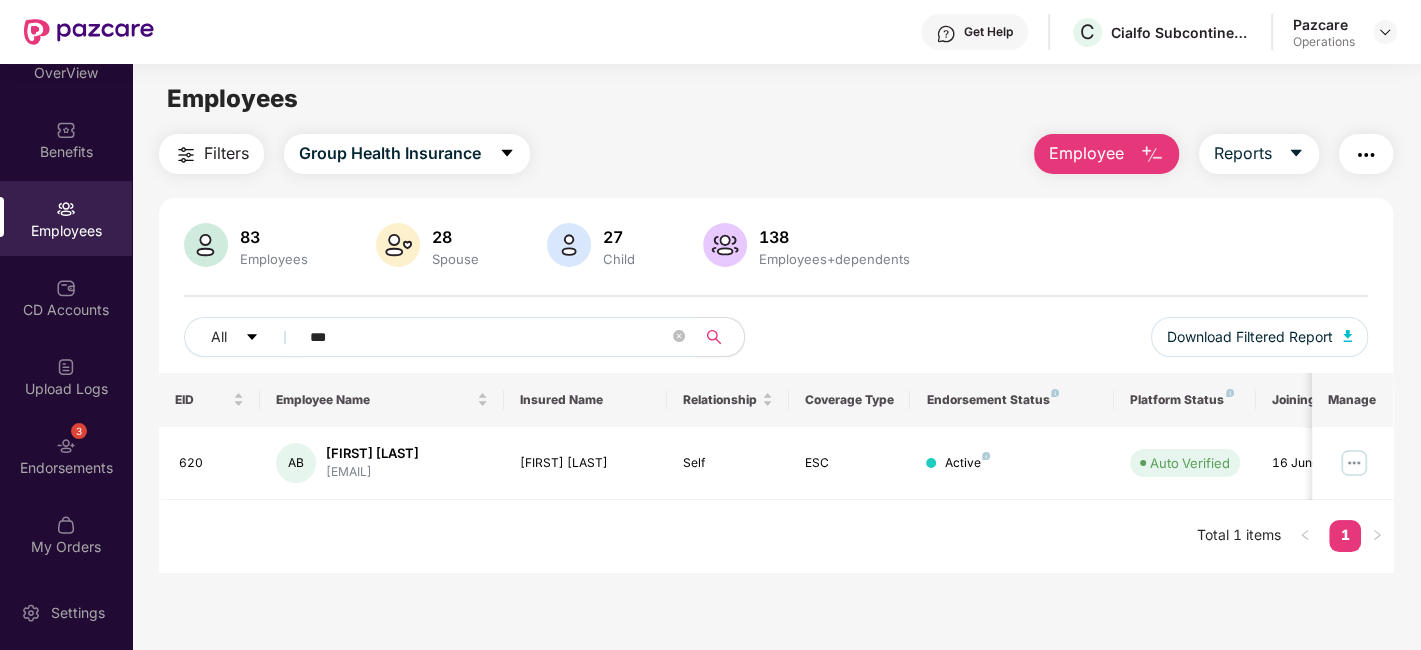 click on "***" at bounding box center (489, 337) 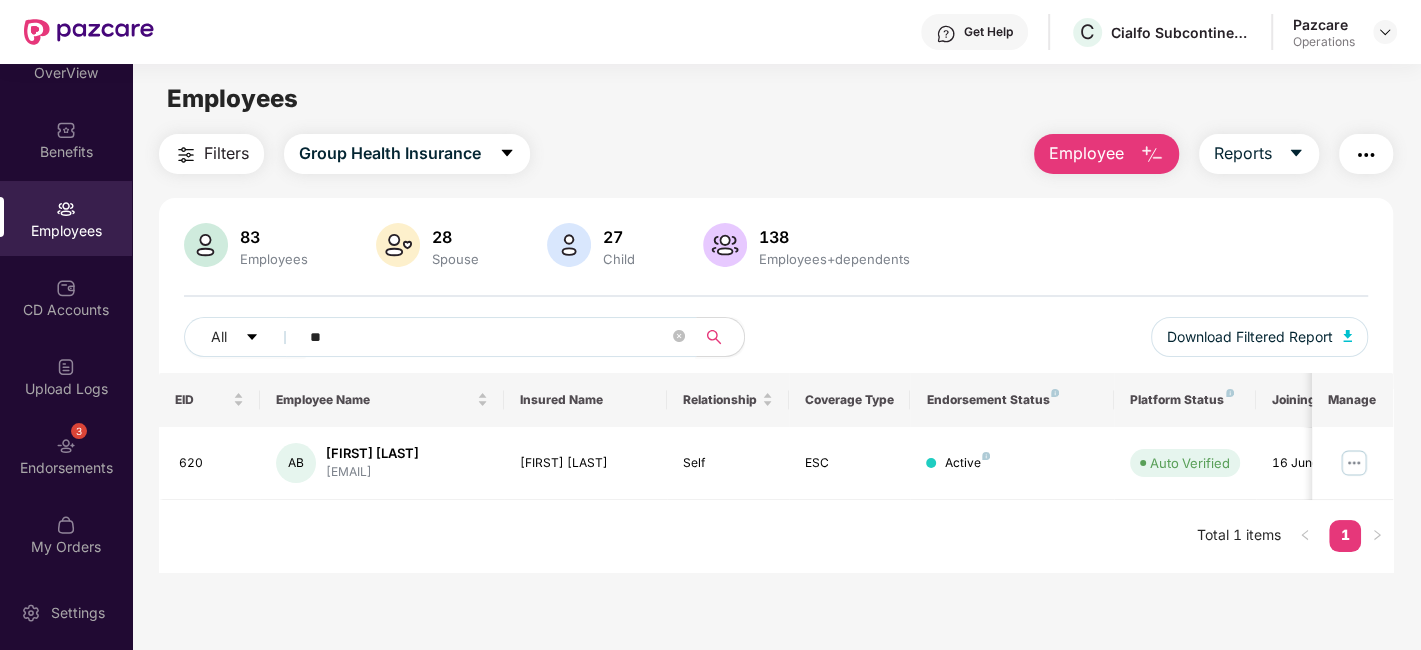 type on "*" 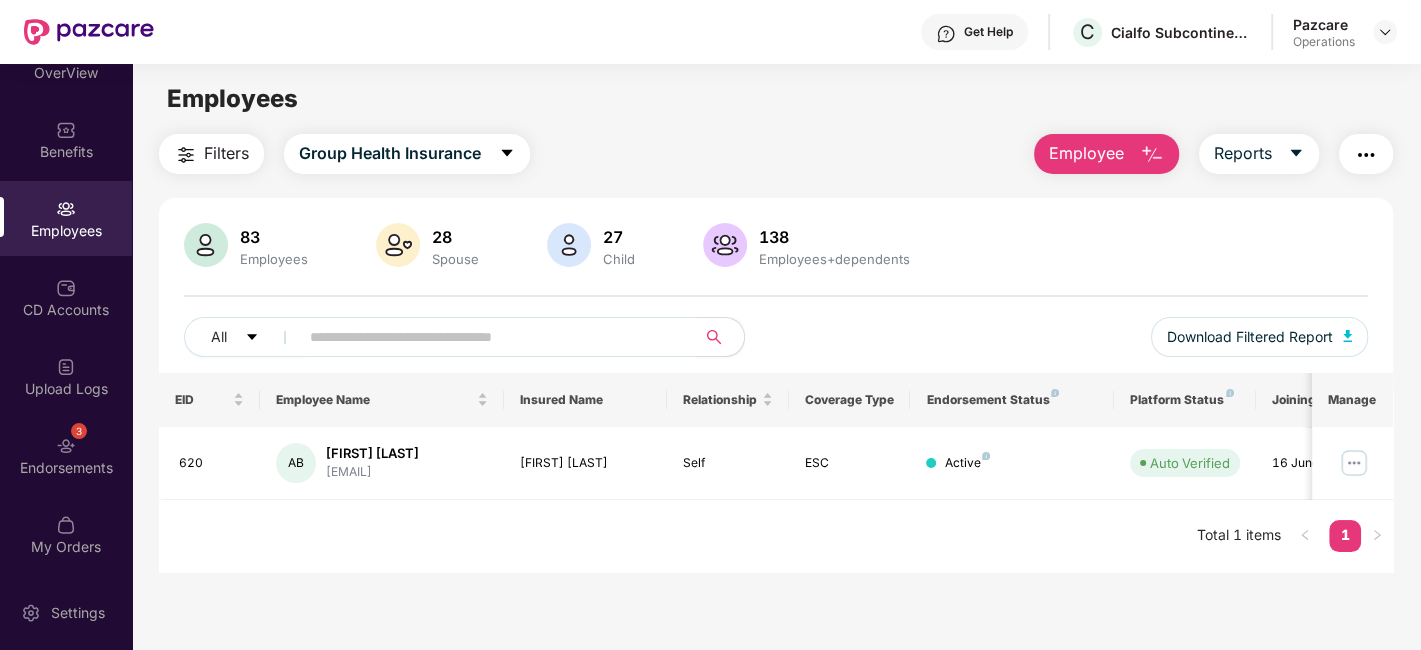 paste on "***" 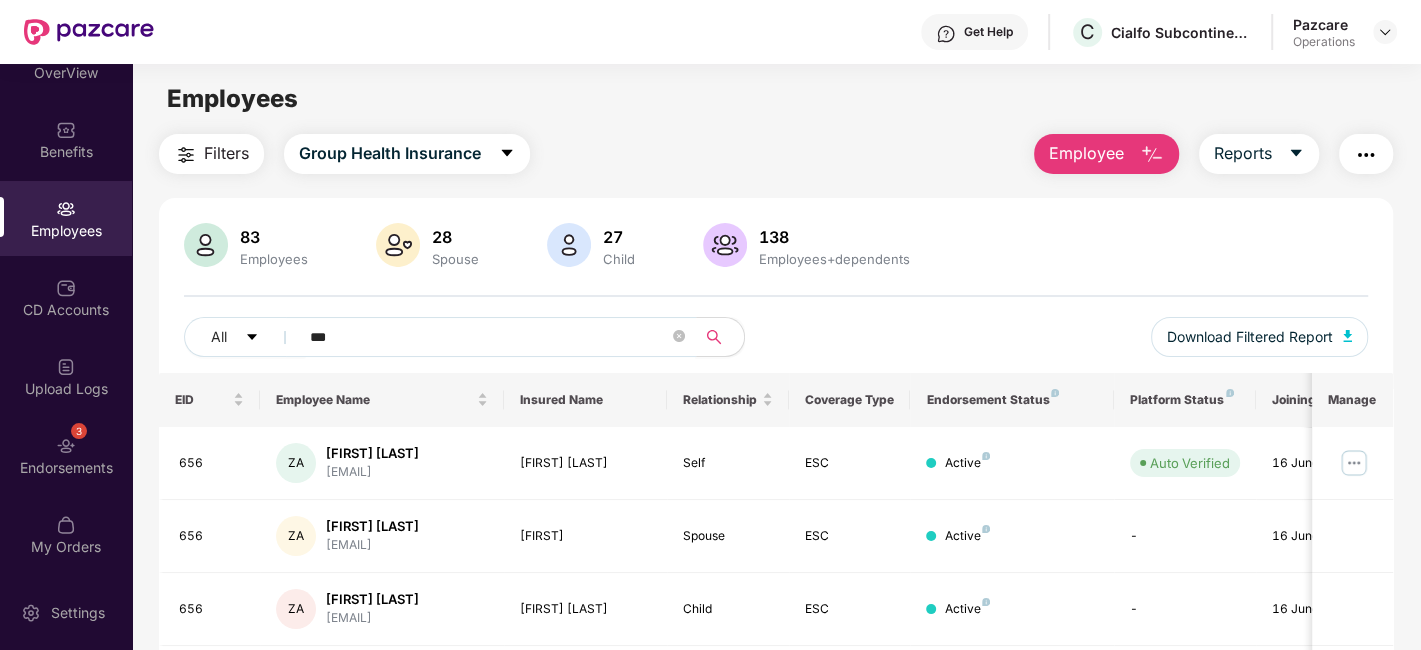 scroll, scrollTop: 283, scrollLeft: 0, axis: vertical 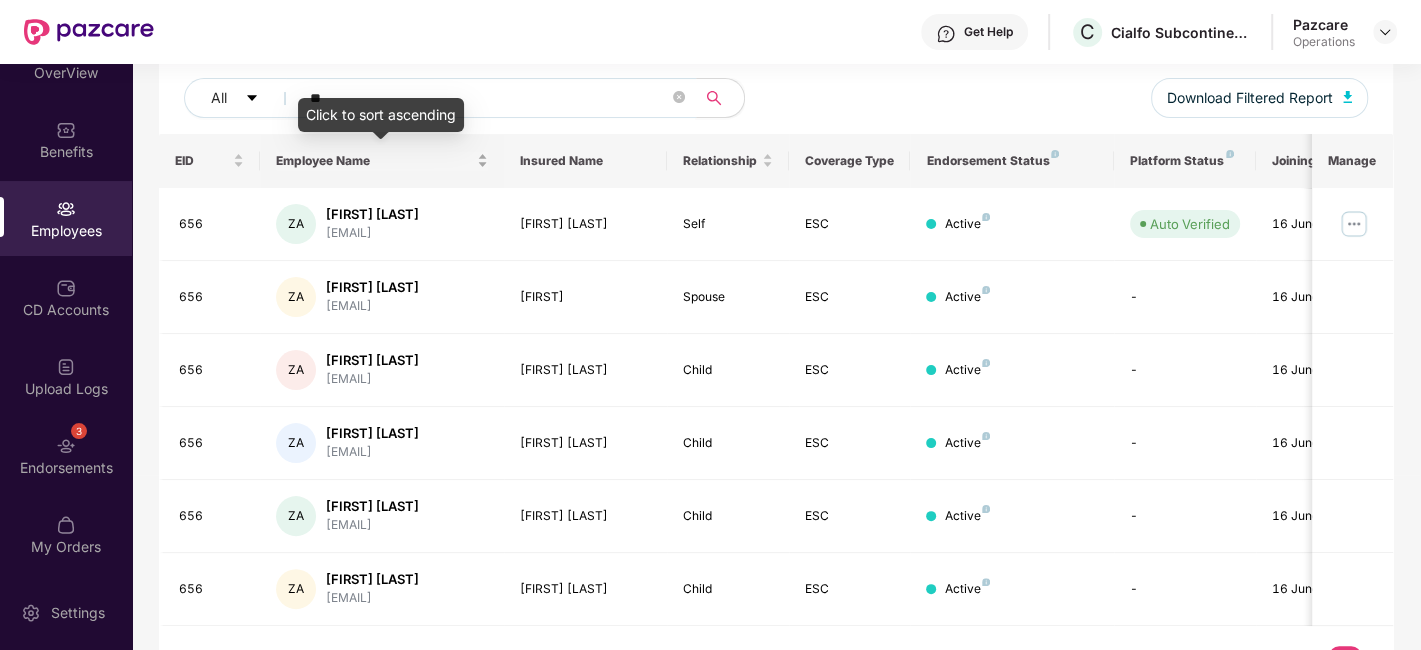 type on "*" 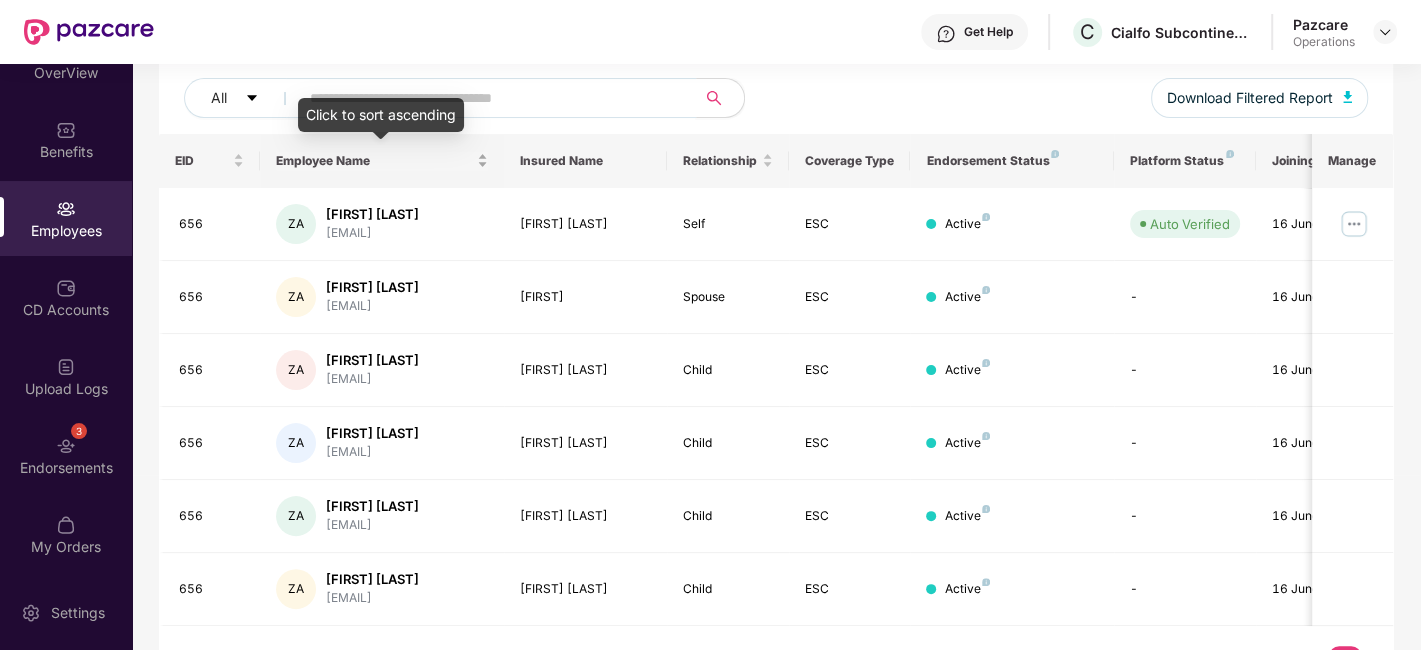 paste on "***" 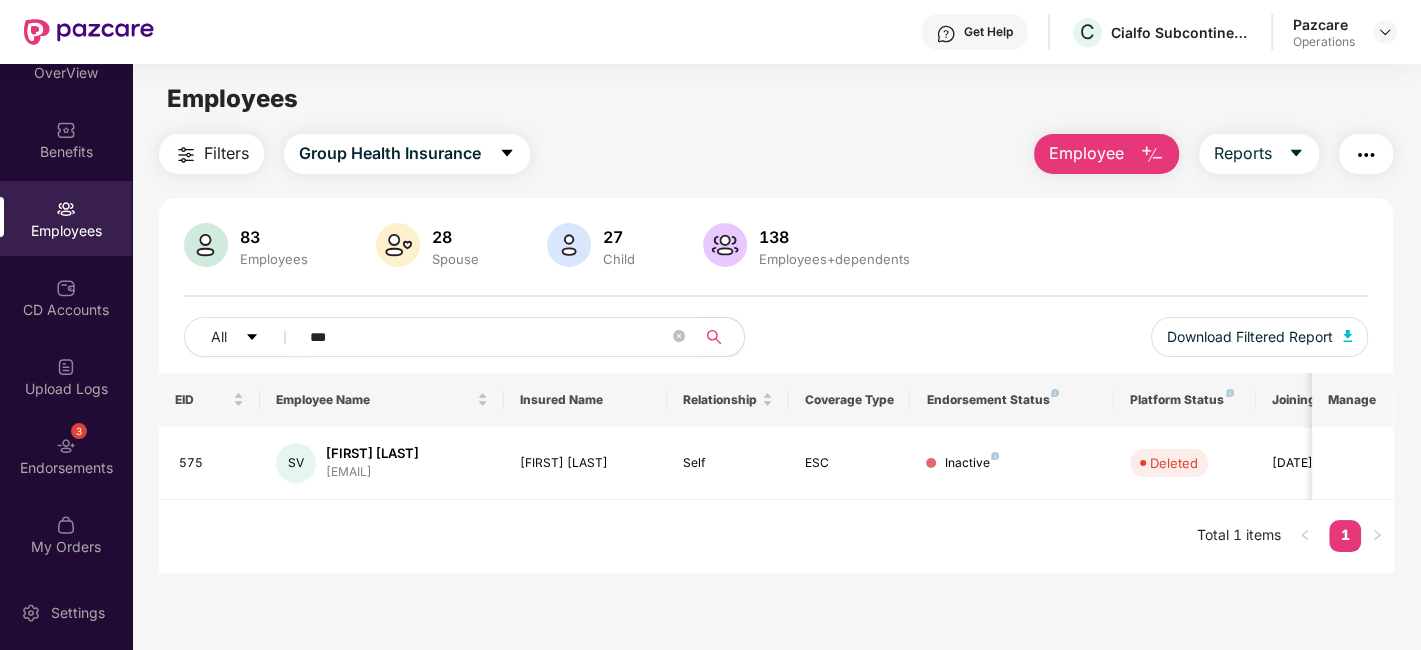 scroll, scrollTop: 63, scrollLeft: 0, axis: vertical 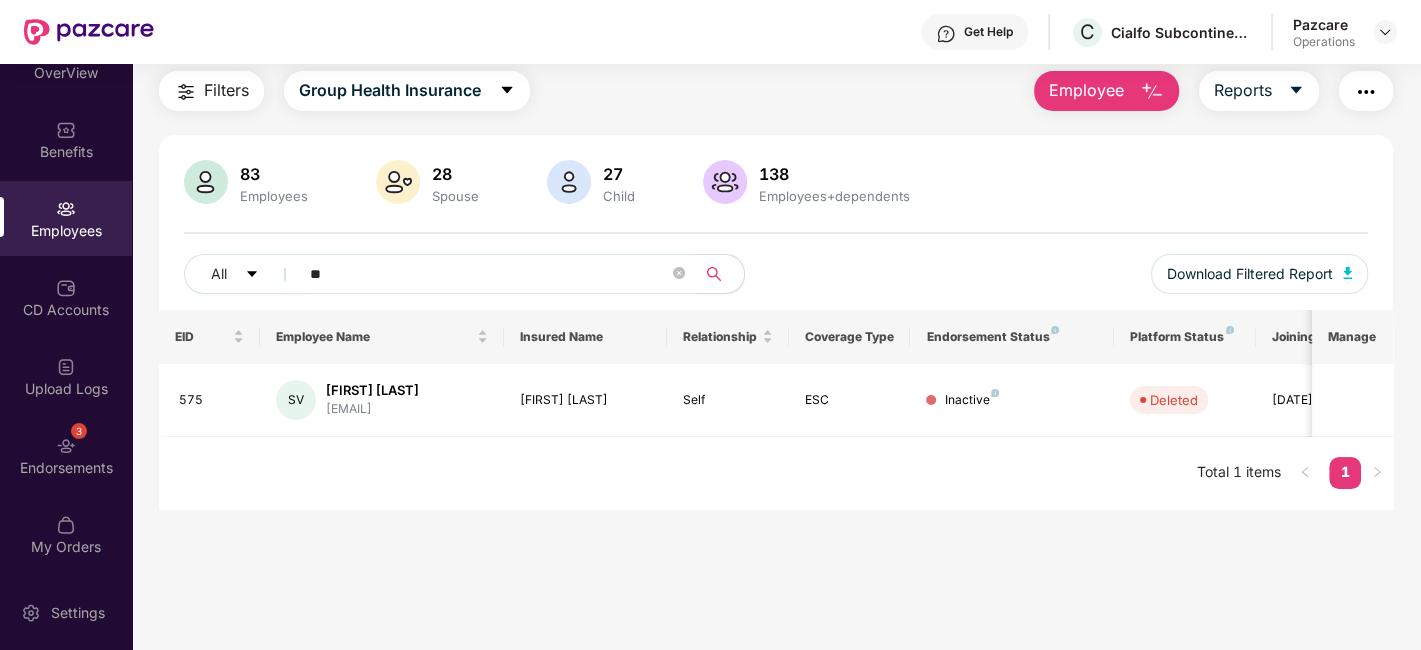 type on "*" 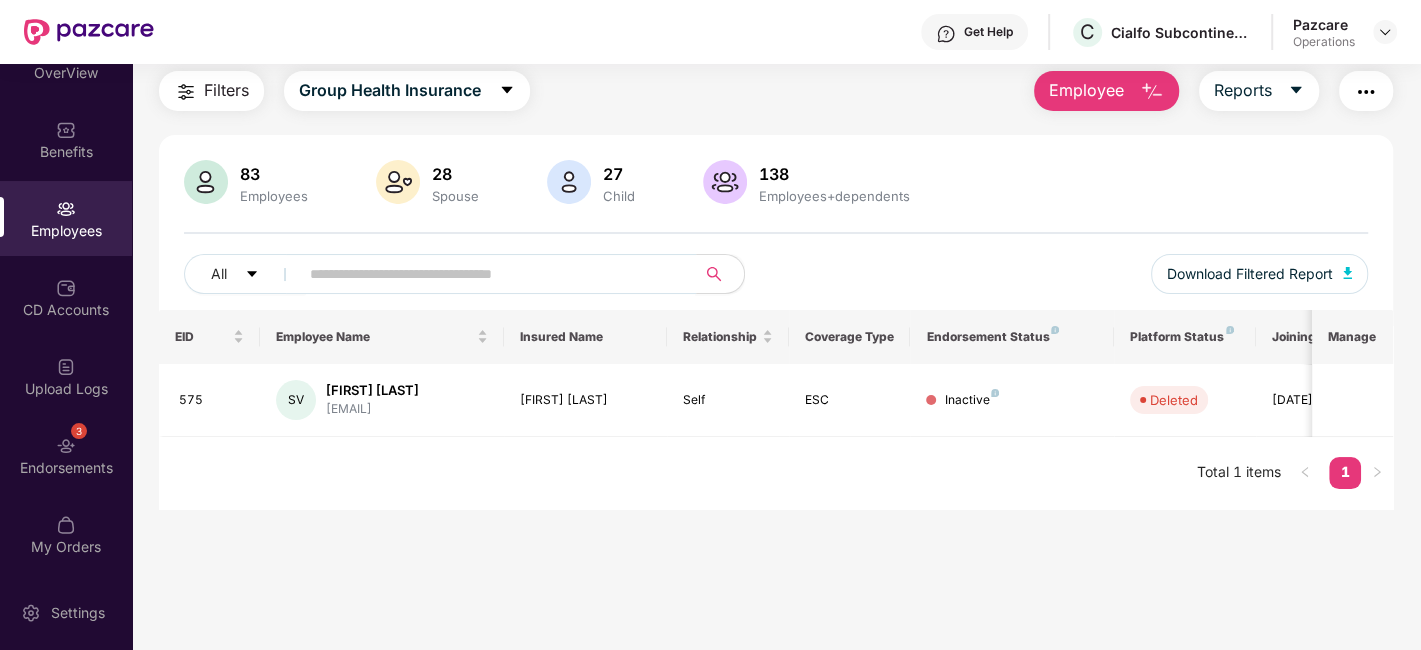paste on "***" 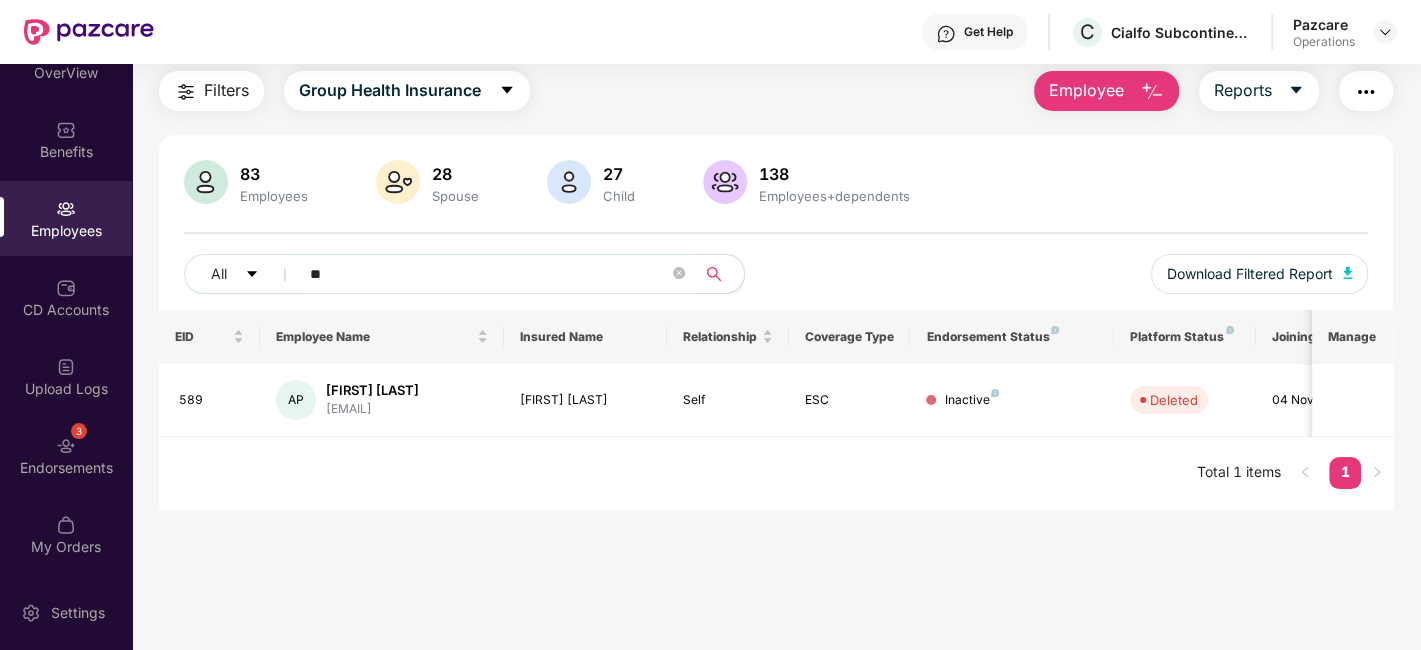 type on "*" 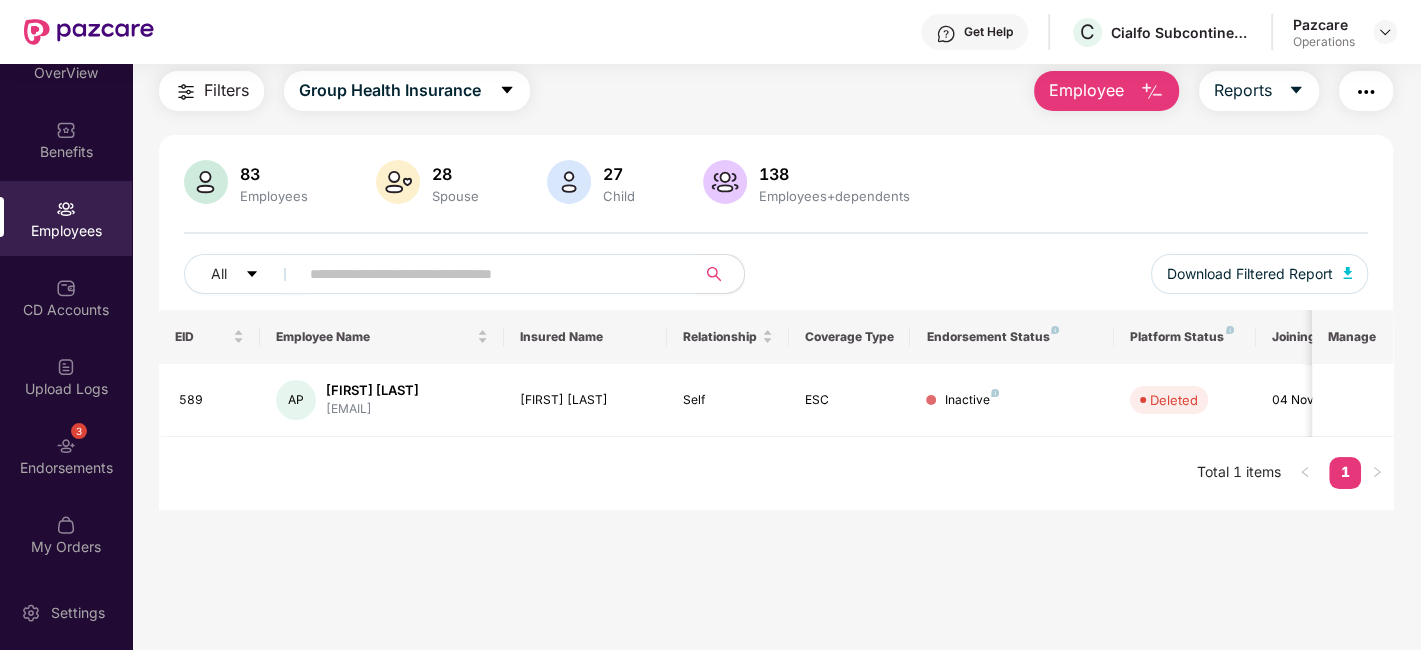 paste on "***" 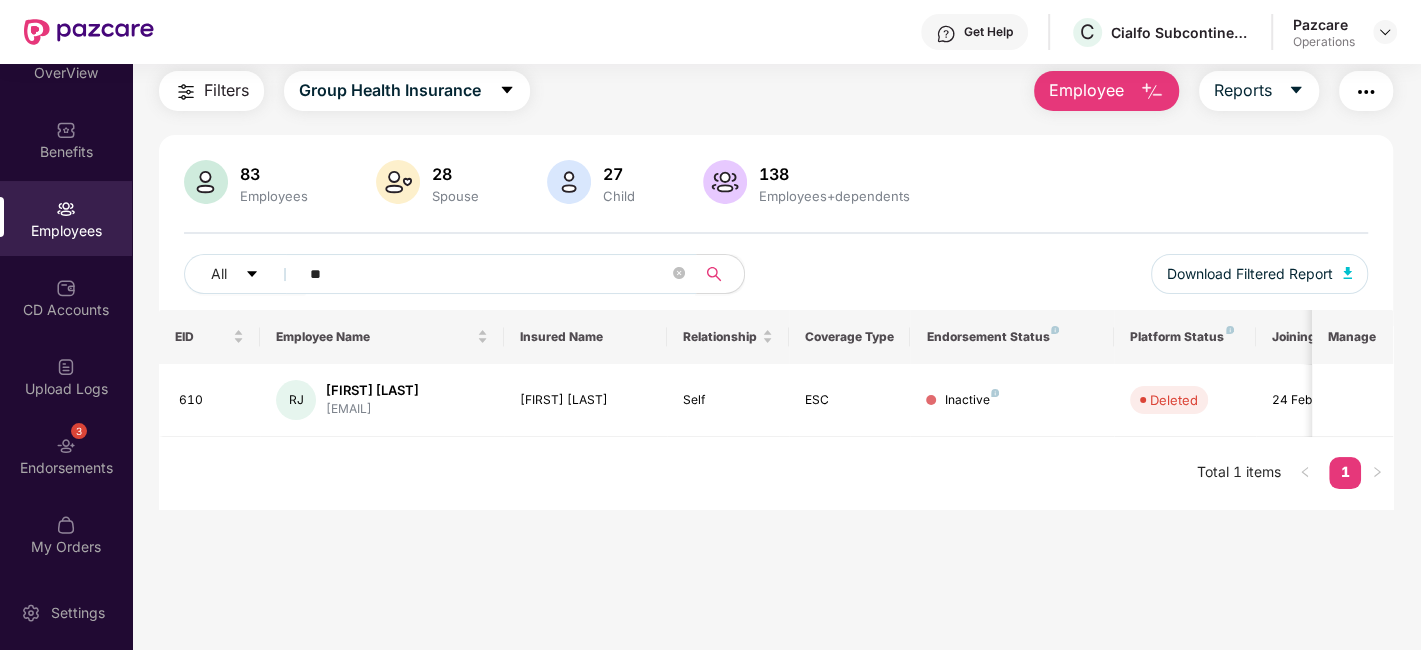 type on "*" 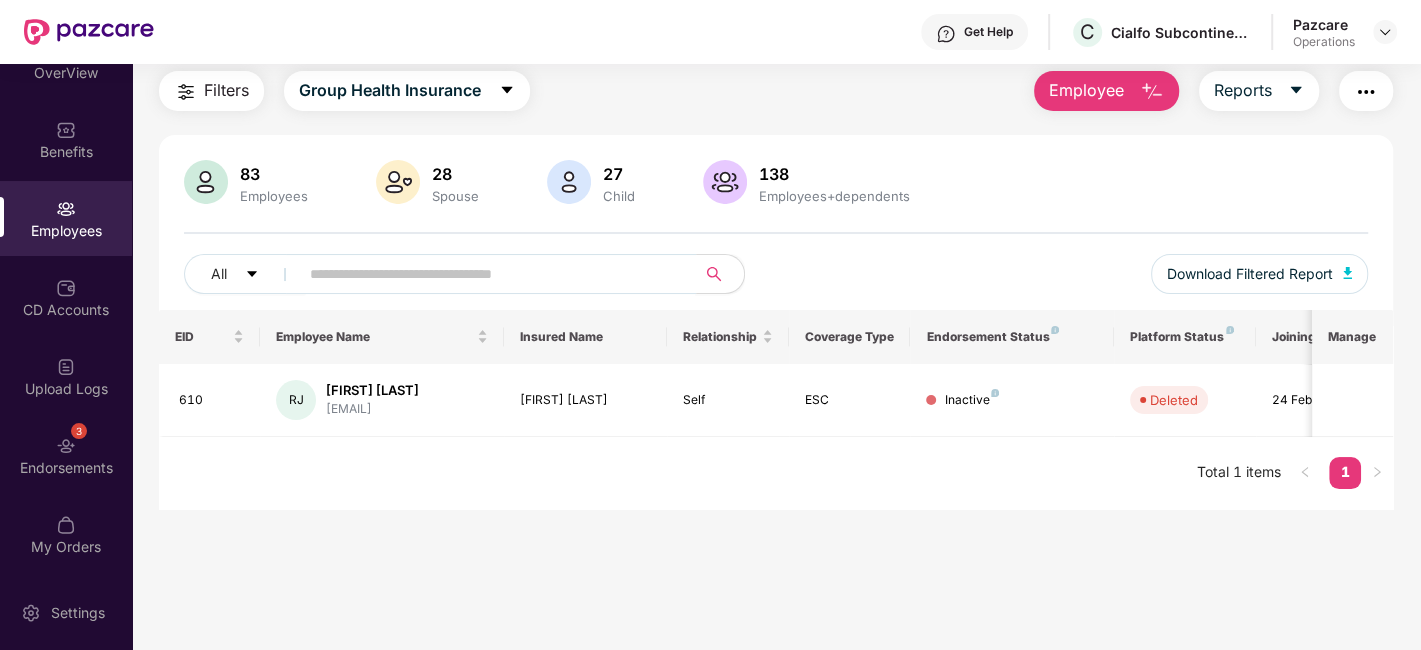type 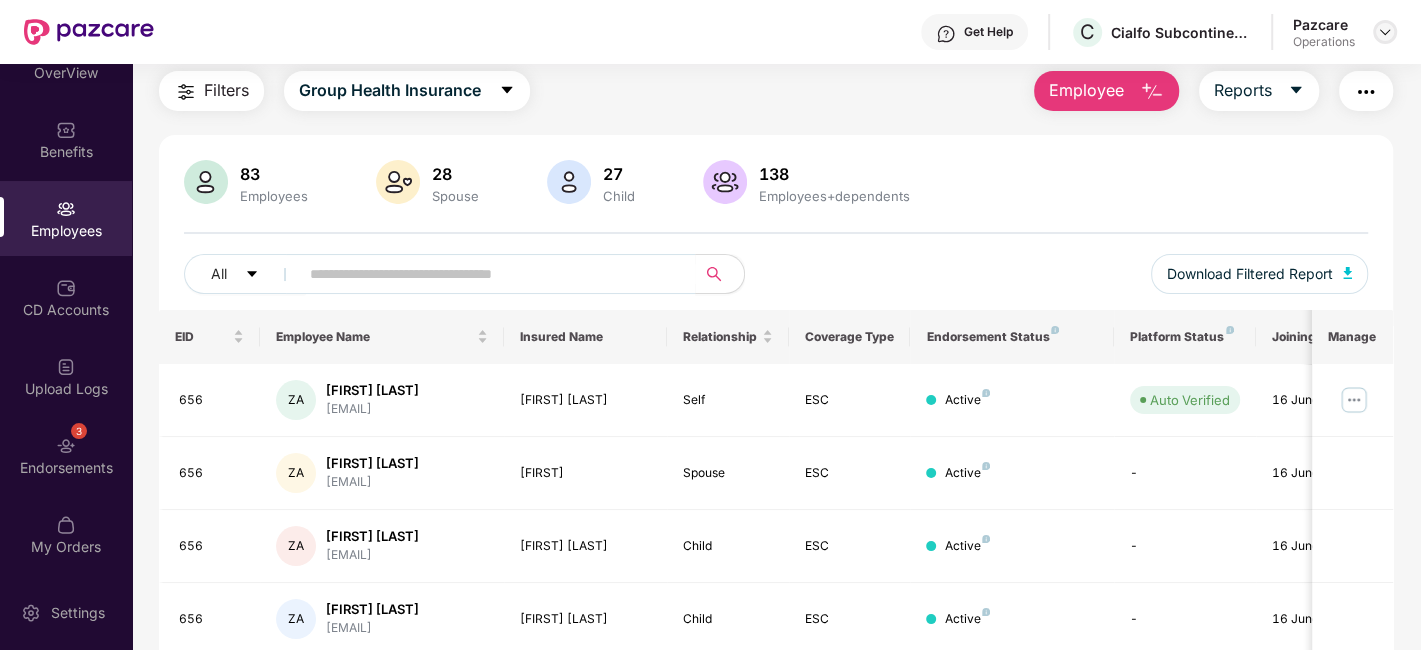click at bounding box center (1385, 32) 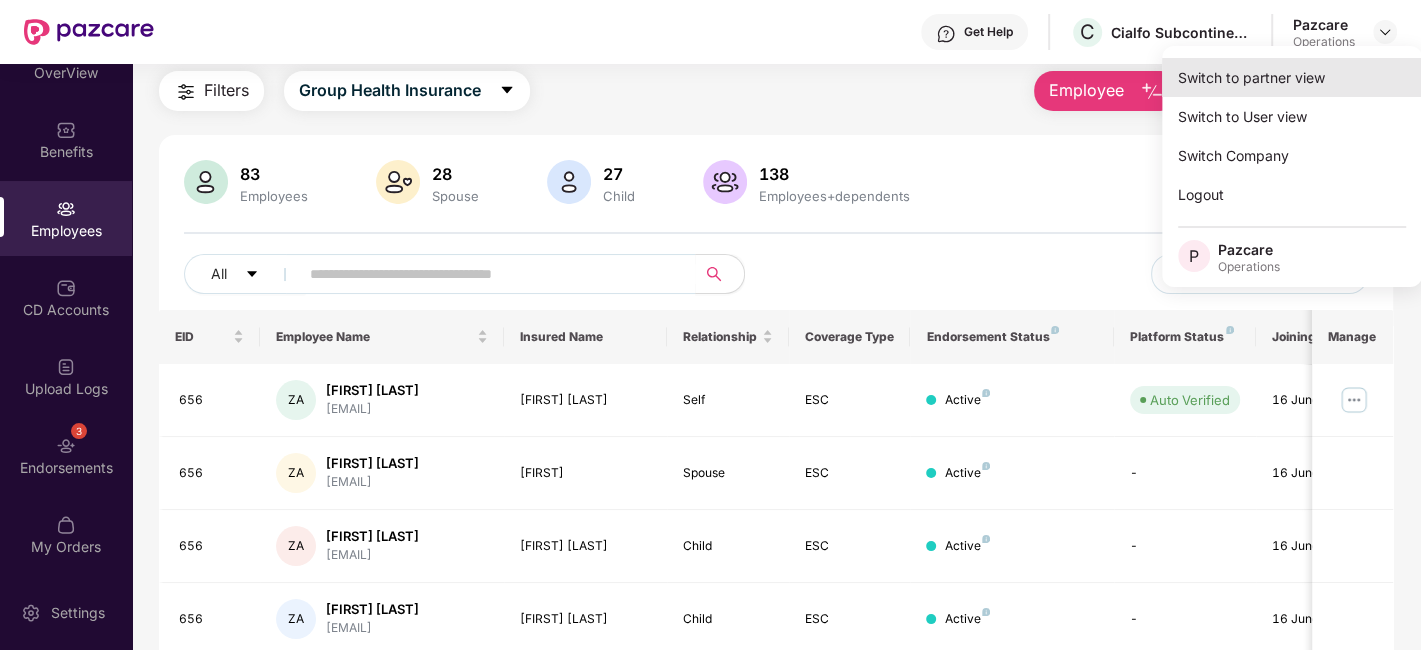 click on "Switch to partner view" at bounding box center (1292, 77) 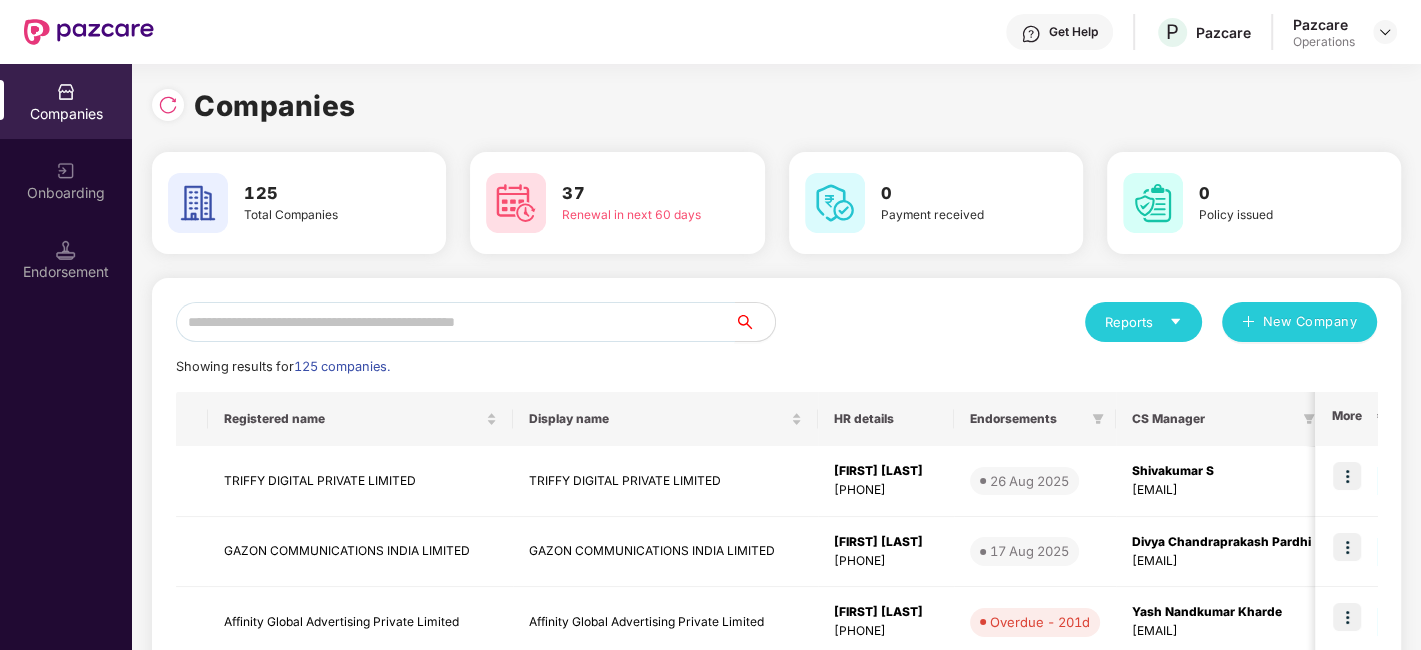 click at bounding box center (455, 322) 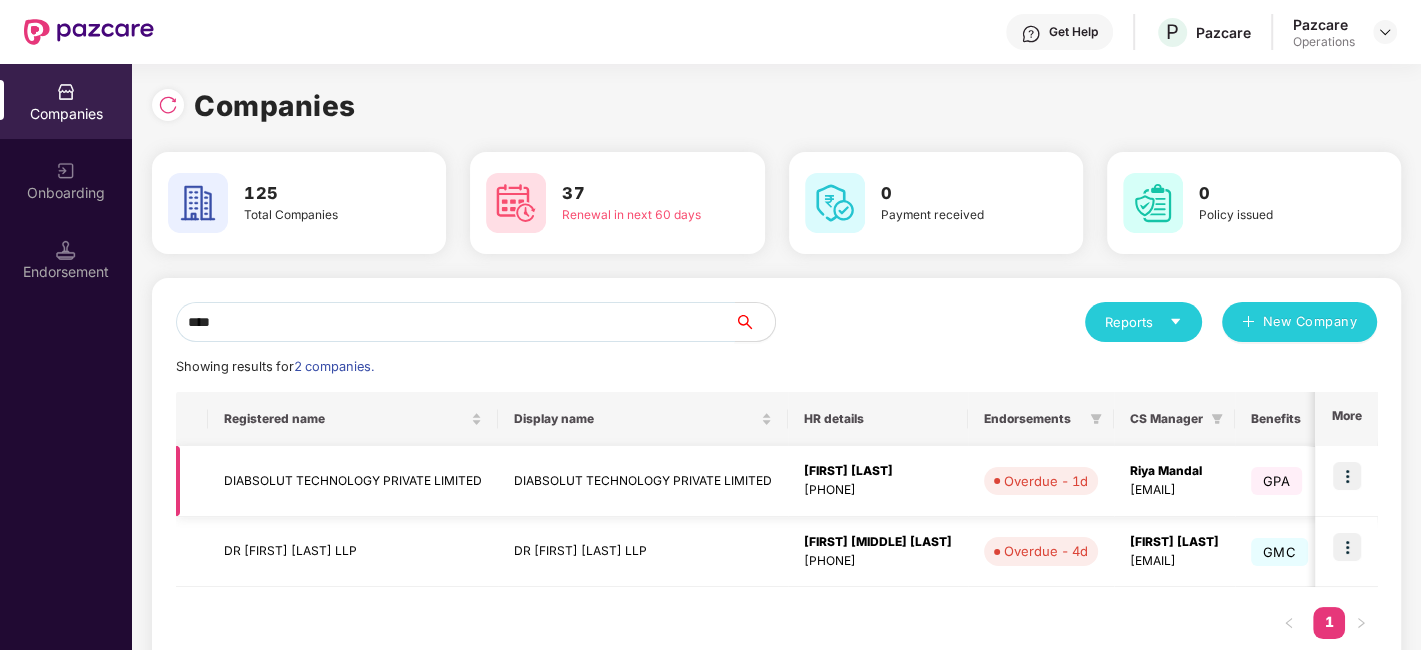 type on "****" 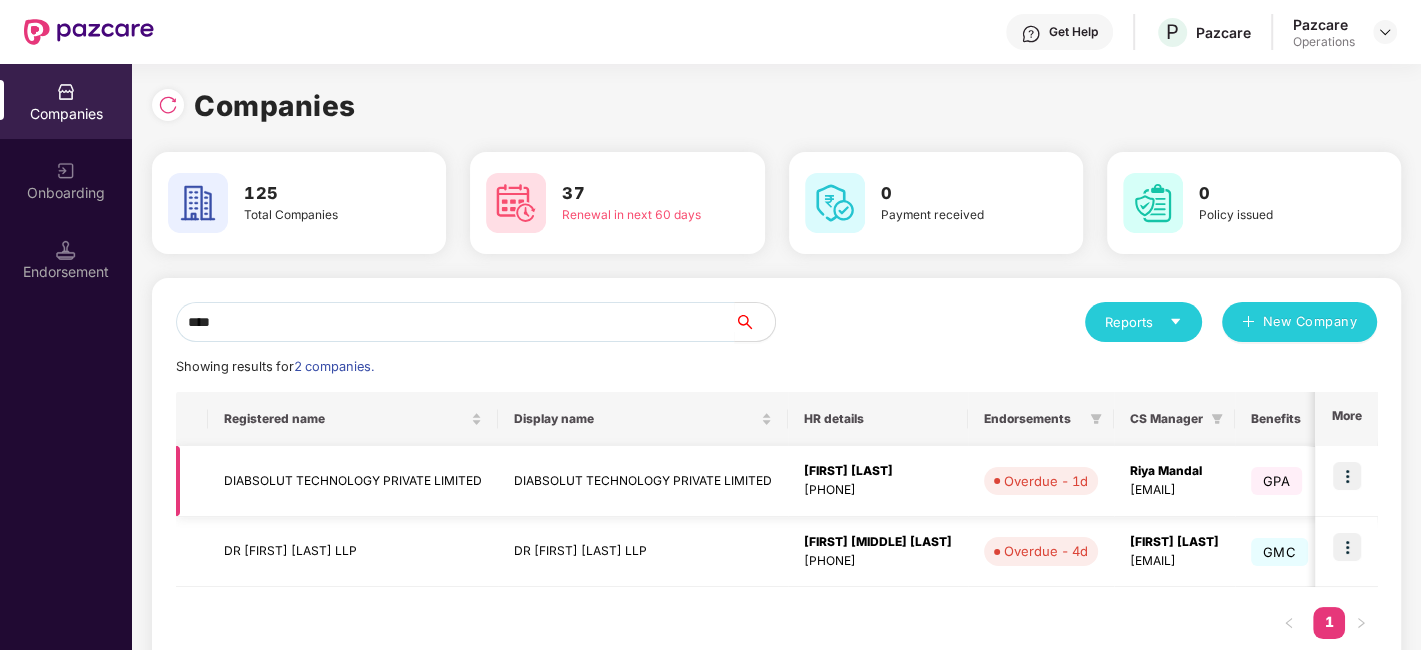 click on "DIABSOLUT TECHNOLOGY PRIVATE LIMITED" at bounding box center [353, 481] 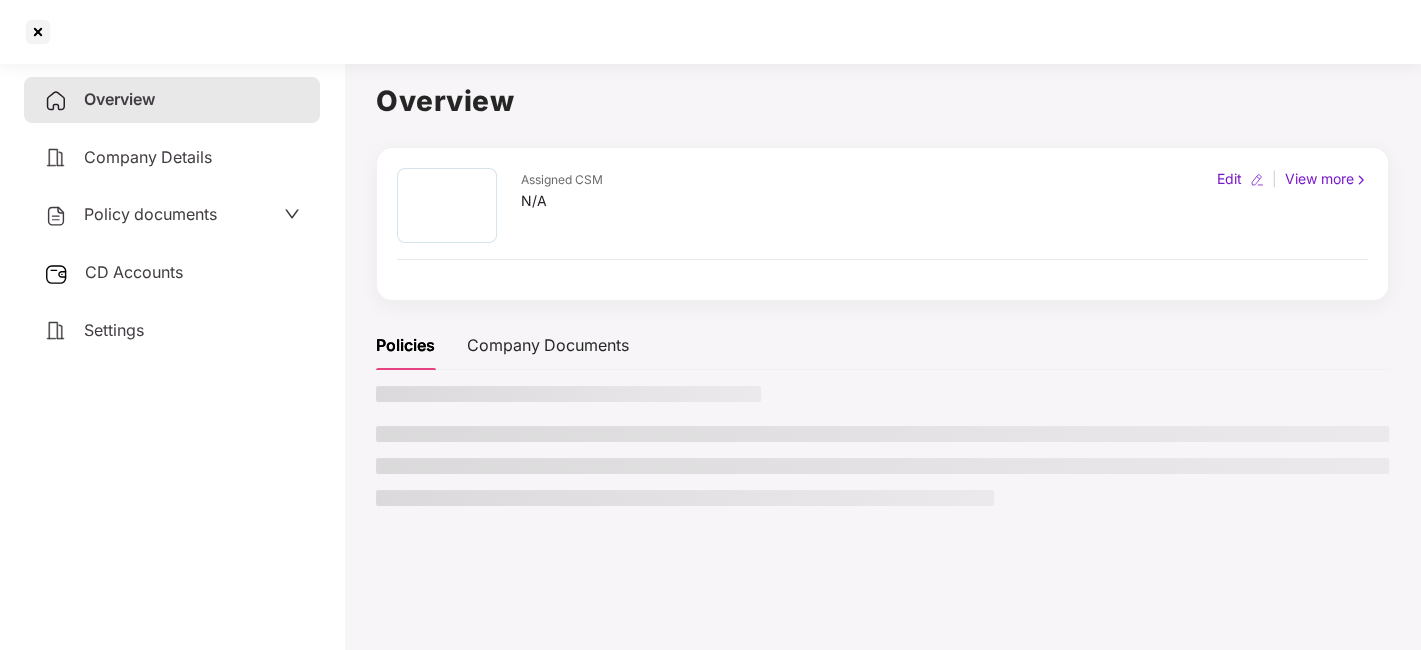 click on "Policy documents" at bounding box center [150, 214] 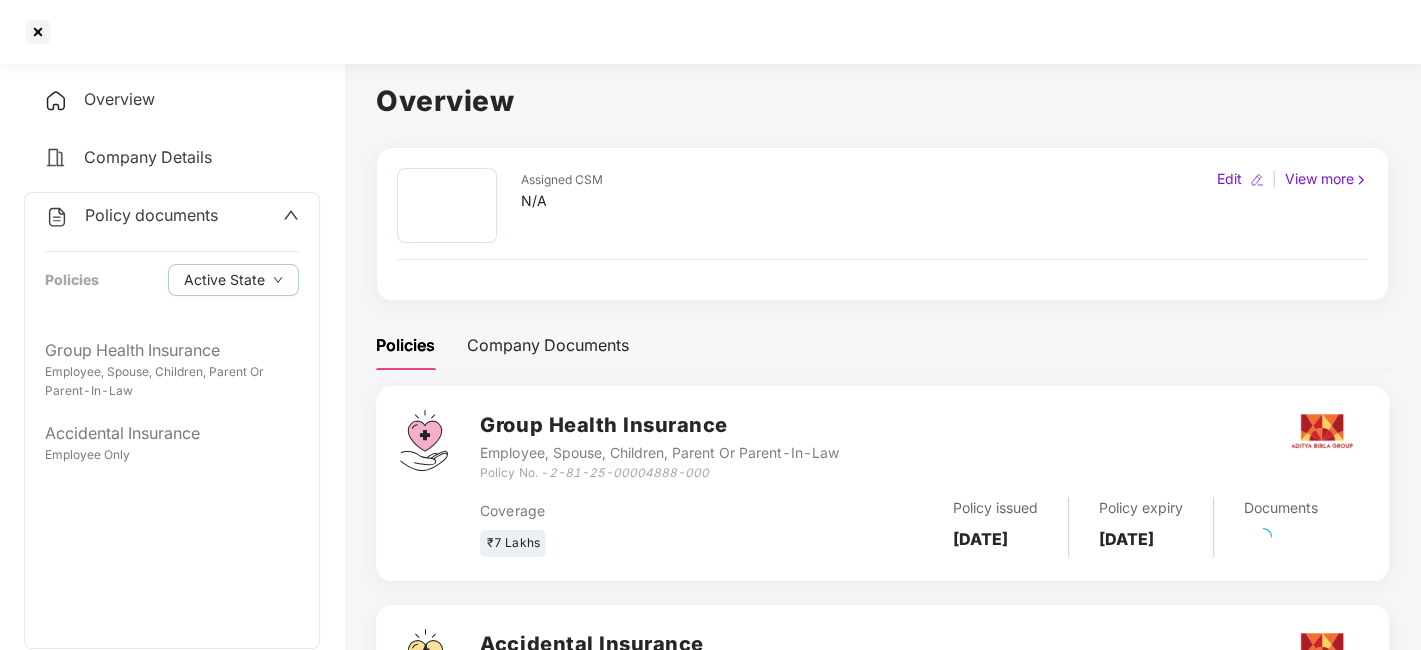 click on "Group Health Insurance" at bounding box center [172, 350] 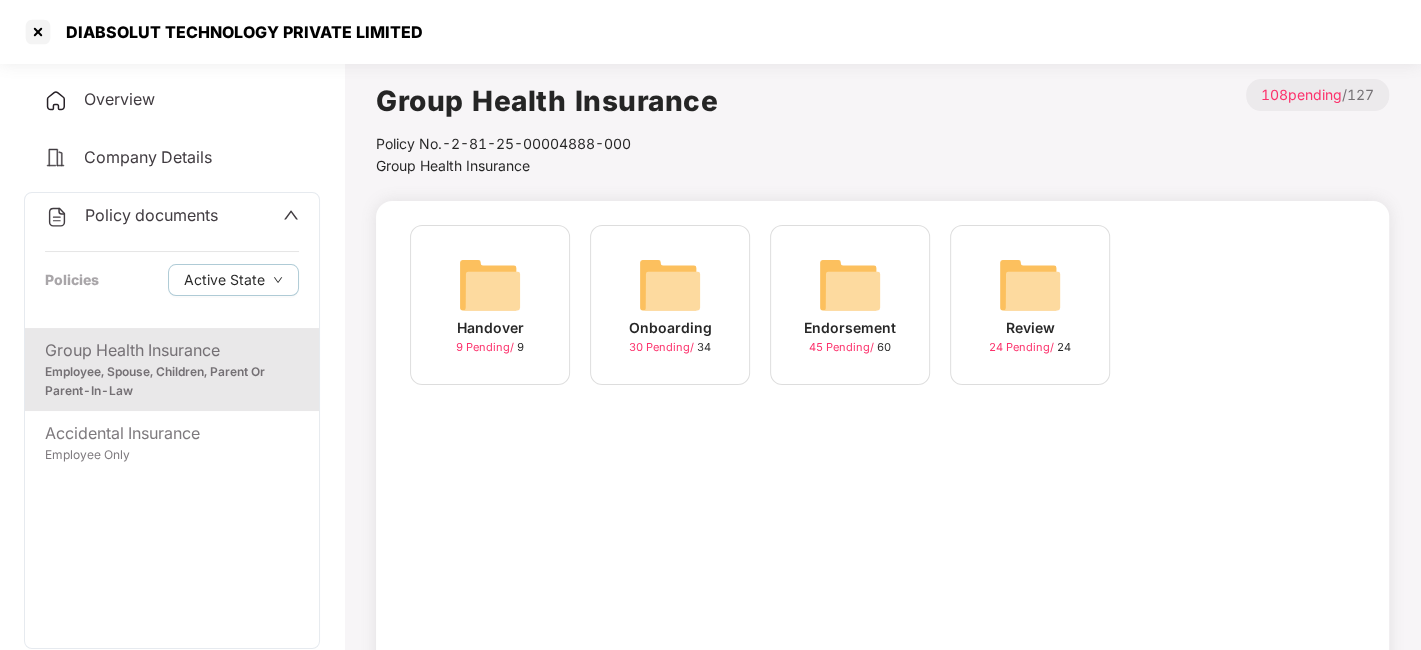 click on "Endorsement 45 Pending  /     60" at bounding box center (850, 305) 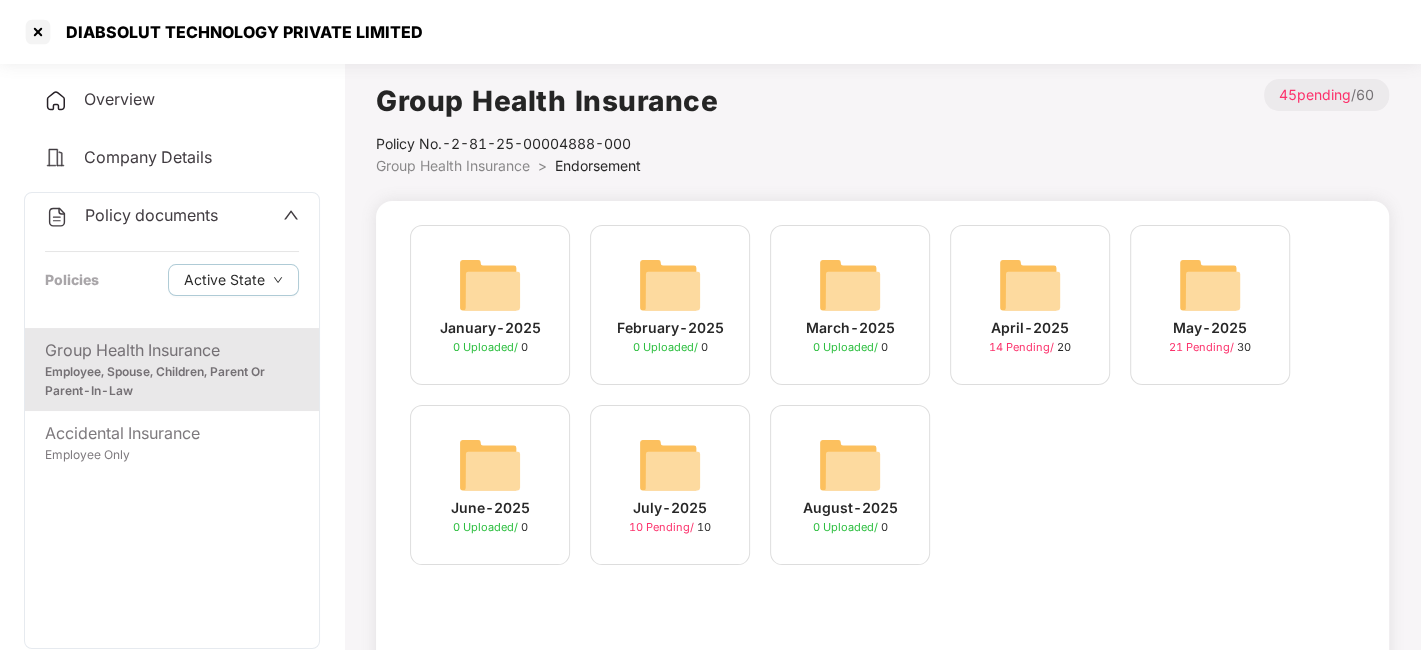 scroll, scrollTop: 77, scrollLeft: 0, axis: vertical 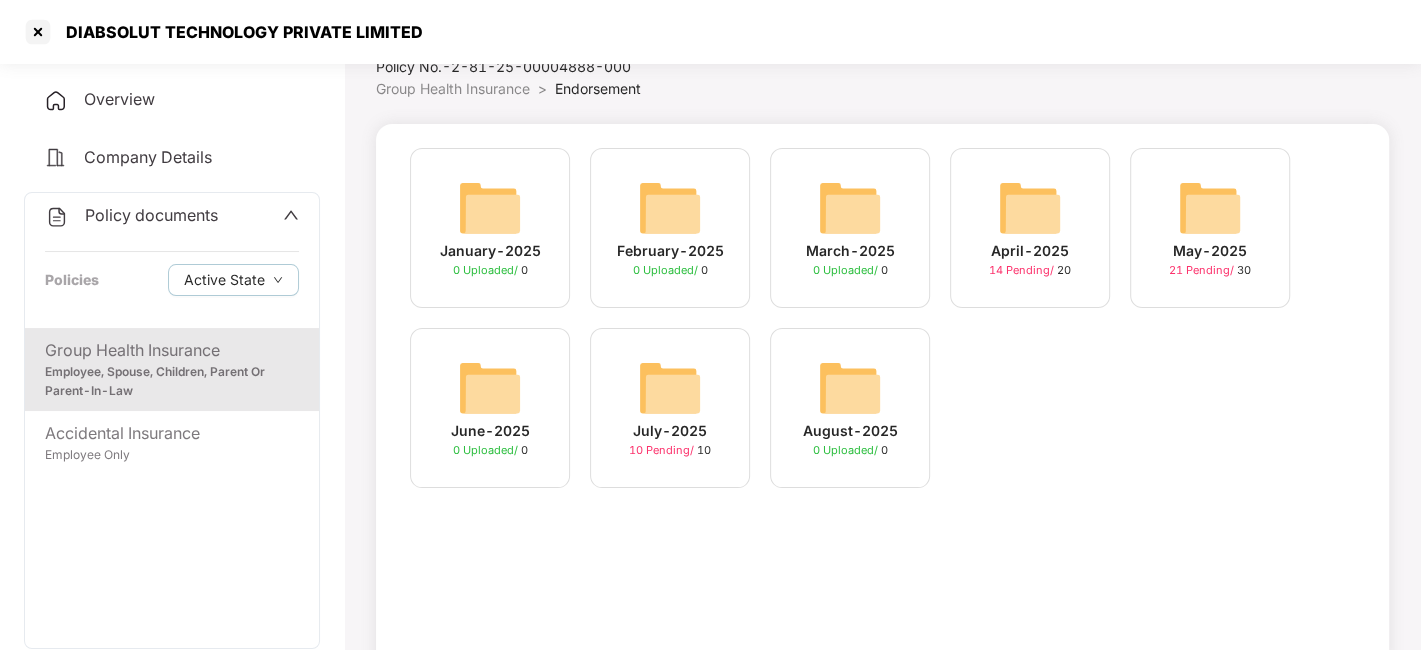 click at bounding box center (670, 388) 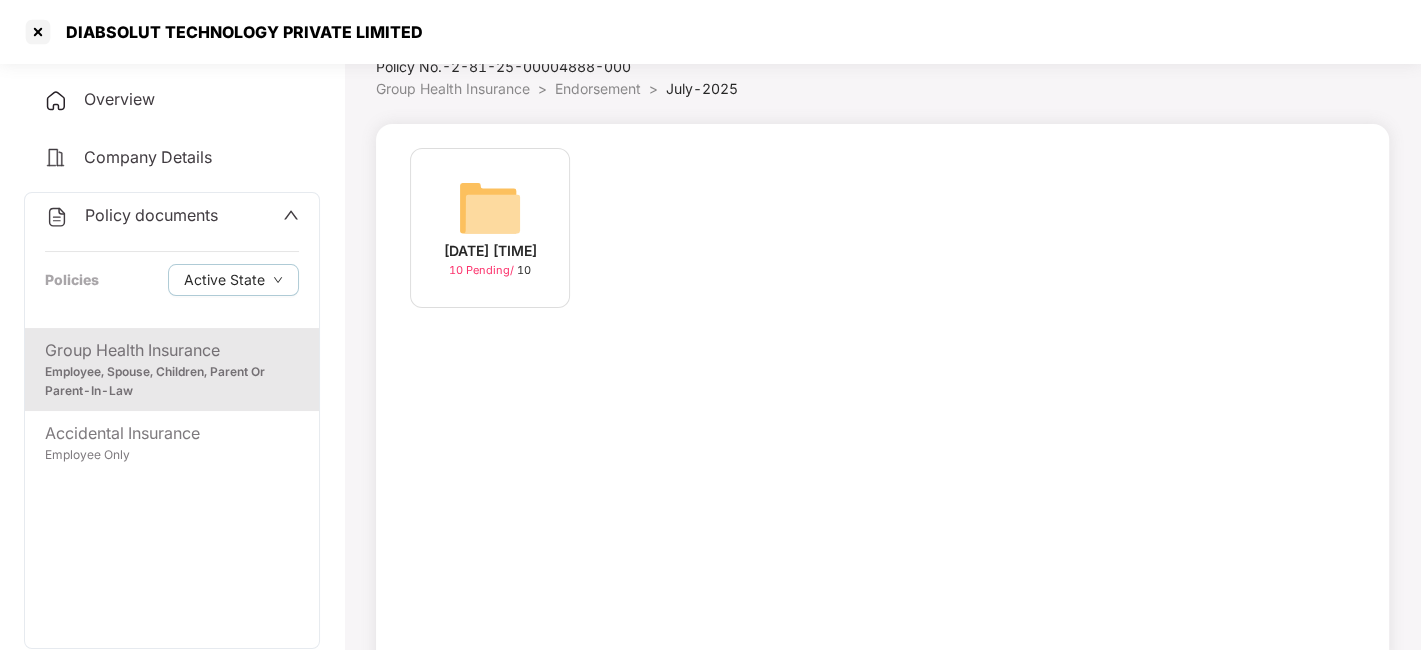 click at bounding box center (490, 208) 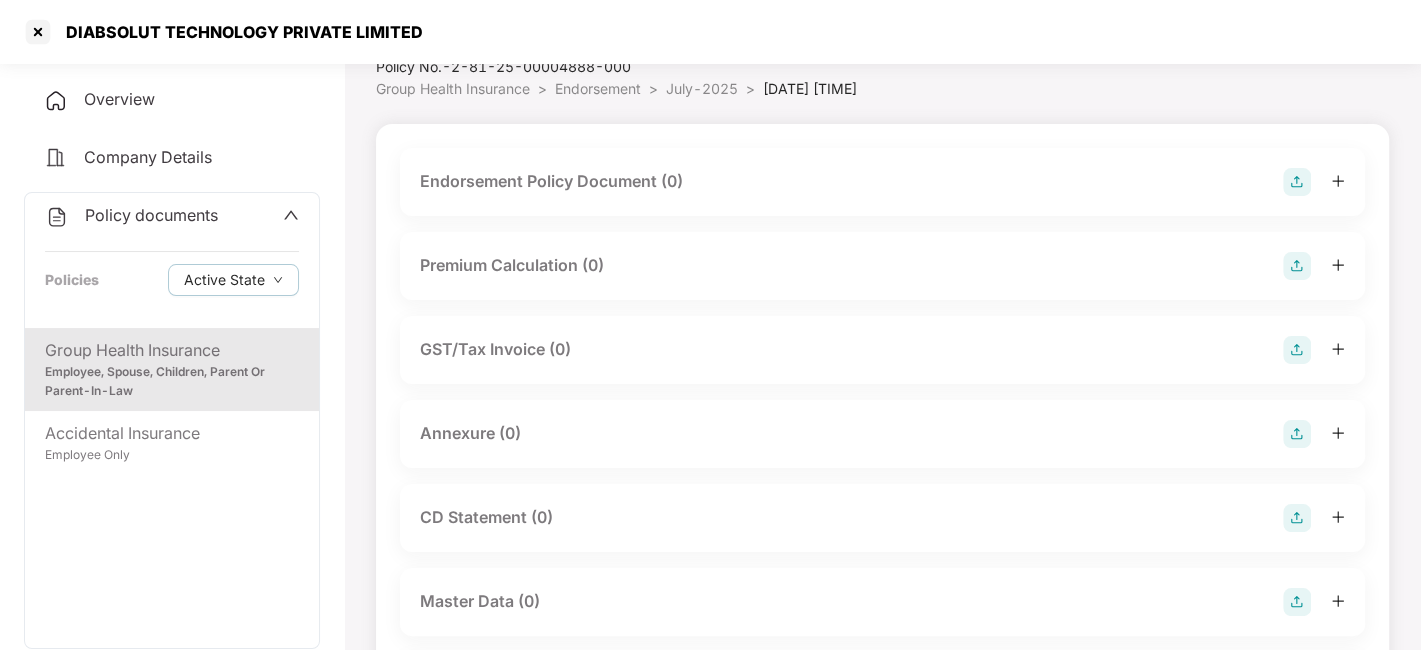scroll, scrollTop: 0, scrollLeft: 0, axis: both 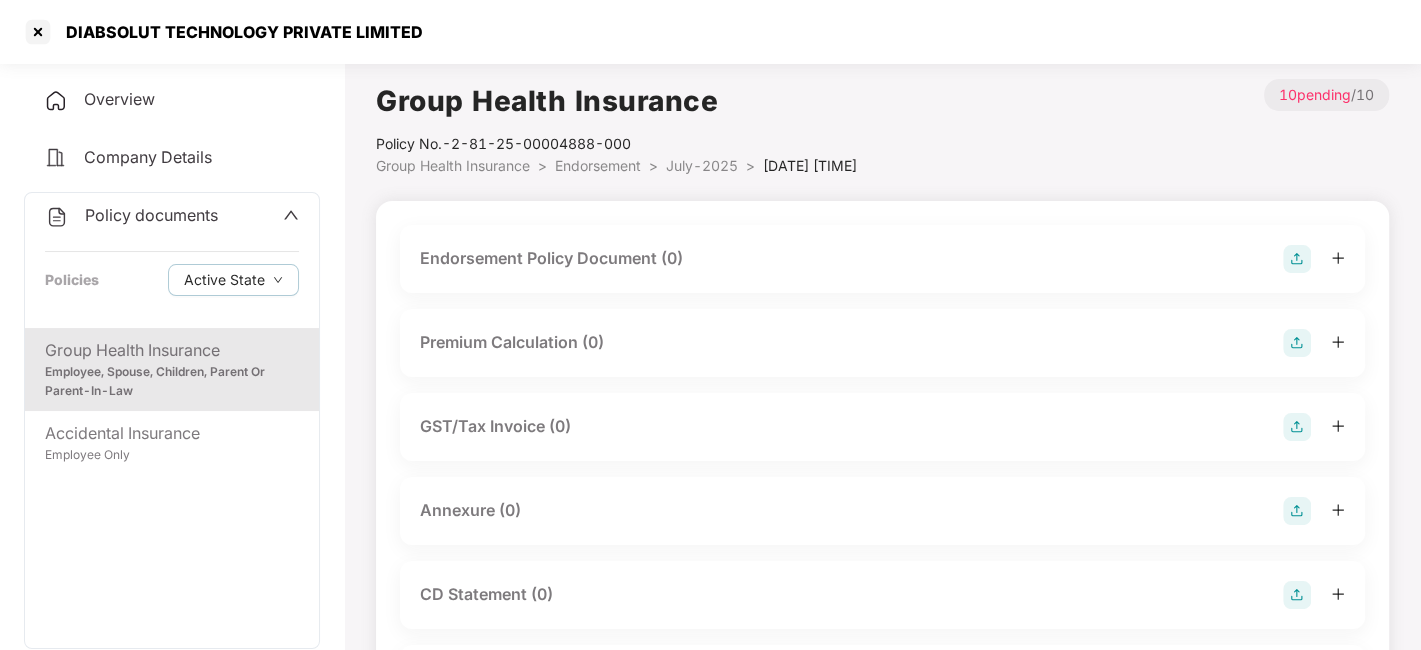 click at bounding box center (1297, 259) 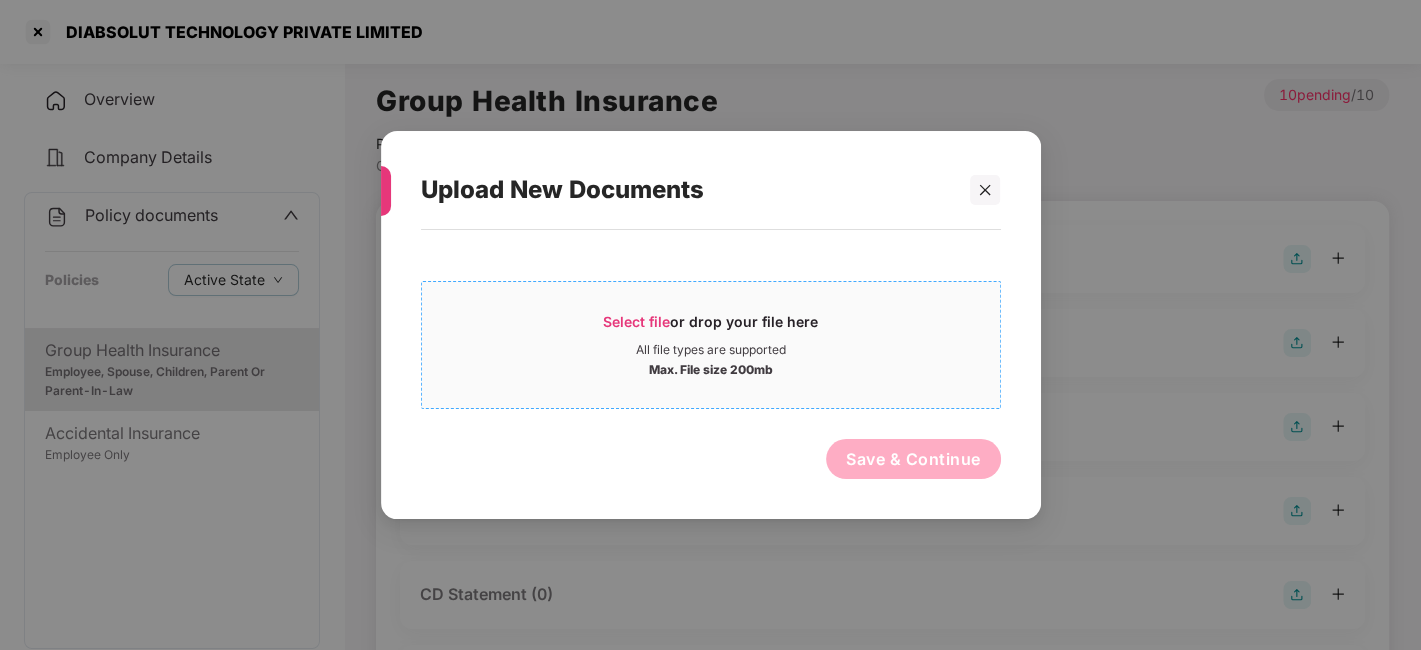 click on "All file types are supported" at bounding box center (711, 350) 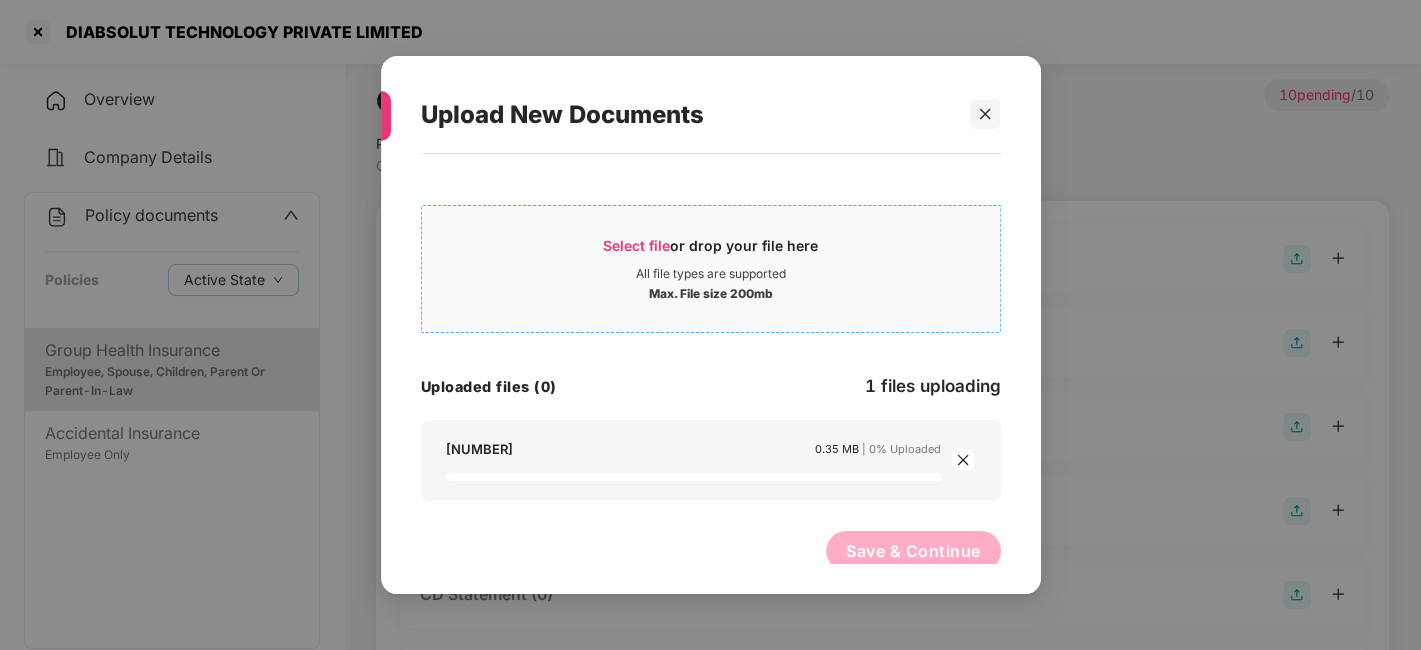 click on "Max. File size 200mb" at bounding box center [711, 292] 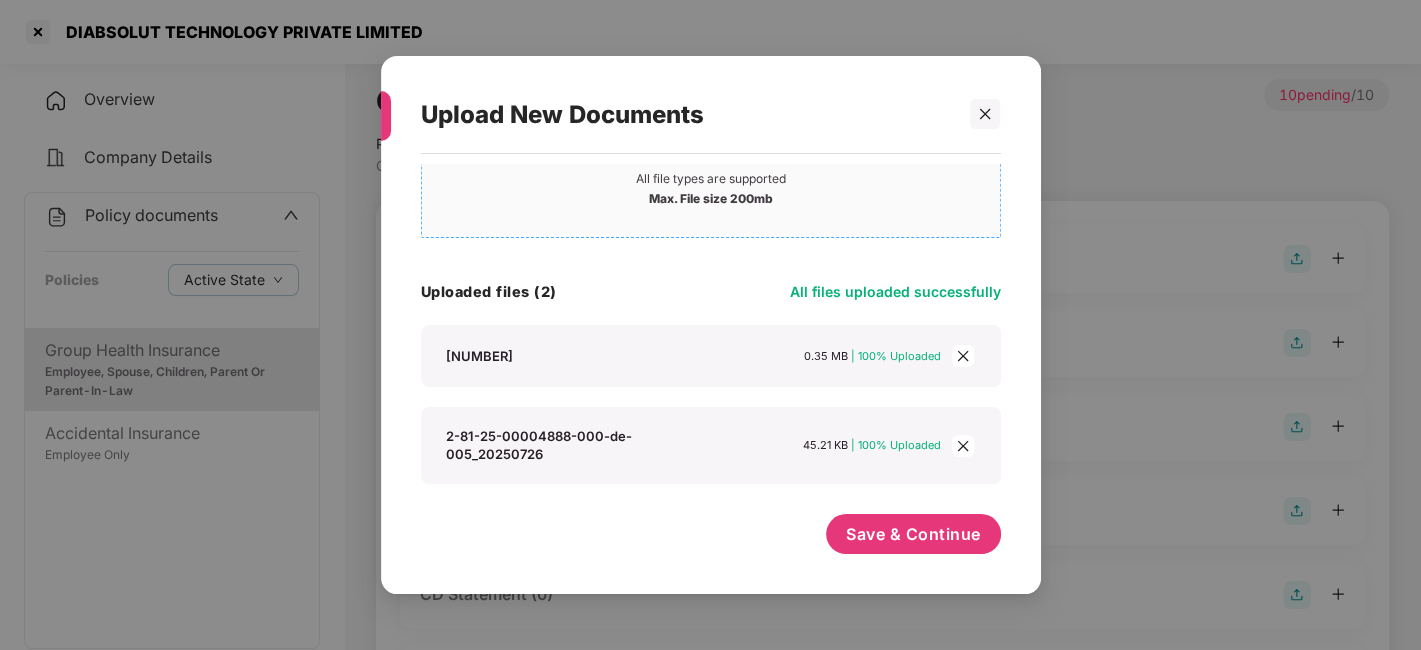 scroll, scrollTop: 108, scrollLeft: 0, axis: vertical 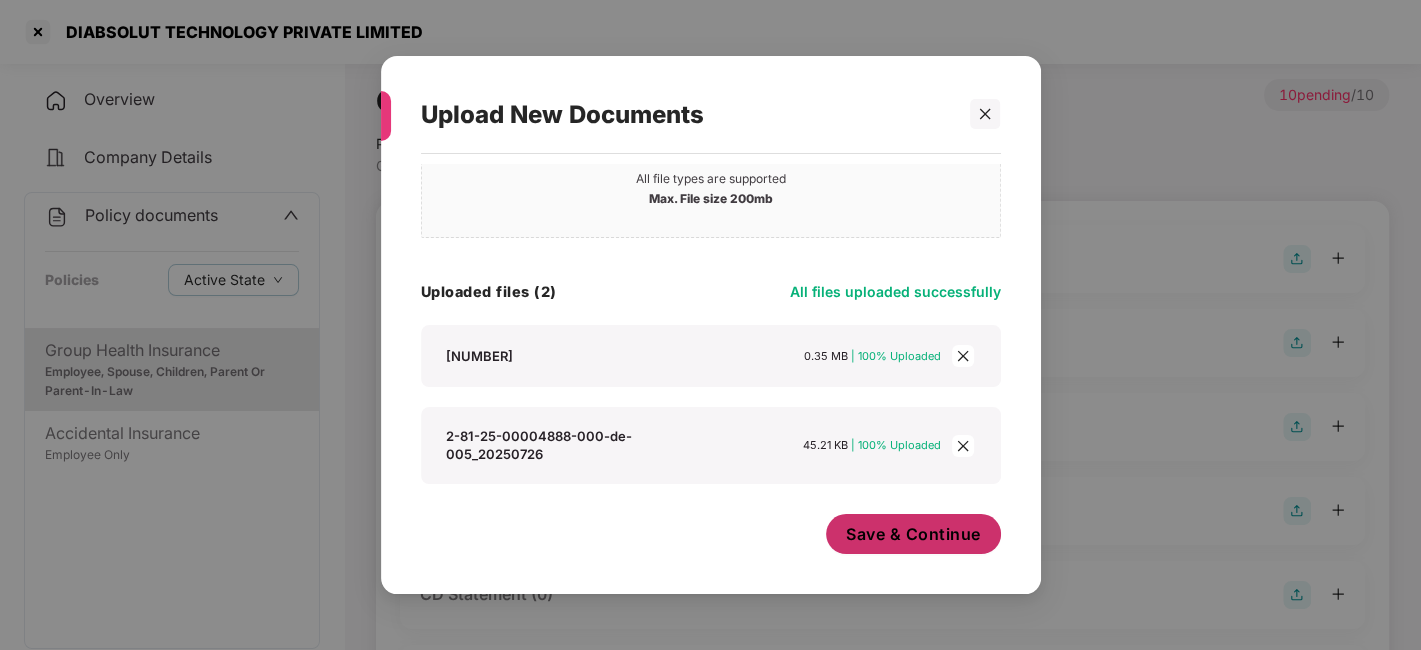 click on "Save & Continue" at bounding box center (913, 534) 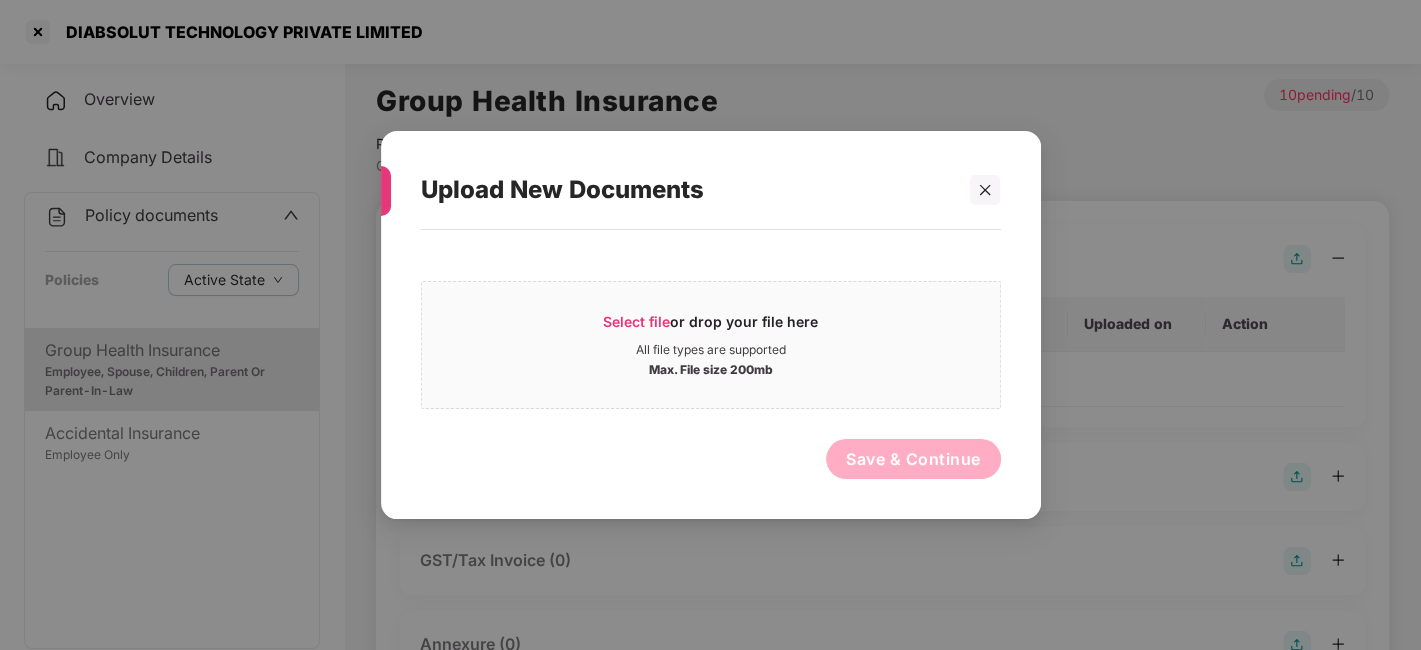 scroll, scrollTop: 0, scrollLeft: 0, axis: both 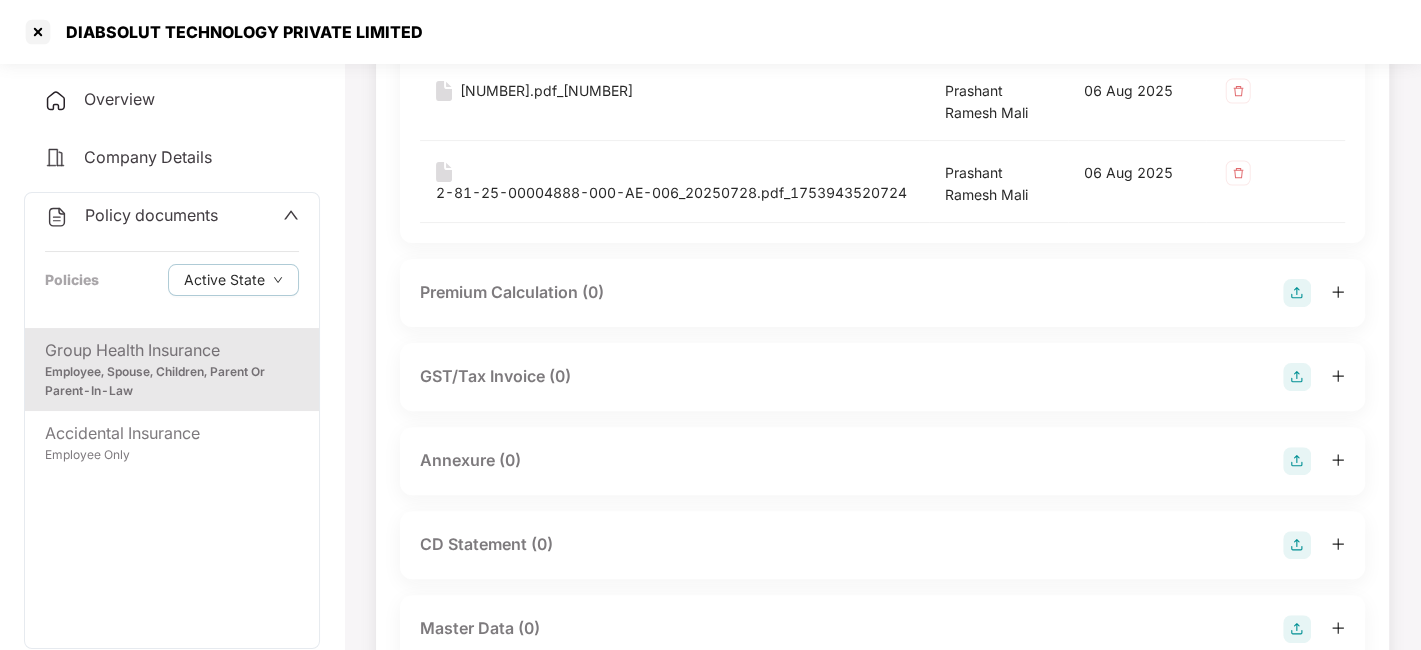 click at bounding box center [1297, 461] 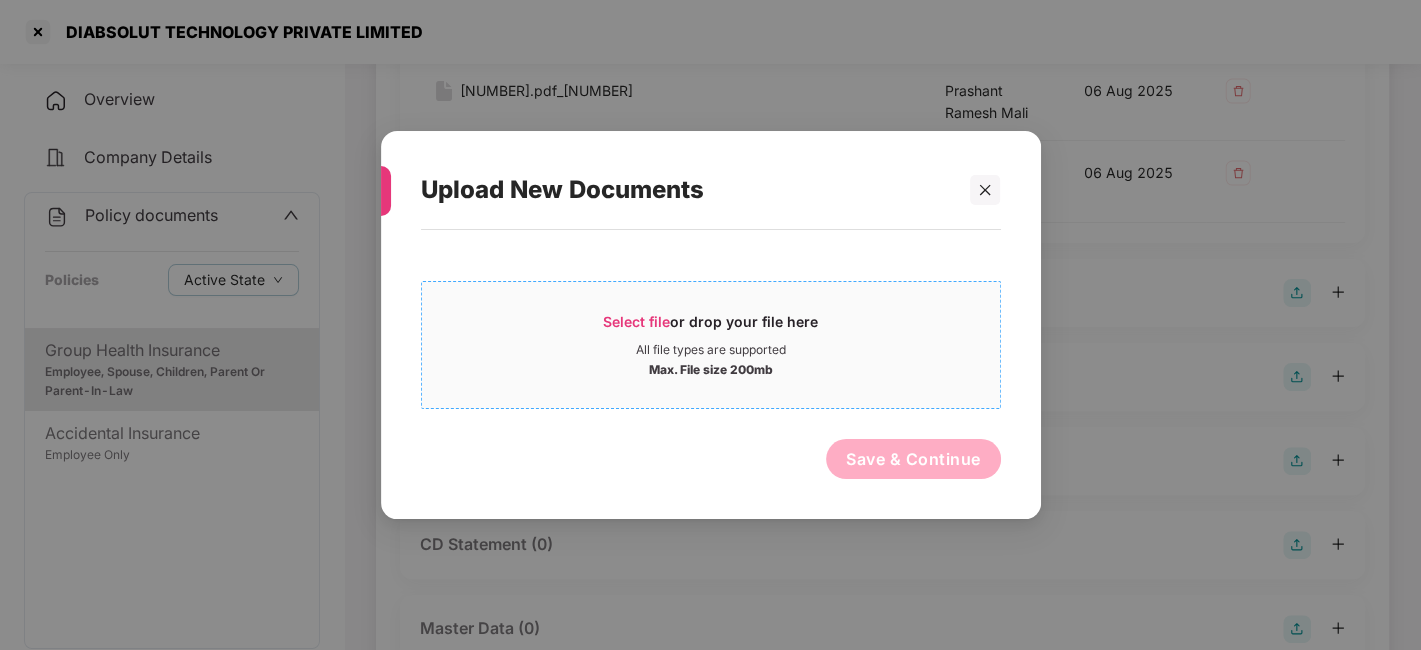 click on "Max. File size 200mb" at bounding box center [711, 368] 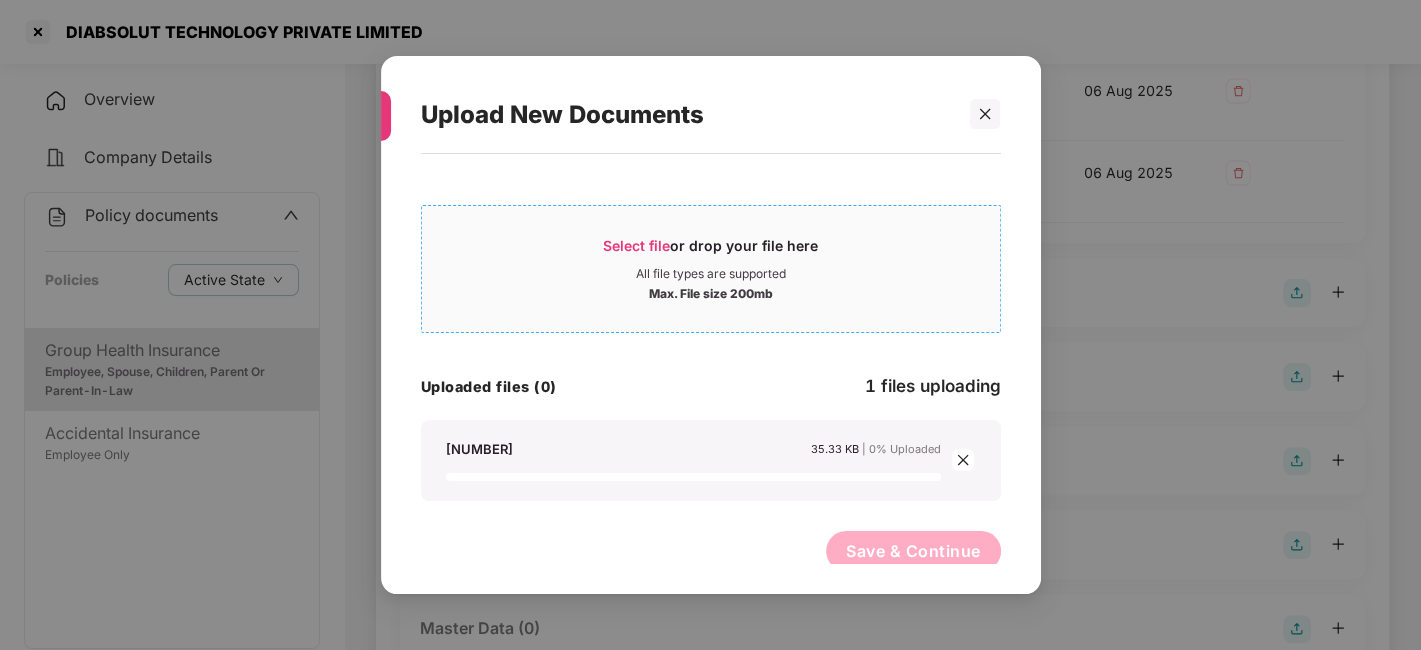 click on "All file types are supported" at bounding box center (711, 274) 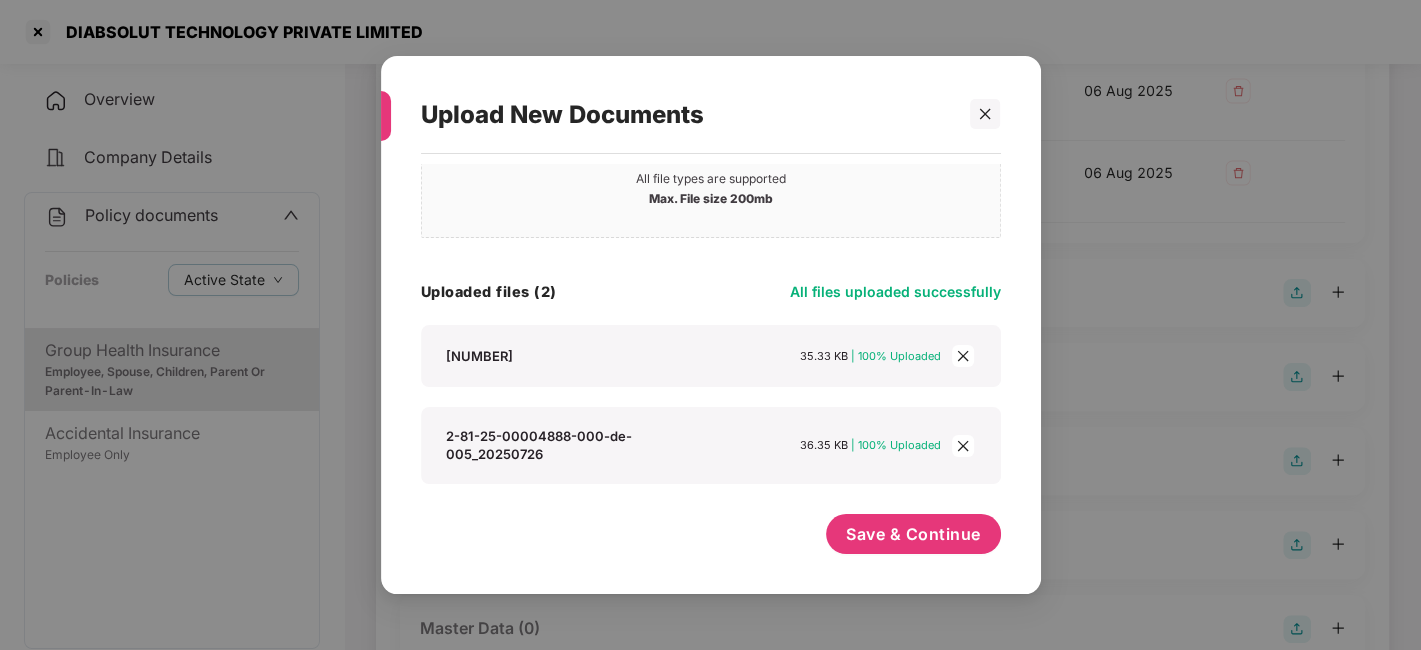 scroll, scrollTop: 108, scrollLeft: 0, axis: vertical 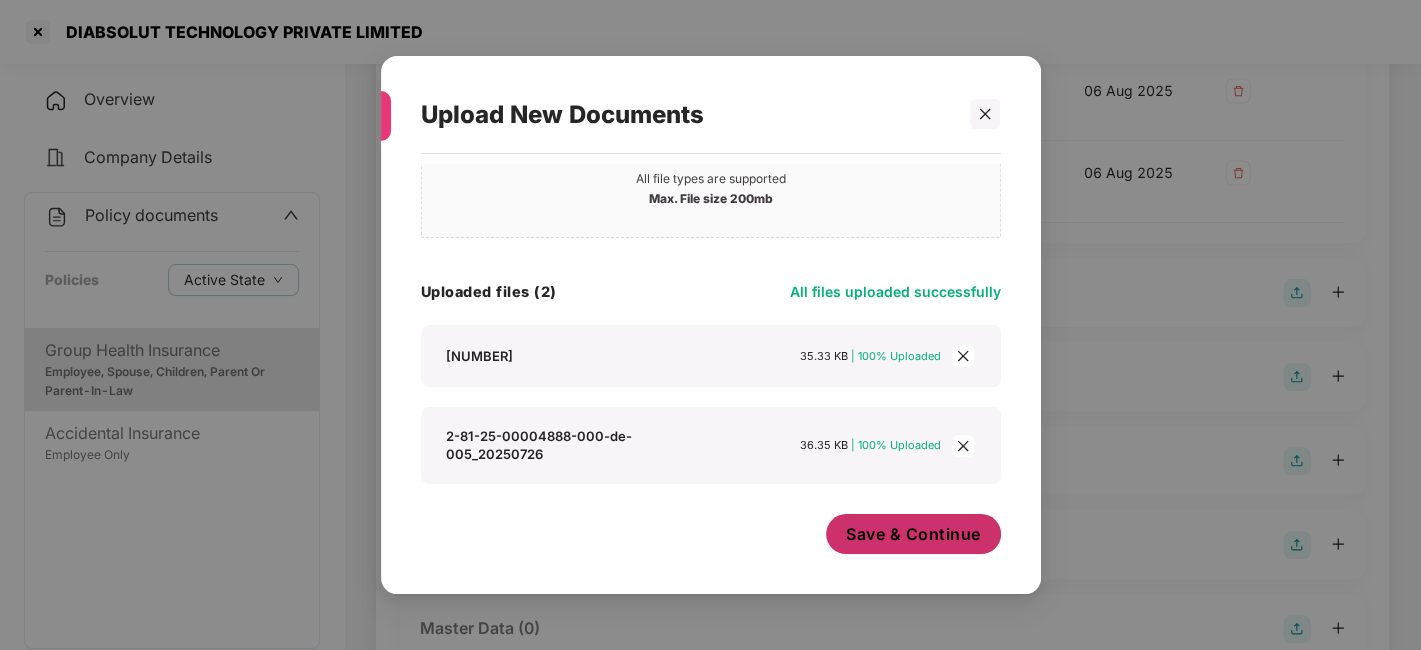 click on "Save & Continue" at bounding box center (913, 534) 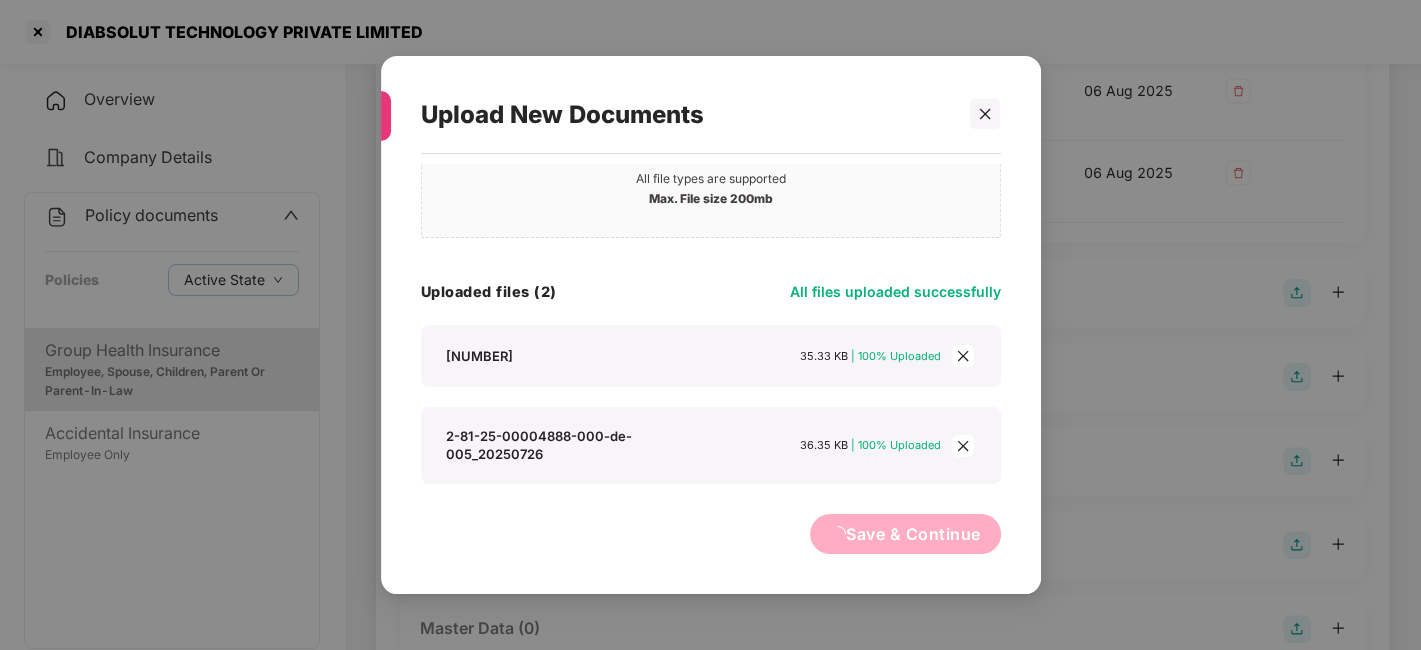 scroll, scrollTop: 0, scrollLeft: 0, axis: both 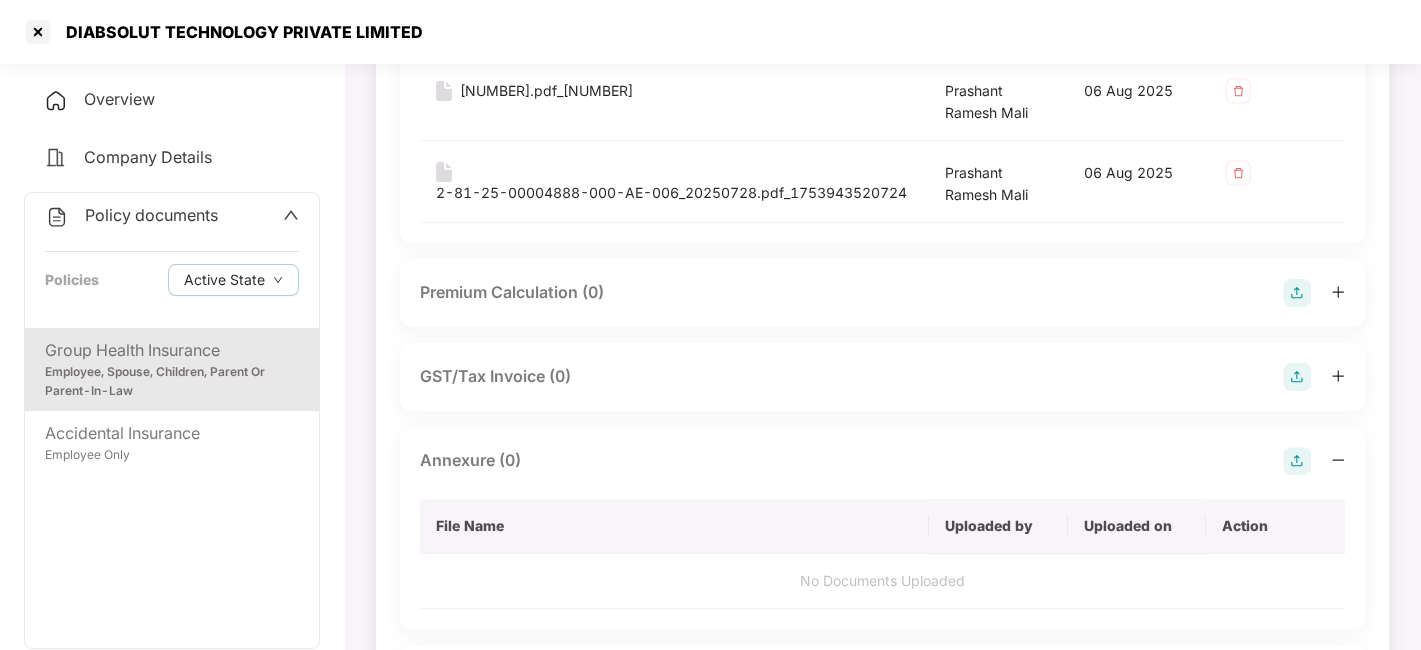 click on "GST/Tax Invoice (0)" at bounding box center (882, 377) 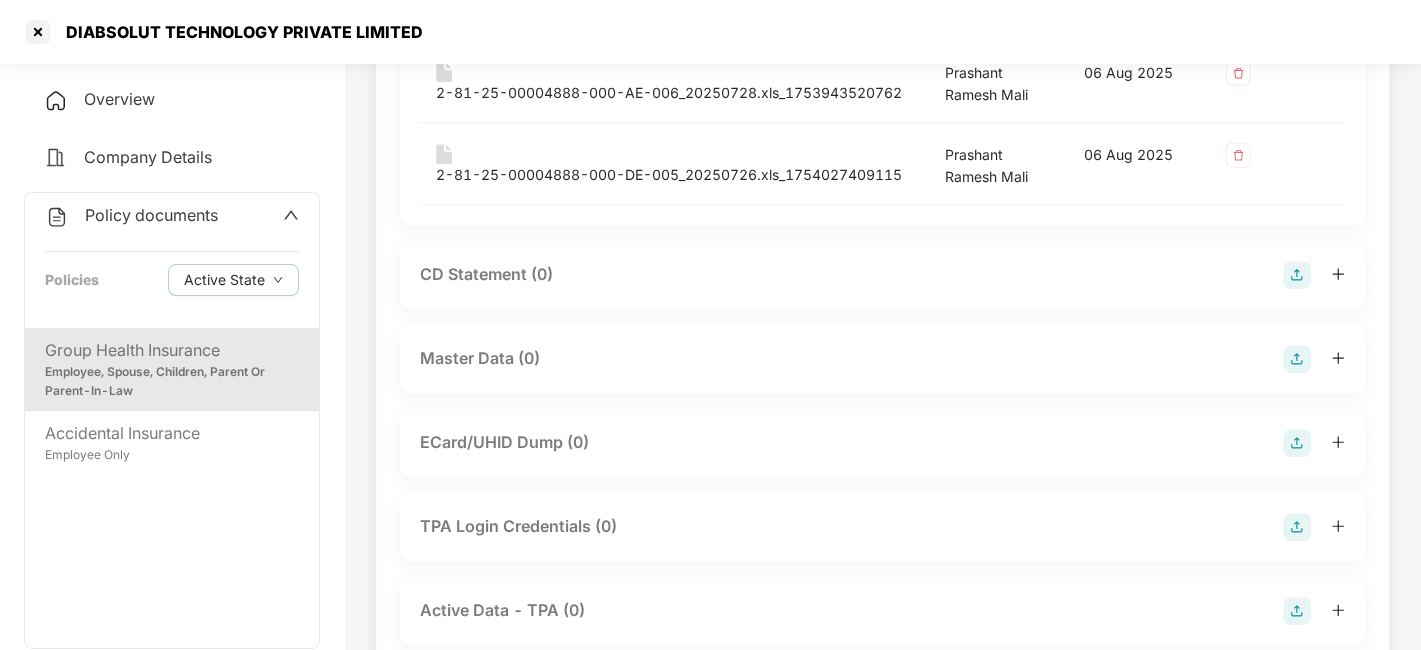 scroll, scrollTop: 808, scrollLeft: 0, axis: vertical 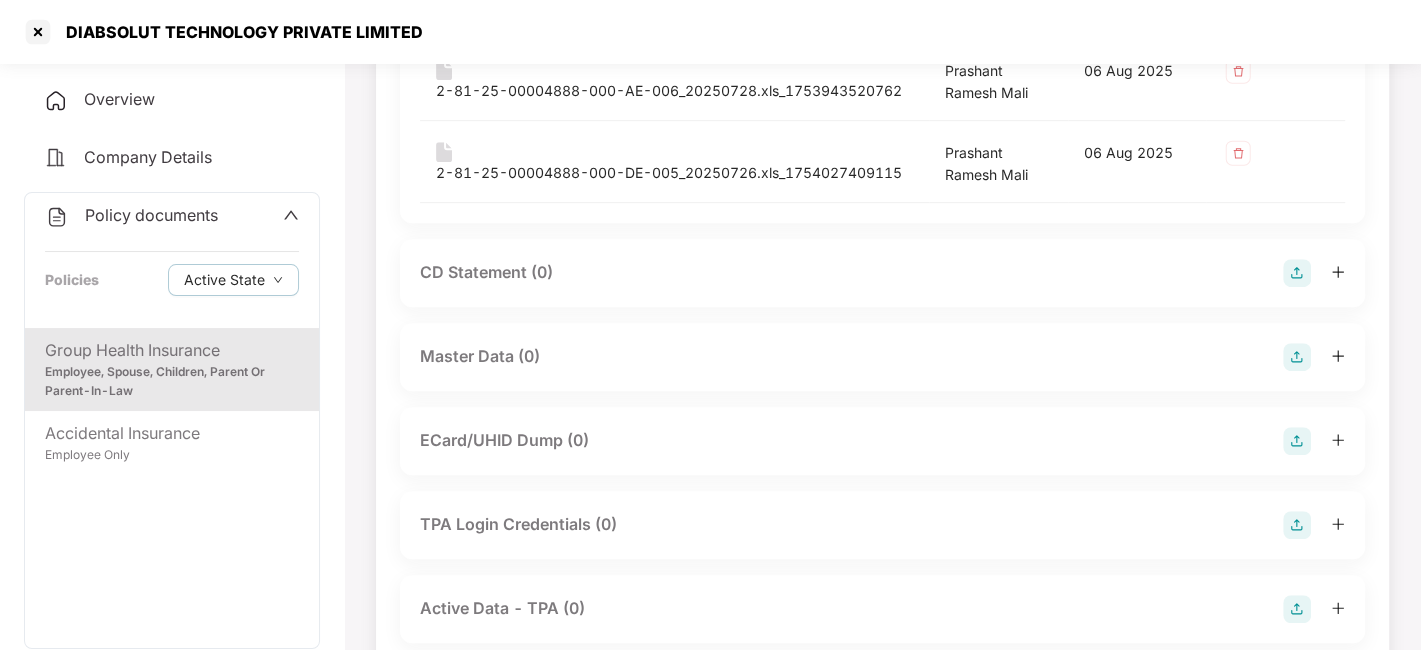 click at bounding box center (1297, 357) 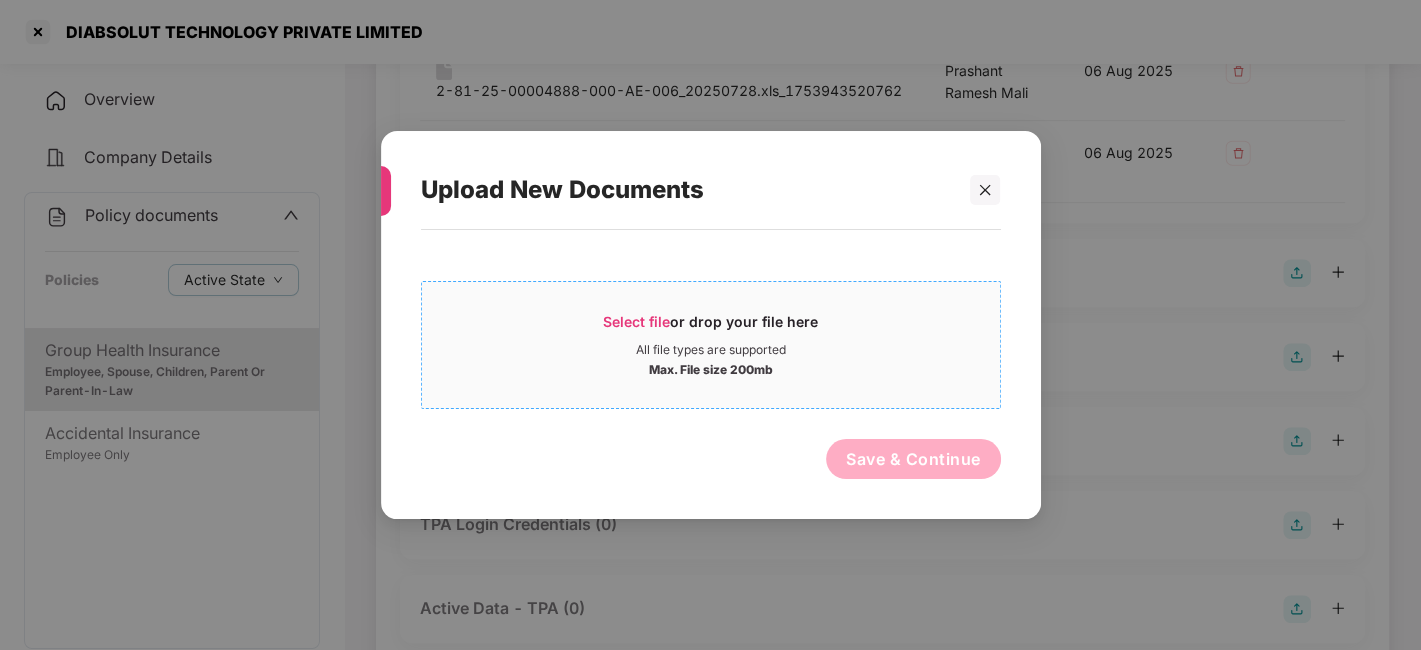 click on "All file types are supported" at bounding box center [711, 350] 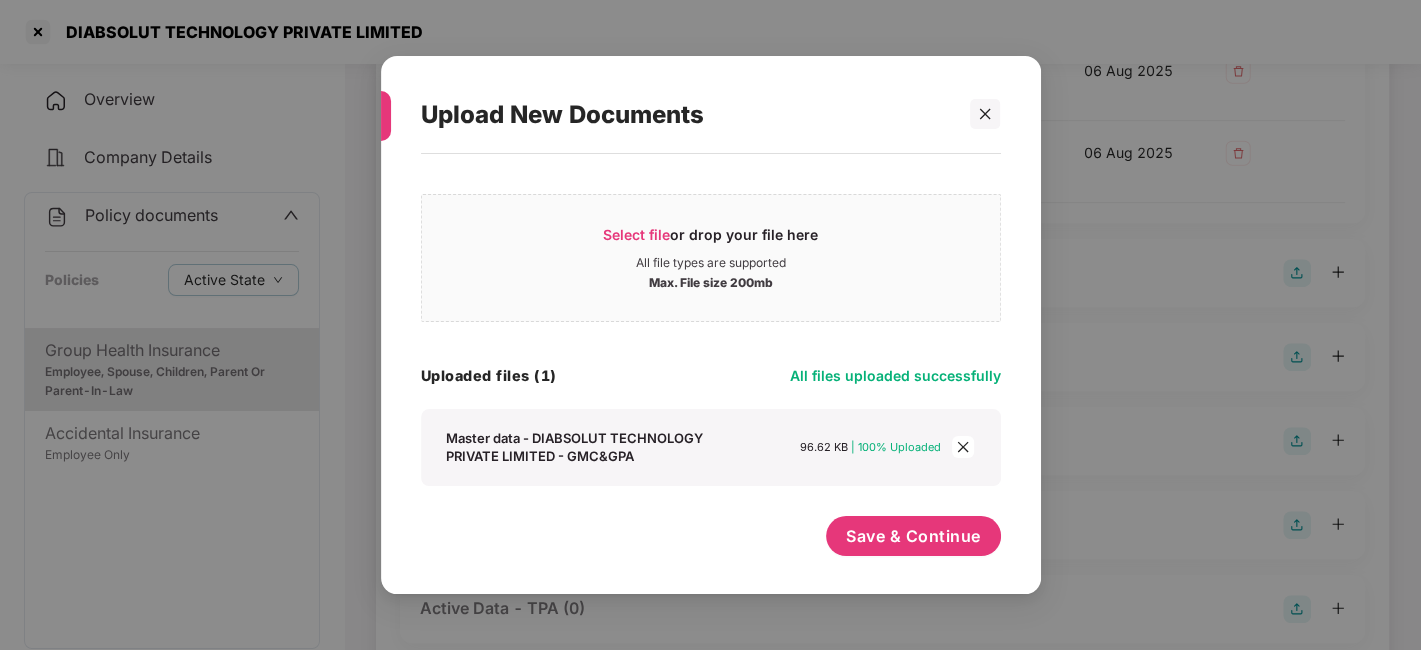 scroll, scrollTop: 11, scrollLeft: 0, axis: vertical 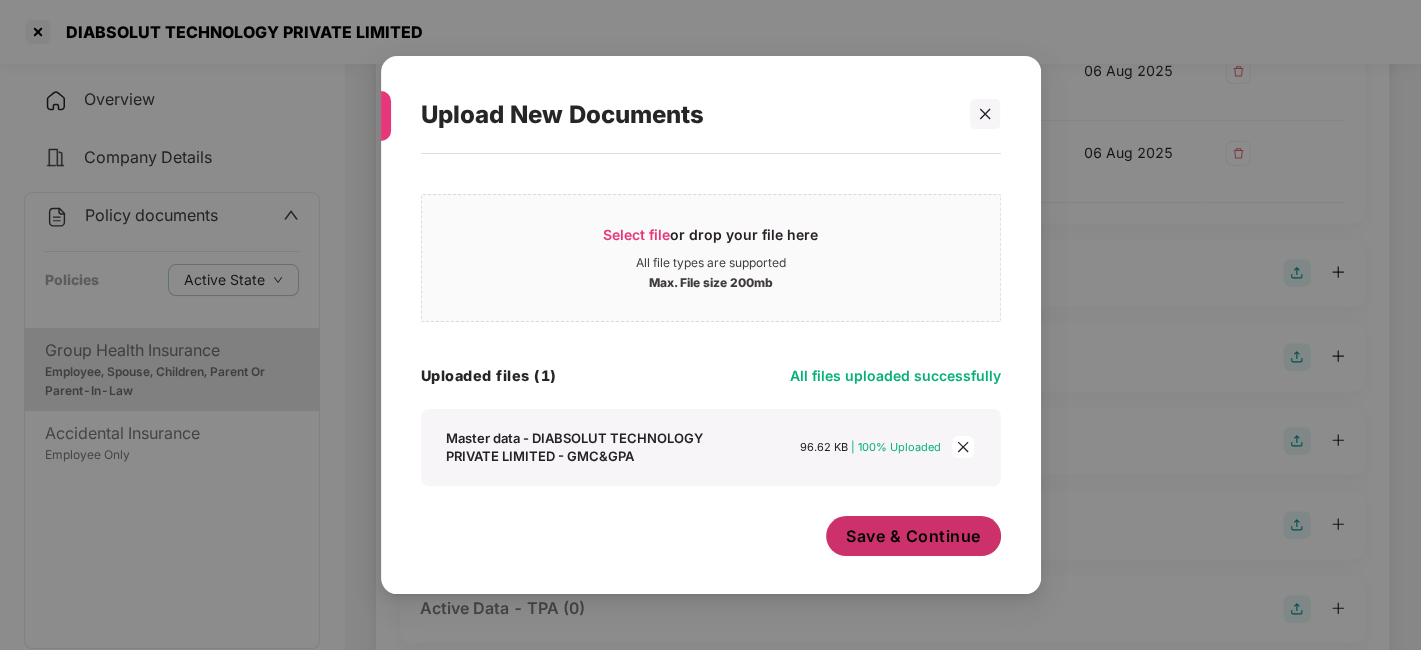 click on "Save & Continue" at bounding box center [913, 536] 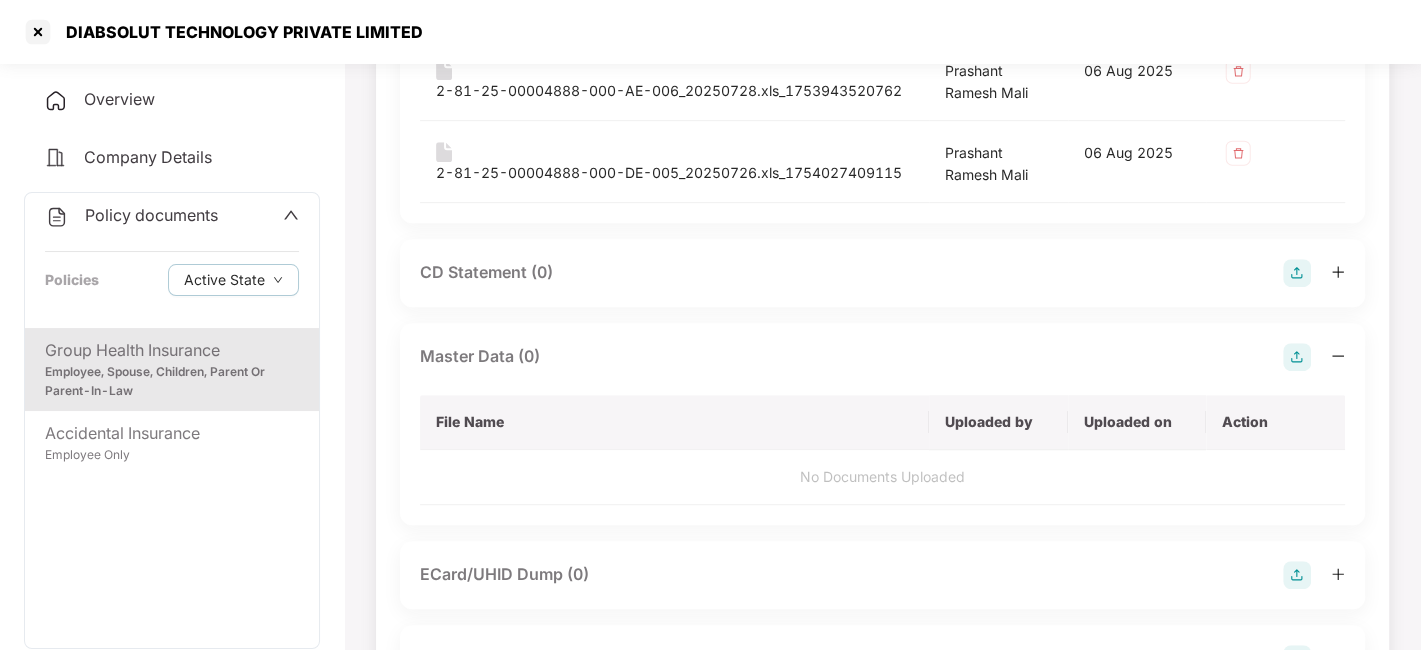 scroll, scrollTop: 0, scrollLeft: 0, axis: both 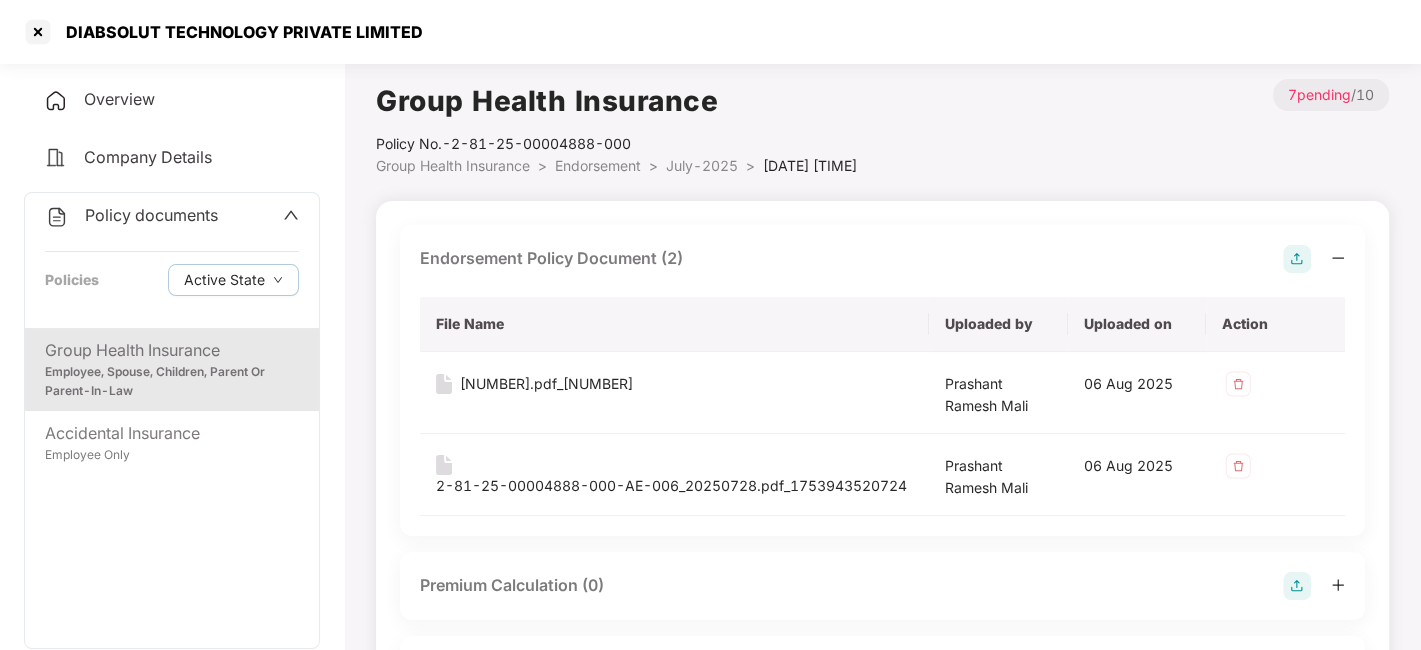 click on "July-2025" at bounding box center (702, 165) 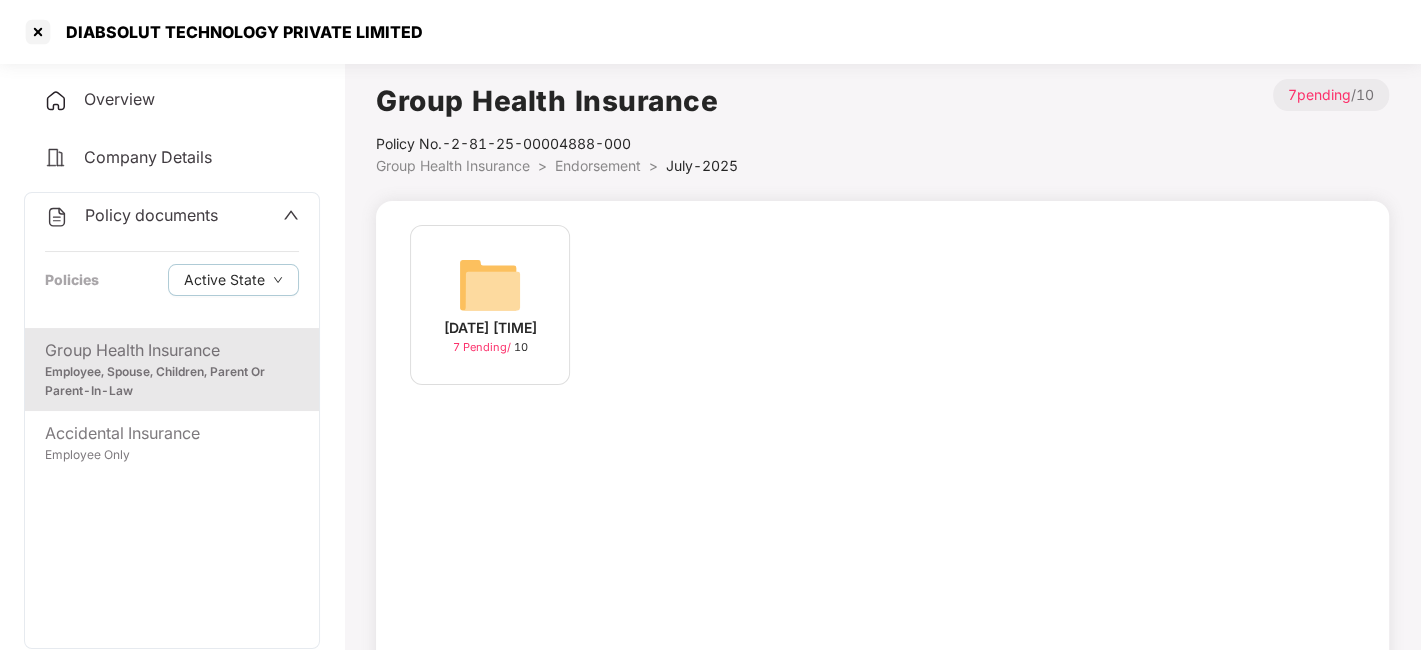 scroll, scrollTop: 77, scrollLeft: 0, axis: vertical 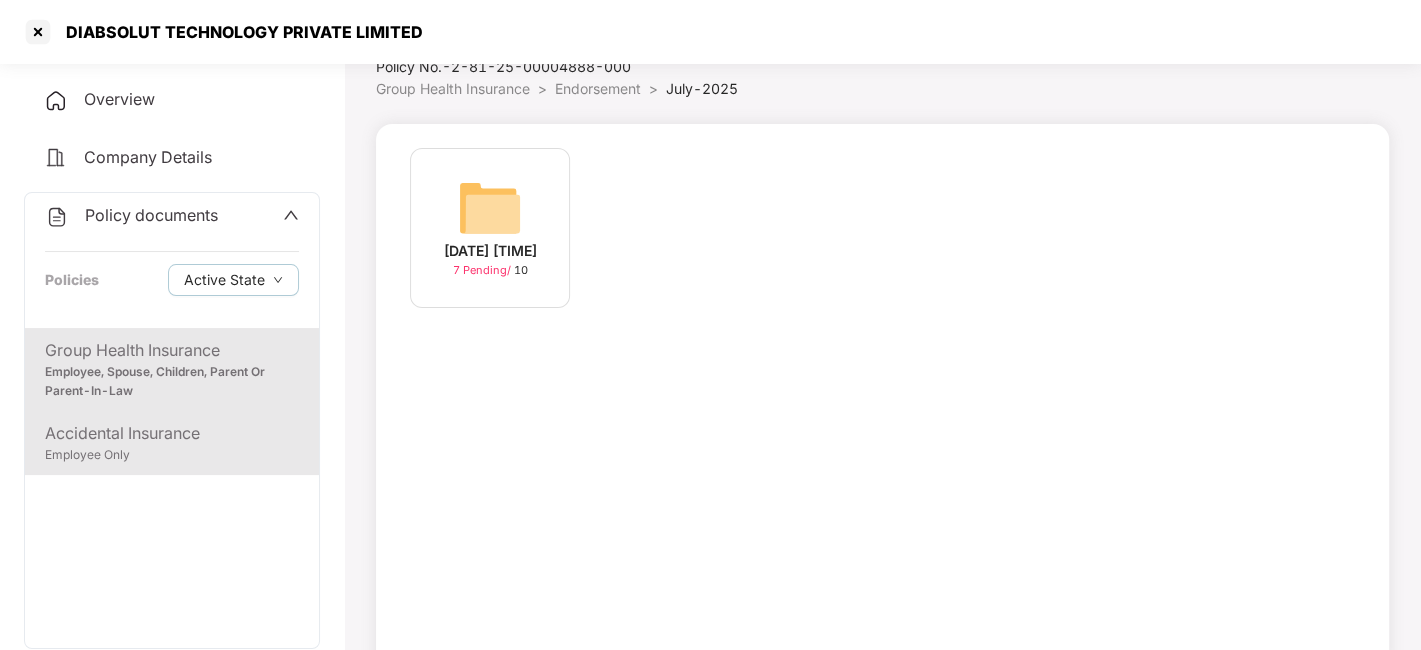 click on "Accidental Insurance" at bounding box center (172, 433) 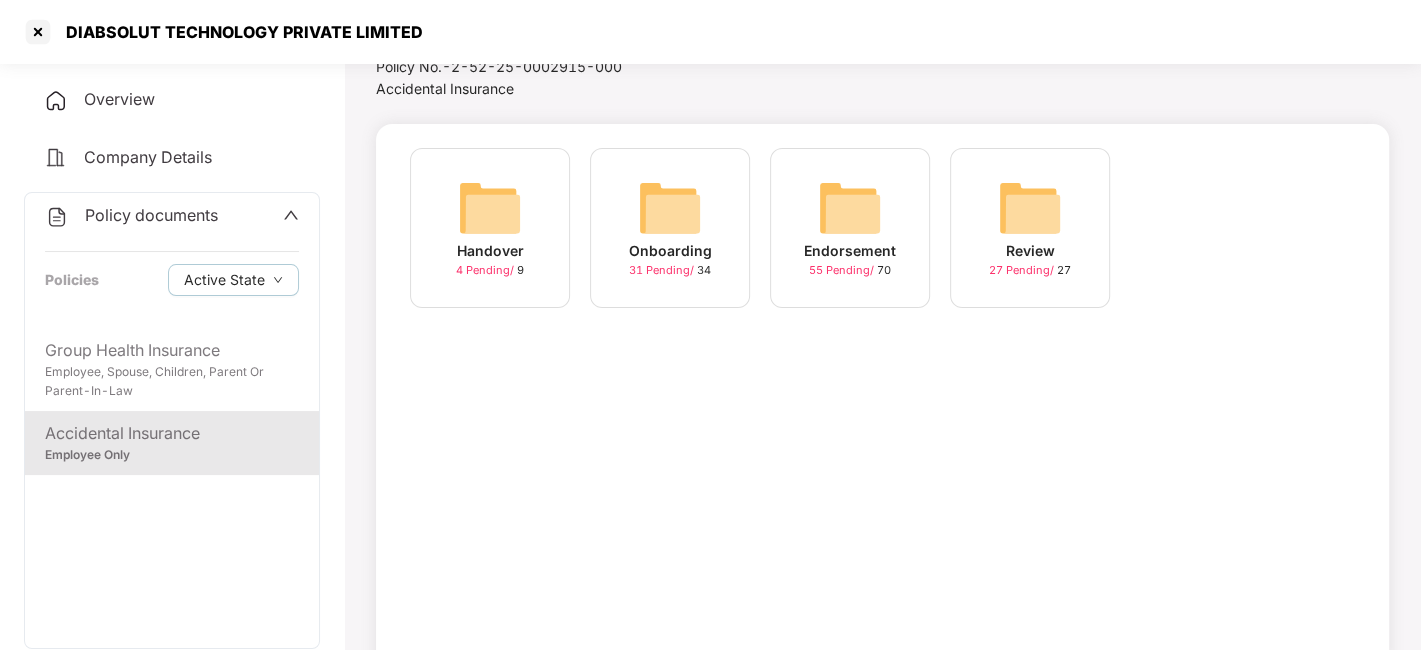 click at bounding box center [850, 208] 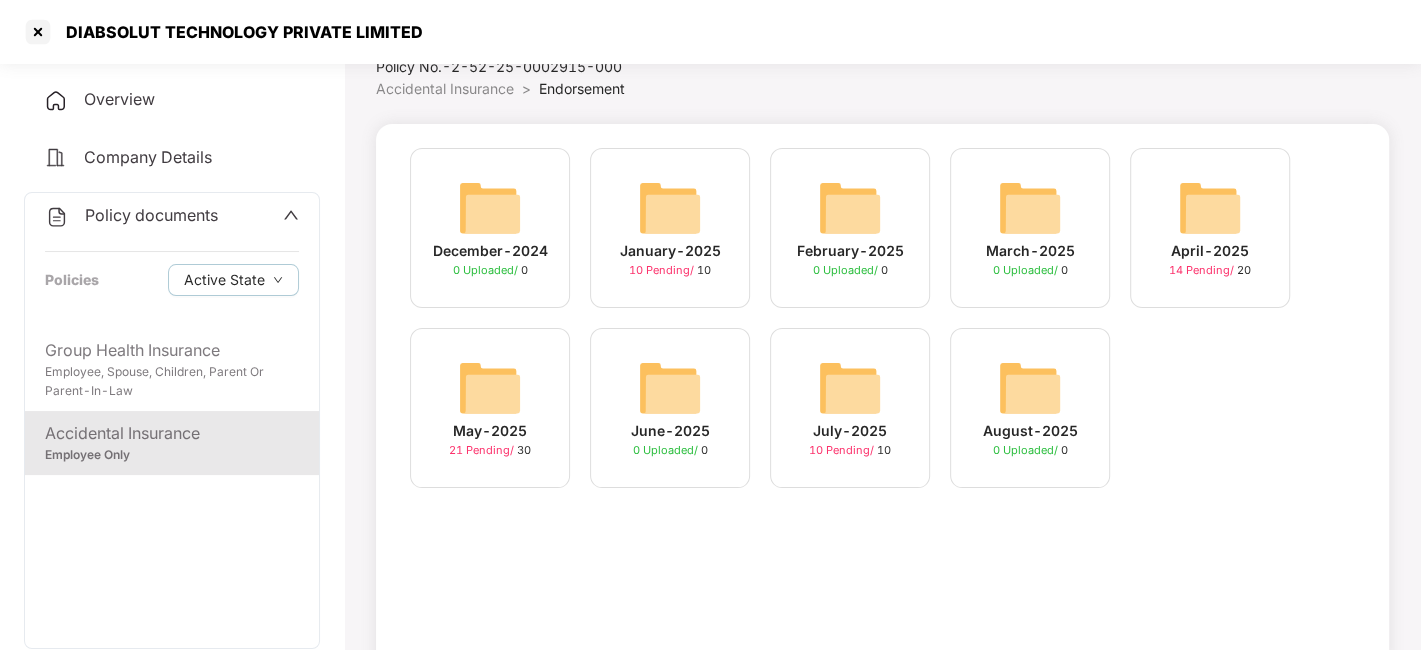 click at bounding box center [850, 388] 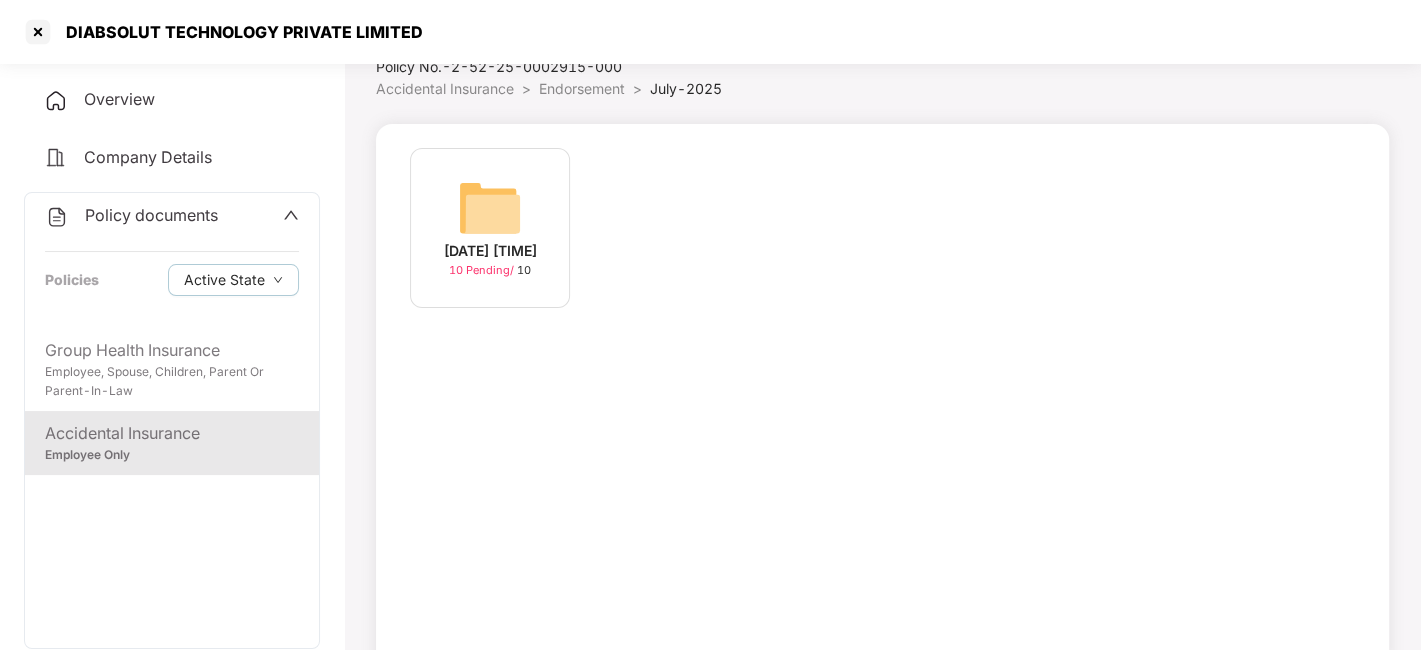 click at bounding box center [490, 208] 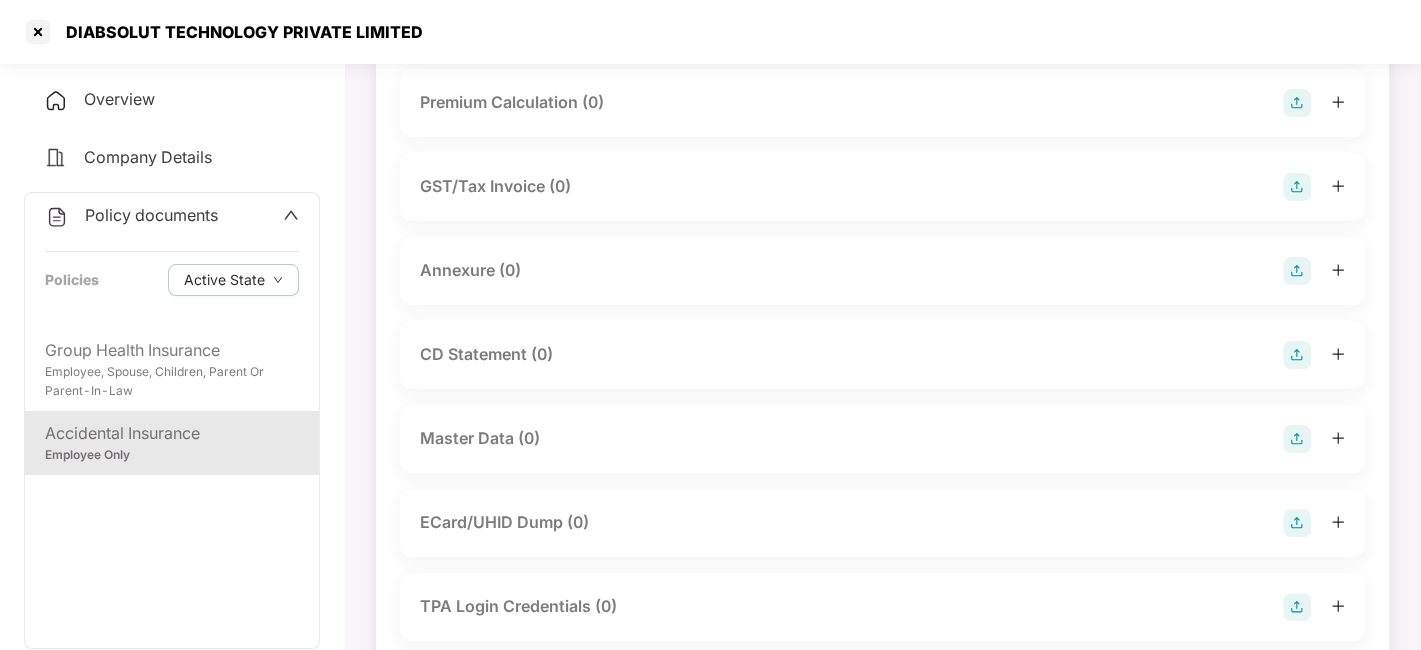 scroll, scrollTop: 241, scrollLeft: 0, axis: vertical 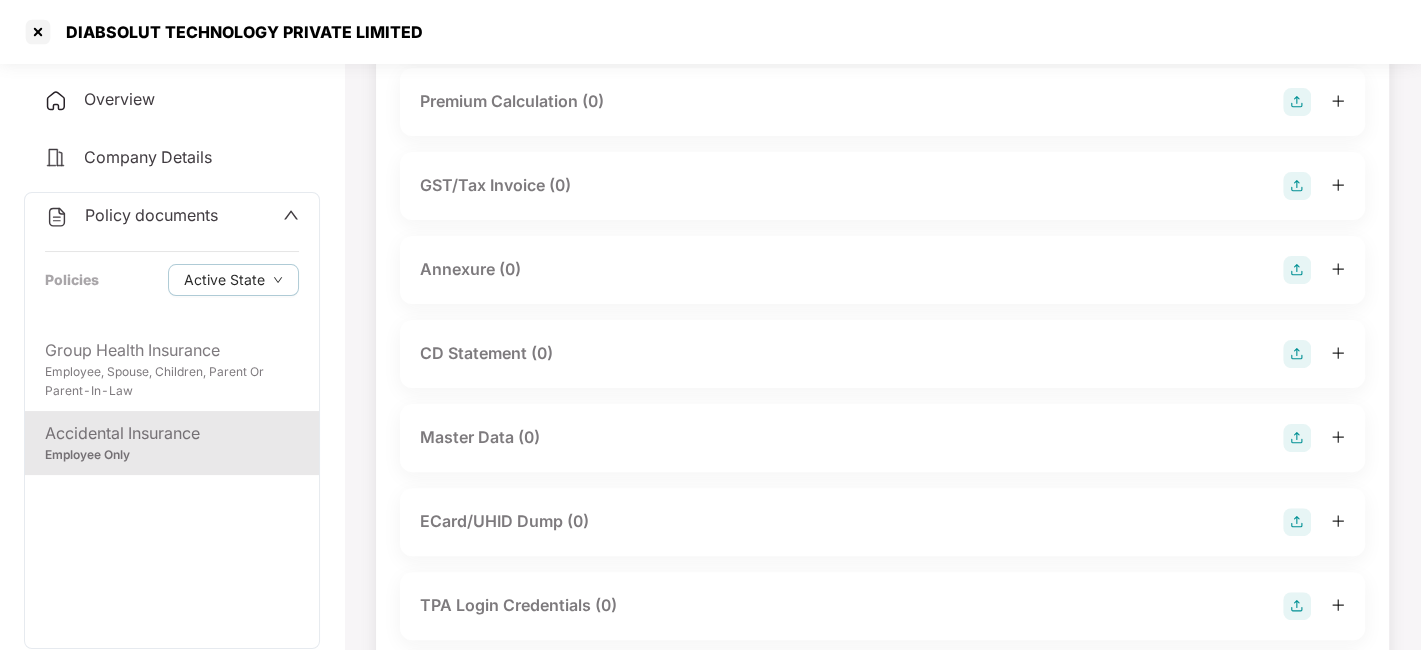 click at bounding box center [1297, 438] 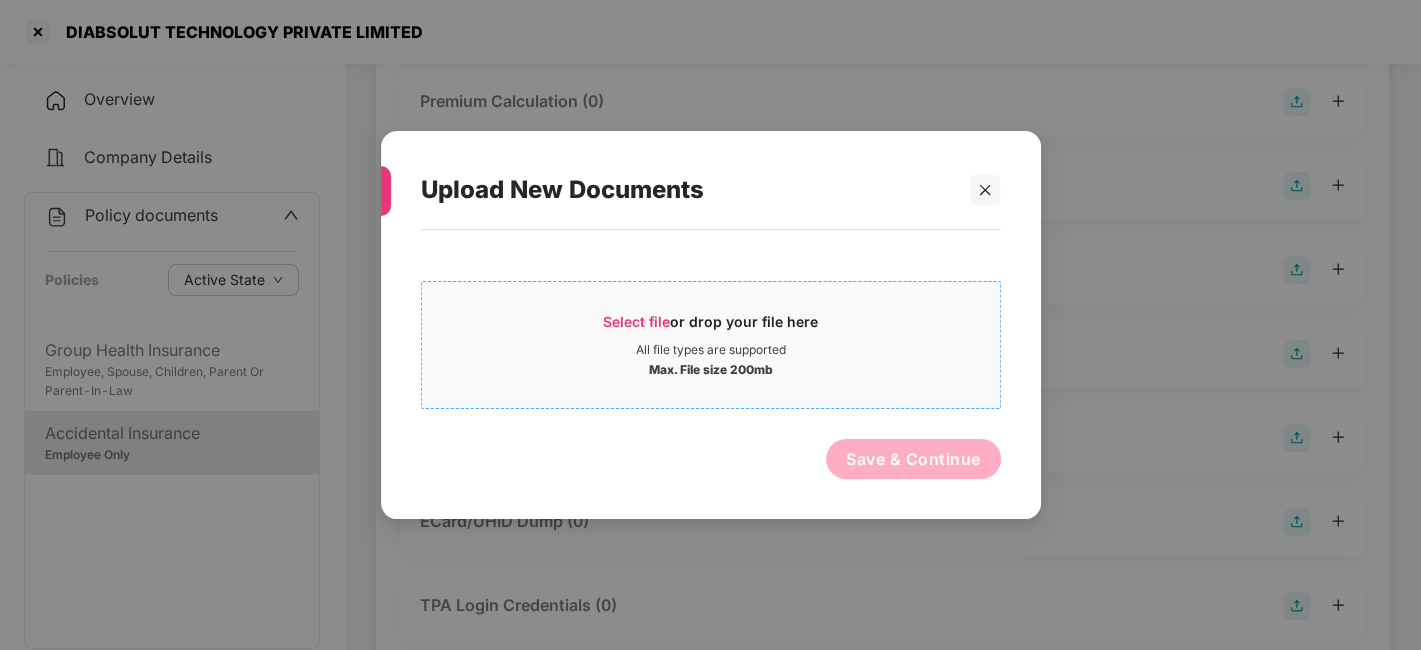 click on "All file types are supported" at bounding box center [711, 350] 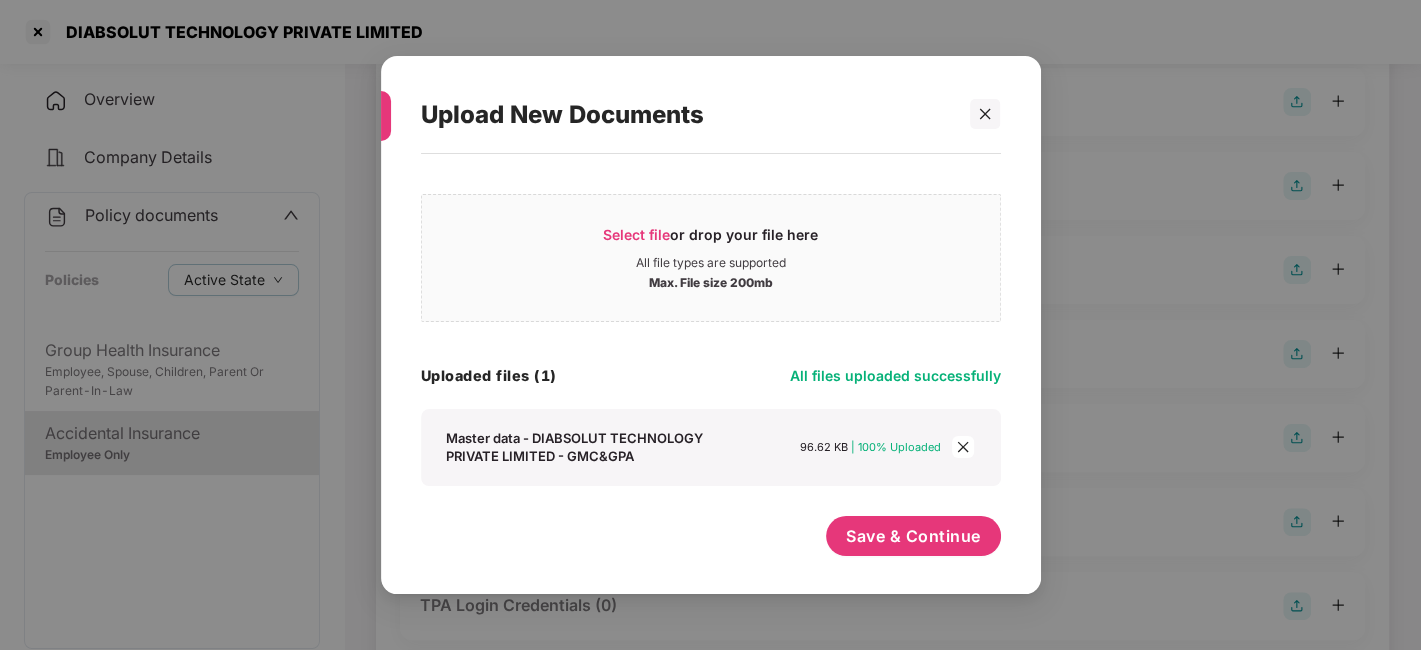 scroll, scrollTop: 11, scrollLeft: 0, axis: vertical 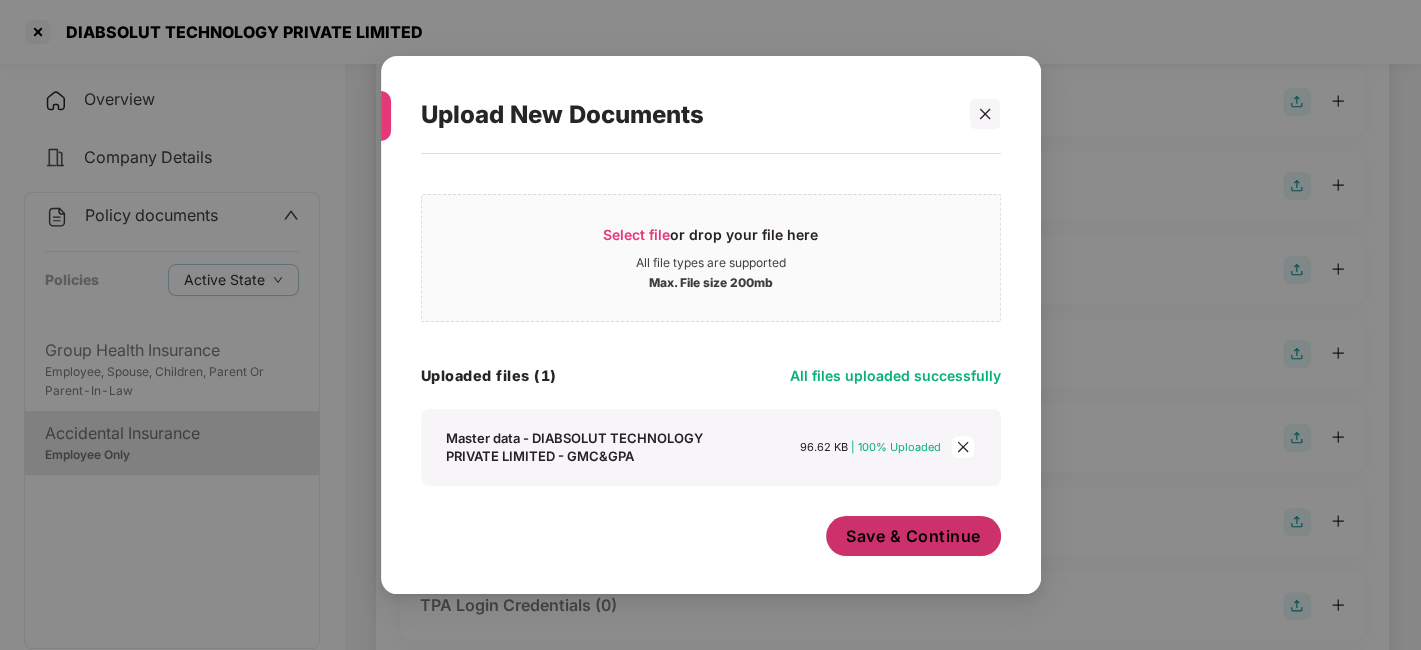 click on "Save & Continue" at bounding box center (913, 536) 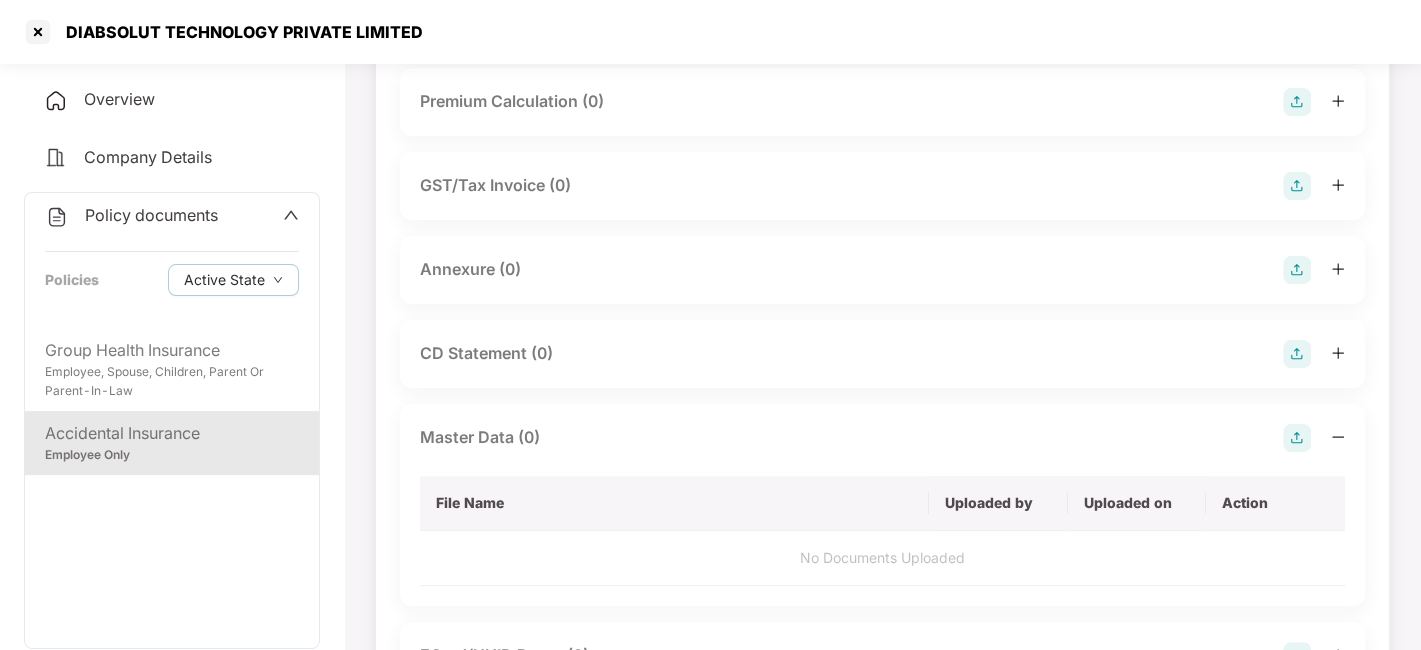 scroll, scrollTop: 0, scrollLeft: 0, axis: both 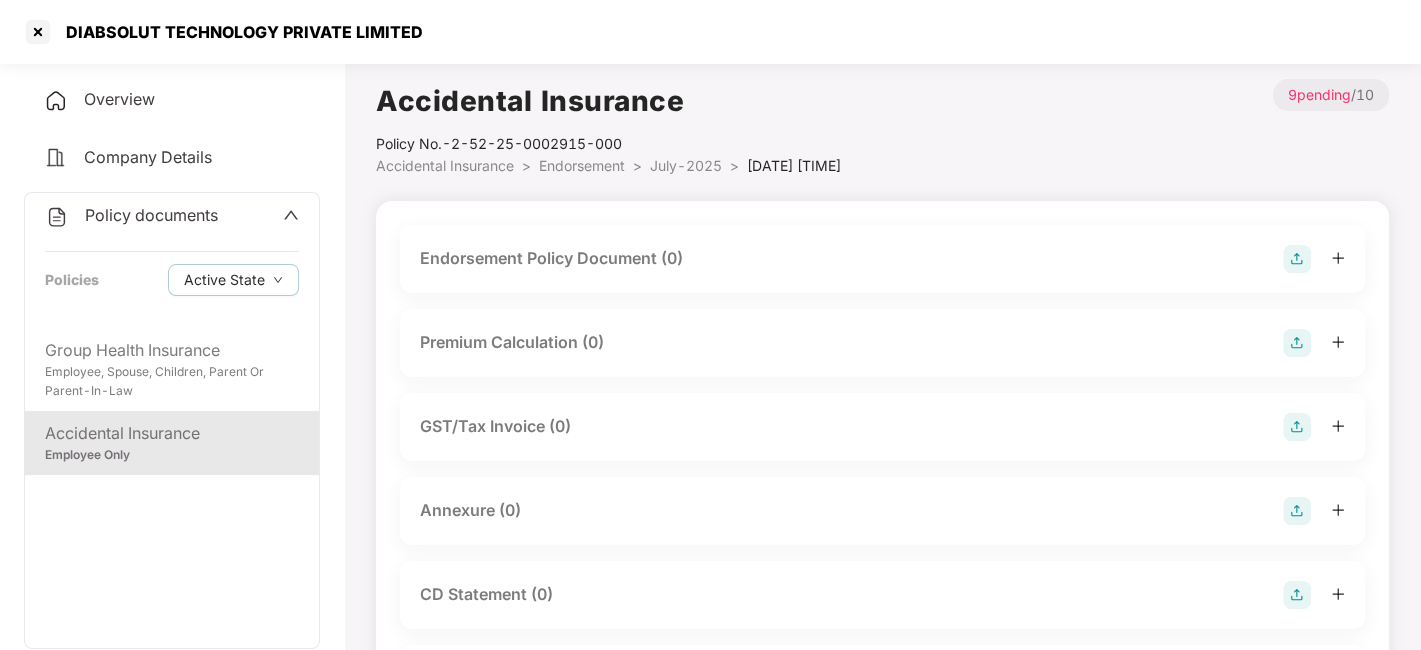 click at bounding box center (1297, 259) 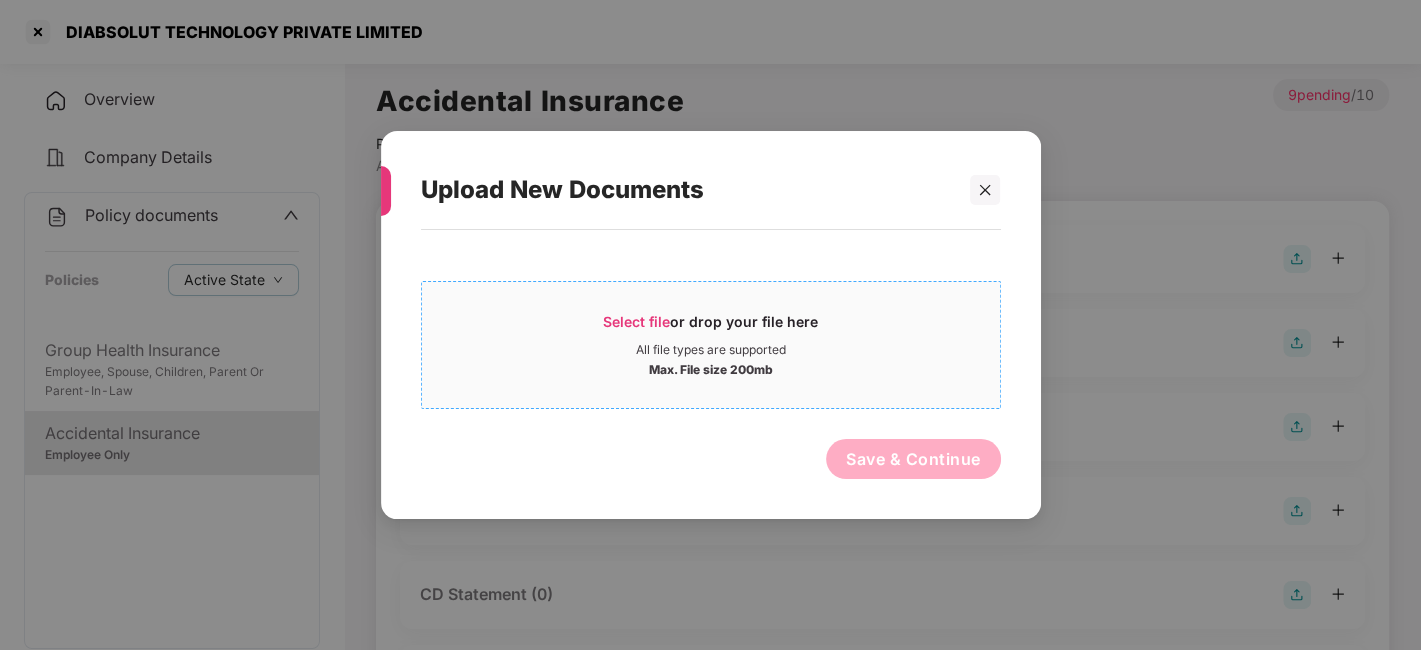 click on "Max. File size 200mb" at bounding box center (711, 368) 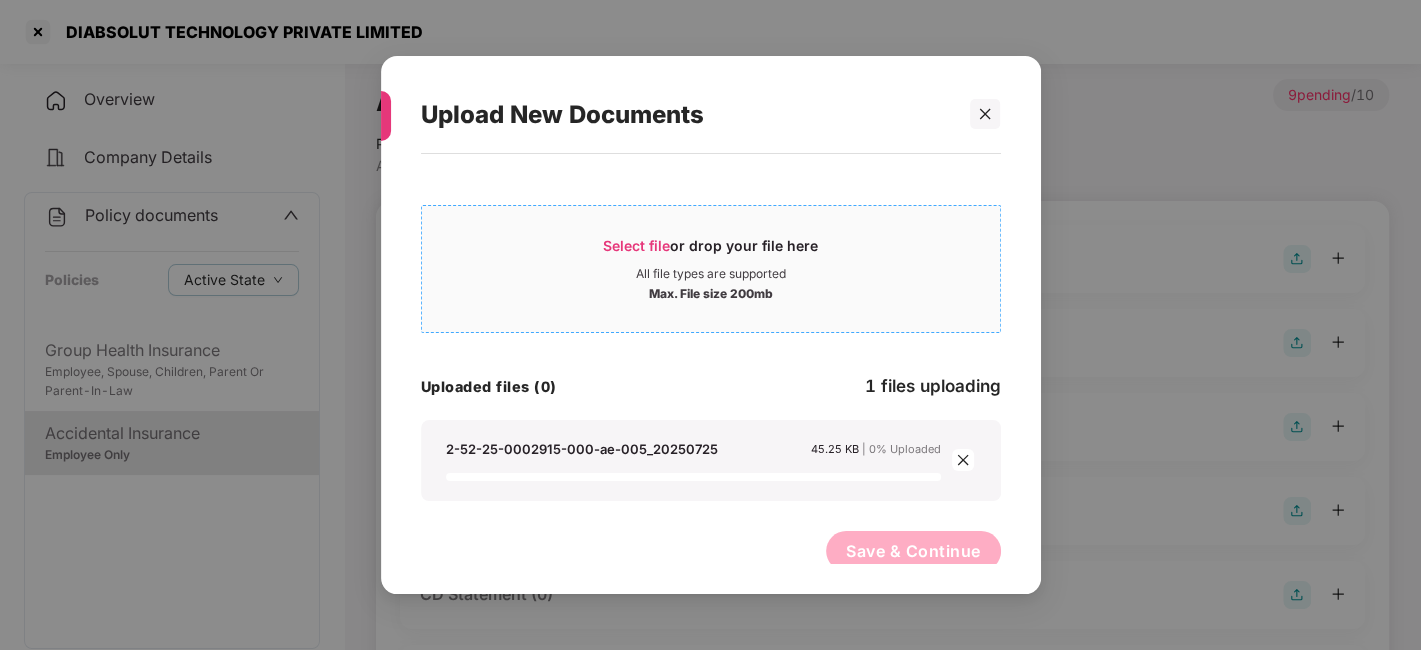 click on "Max. File size 200mb" at bounding box center (711, 292) 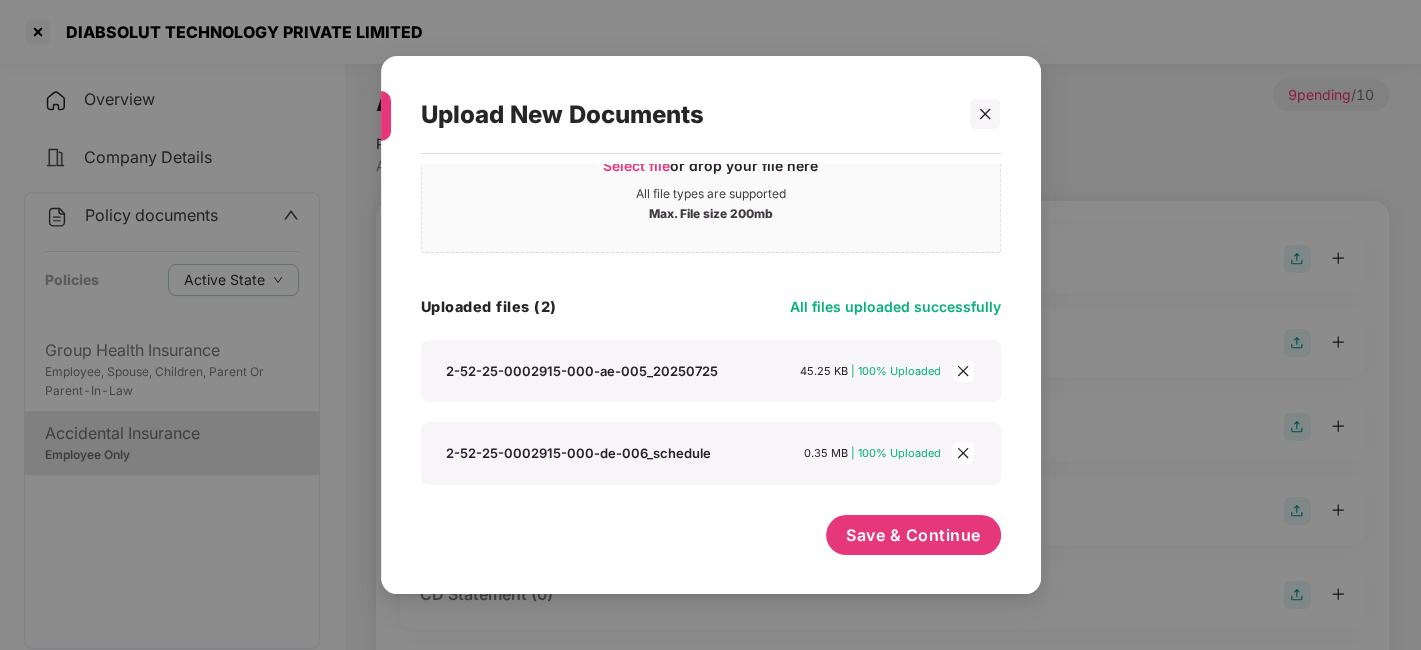 scroll, scrollTop: 79, scrollLeft: 0, axis: vertical 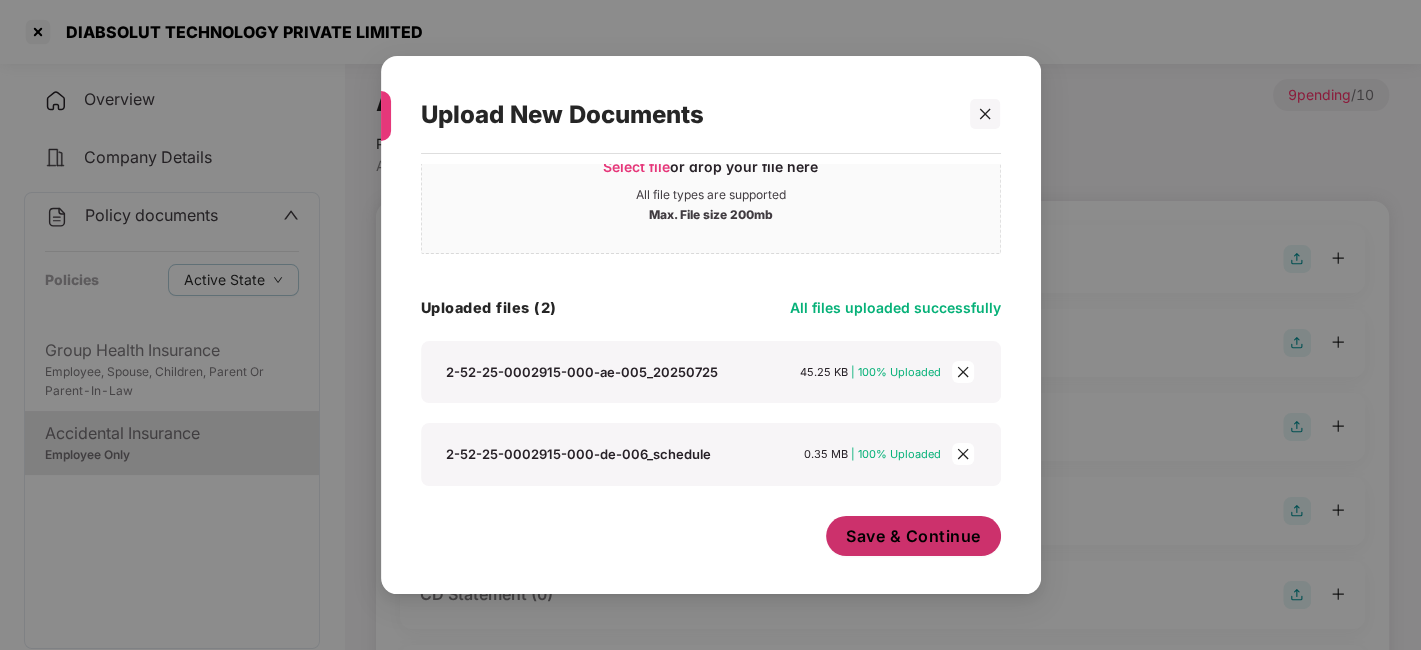 click on "Save & Continue" at bounding box center [913, 536] 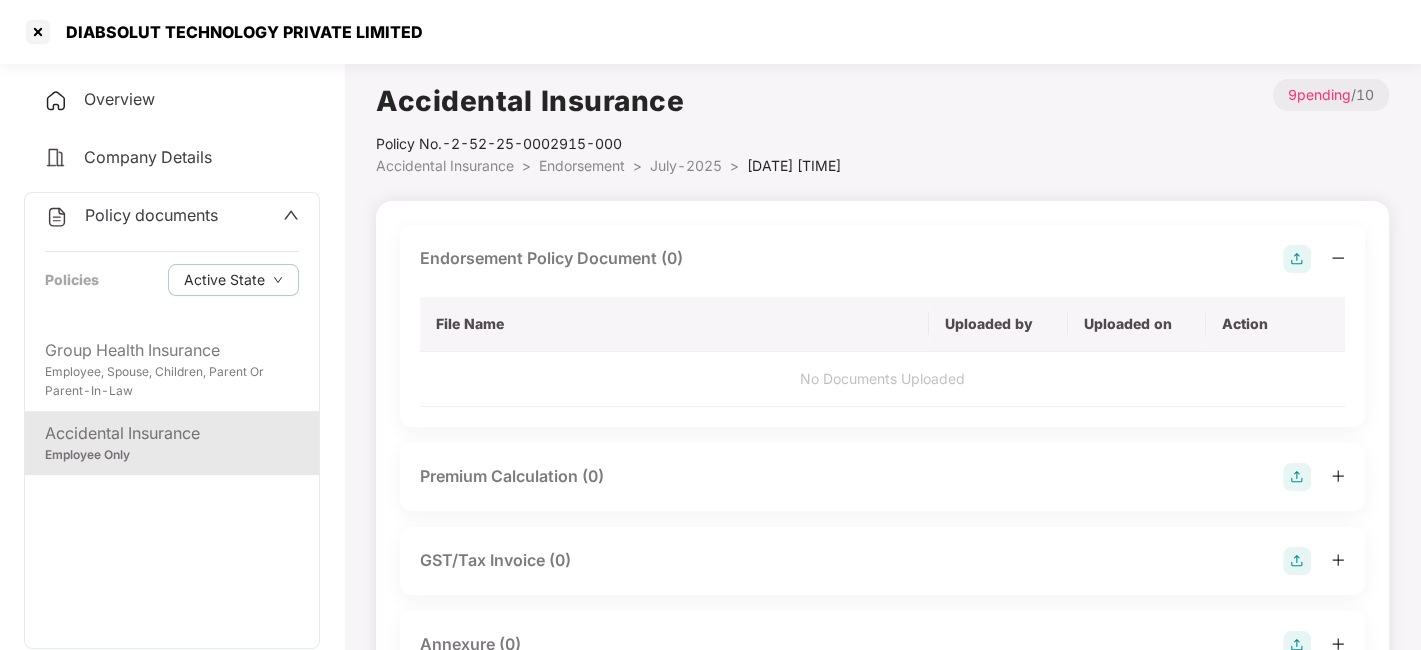 scroll, scrollTop: 0, scrollLeft: 0, axis: both 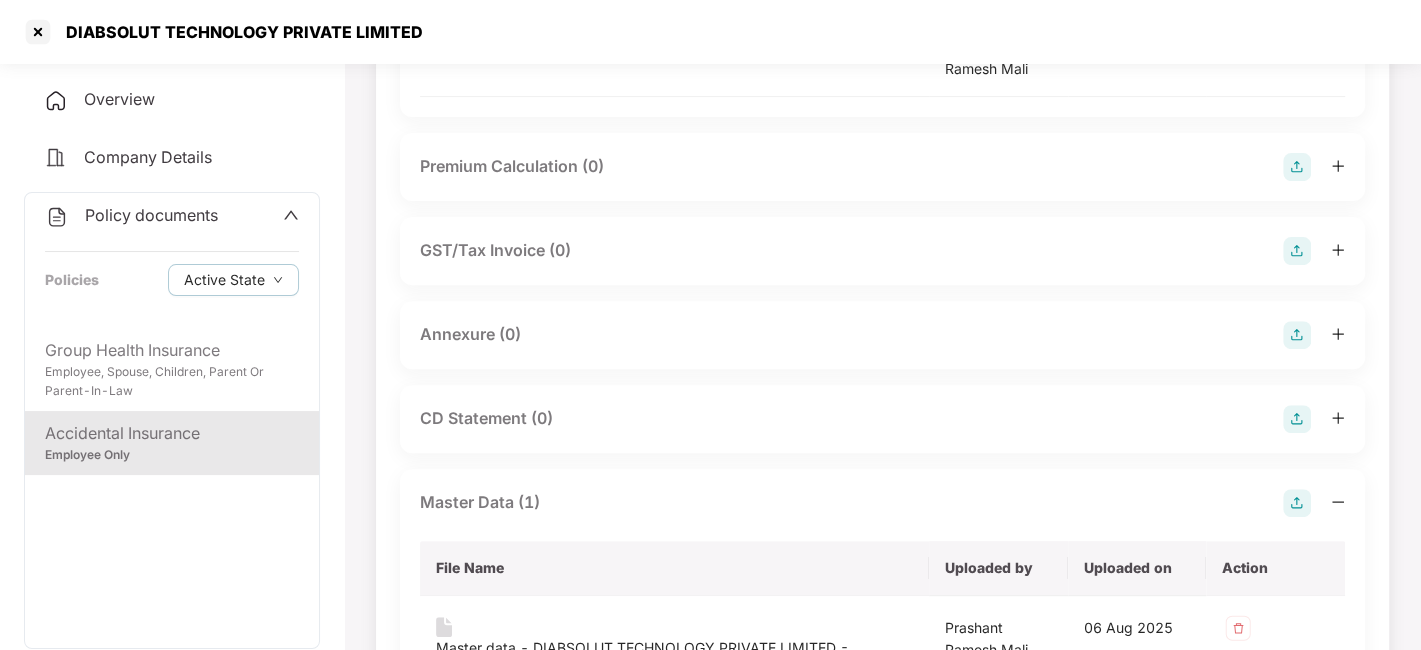 click at bounding box center [1297, 335] 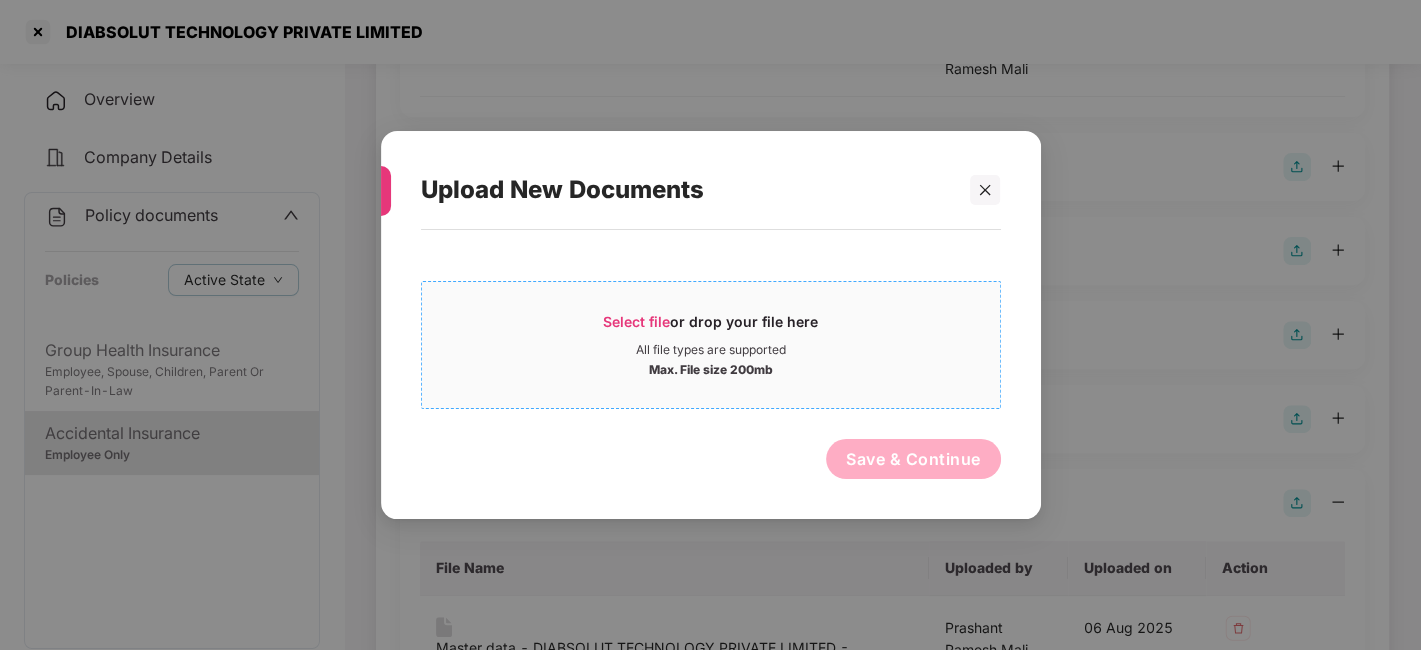 click on "Max. File size 200mb" at bounding box center [711, 368] 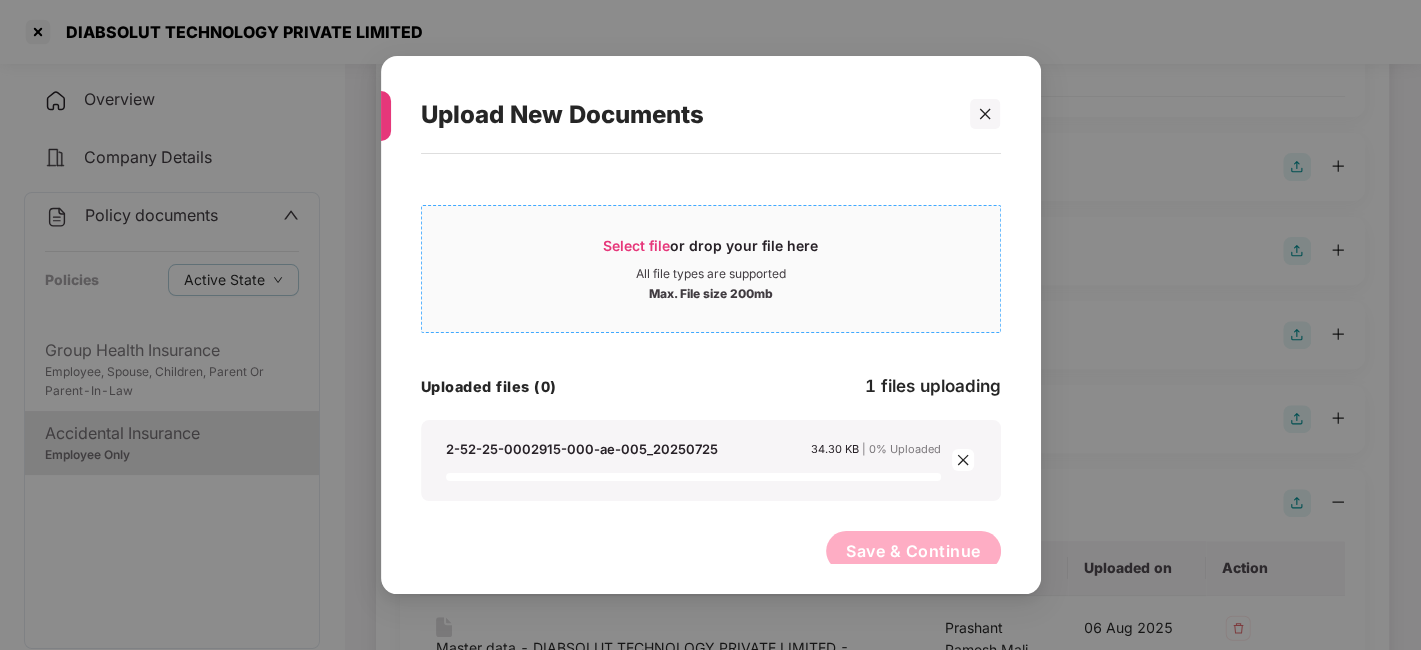 click on "All file types are supported" at bounding box center [711, 274] 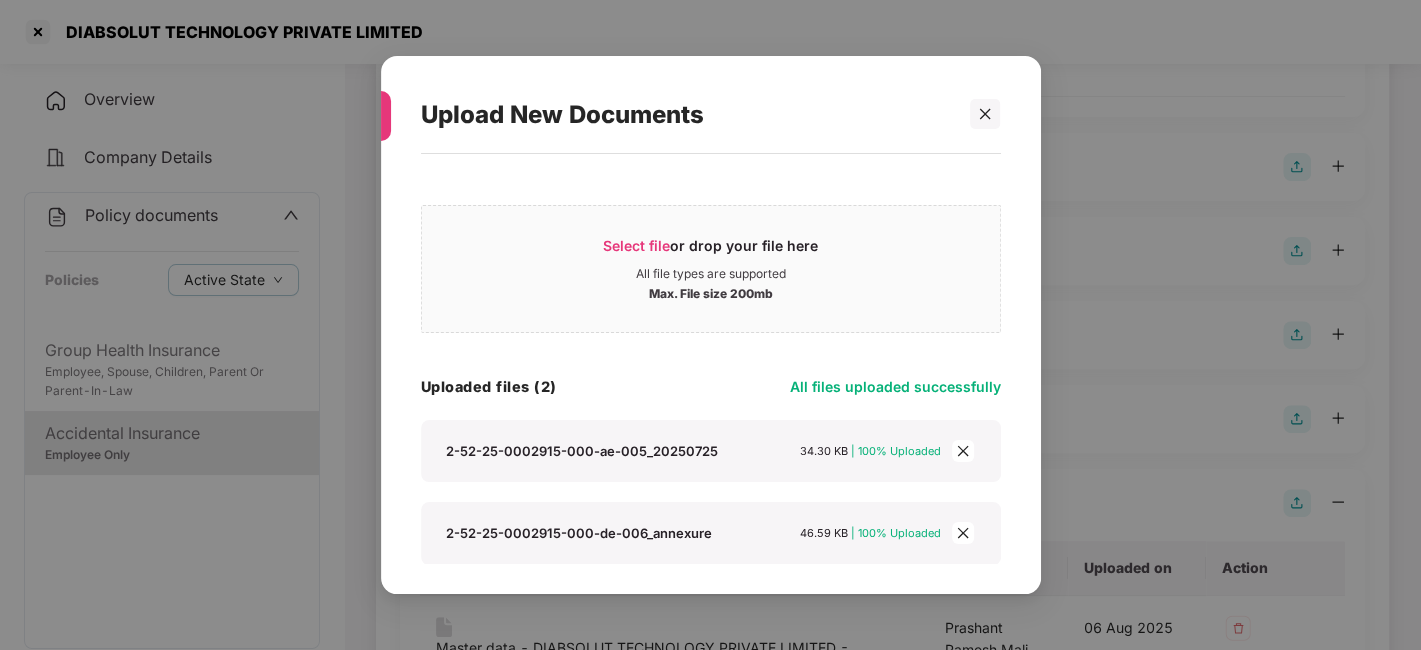 scroll, scrollTop: 79, scrollLeft: 0, axis: vertical 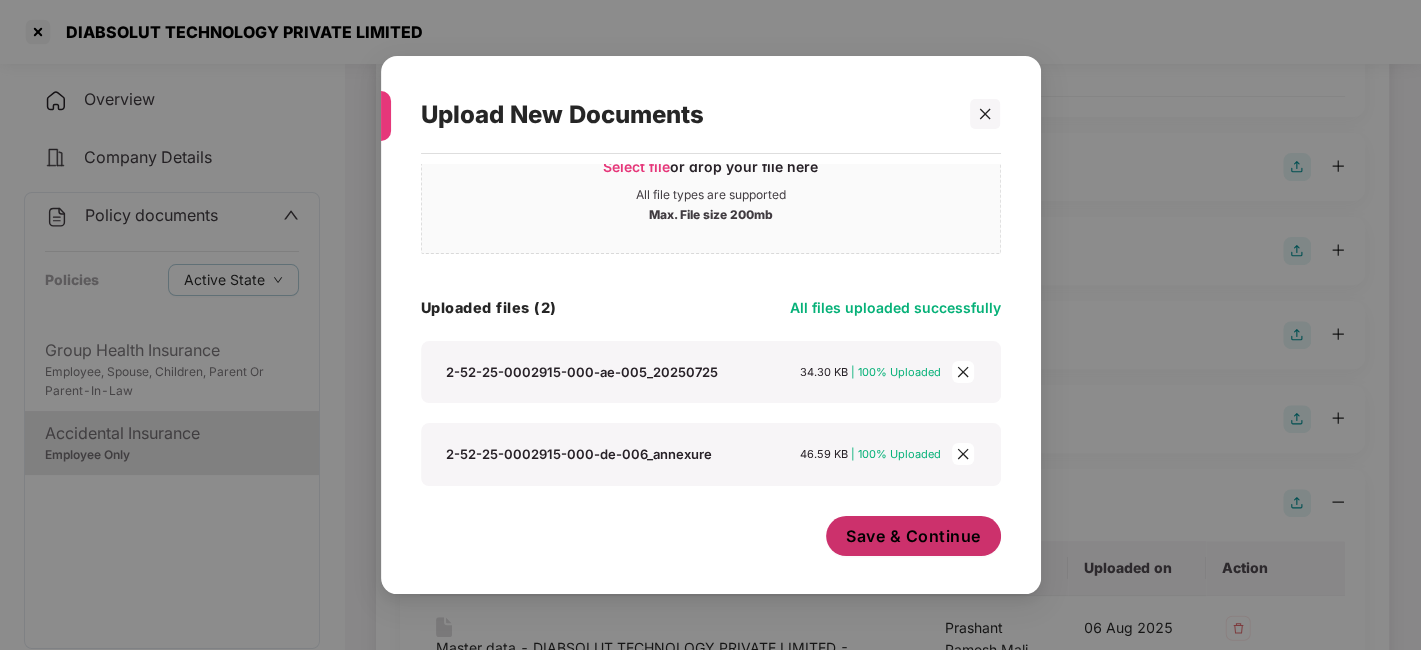 click on "Save & Continue" at bounding box center (913, 536) 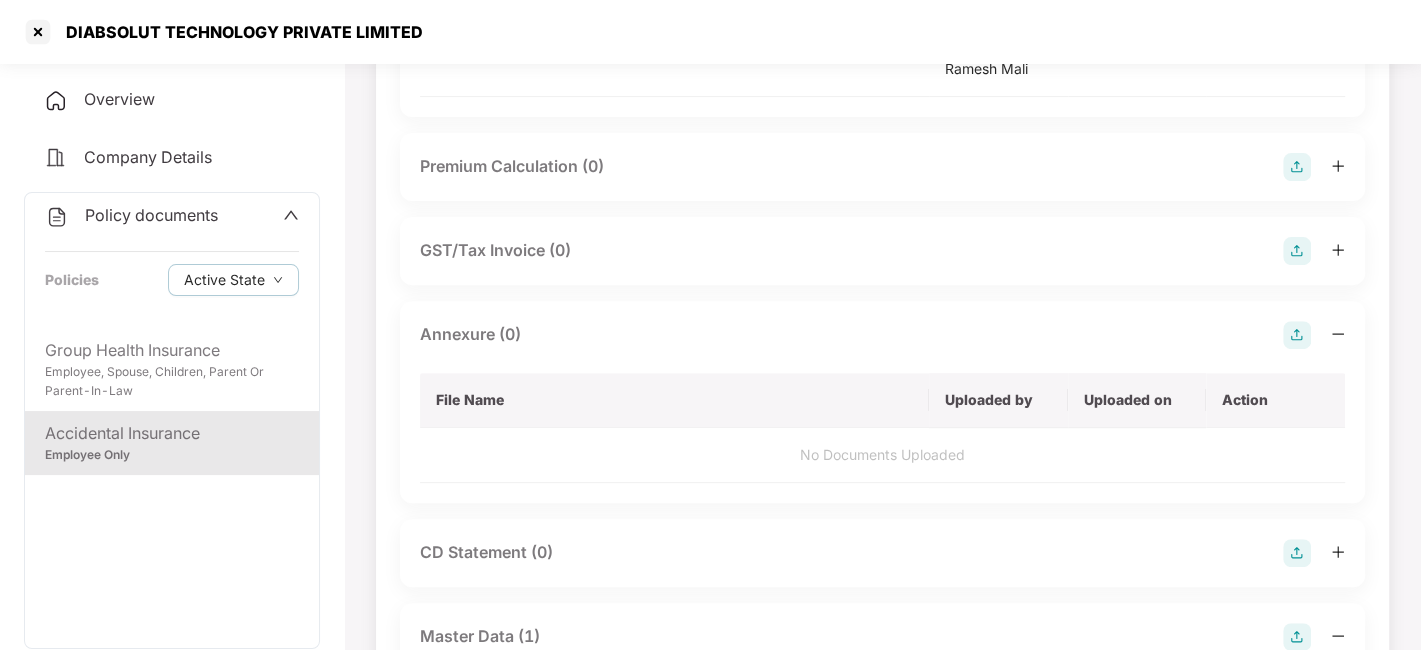 scroll, scrollTop: 0, scrollLeft: 0, axis: both 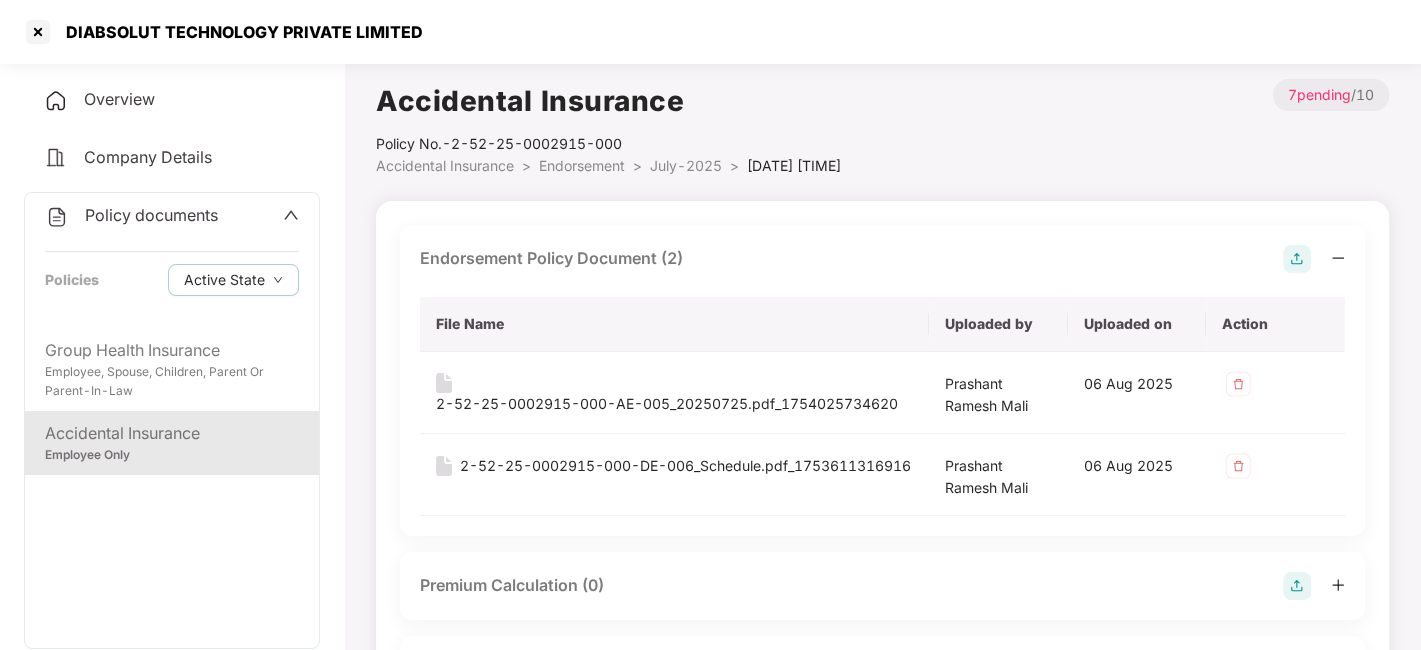 click on "July-2025" at bounding box center (686, 165) 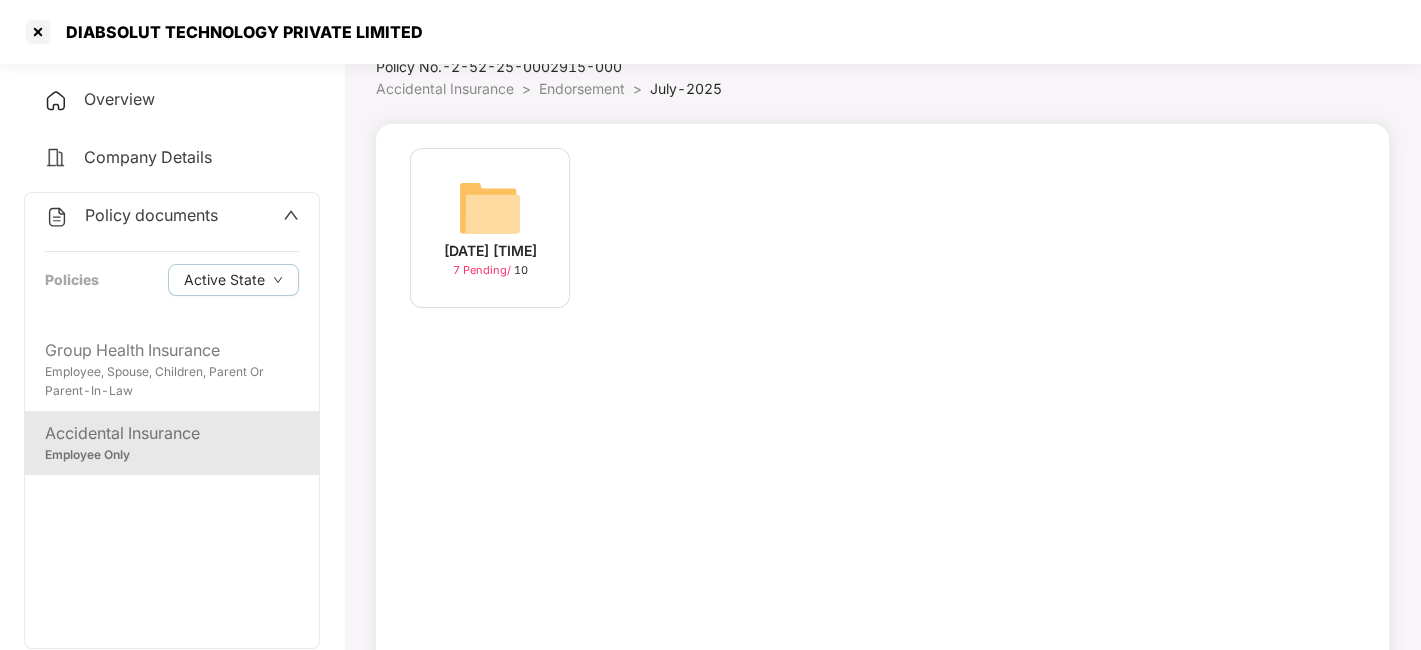 click on "Policy documents" at bounding box center (151, 215) 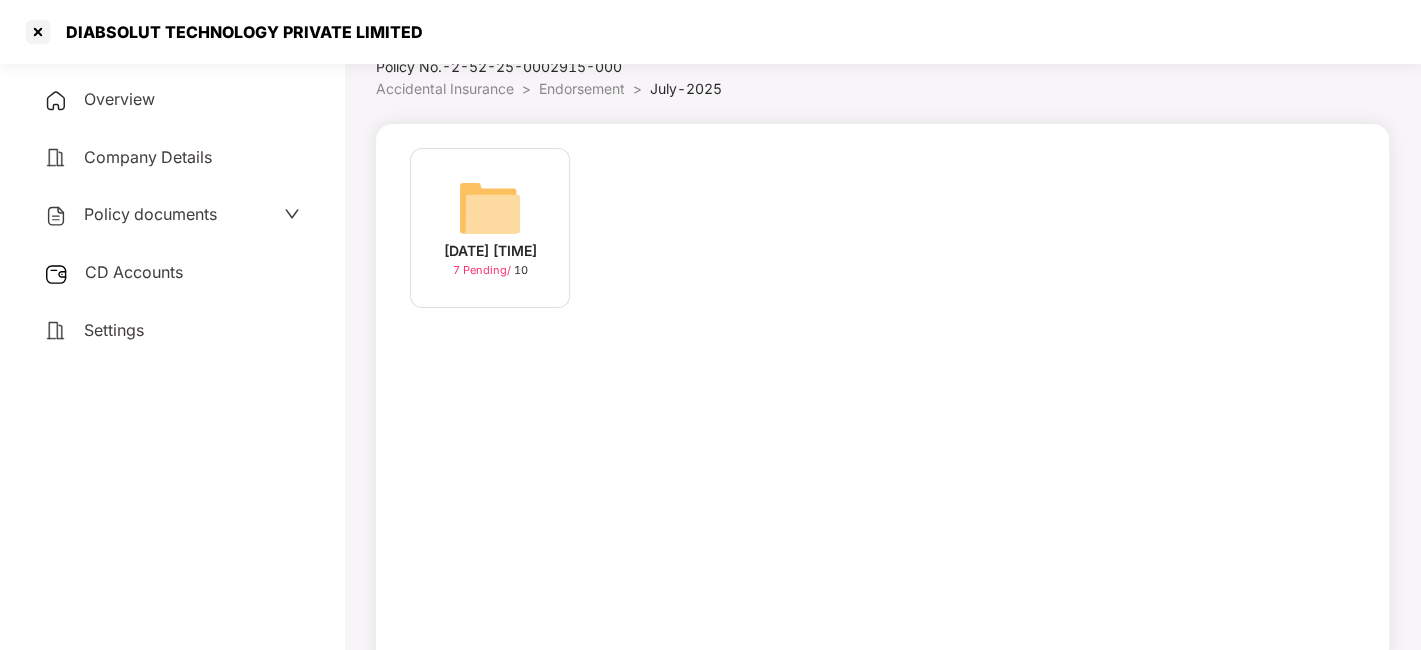 click on "CD Accounts" at bounding box center (134, 272) 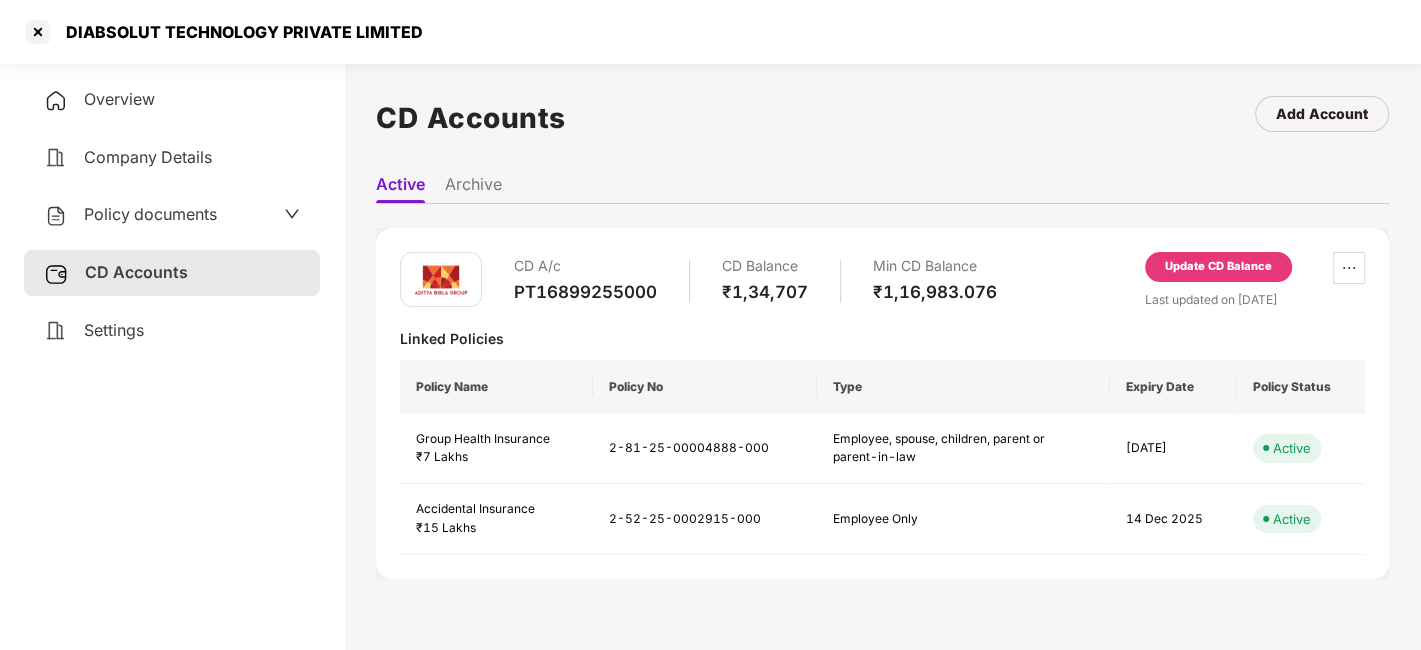 scroll, scrollTop: 0, scrollLeft: 0, axis: both 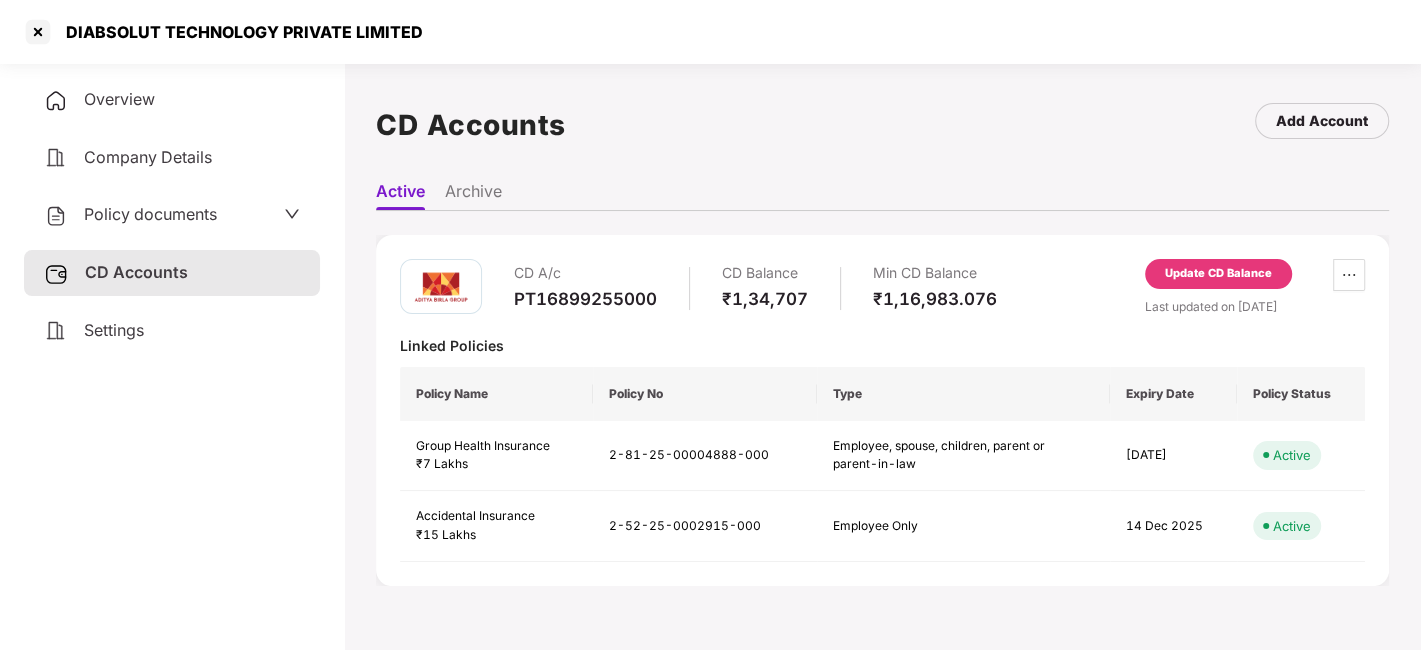 click on "Update CD Balance" at bounding box center (1218, 274) 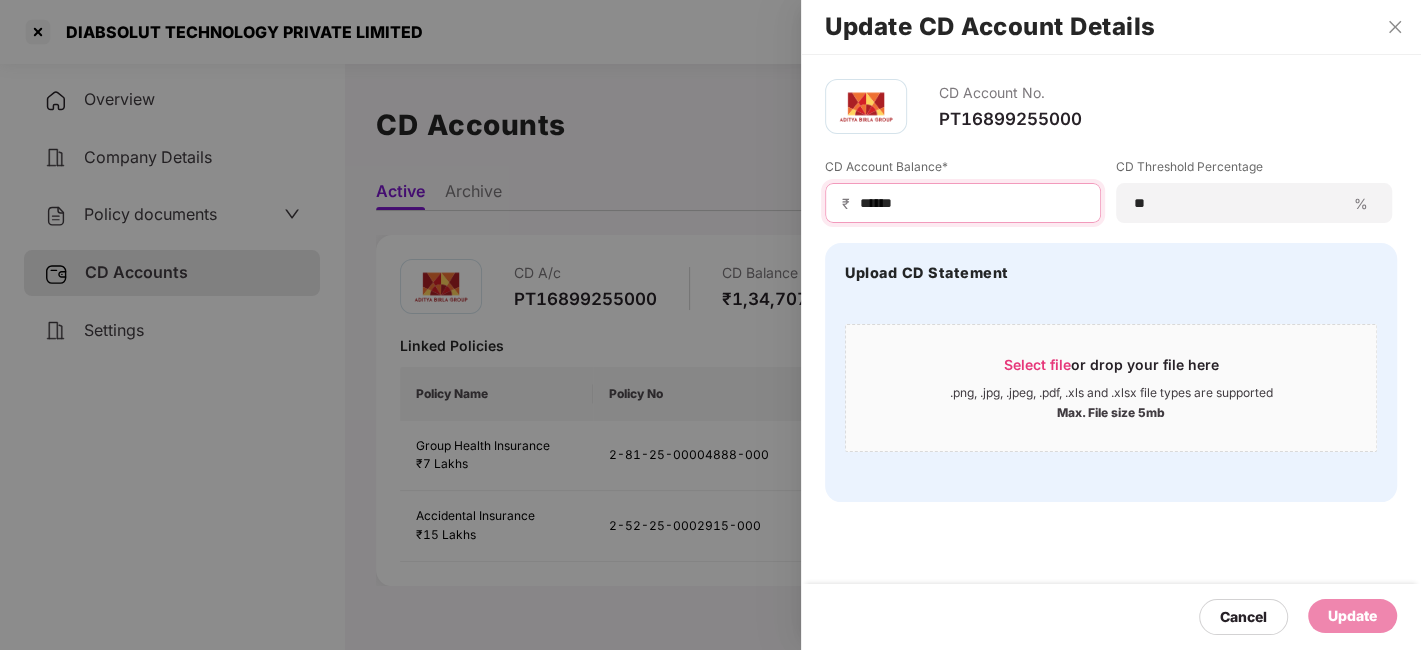 click on "******" at bounding box center [971, 203] 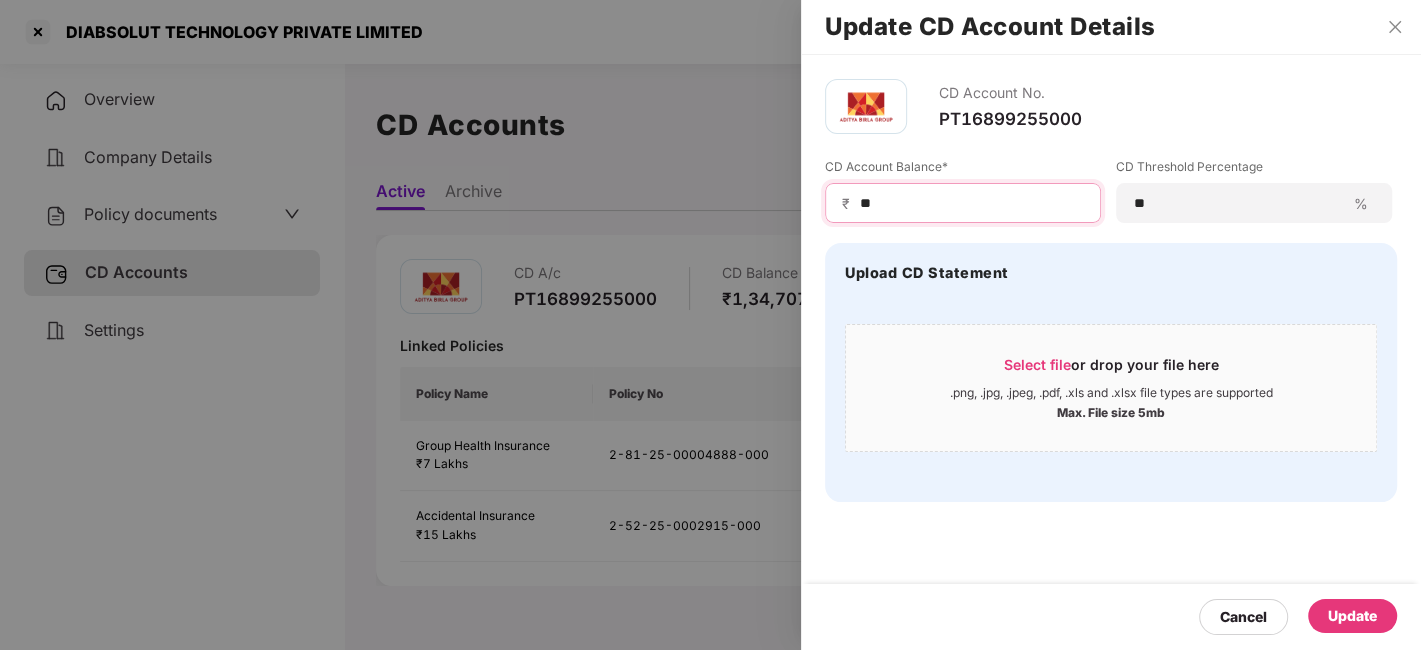 type on "*" 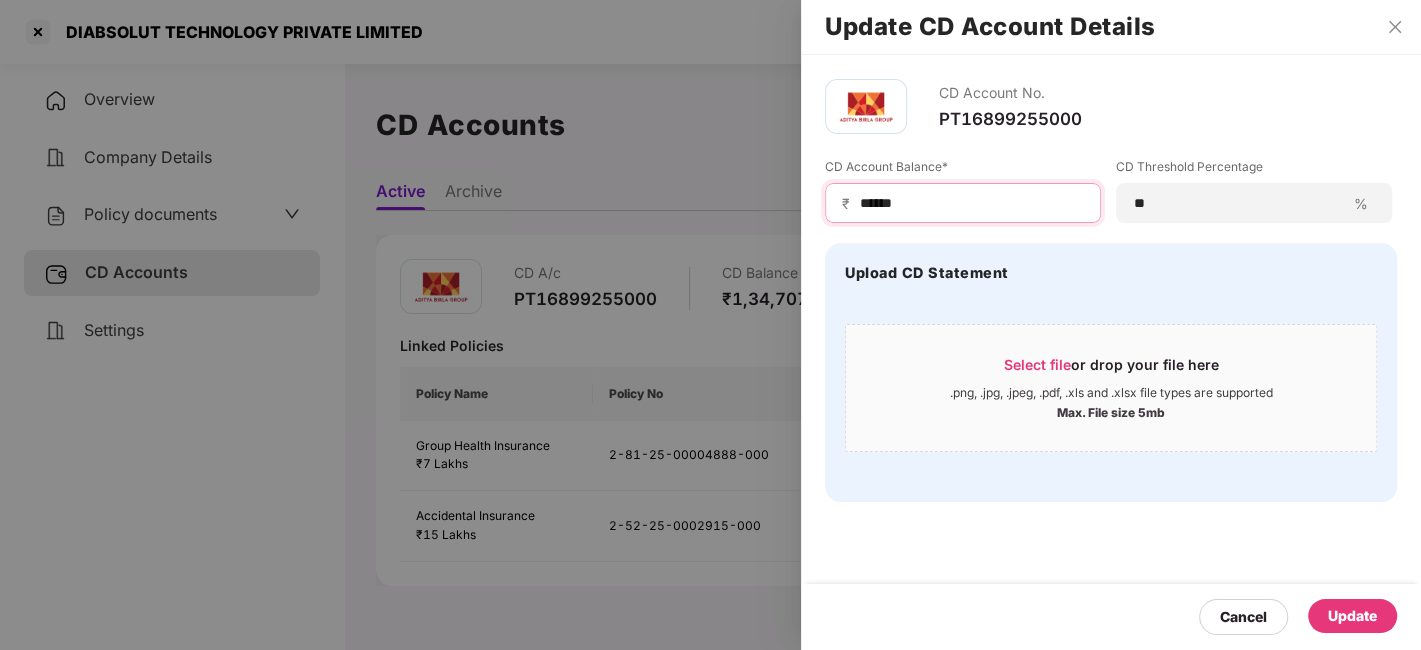 type on "******" 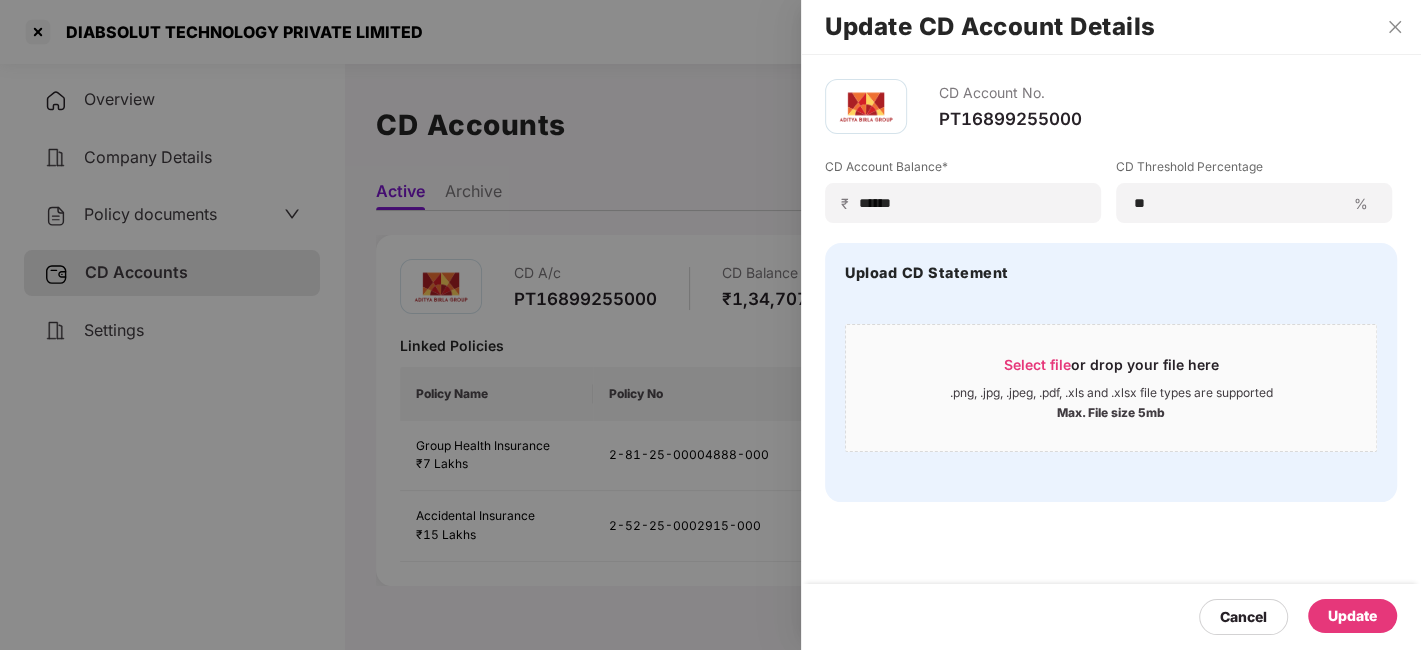 click on "Update" at bounding box center [1352, 616] 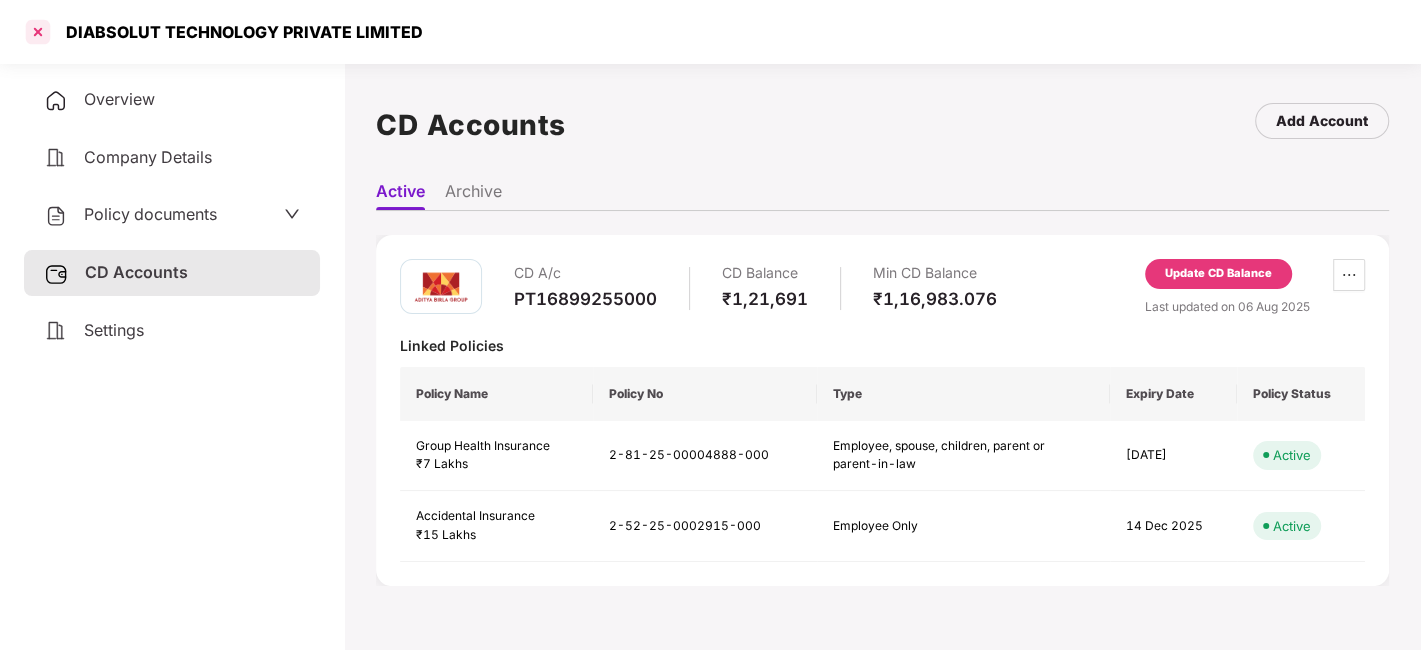click at bounding box center [38, 32] 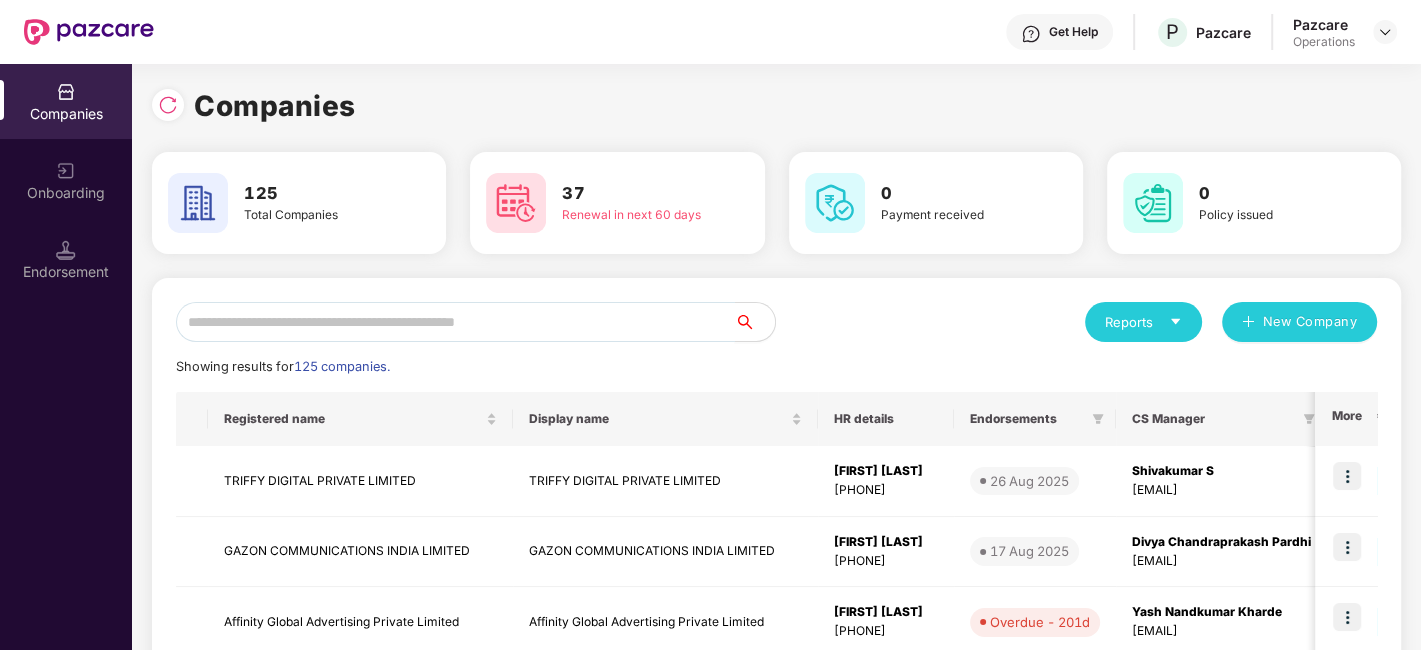 click at bounding box center (455, 322) 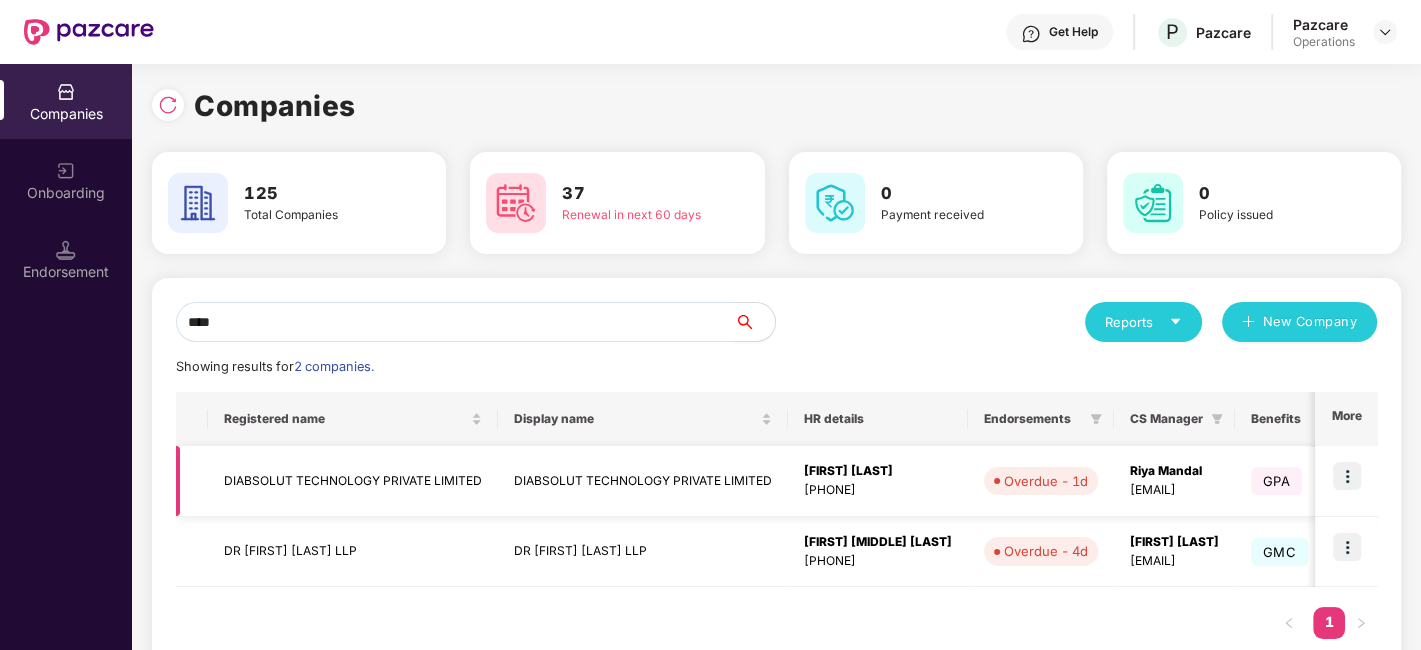 type on "****" 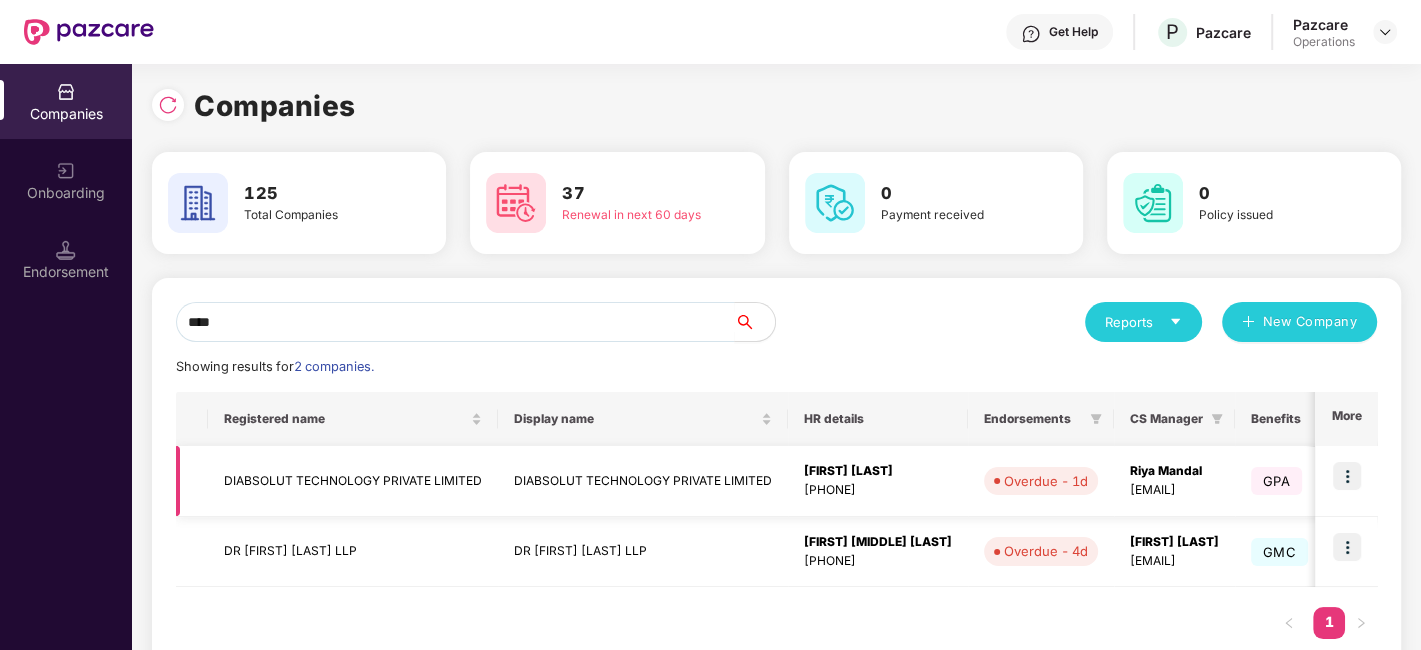 click at bounding box center [1347, 476] 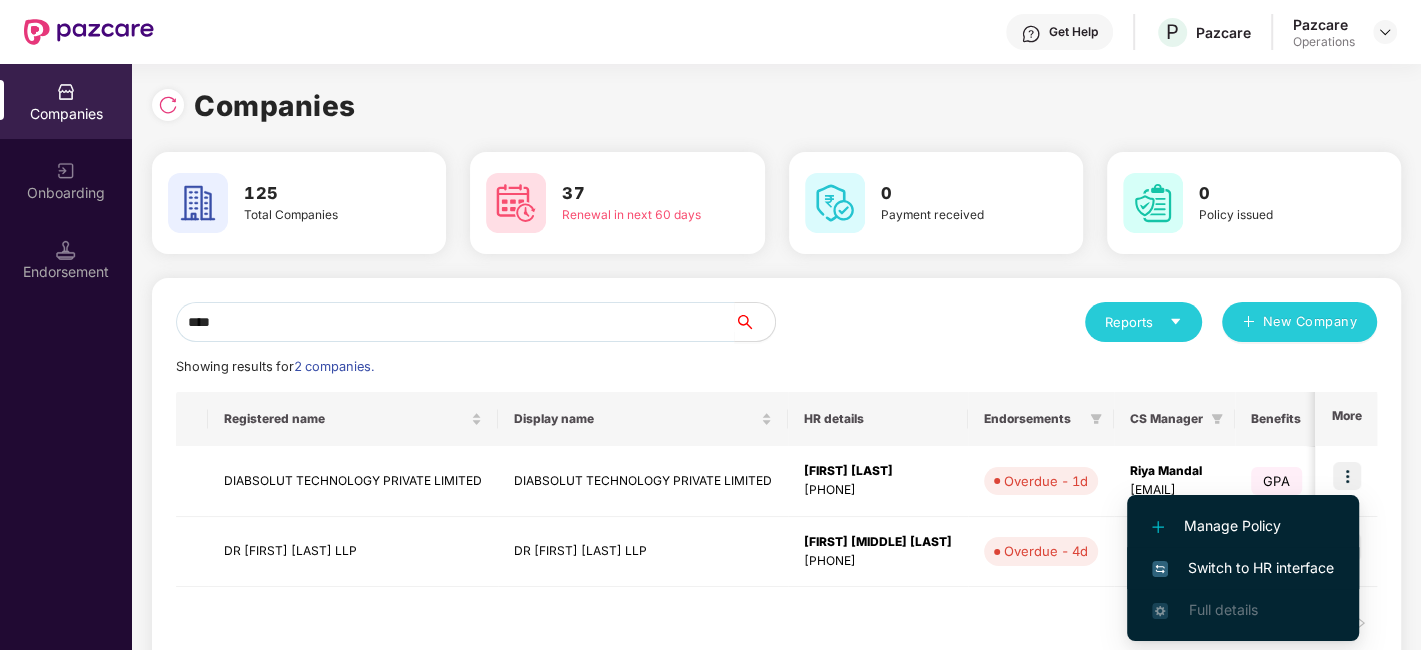 click on "Switch to HR interface" at bounding box center [1243, 568] 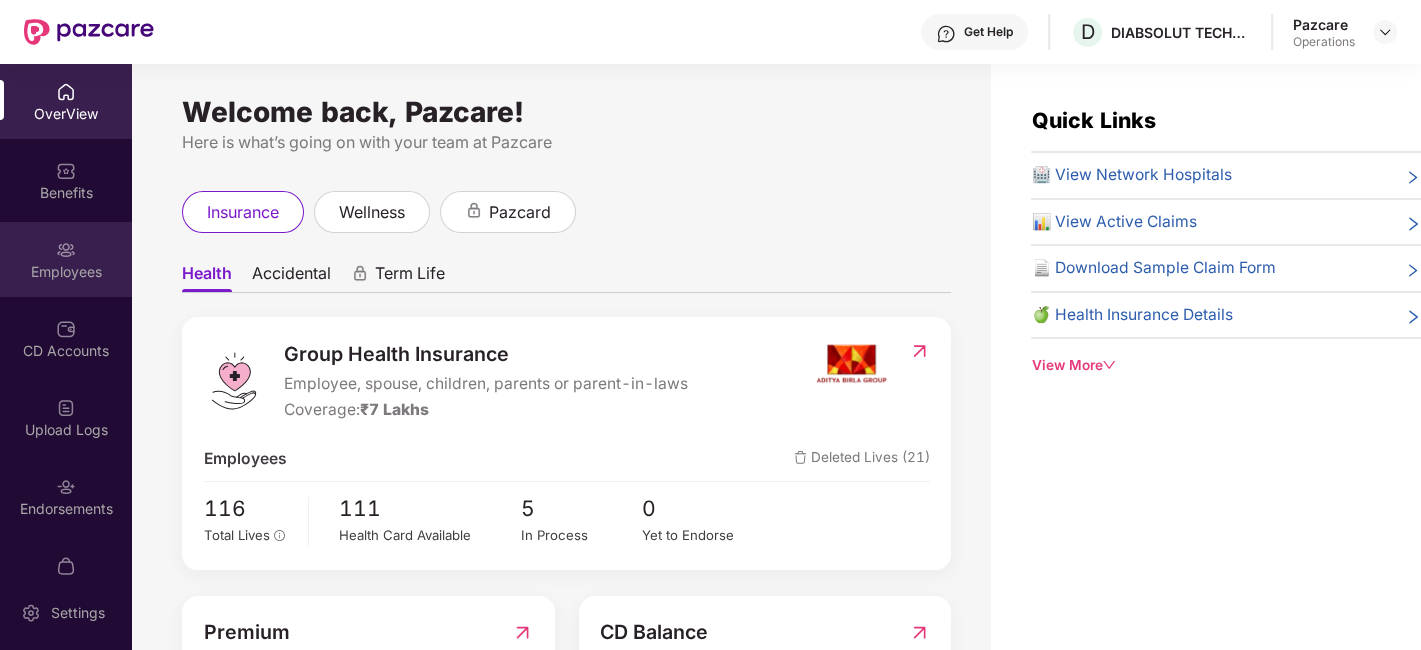 click at bounding box center (66, 250) 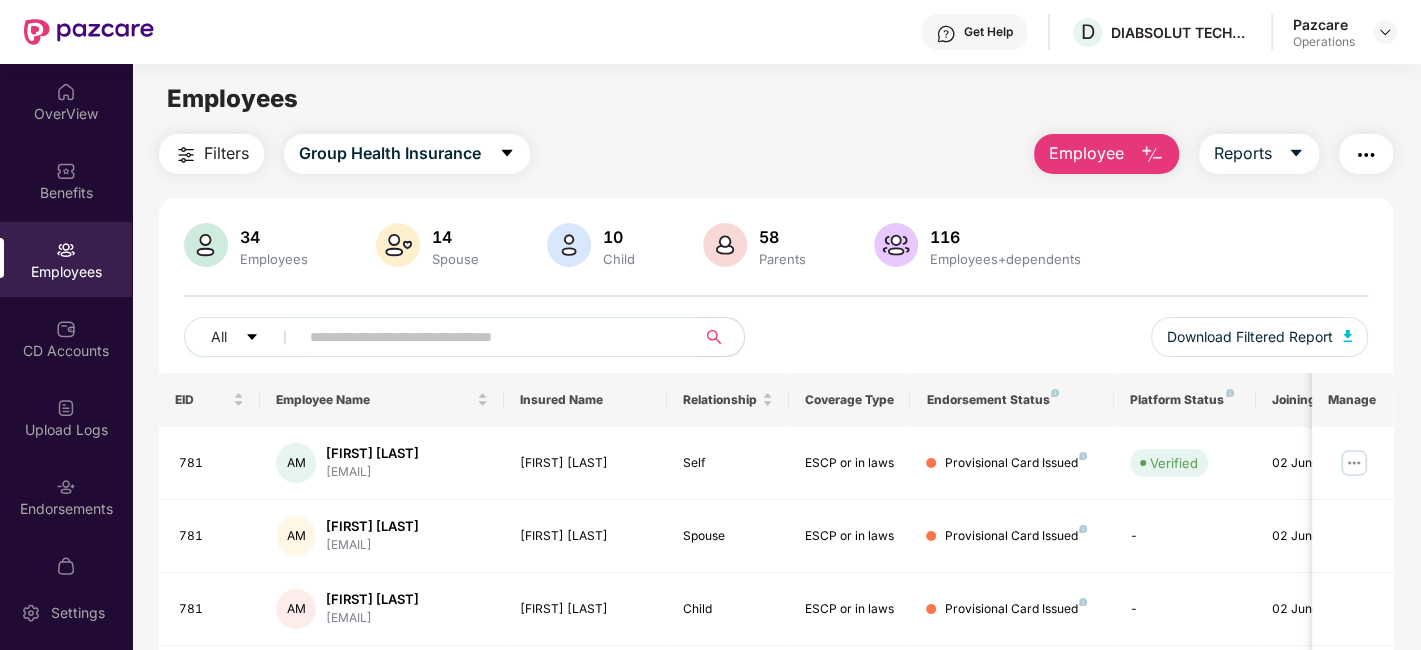 click at bounding box center (489, 337) 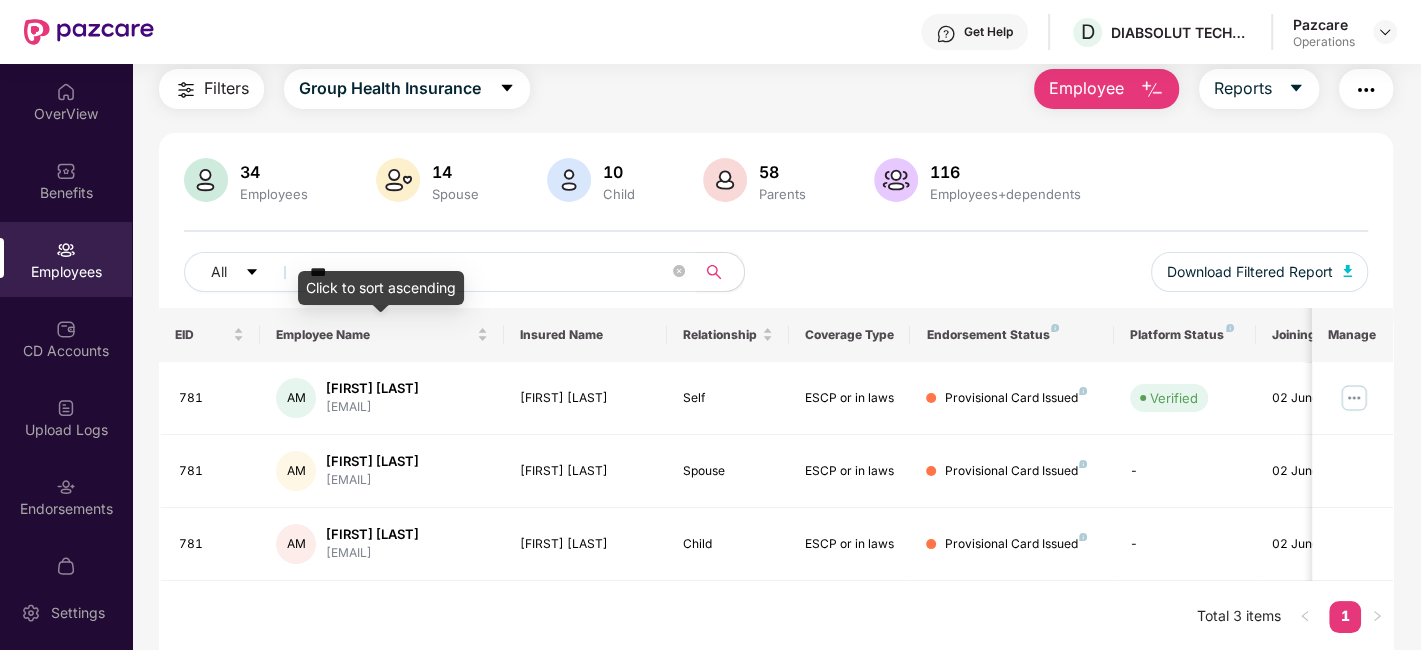 scroll, scrollTop: 0, scrollLeft: 0, axis: both 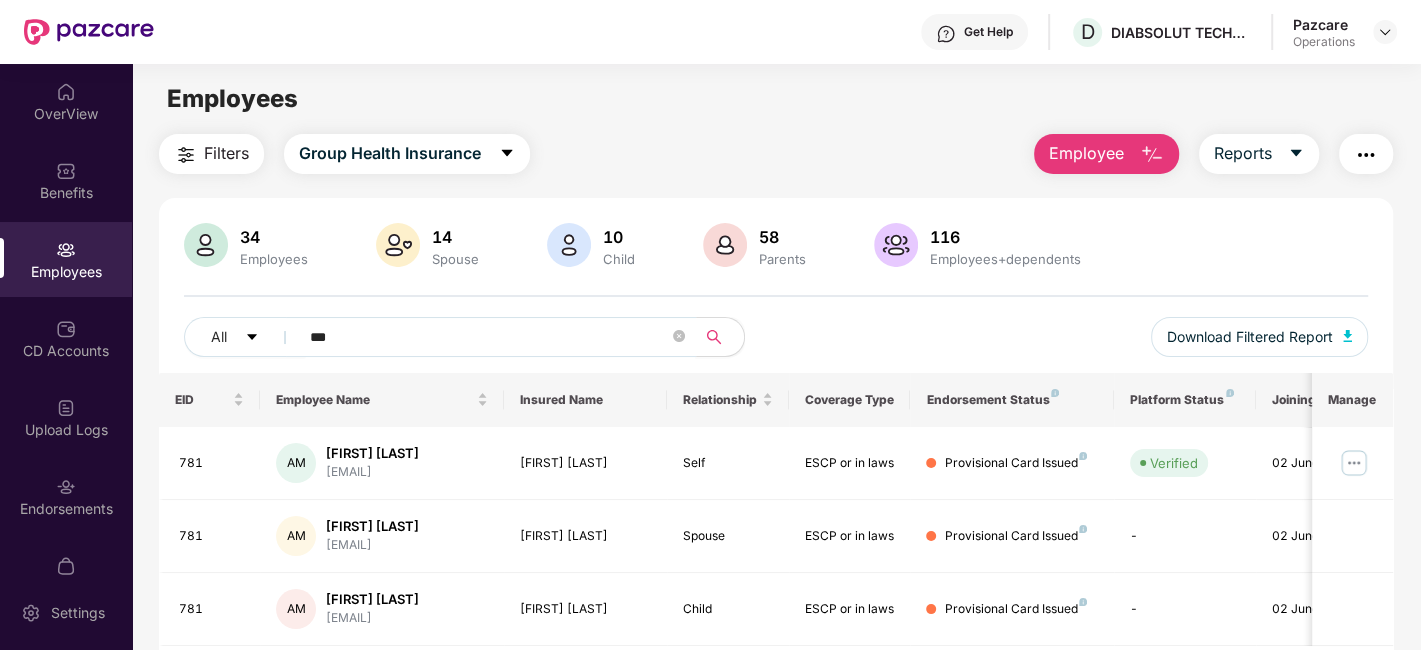 type on "***" 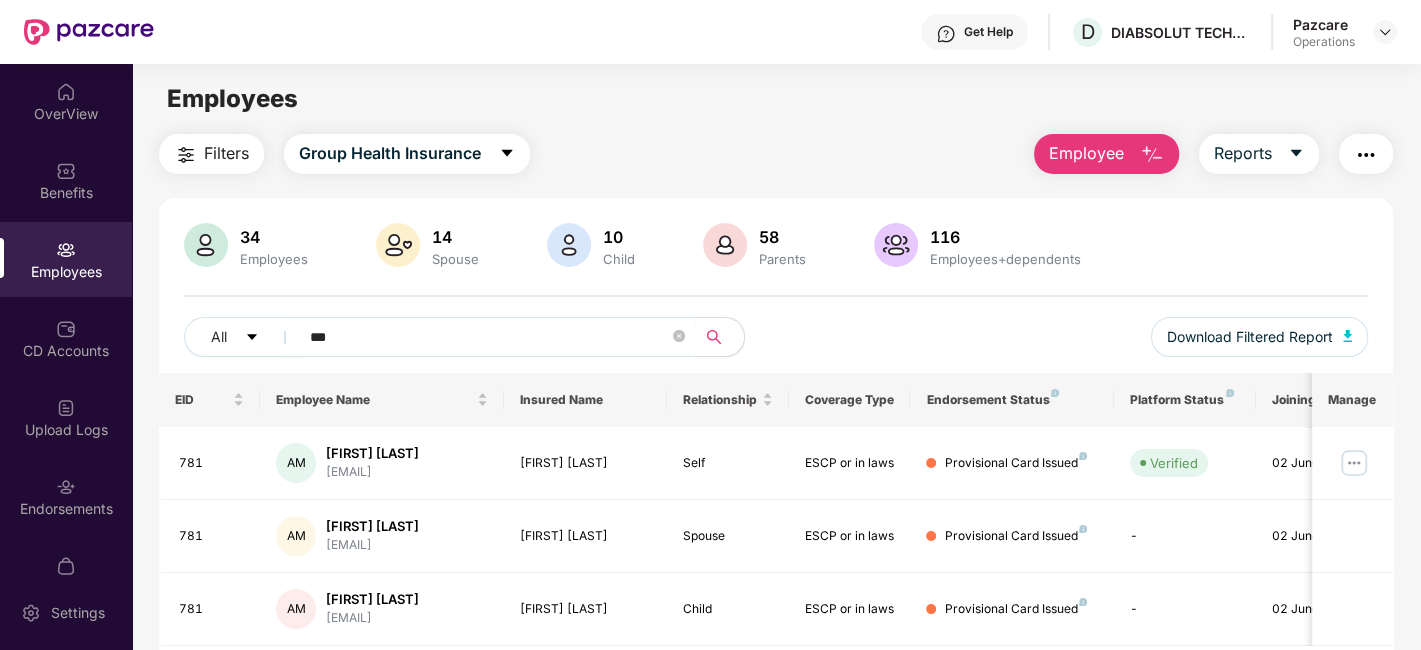 click at bounding box center (1366, 155) 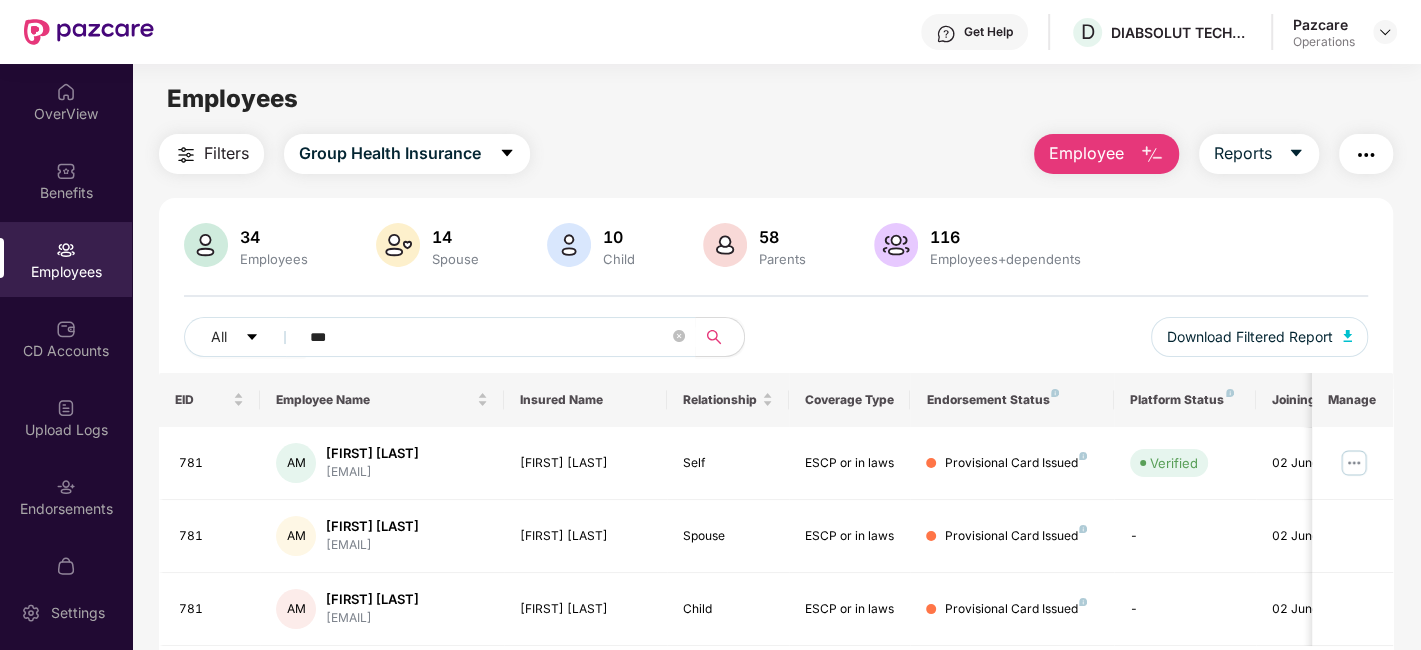 click on "Filters Group Health Insurance Employee  Reports" at bounding box center [776, 154] 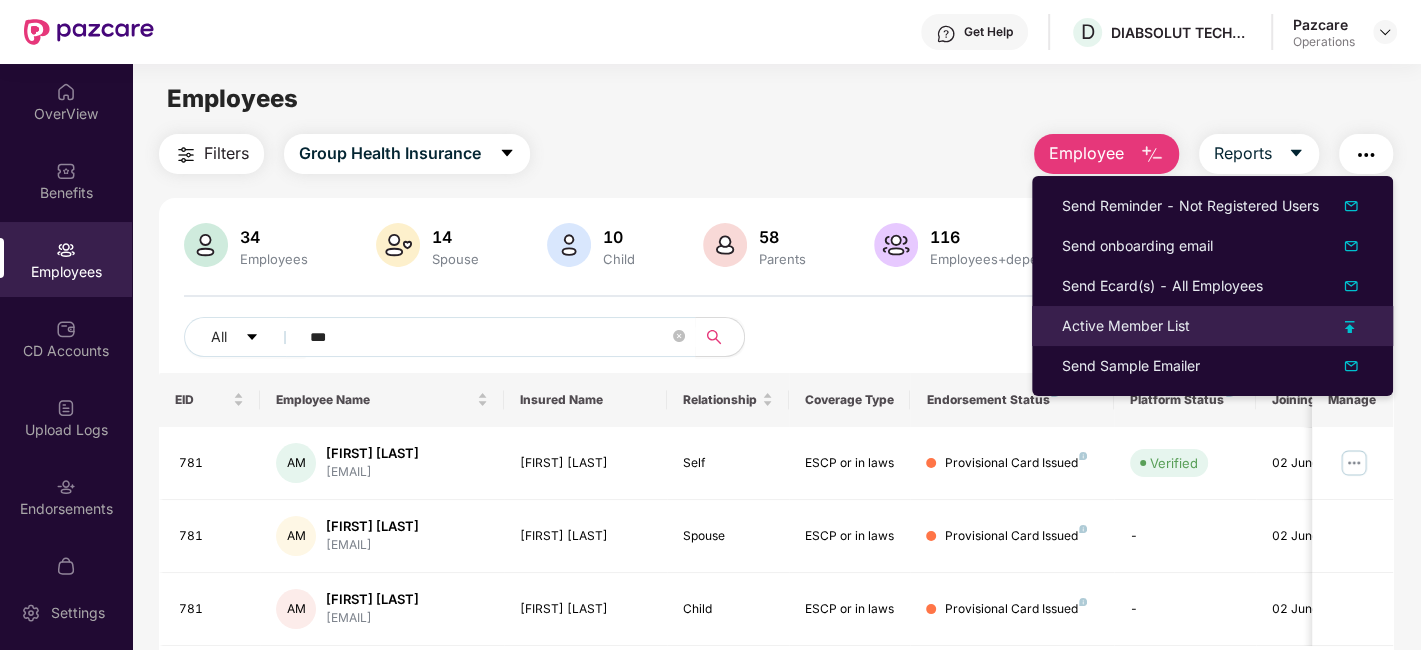 click on "Active Member List" at bounding box center [1126, 326] 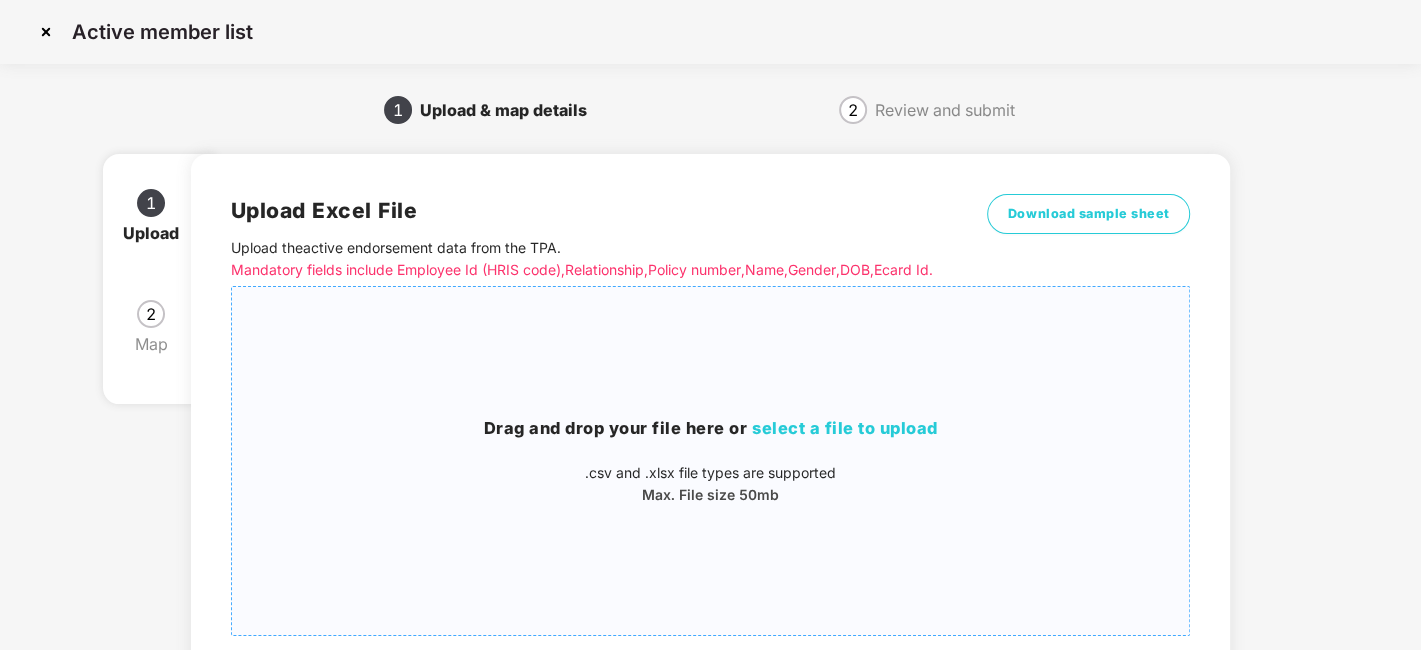 click on "Drag and drop your file here or  select a file to upload .csv and .xlsx file types are supported Max. File size 50mb" at bounding box center (711, 461) 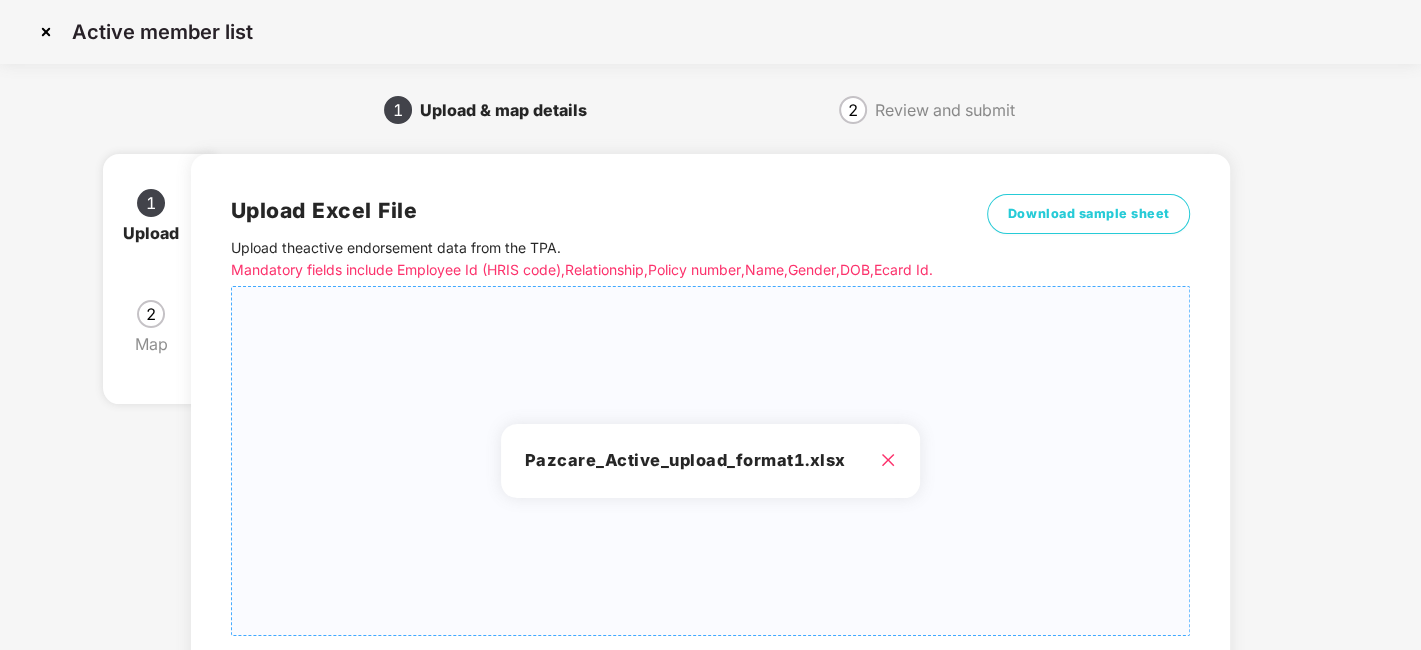 scroll, scrollTop: 214, scrollLeft: 0, axis: vertical 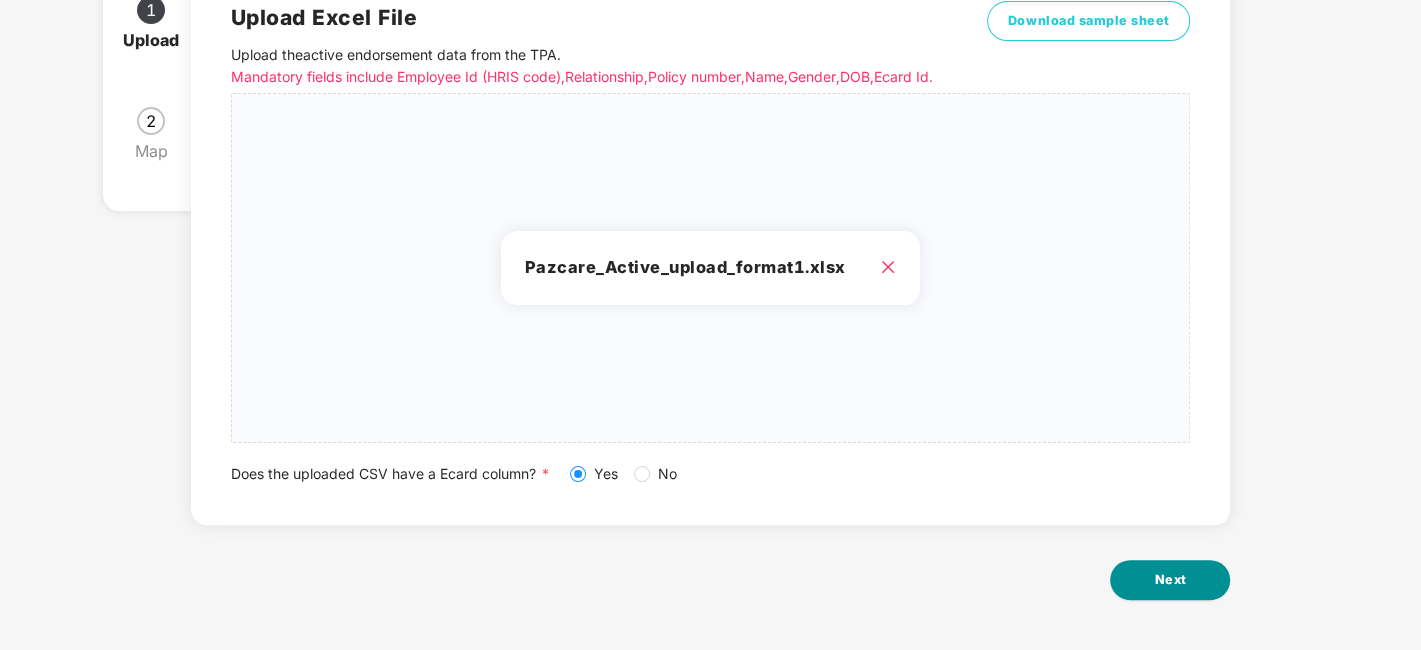 click on "Next" at bounding box center (1170, 580) 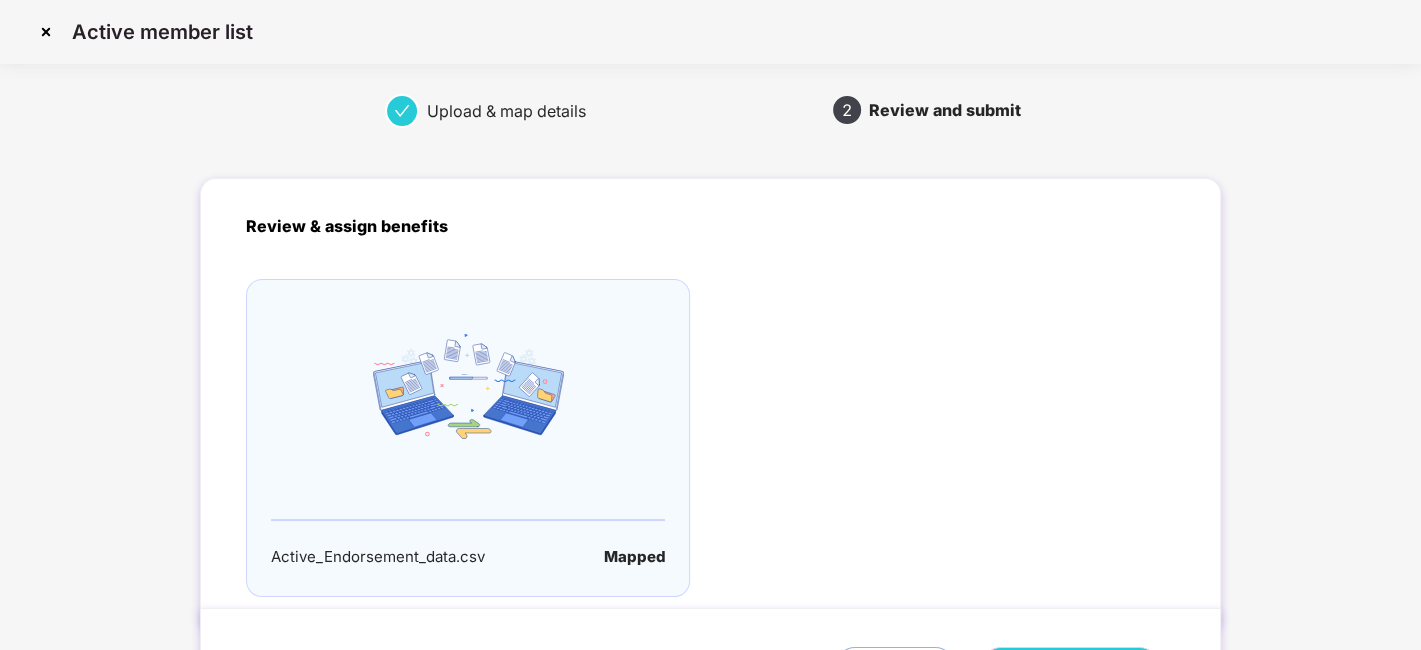 scroll, scrollTop: 132, scrollLeft: 0, axis: vertical 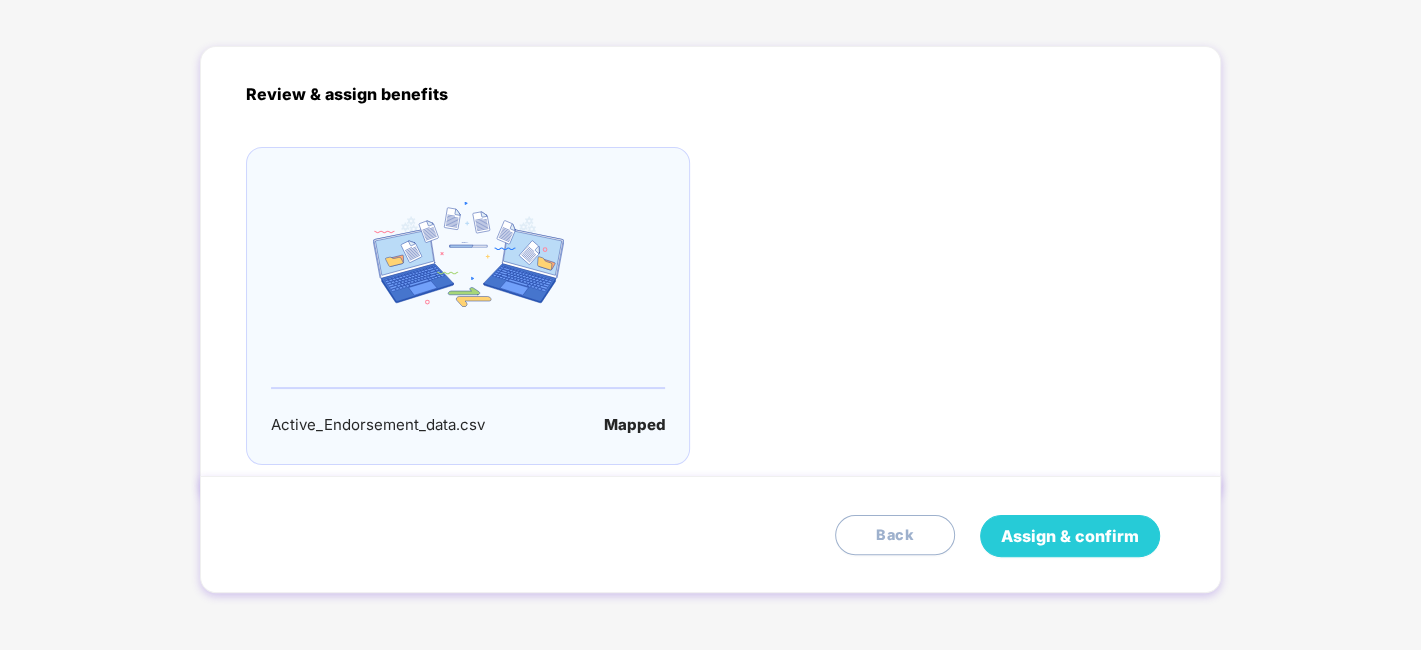 click on "Assign & confirm" at bounding box center [1070, 536] 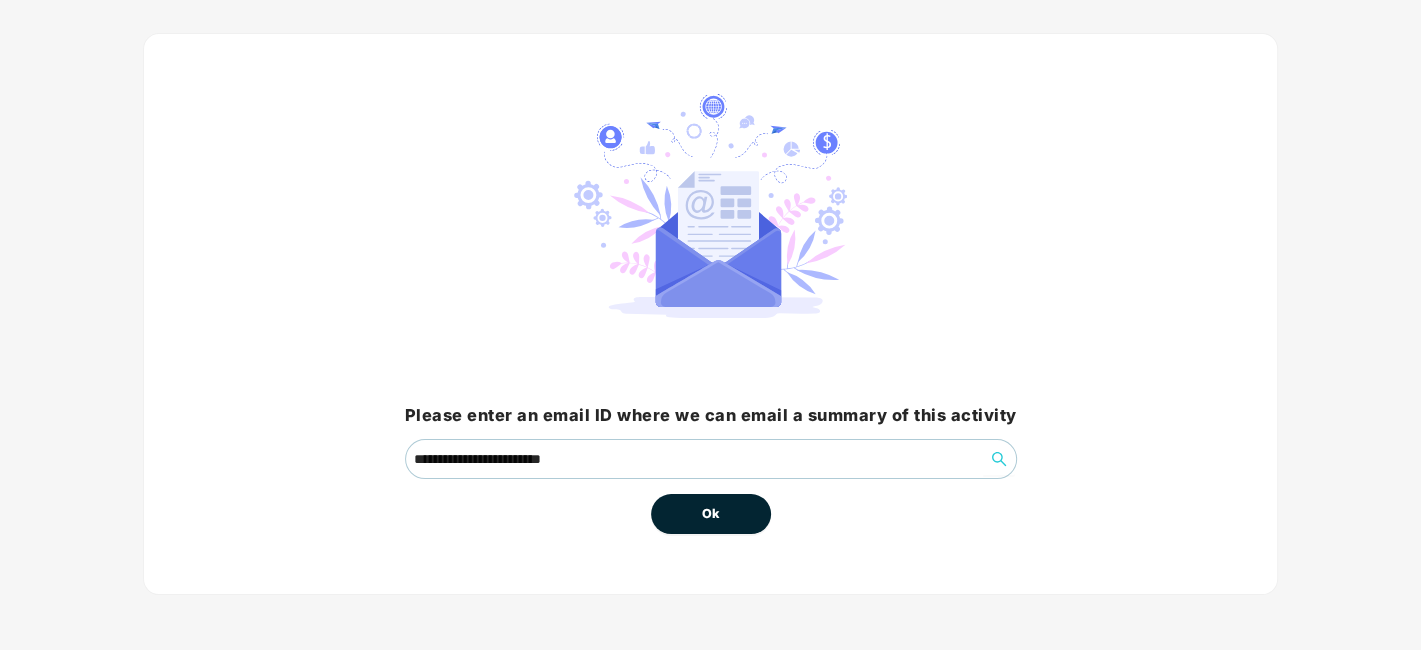 scroll, scrollTop: 0, scrollLeft: 0, axis: both 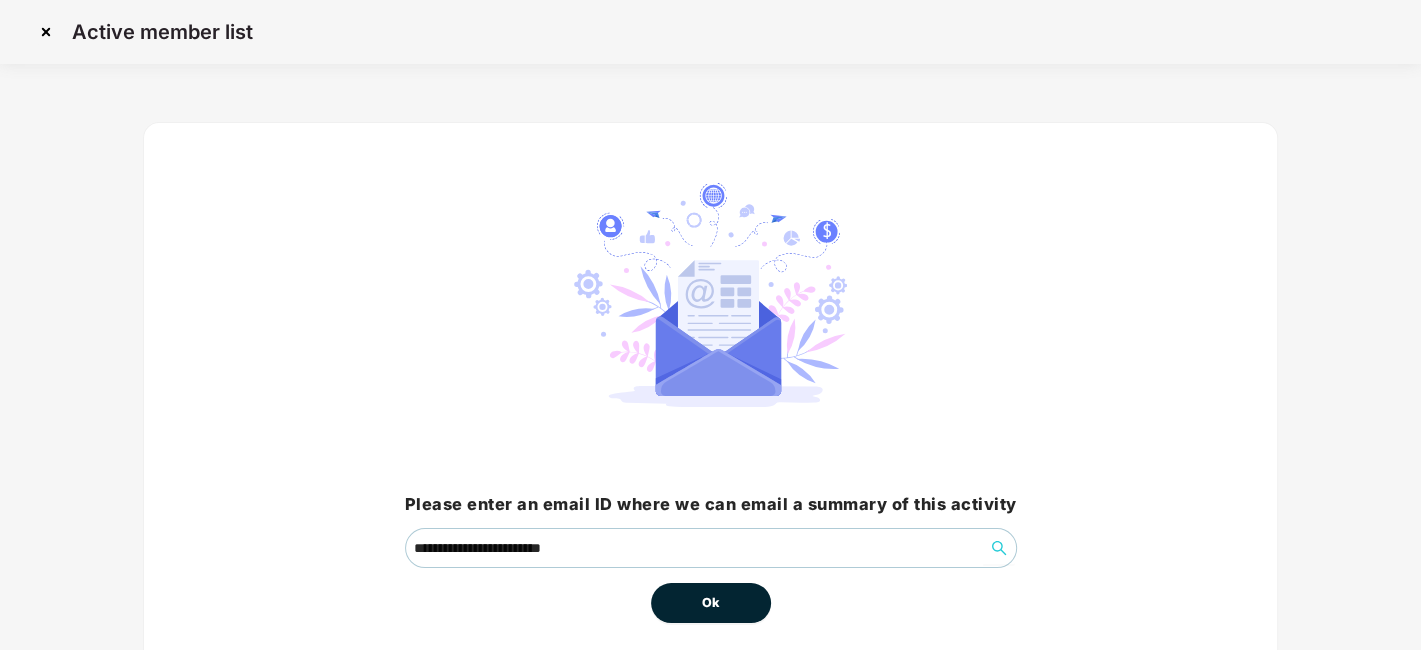 click on "Ok" at bounding box center (711, 603) 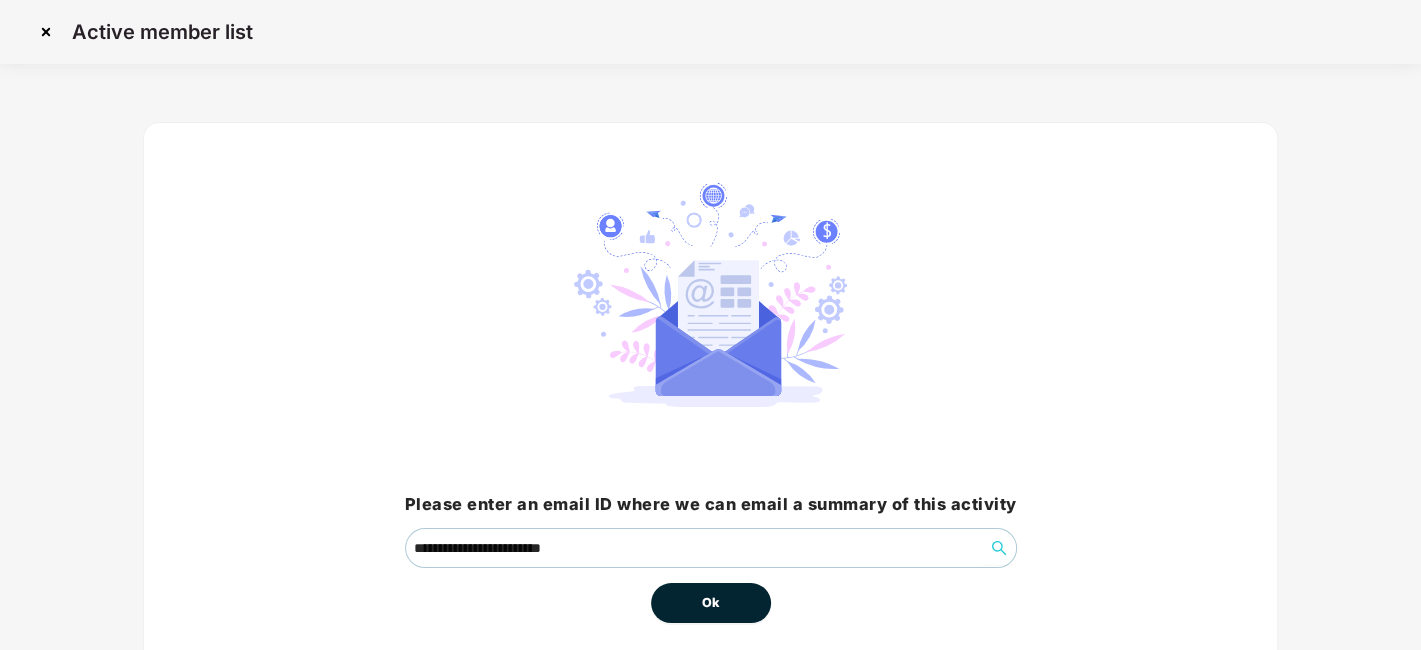 type 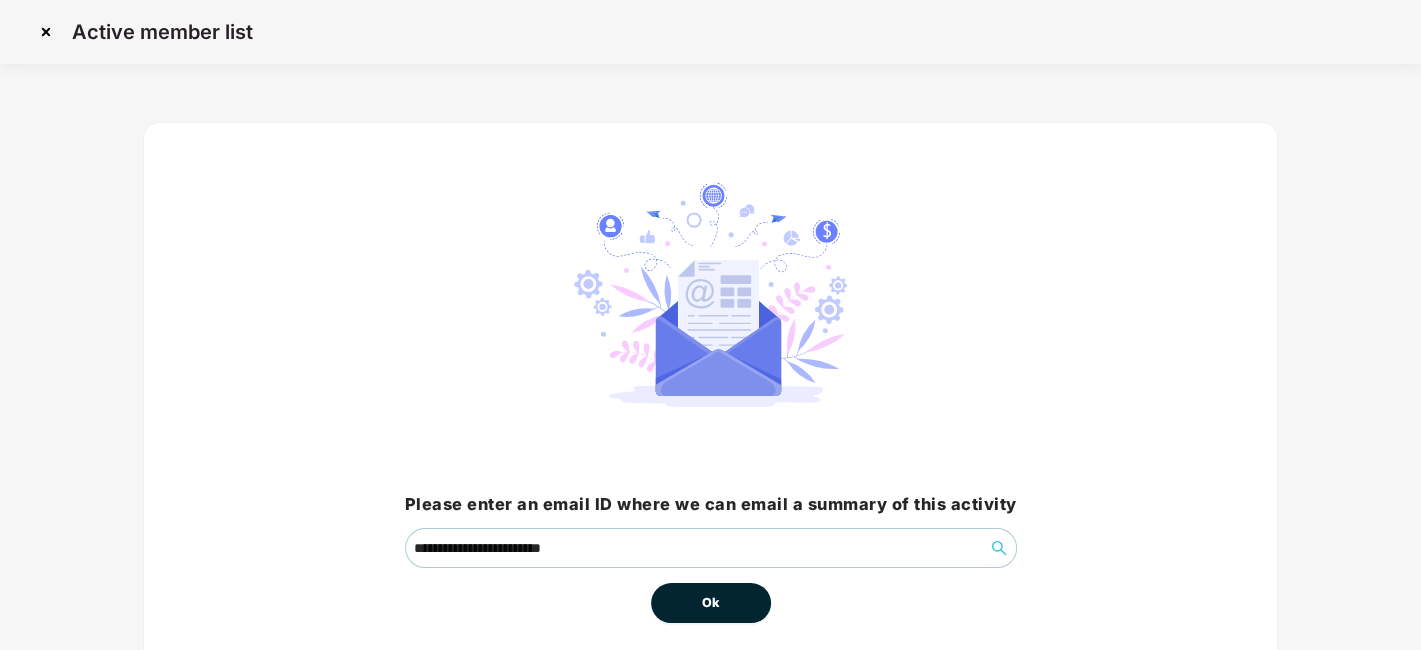 click on "Ok" at bounding box center [711, 603] 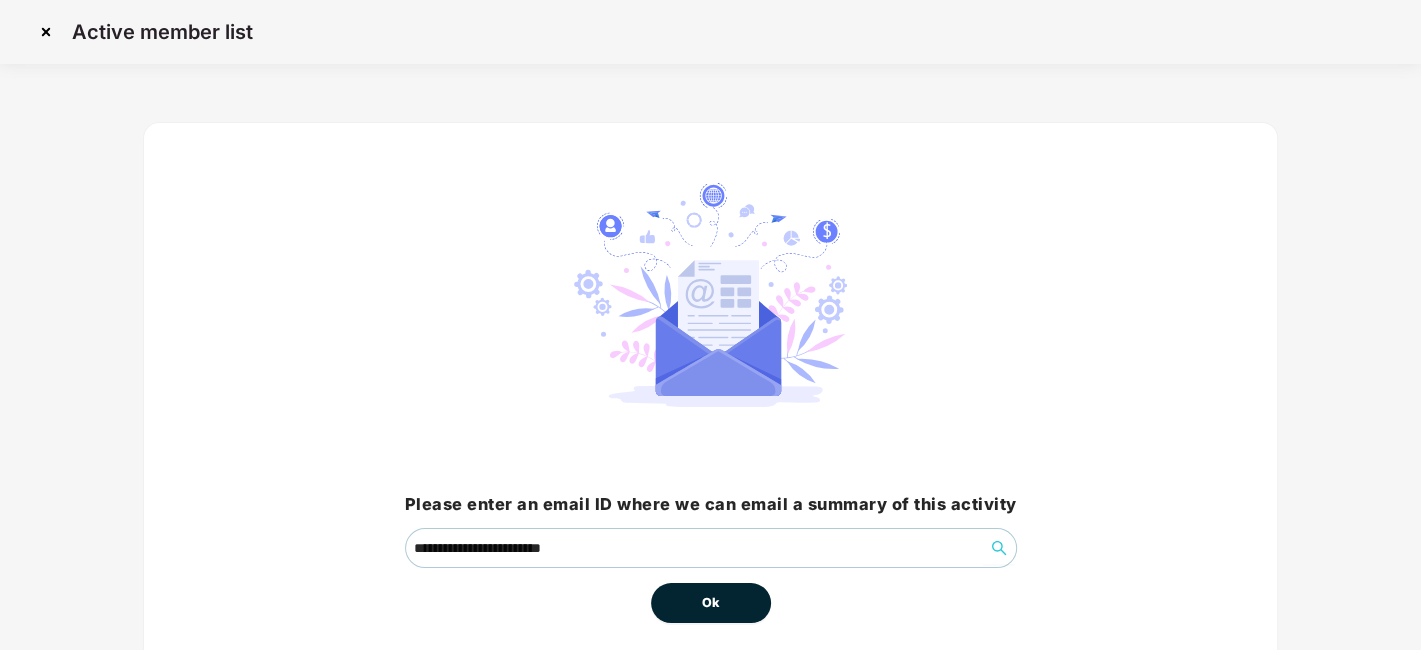 scroll, scrollTop: 86, scrollLeft: 0, axis: vertical 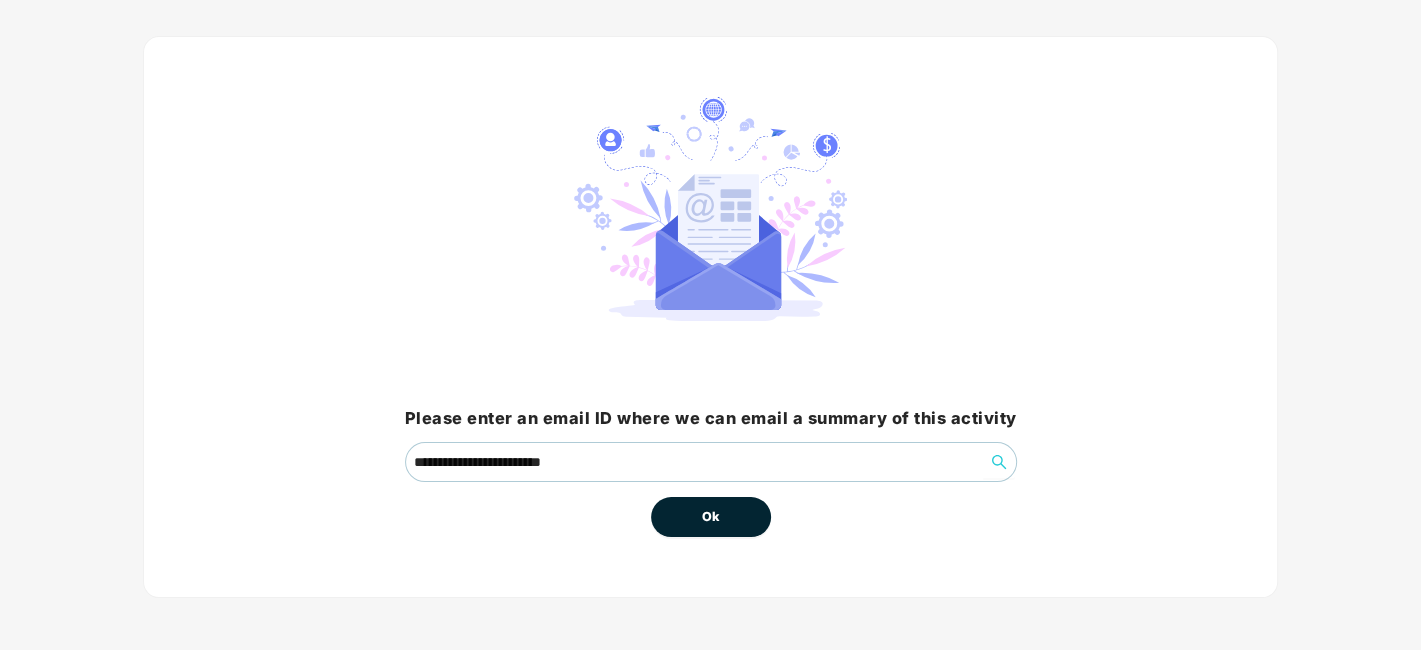click on "Ok" at bounding box center [711, 517] 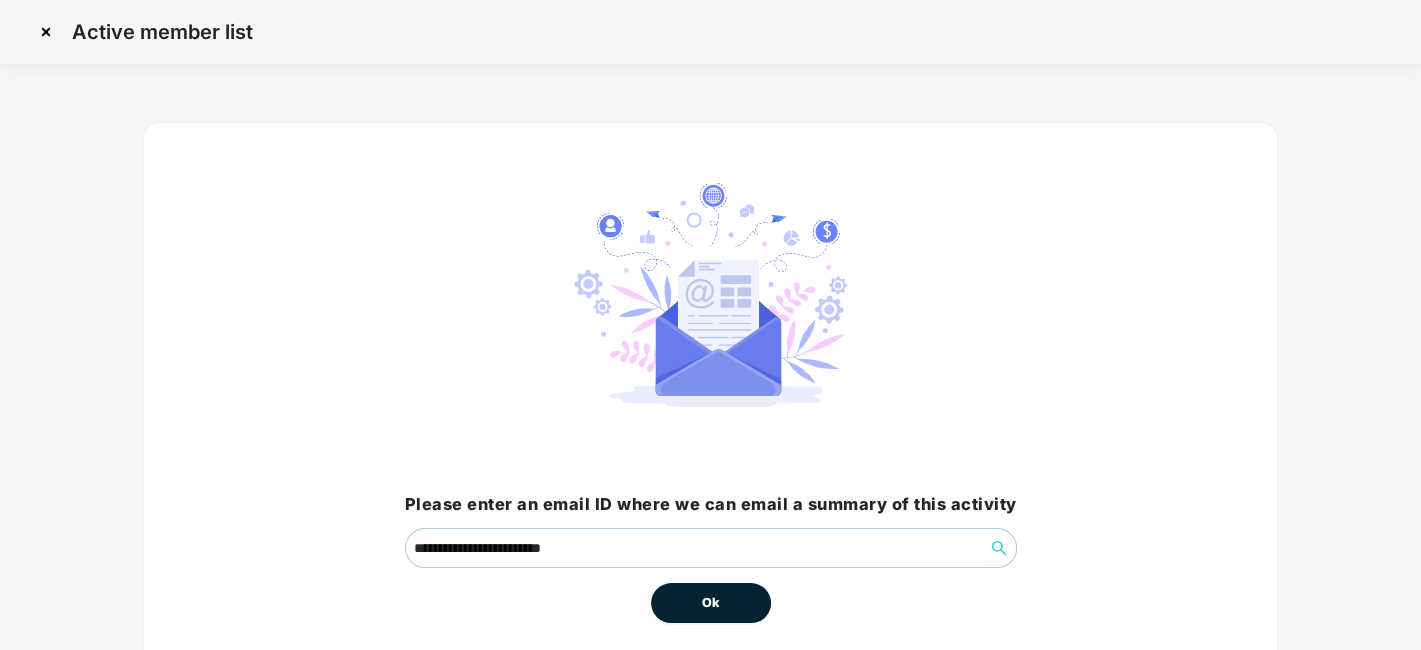 click on "Ok" at bounding box center (711, 603) 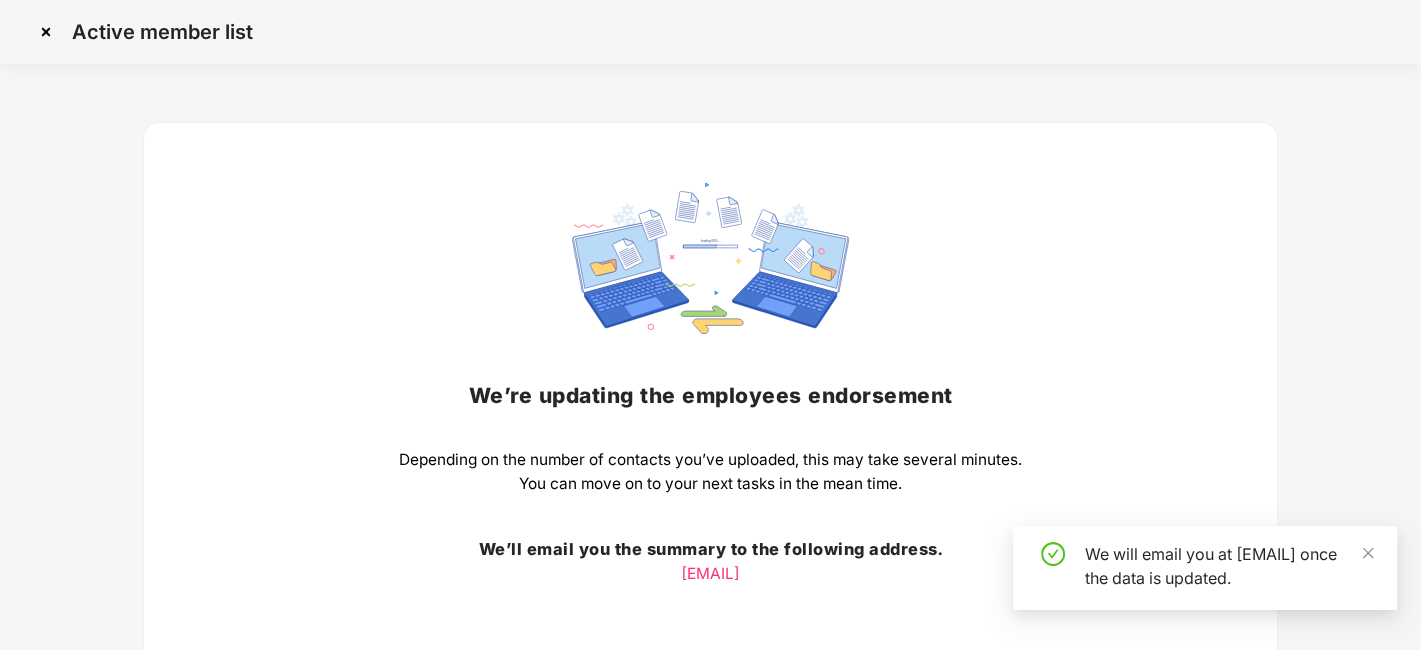 scroll, scrollTop: 156, scrollLeft: 0, axis: vertical 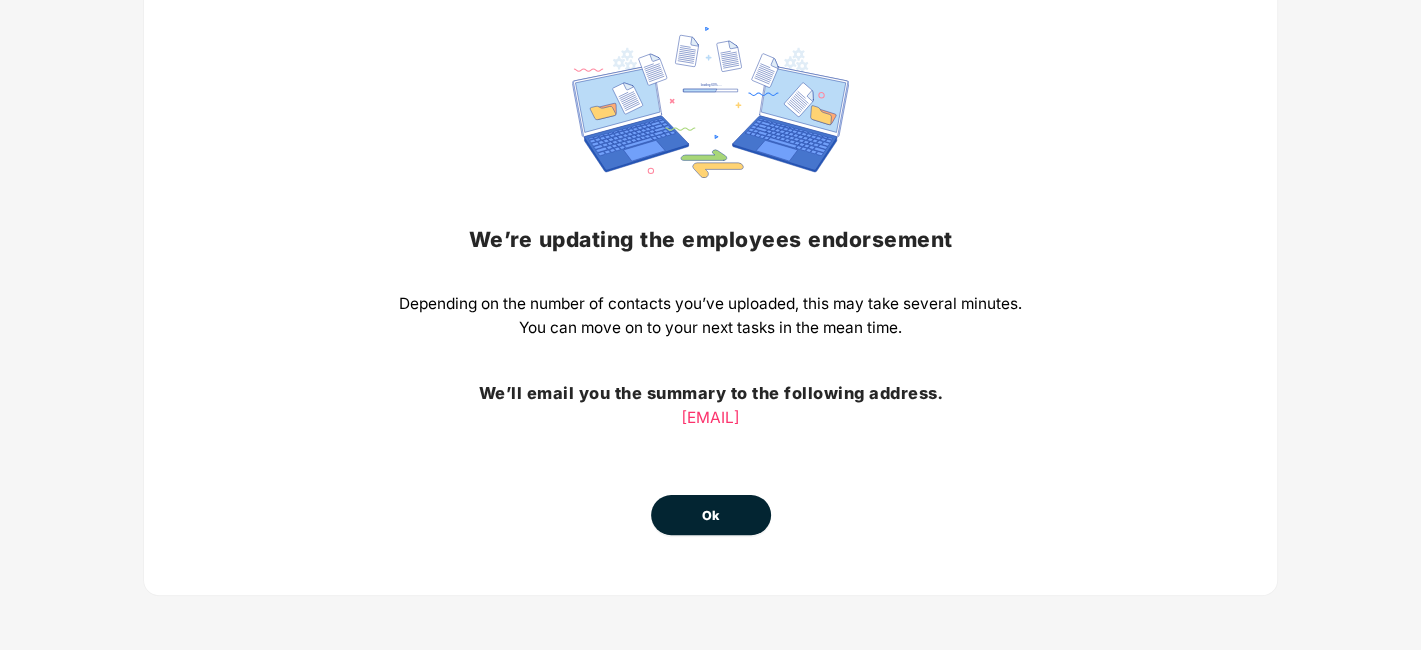 click on "Ok" at bounding box center (711, 515) 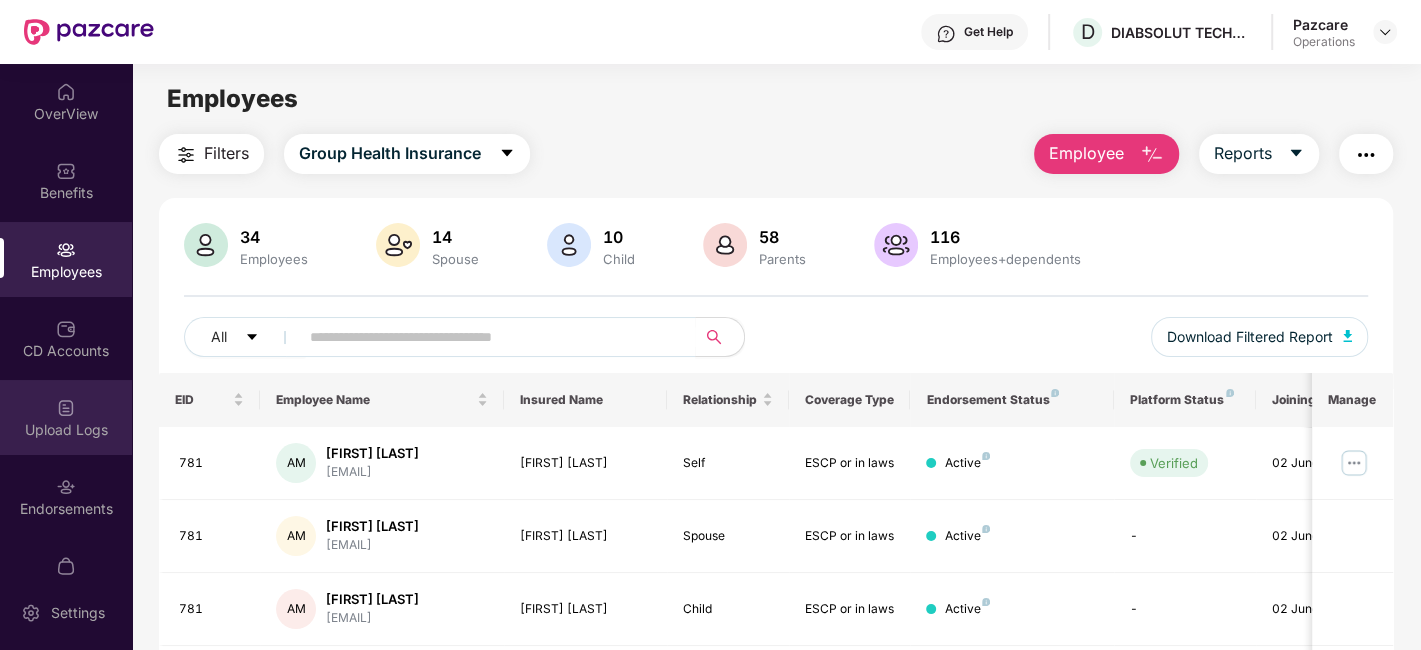 click on "Upload Logs" at bounding box center (66, 417) 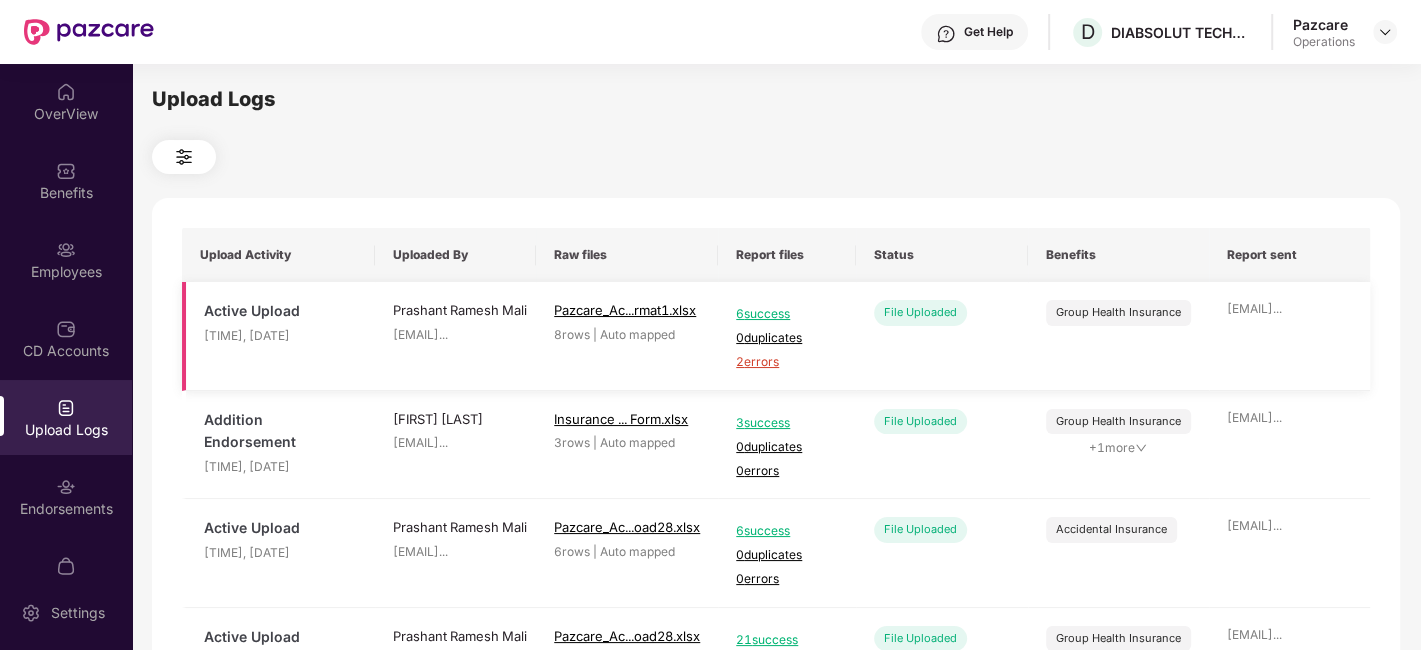 click on "2  errors" at bounding box center (787, 362) 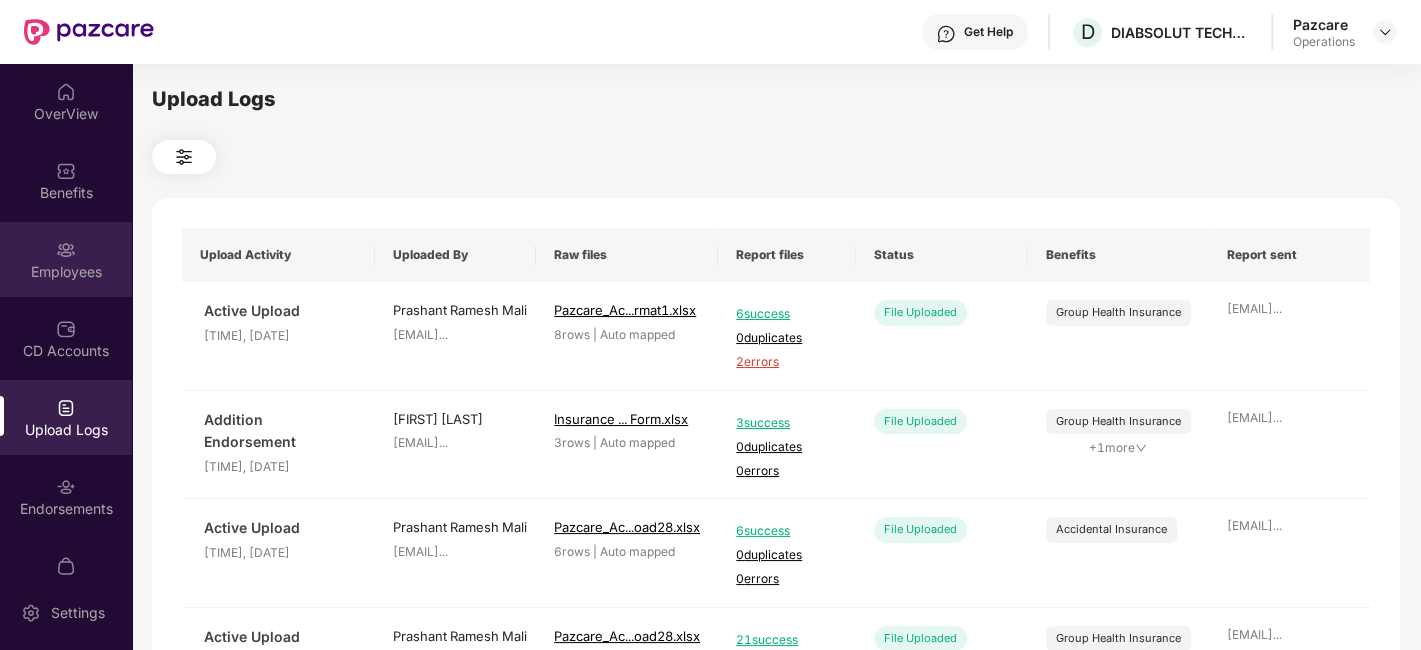 click on "Employees" at bounding box center [66, 272] 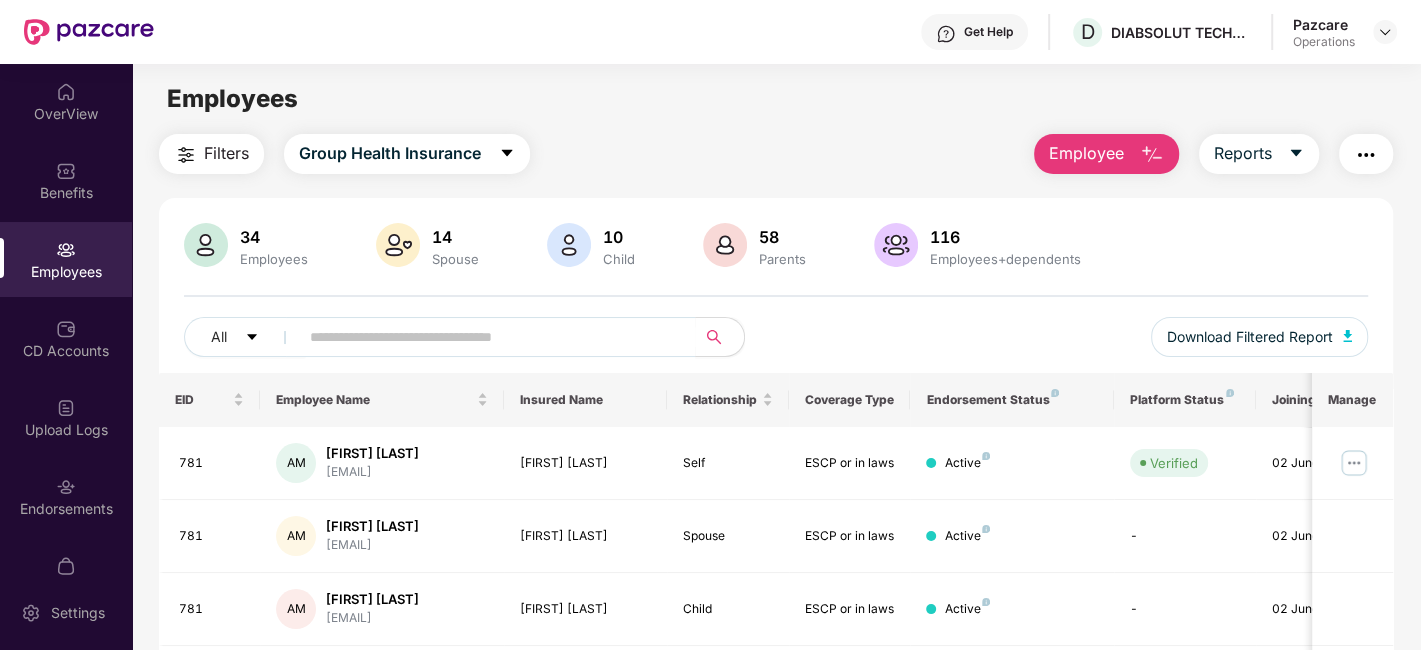 click on "Filters" at bounding box center [226, 153] 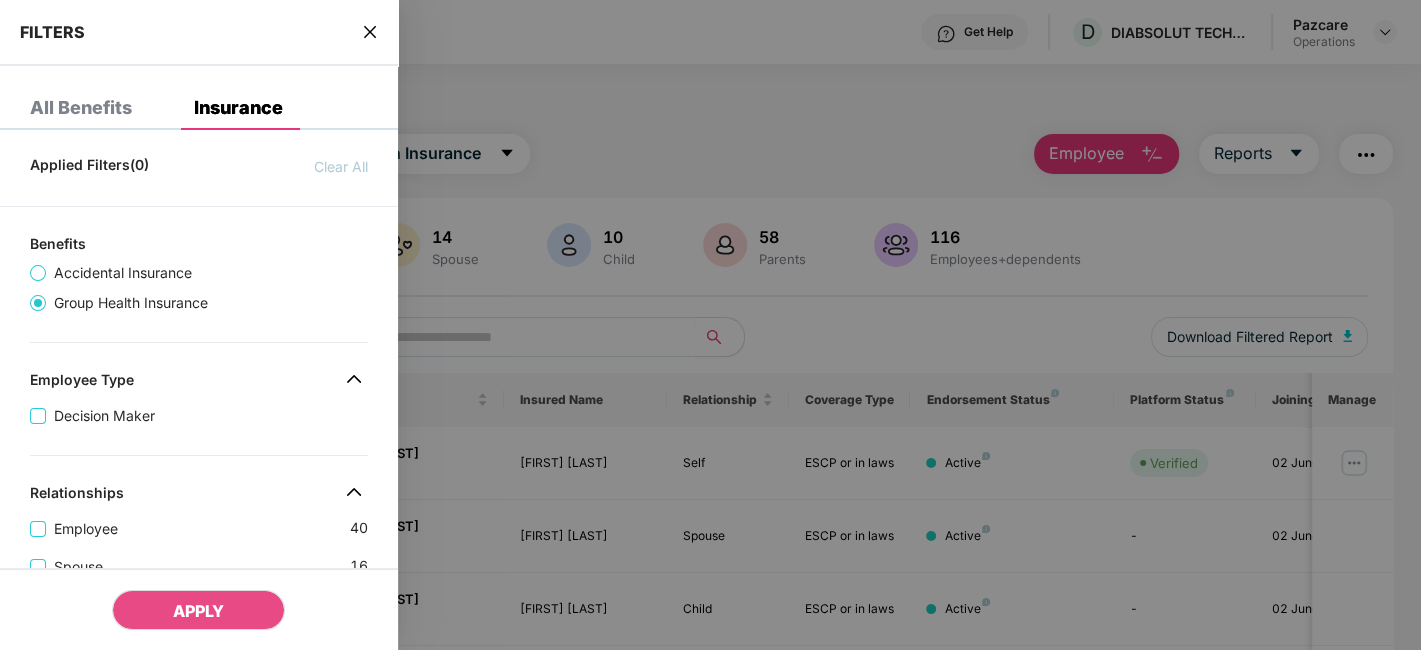 scroll, scrollTop: 805, scrollLeft: 0, axis: vertical 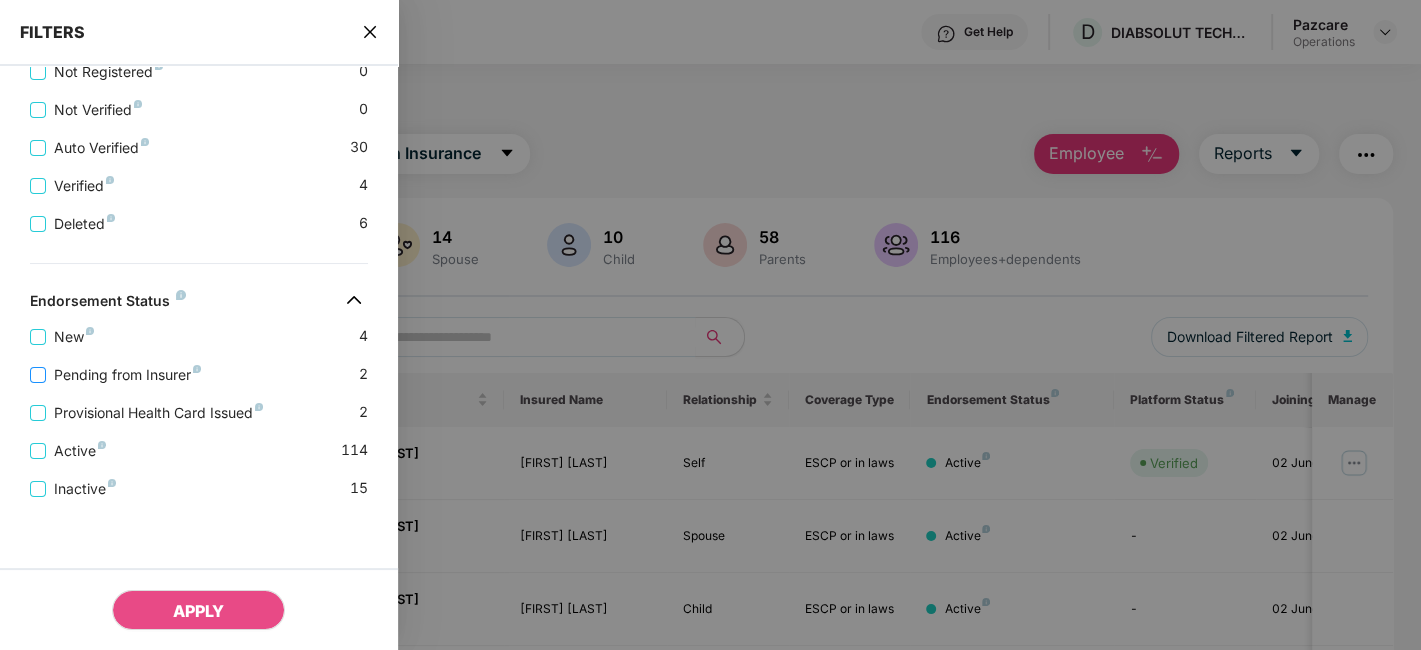 click on "Pending from Insurer" at bounding box center (127, 375) 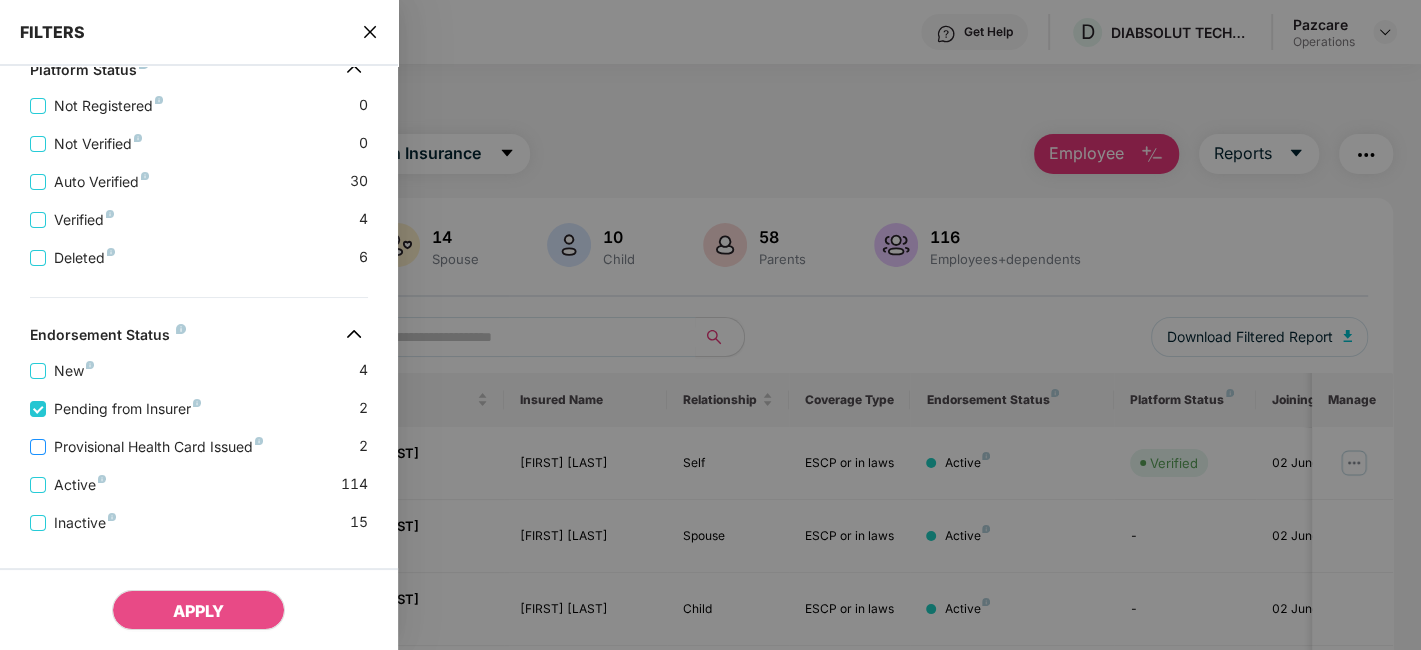 click on "Provisional Health Card Issued" at bounding box center (158, 447) 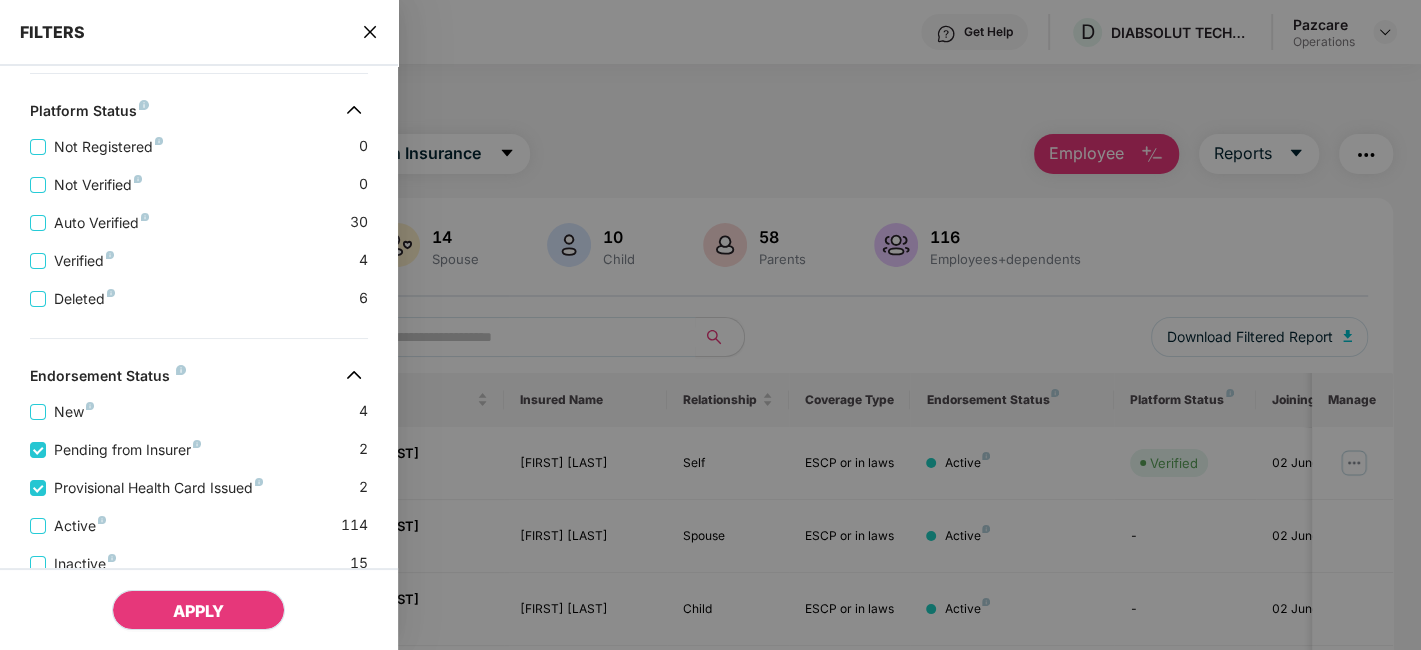 click on "APPLY" at bounding box center (198, 610) 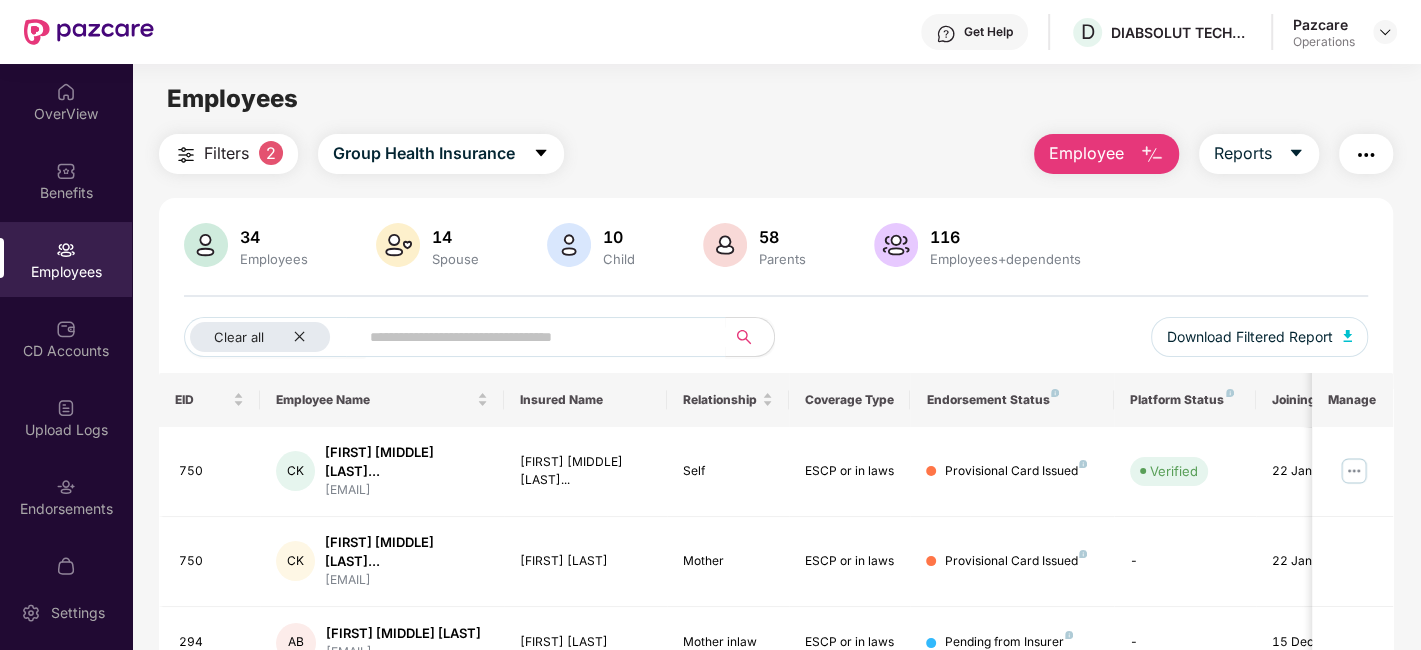 scroll, scrollTop: 171, scrollLeft: 0, axis: vertical 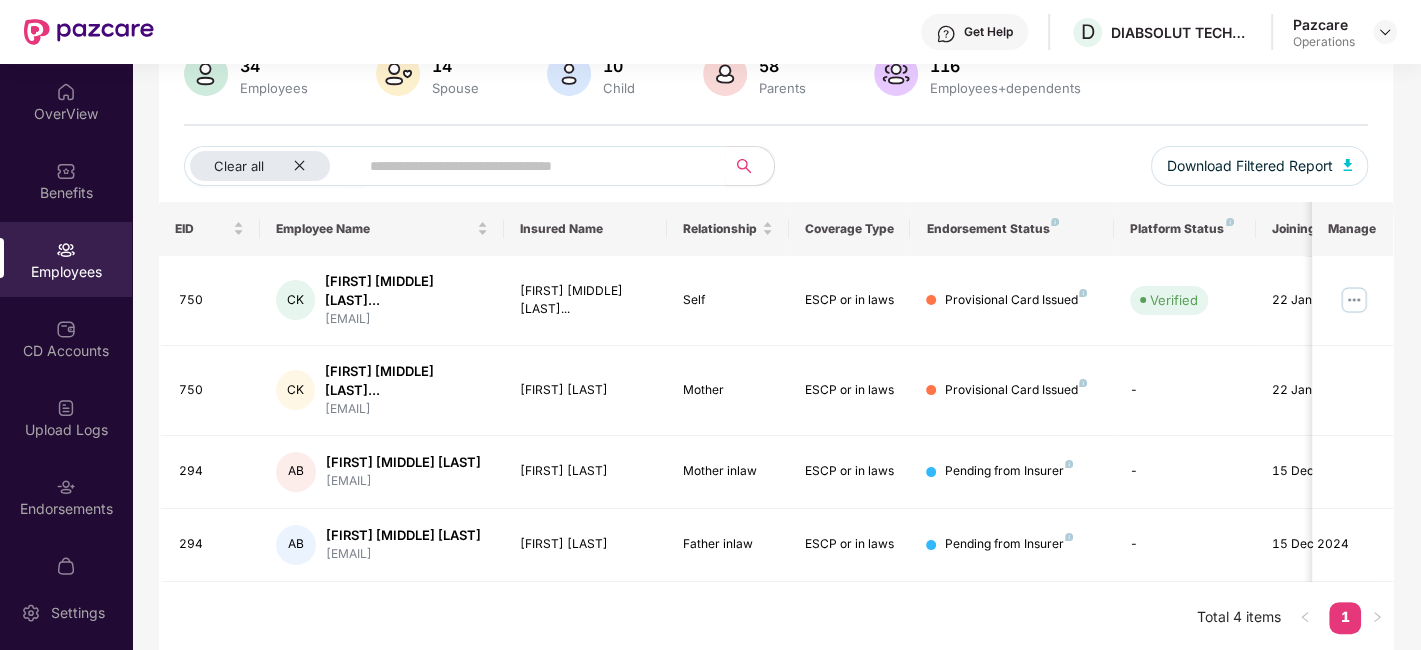 type 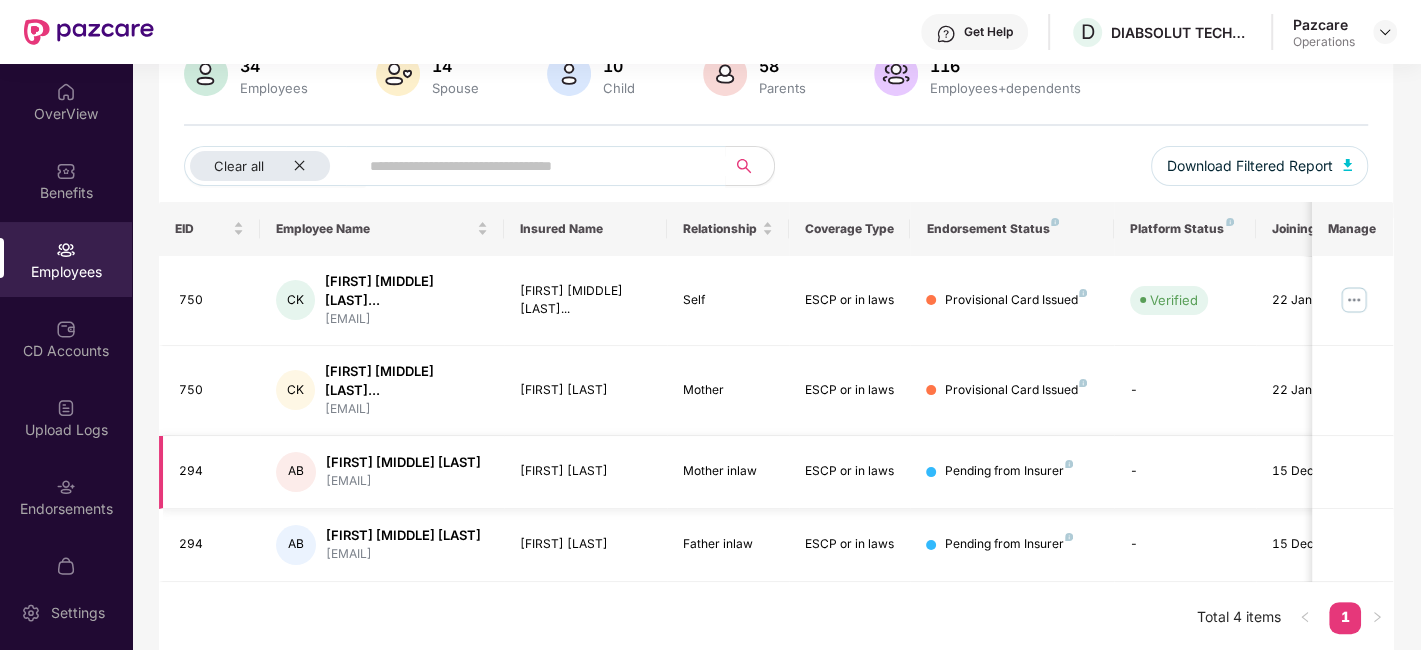 click on "Mother inlaw" at bounding box center (728, 471) 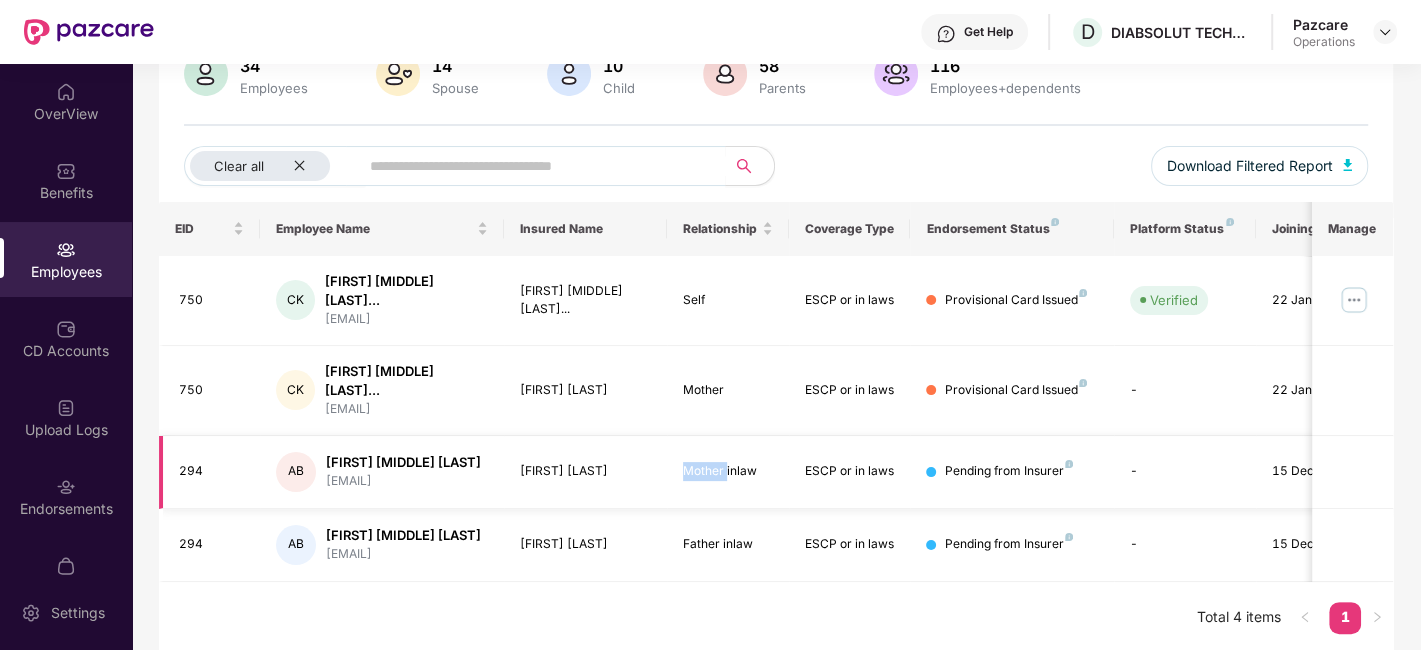 click on "Mother inlaw" at bounding box center [728, 471] 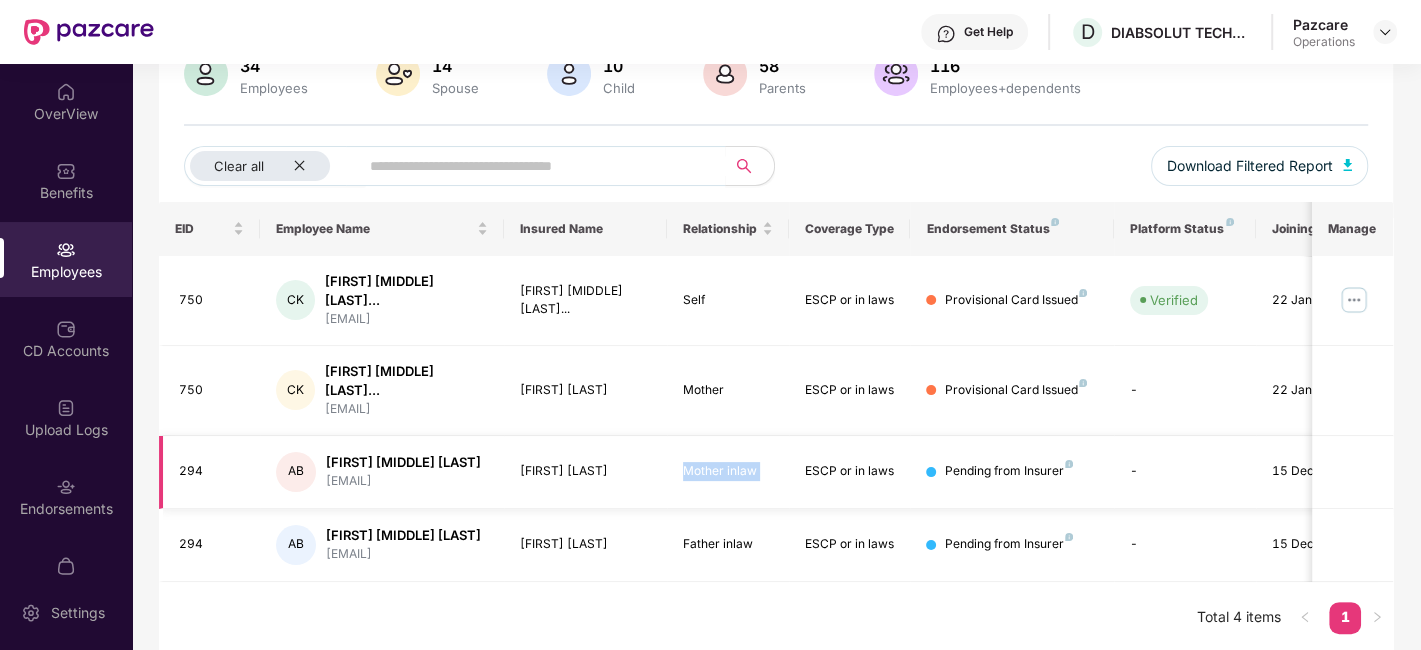 click on "Mother inlaw" at bounding box center [728, 471] 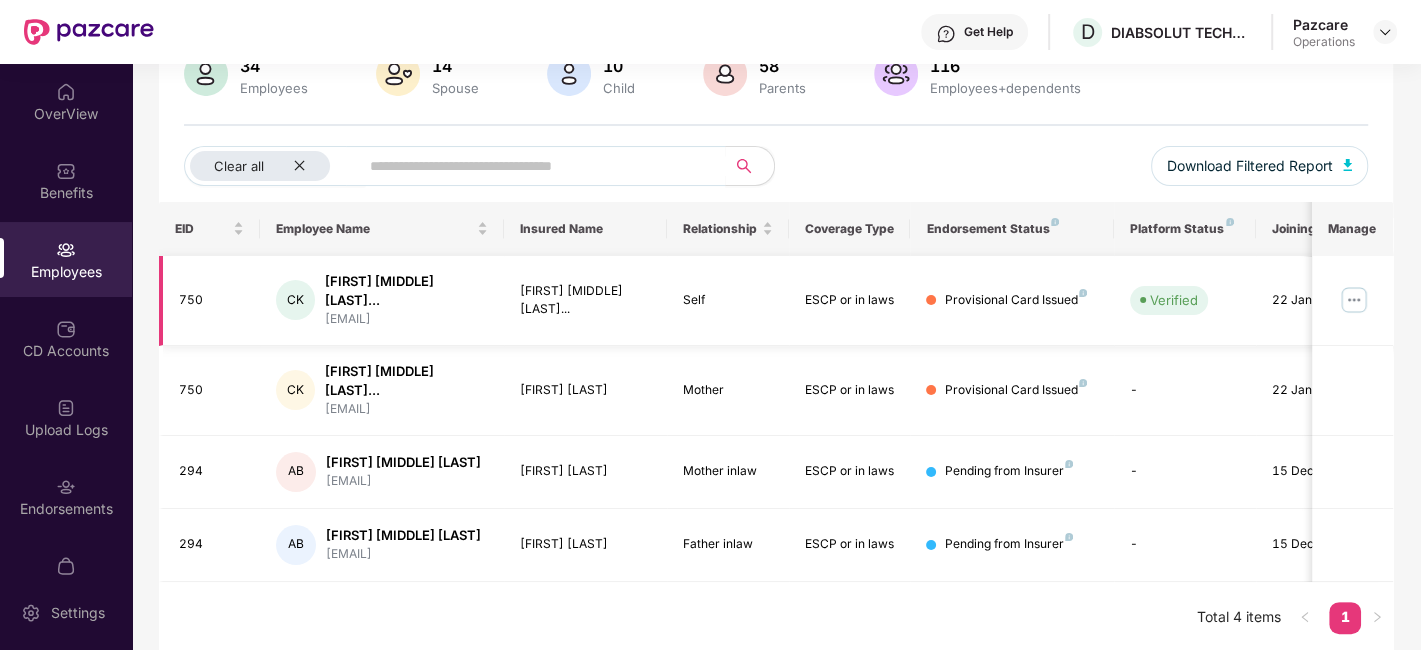 click on "Self" at bounding box center (728, 301) 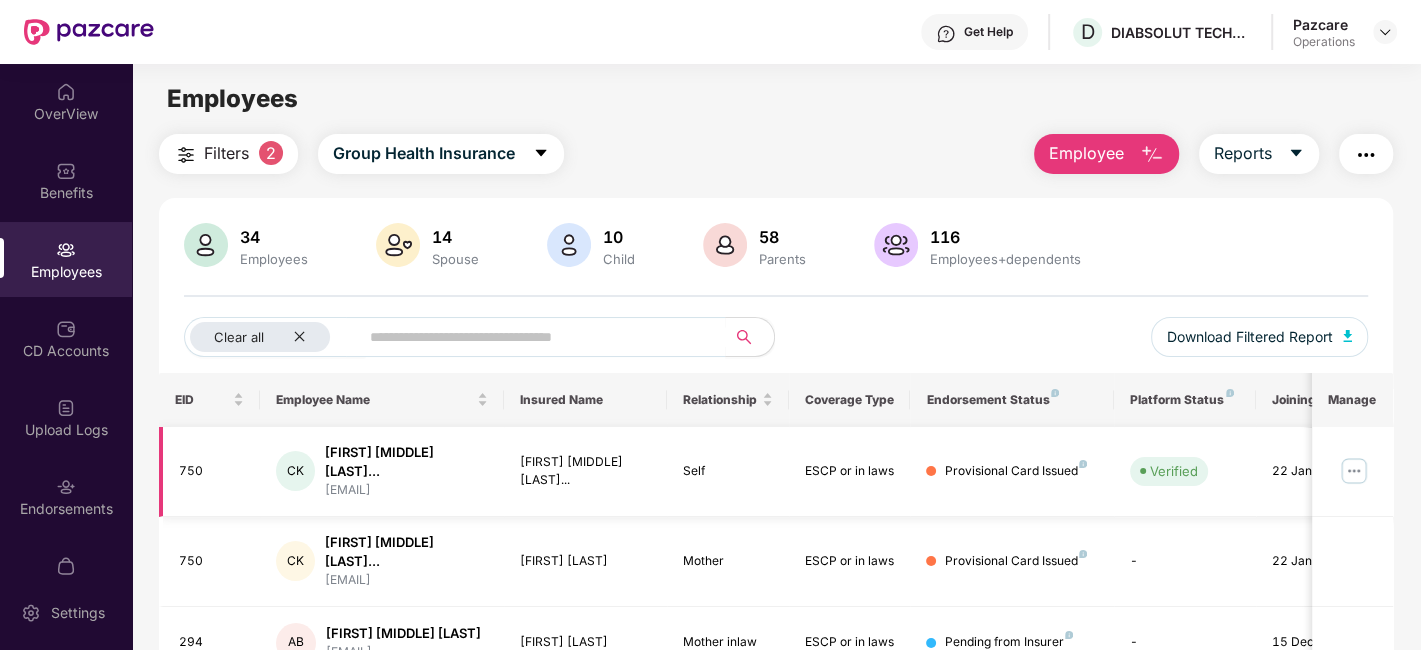 scroll, scrollTop: 171, scrollLeft: 0, axis: vertical 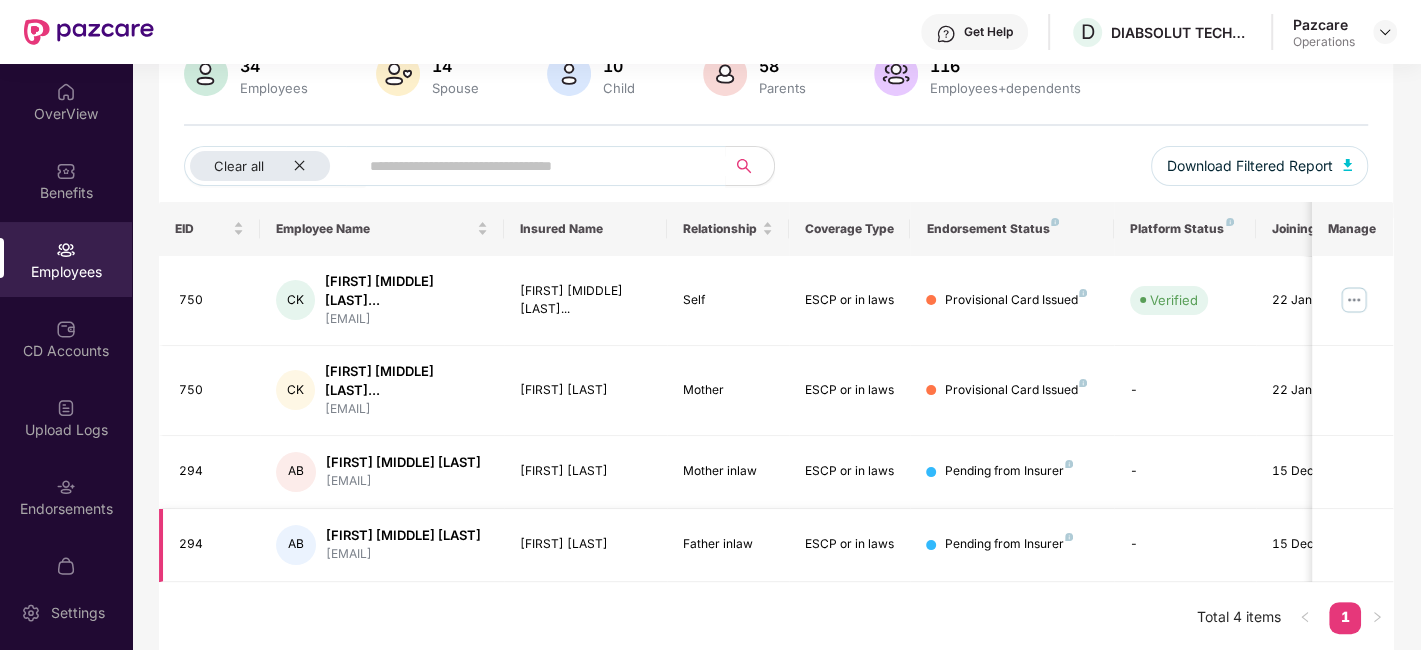 click on "Father inlaw" at bounding box center (728, 544) 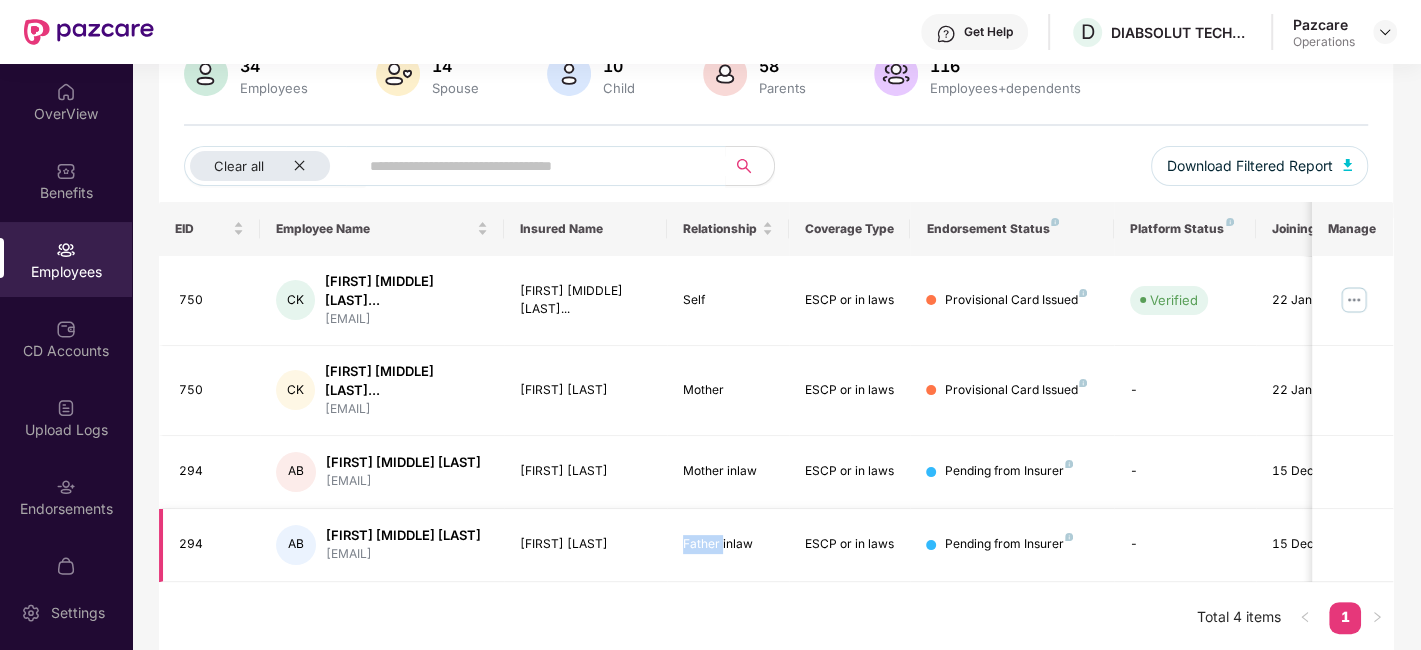 click on "Father inlaw" at bounding box center (728, 544) 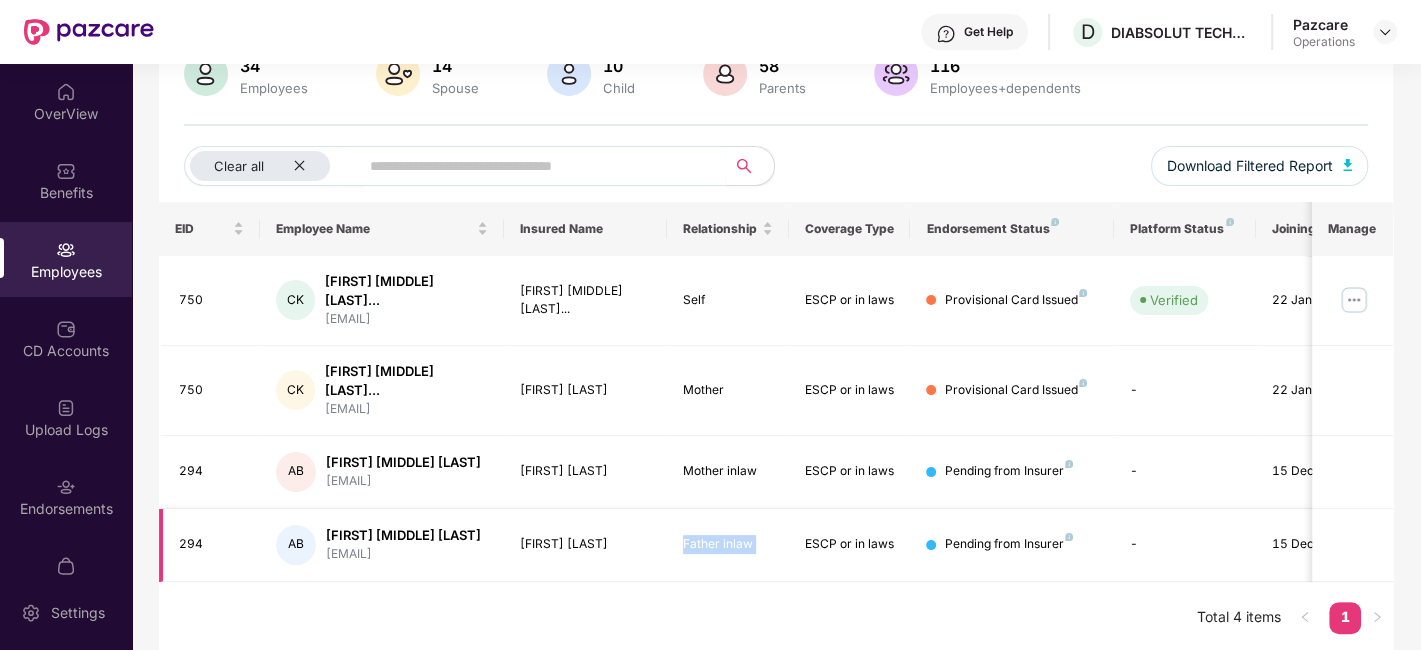 copy on "Father inlaw" 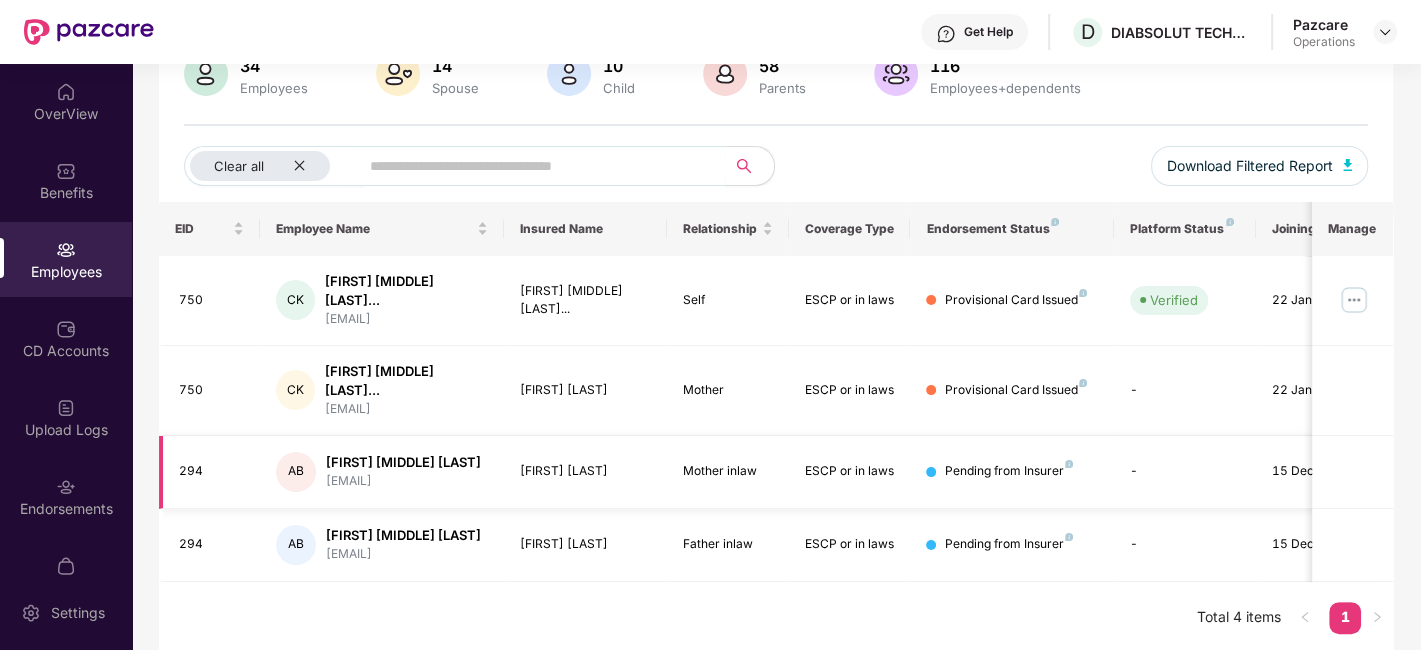 click on "Mother inlaw" at bounding box center [728, 471] 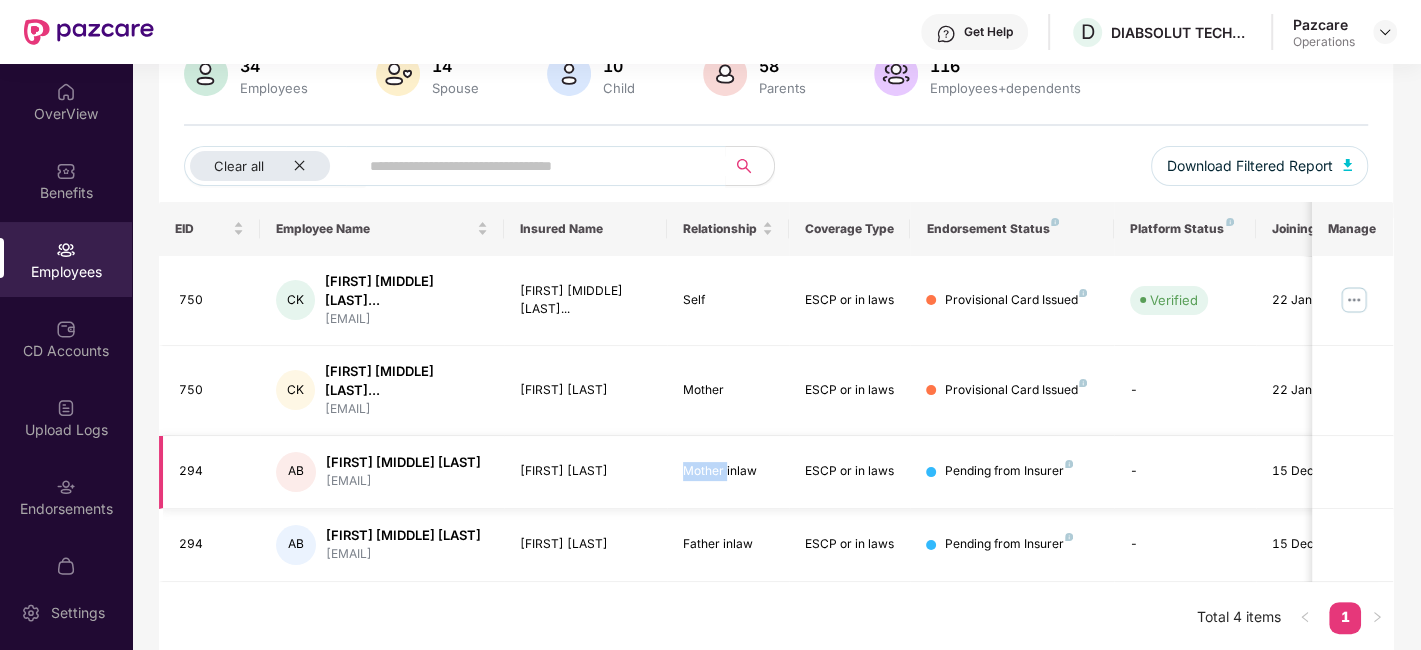 click on "Mother inlaw" at bounding box center (728, 471) 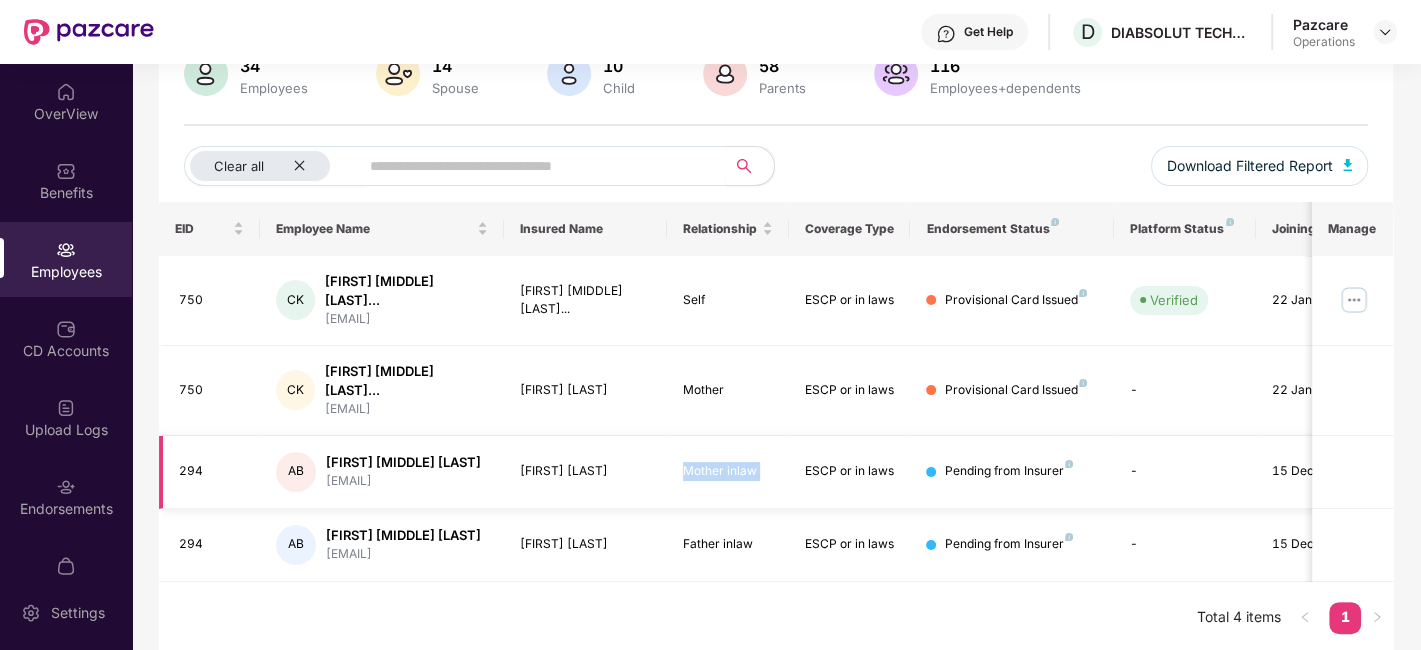 copy on "Mother inlaw" 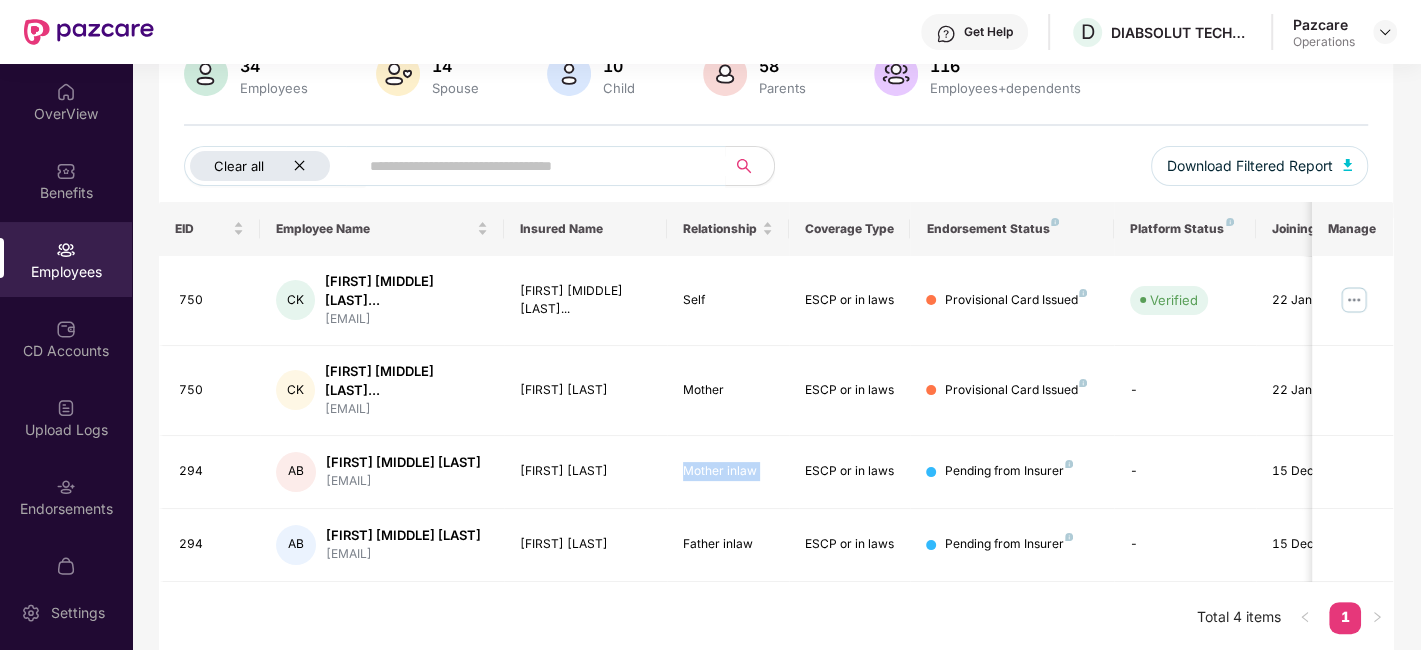click 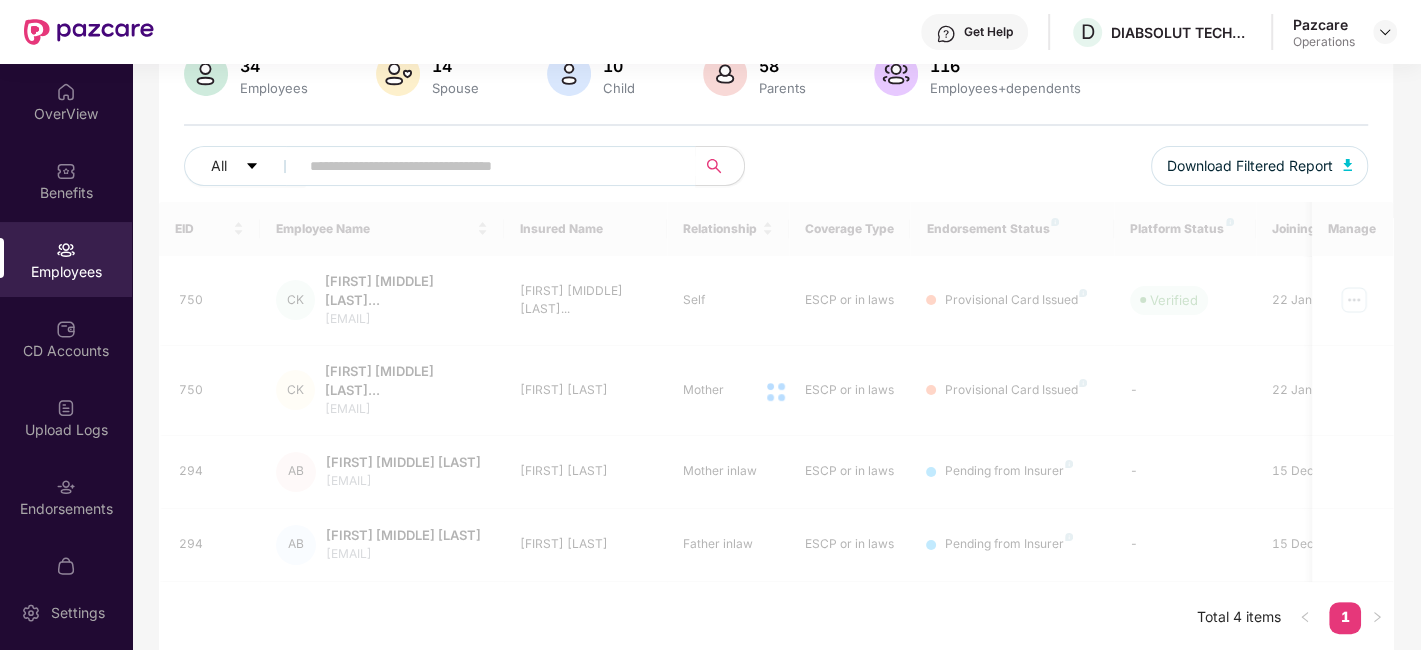 scroll, scrollTop: 0, scrollLeft: 0, axis: both 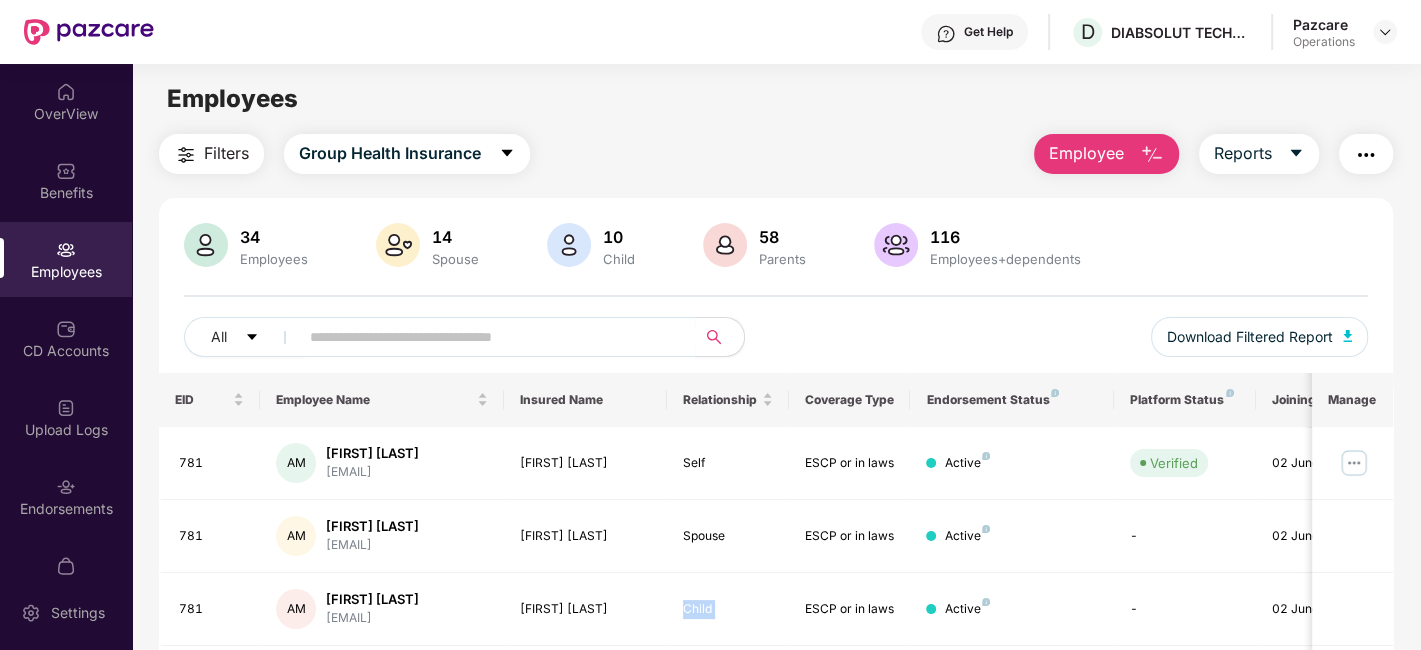click at bounding box center [1366, 155] 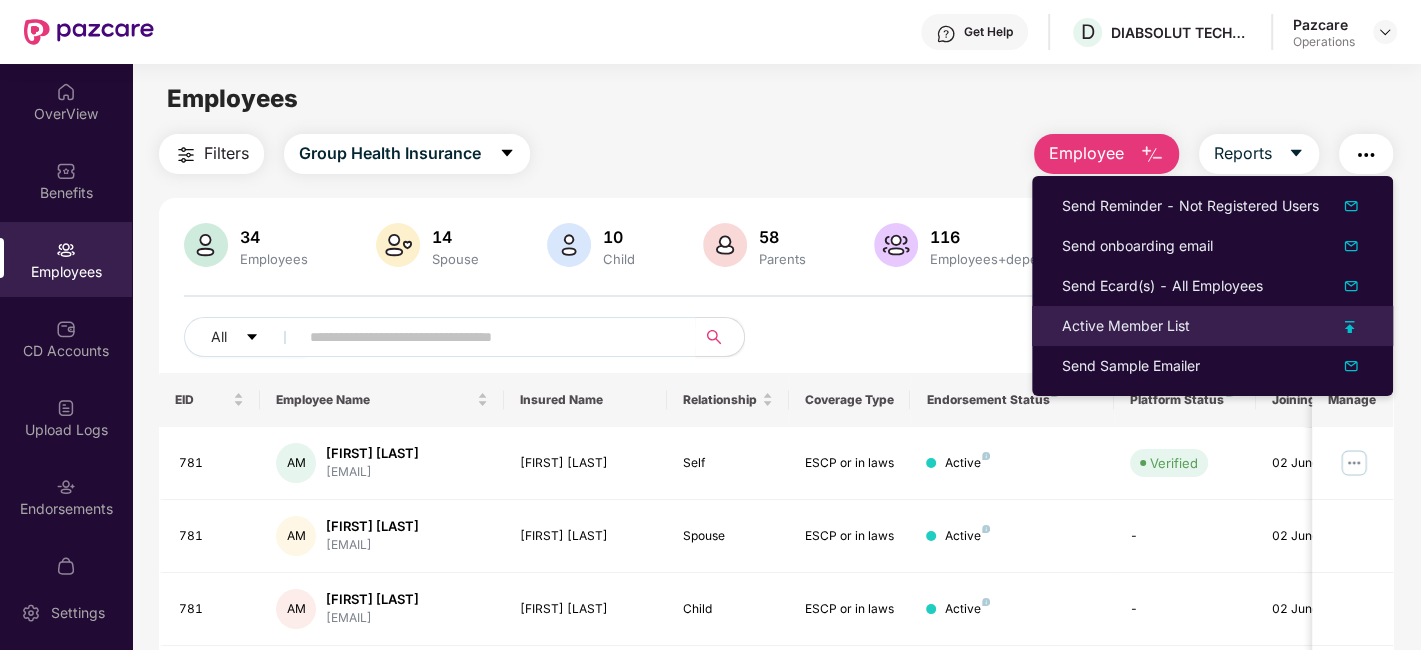 click on "Active Member List" at bounding box center [1126, 326] 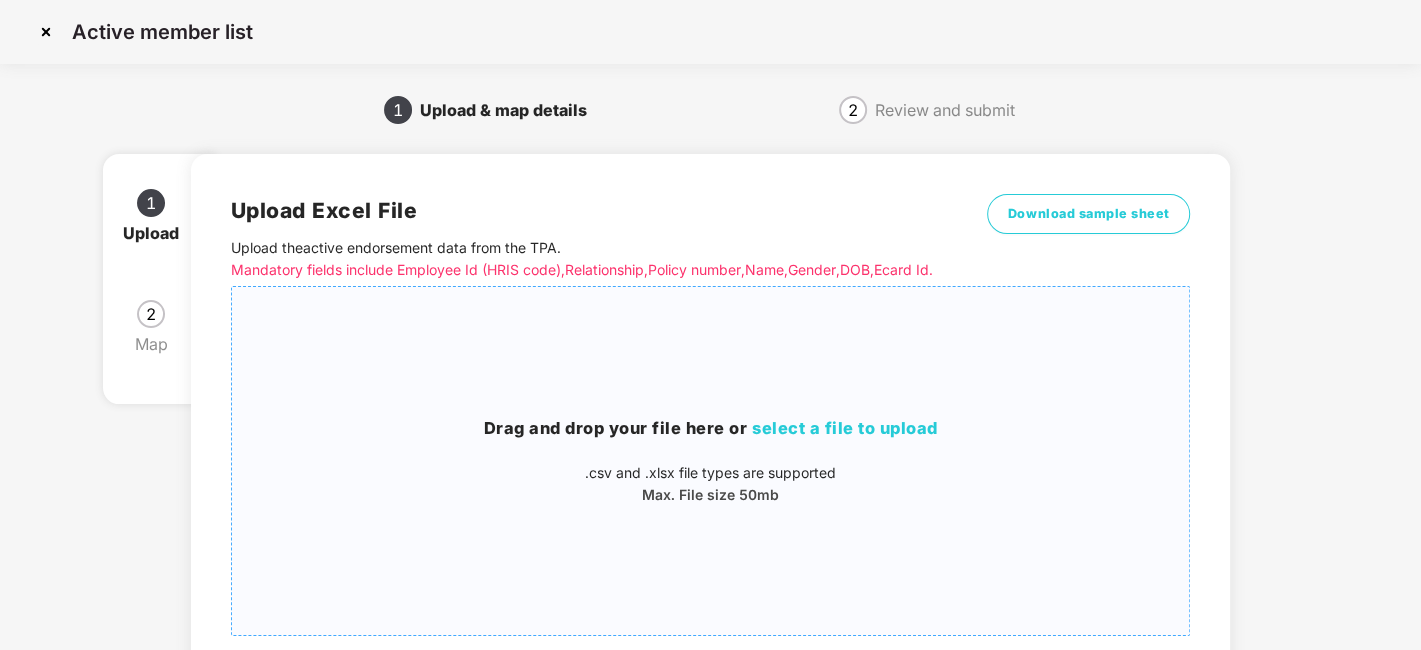 click on "Drag and drop your file here or  select a file to upload .csv and .xlsx file types are supported Max. File size 50mb" at bounding box center (711, 461) 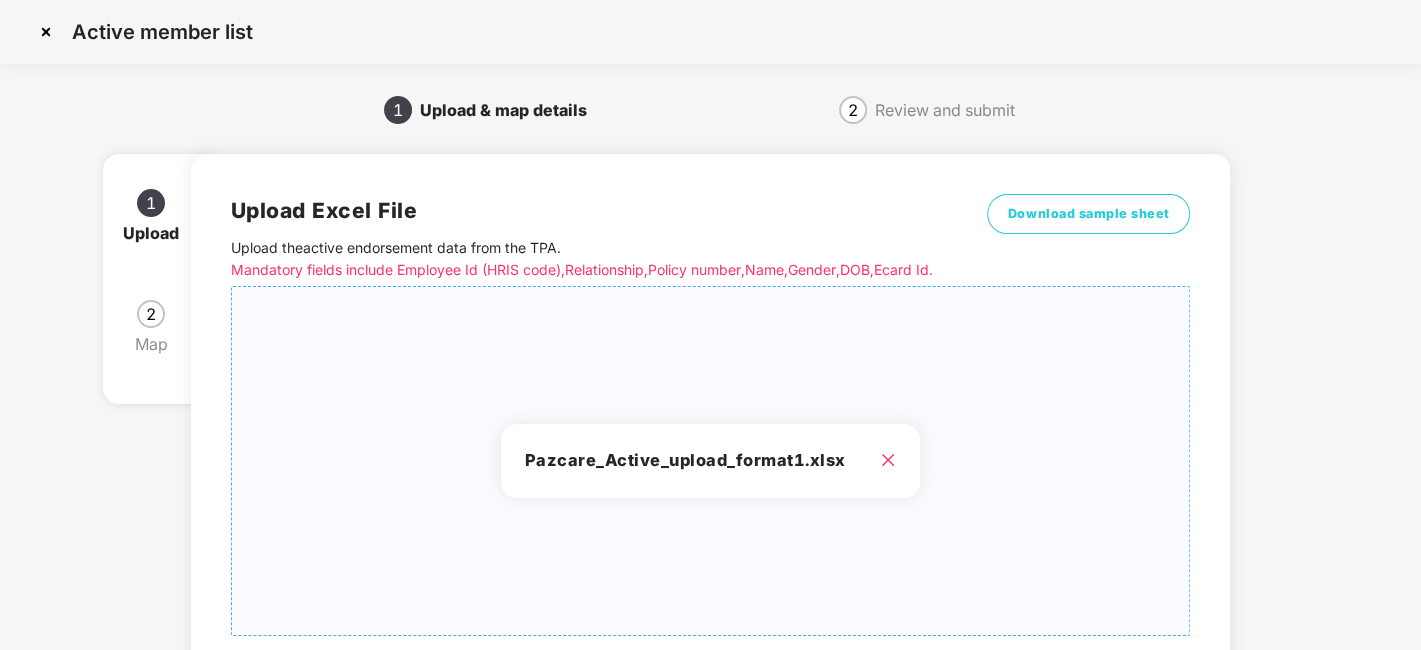 scroll, scrollTop: 214, scrollLeft: 0, axis: vertical 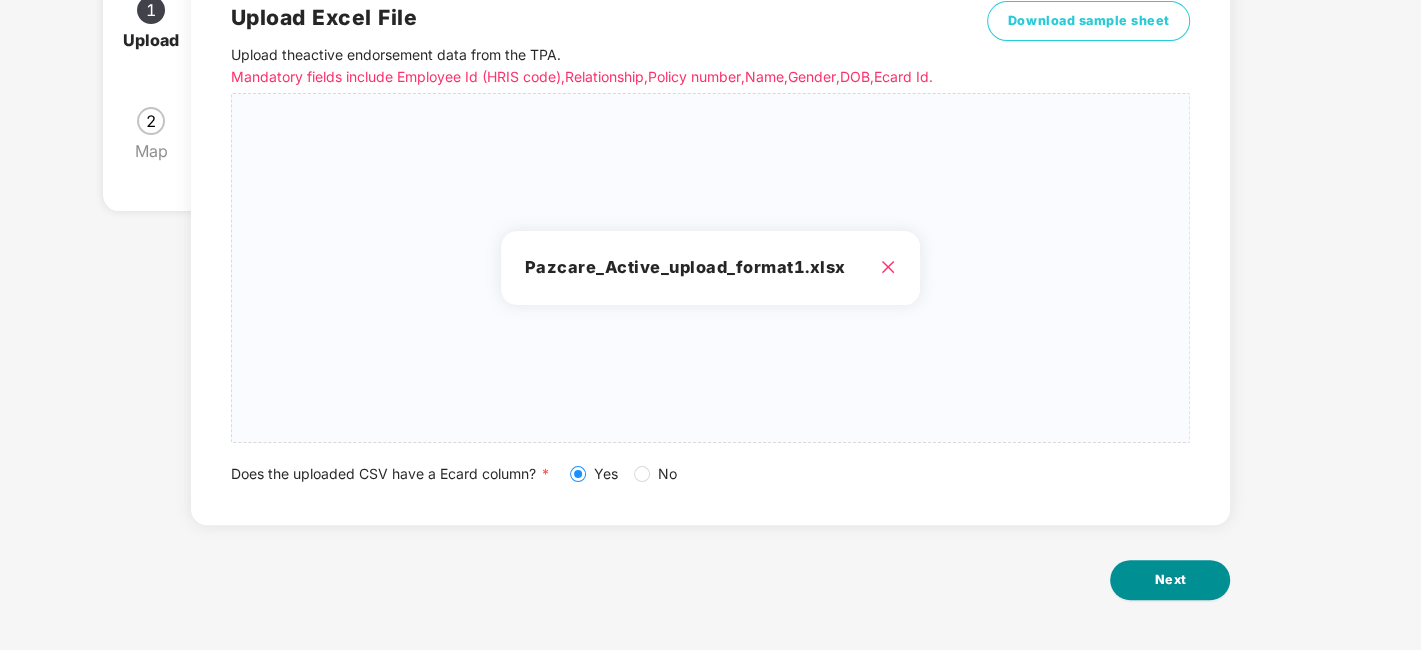 click on "Next" at bounding box center (1170, 580) 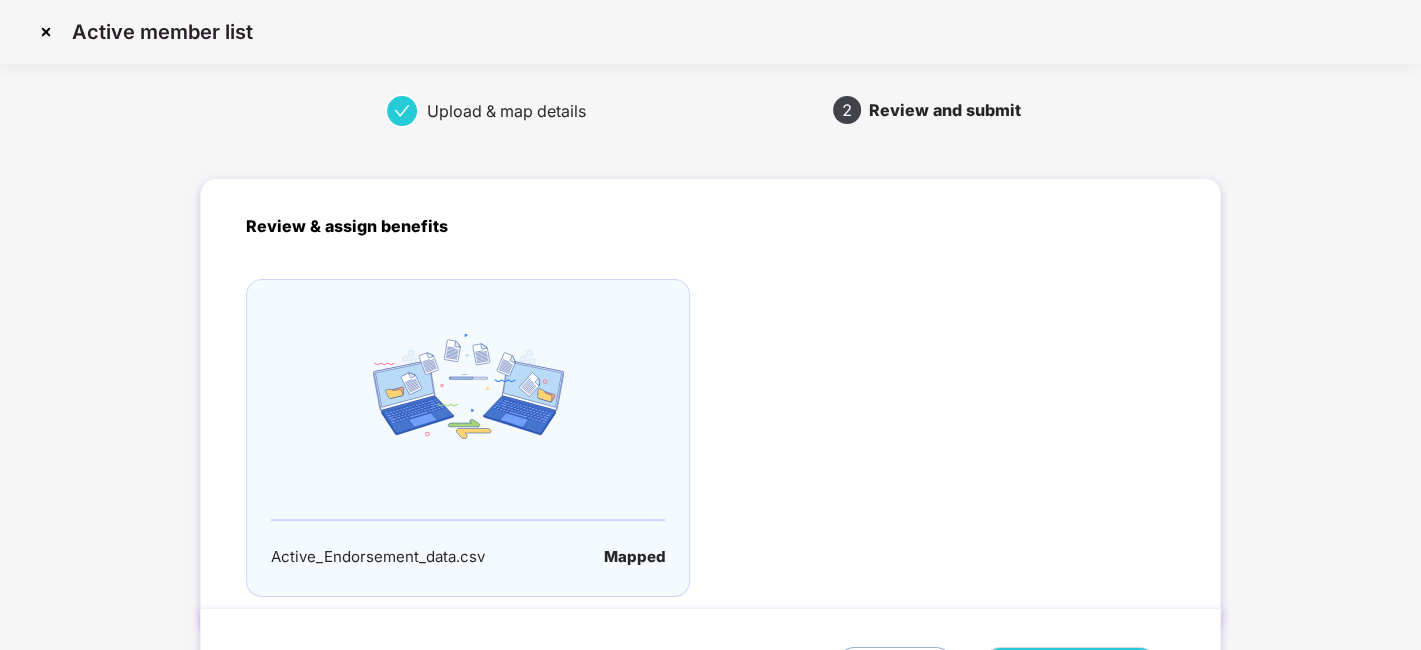 scroll, scrollTop: 132, scrollLeft: 0, axis: vertical 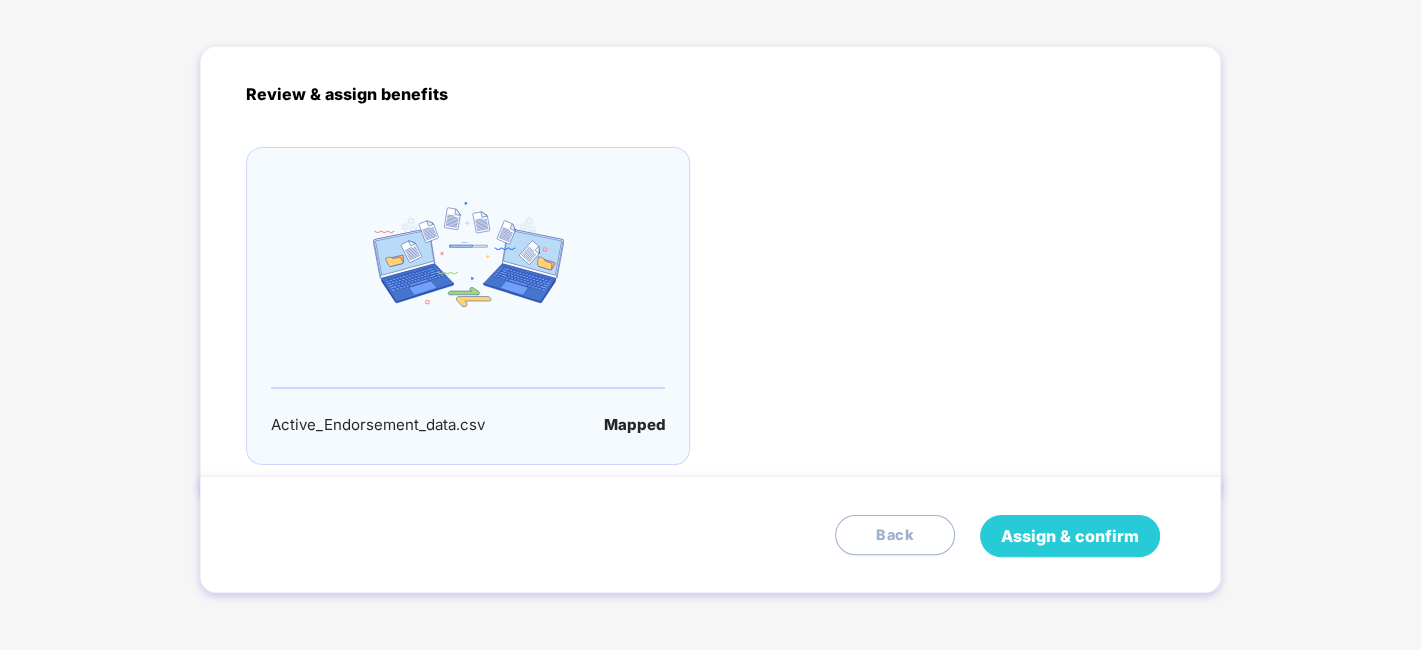 click on "Assign & confirm" at bounding box center (1070, 536) 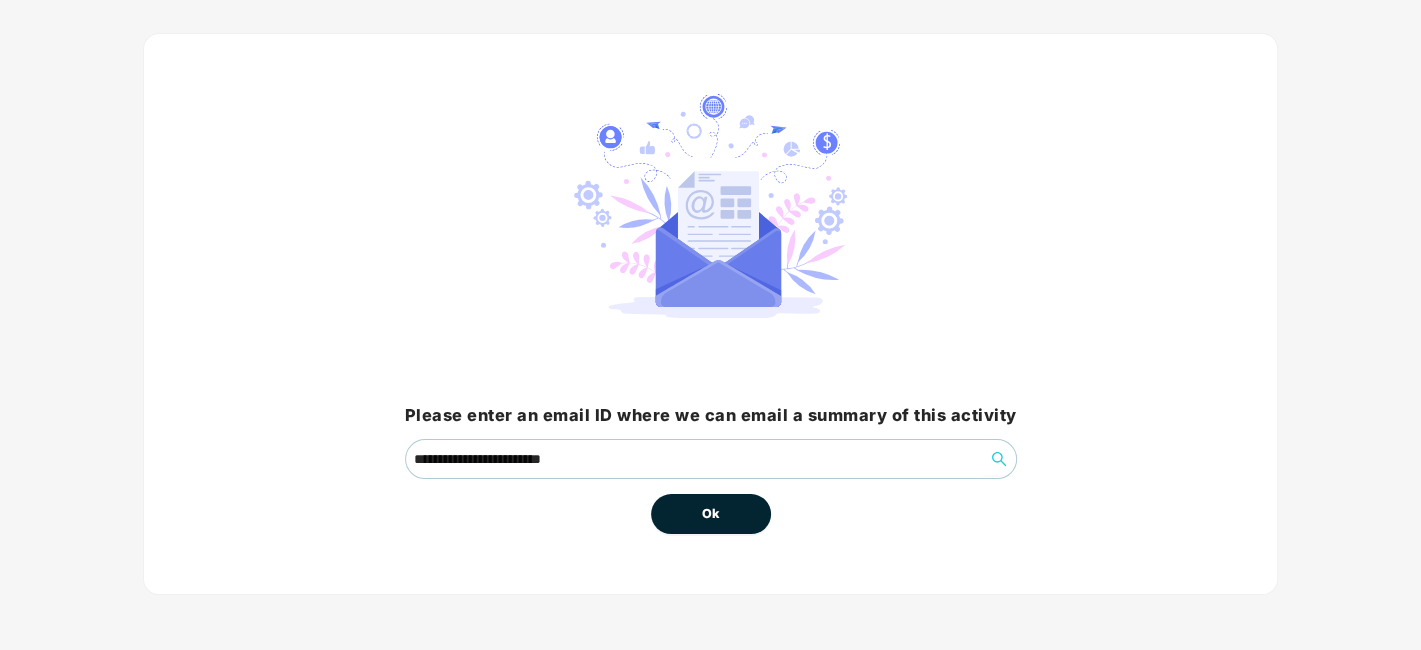 scroll, scrollTop: 0, scrollLeft: 0, axis: both 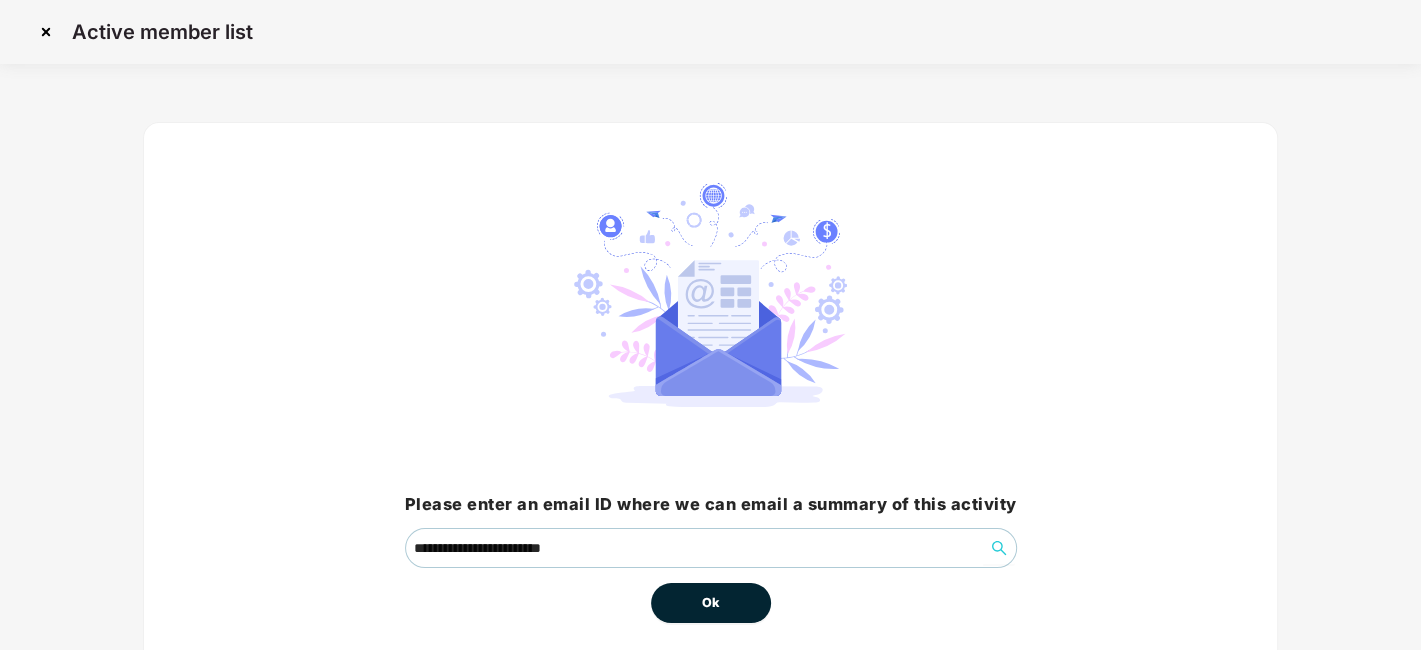 click on "Ok" at bounding box center (711, 603) 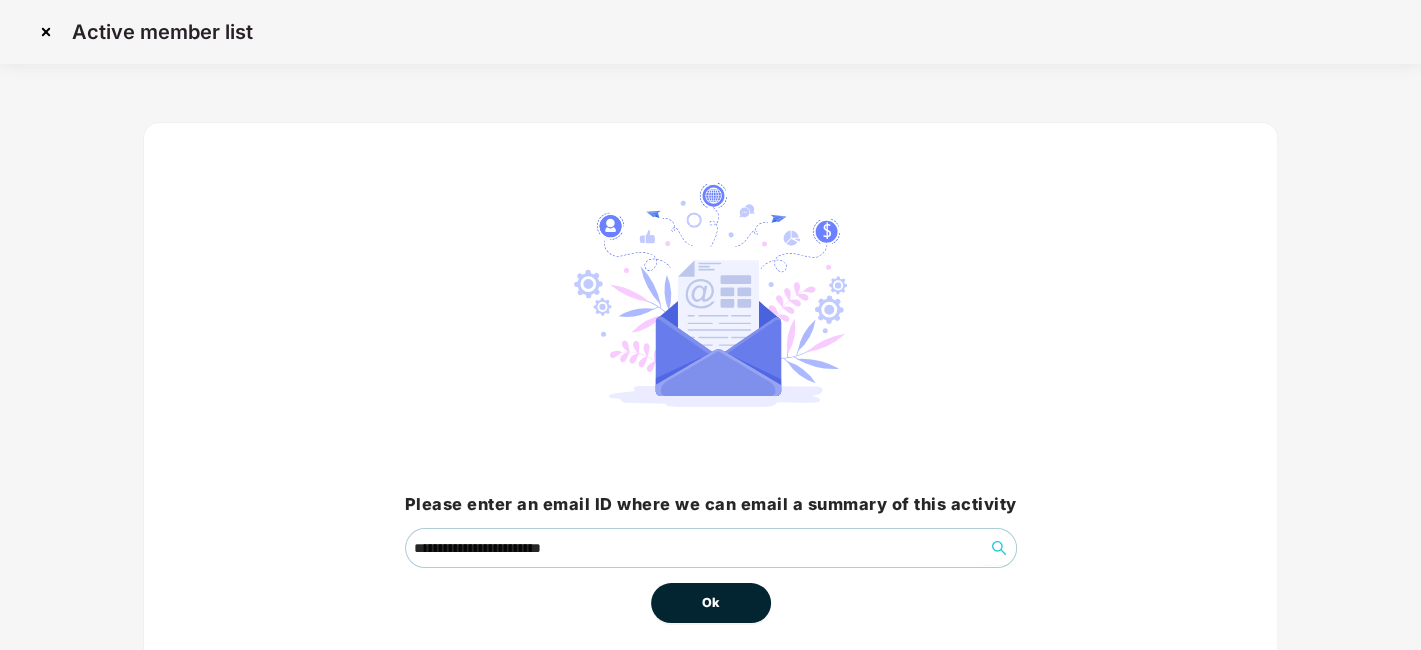 scroll, scrollTop: 86, scrollLeft: 0, axis: vertical 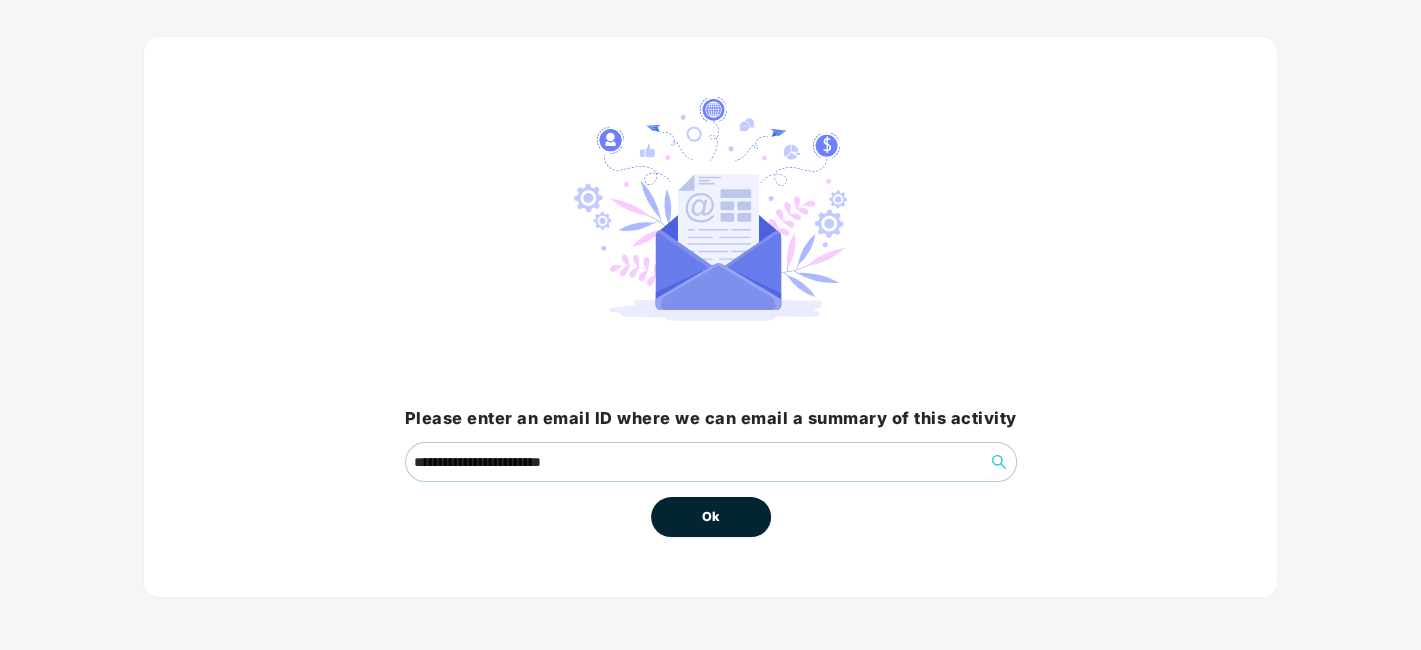 click on "Ok" at bounding box center [711, 517] 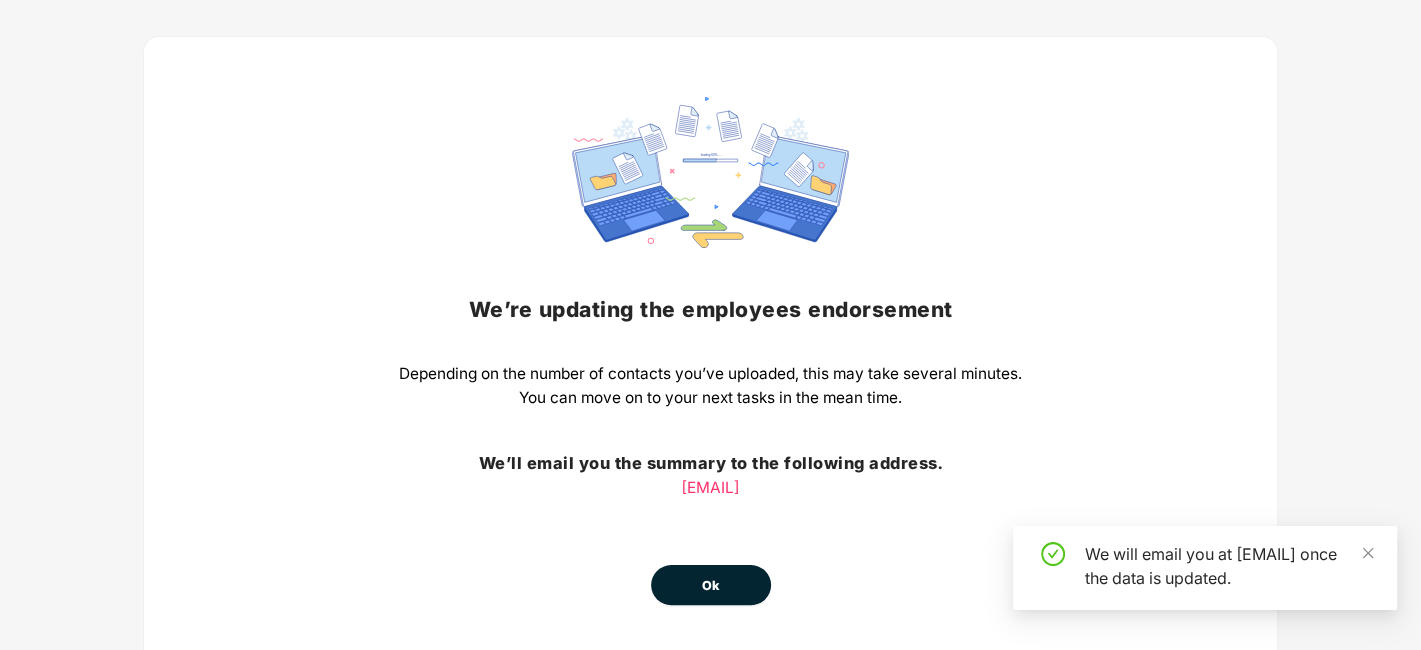 click on "Ok" at bounding box center (711, 586) 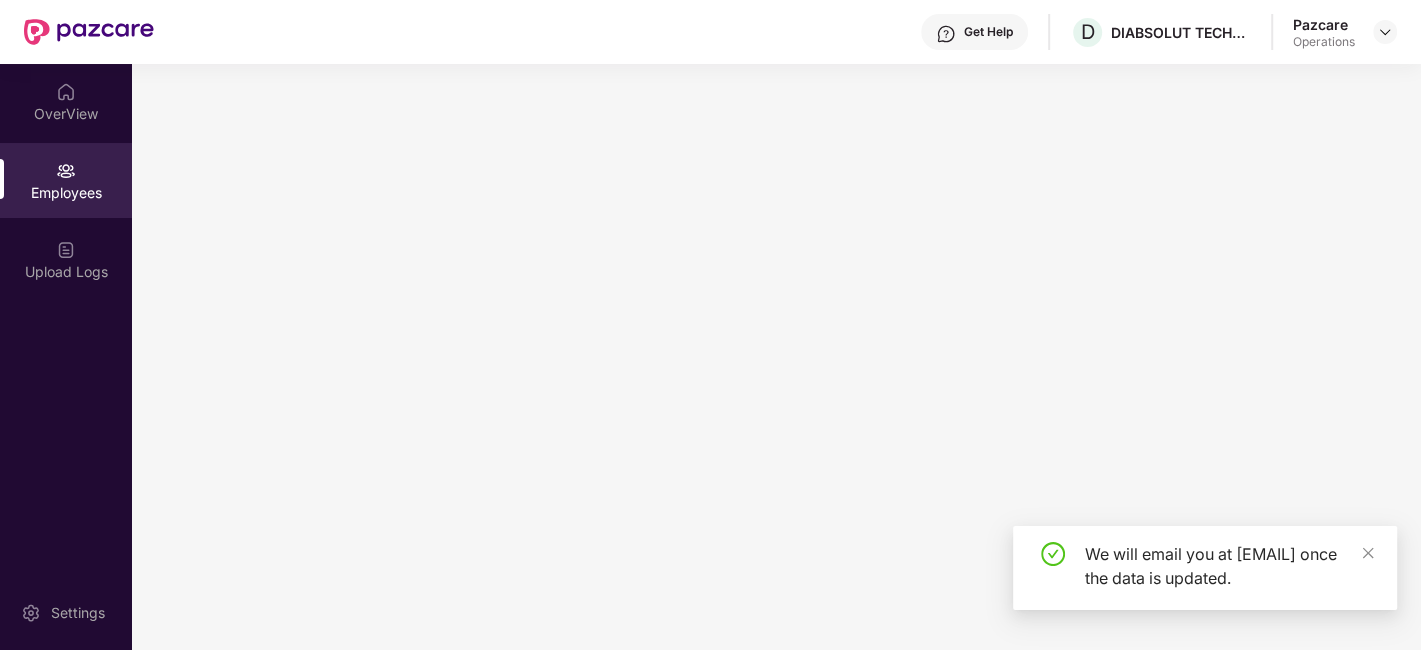 scroll, scrollTop: 0, scrollLeft: 0, axis: both 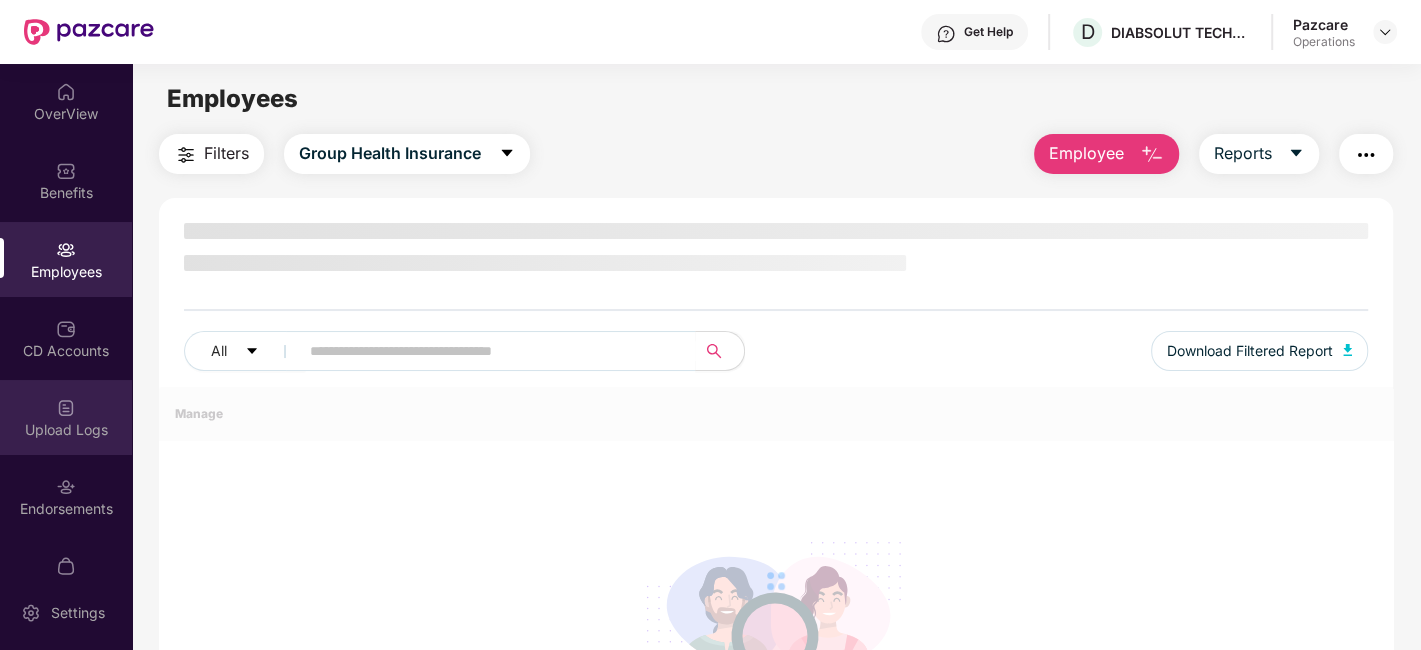 click on "Upload Logs" at bounding box center [66, 417] 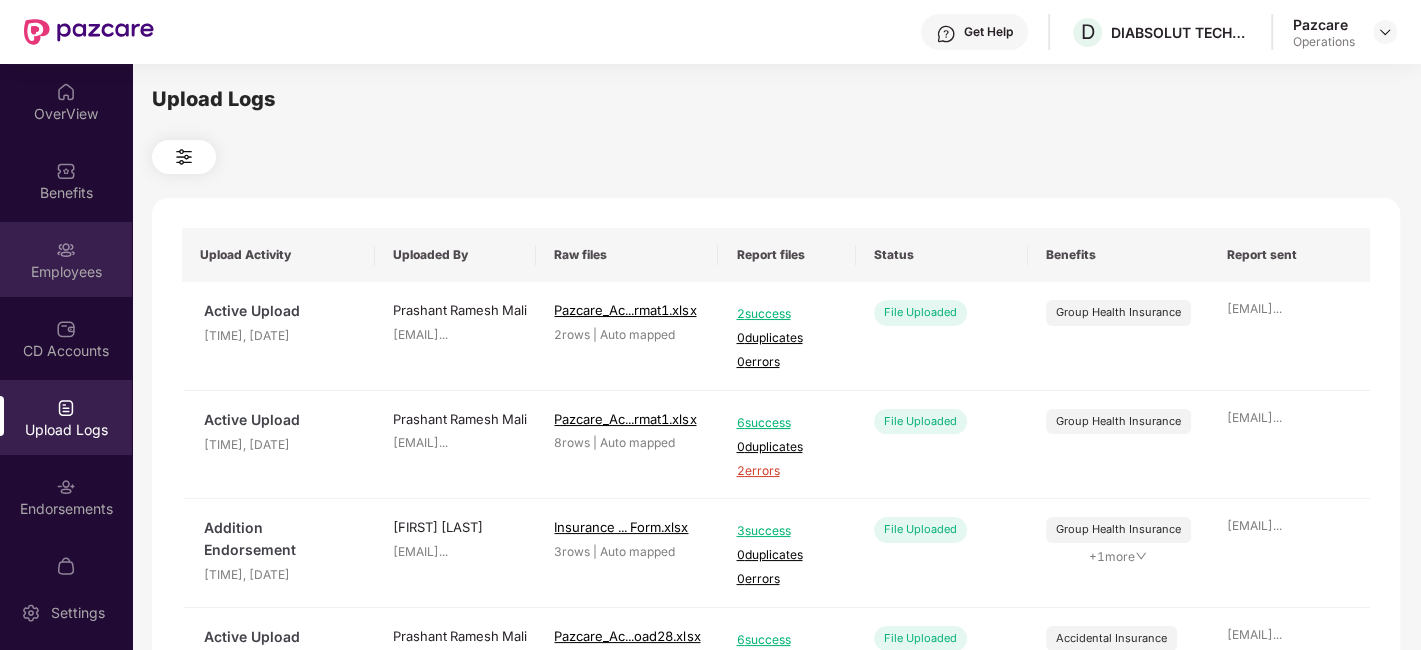 click on "Employees" at bounding box center (66, 259) 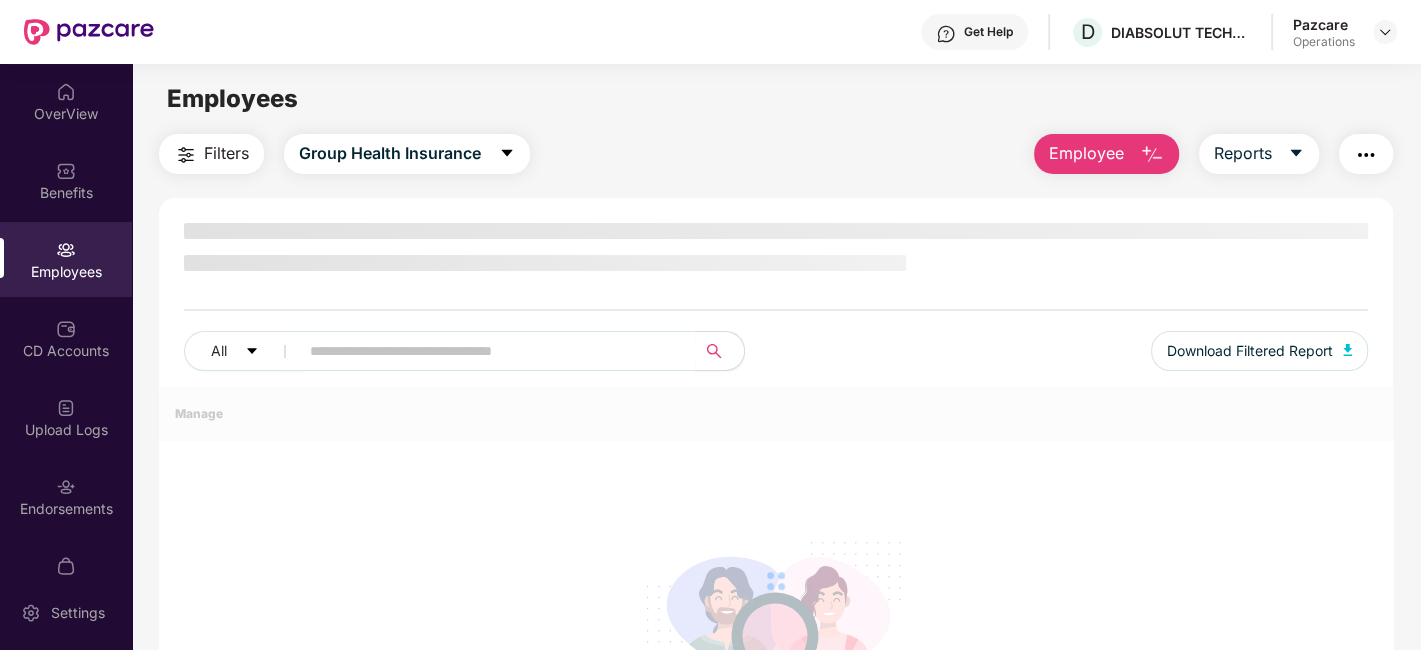 click on "Filters" at bounding box center (226, 153) 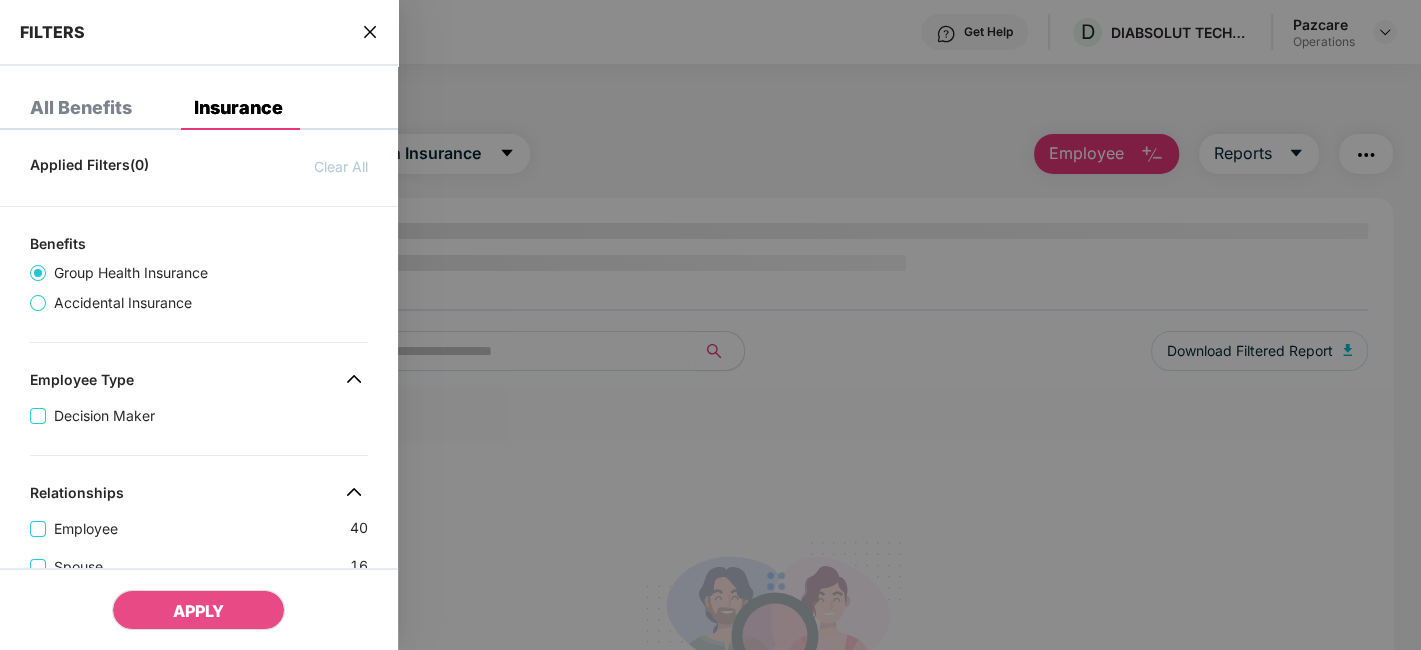 scroll, scrollTop: 805, scrollLeft: 0, axis: vertical 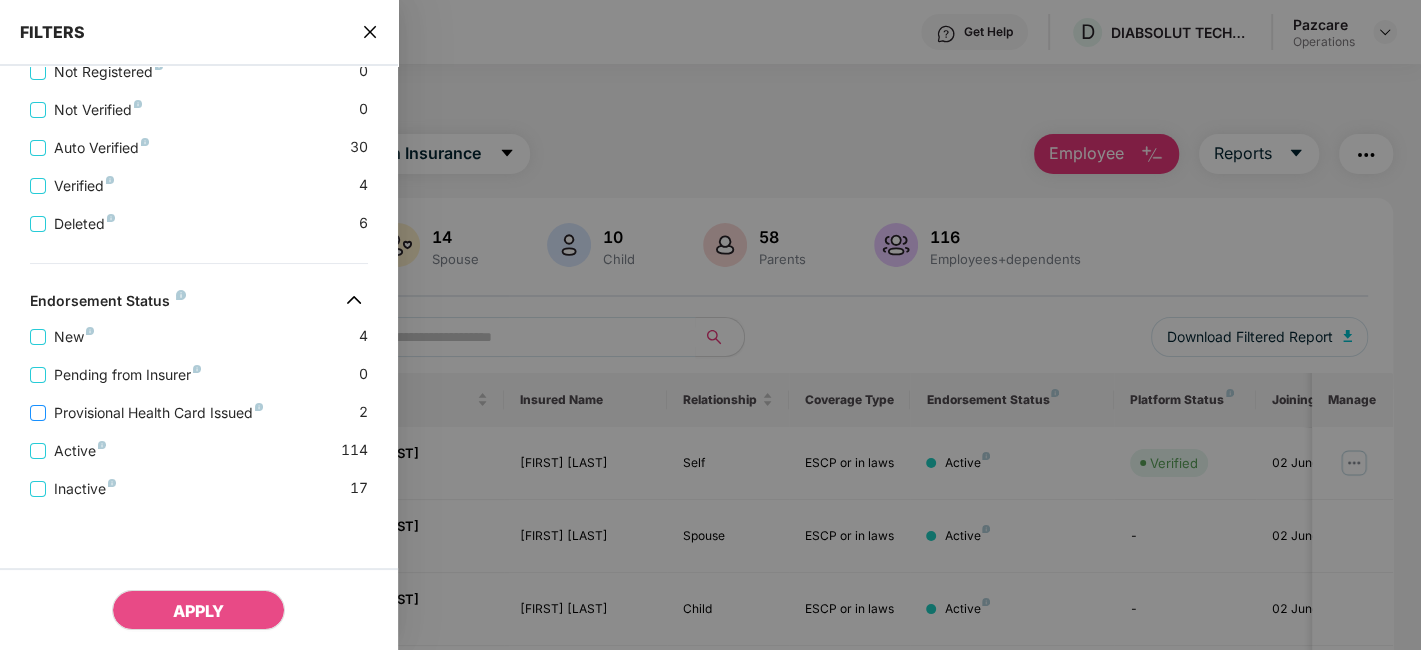 click on "Provisional Health Card Issued" at bounding box center [158, 413] 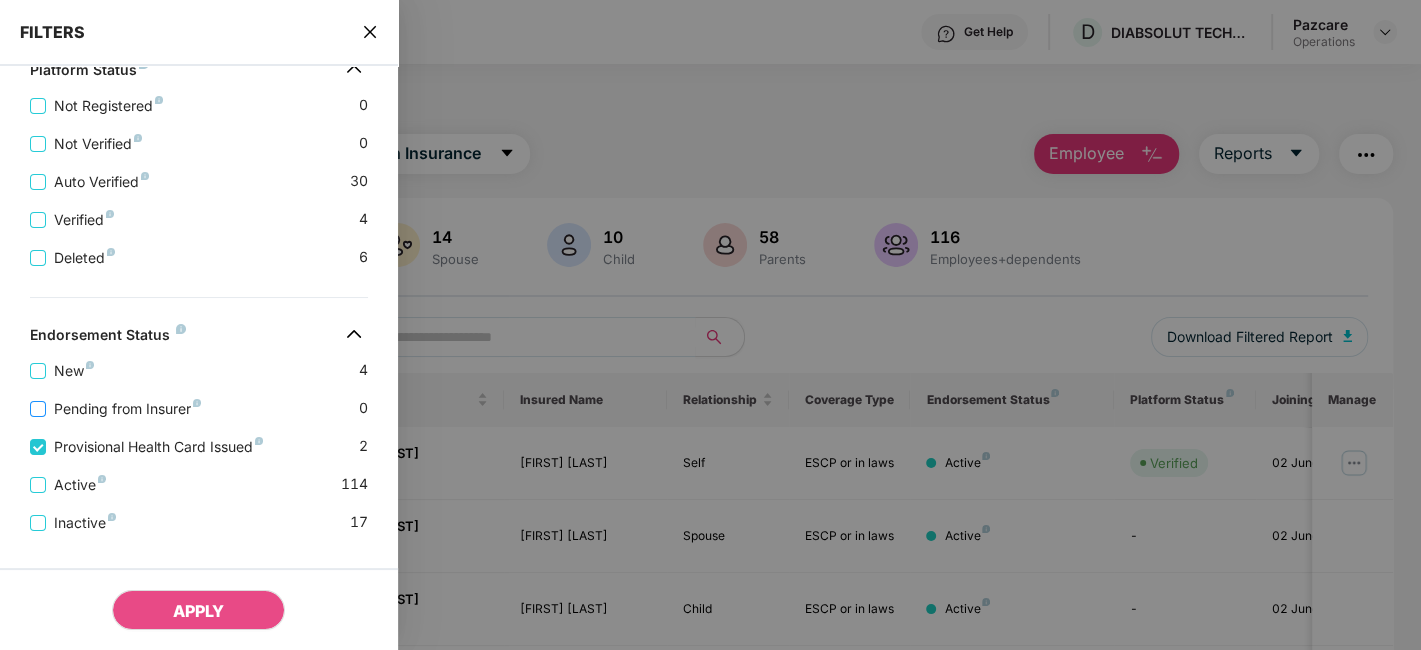 click on "Pending from Insurer" at bounding box center (127, 409) 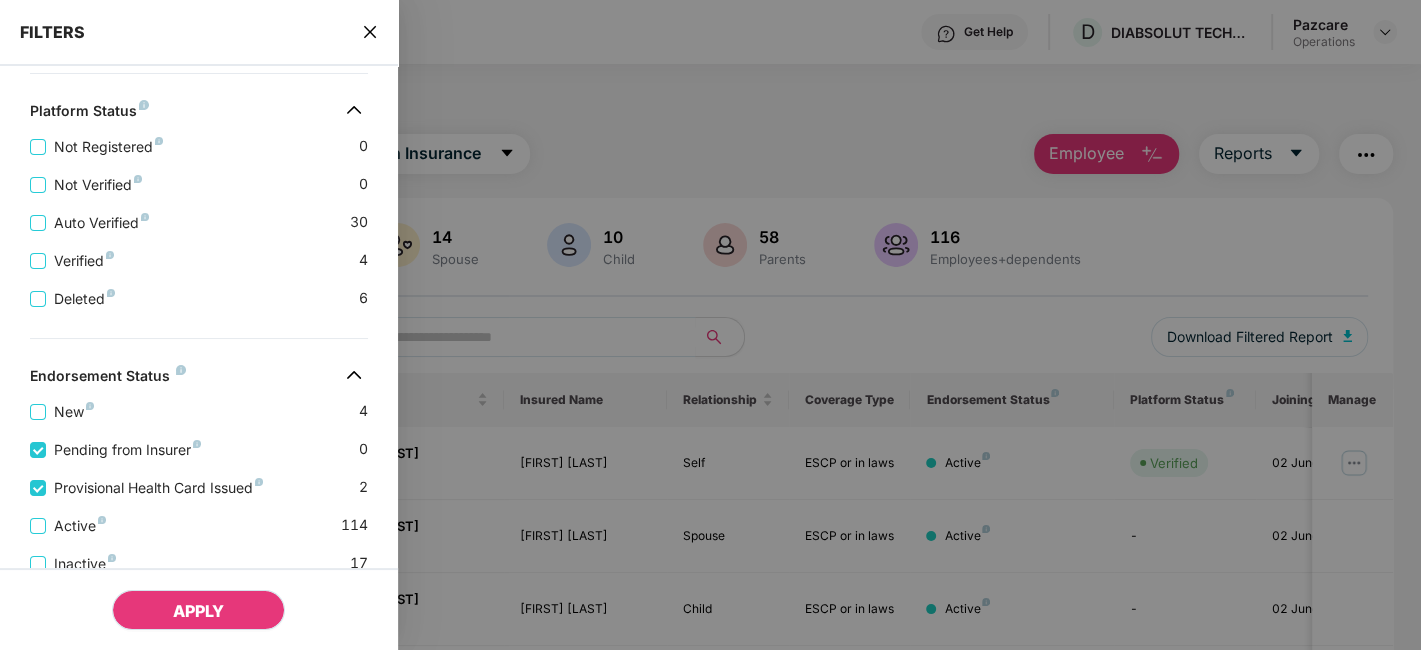 click on "APPLY" at bounding box center (198, 611) 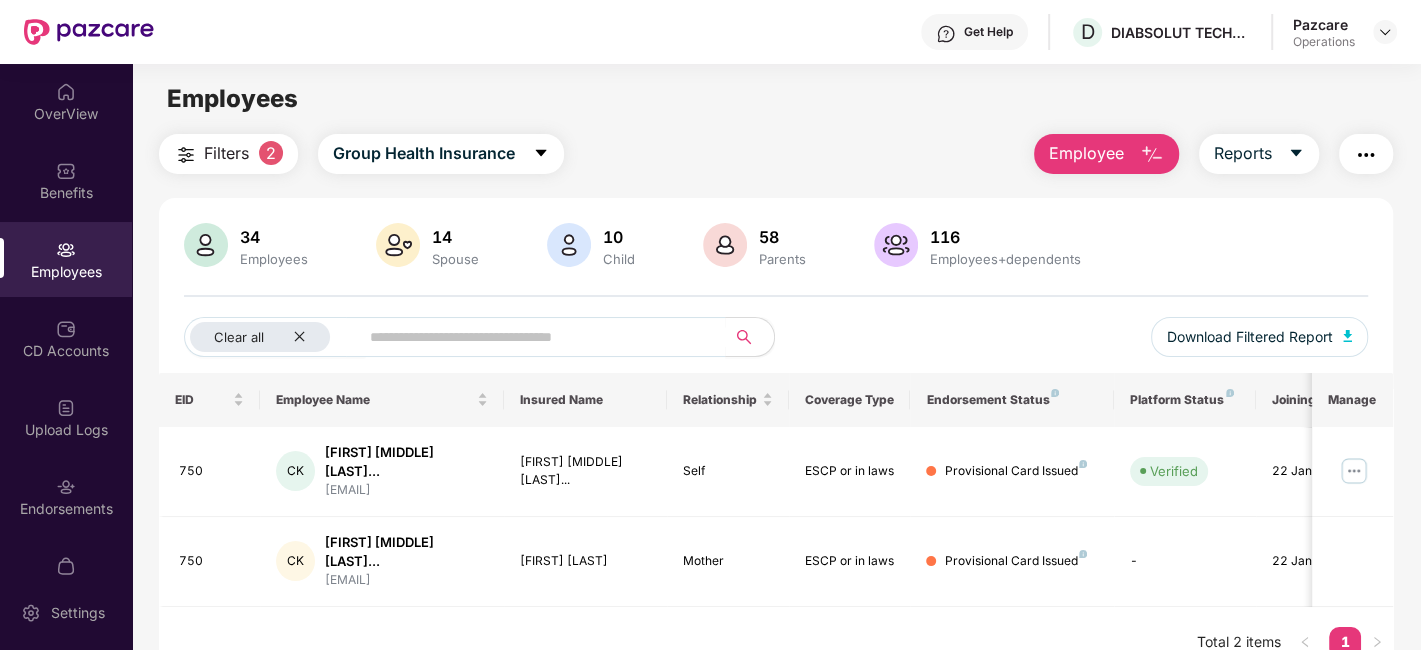 scroll, scrollTop: 63, scrollLeft: 0, axis: vertical 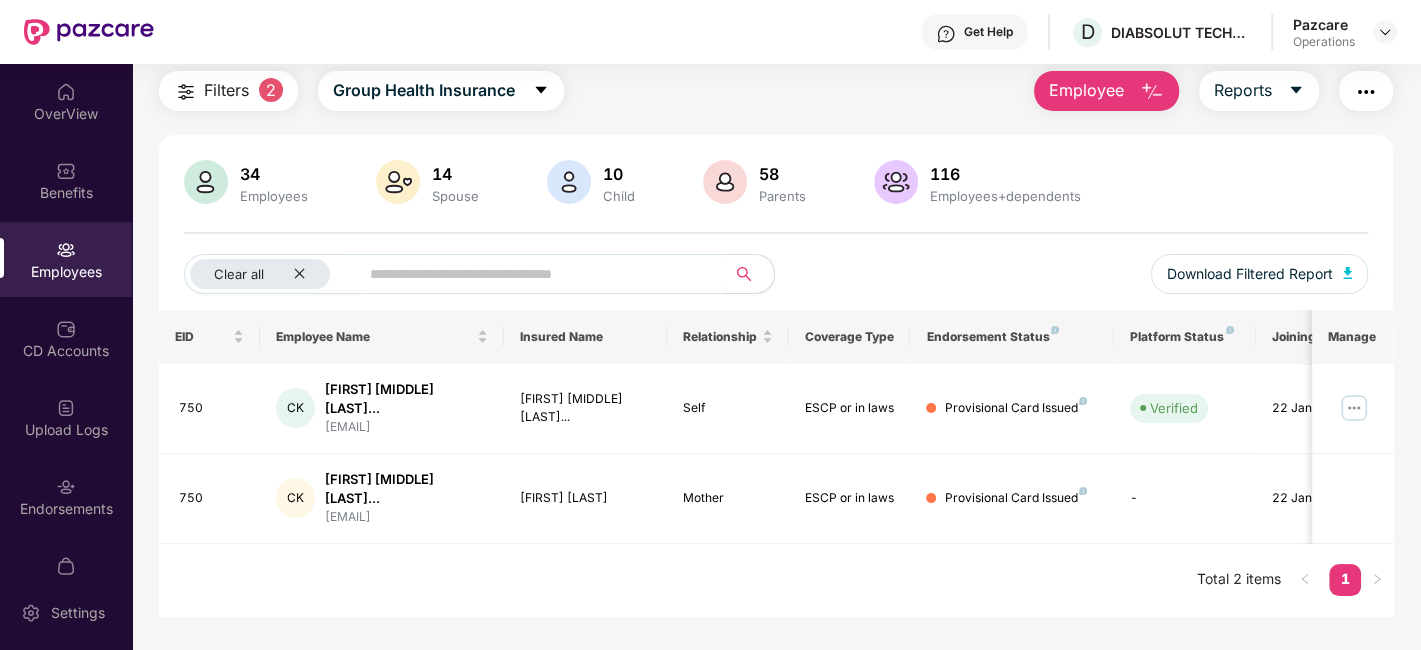 type 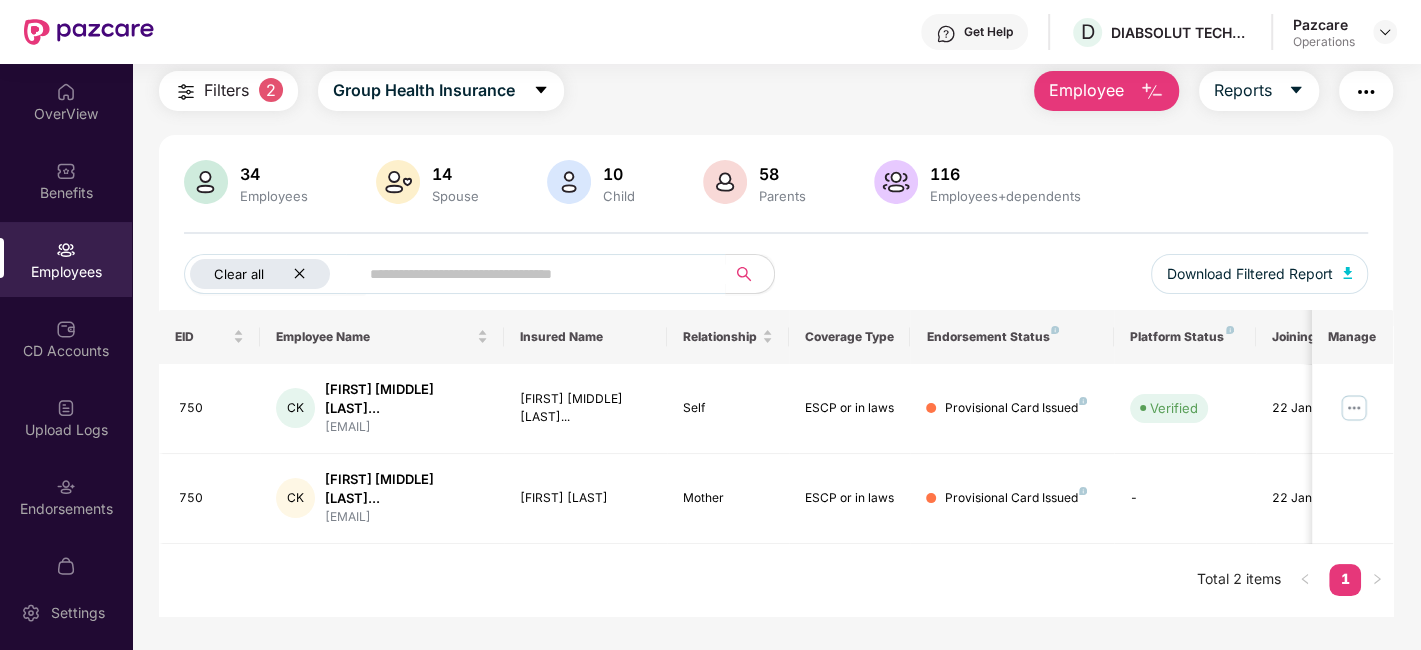 click 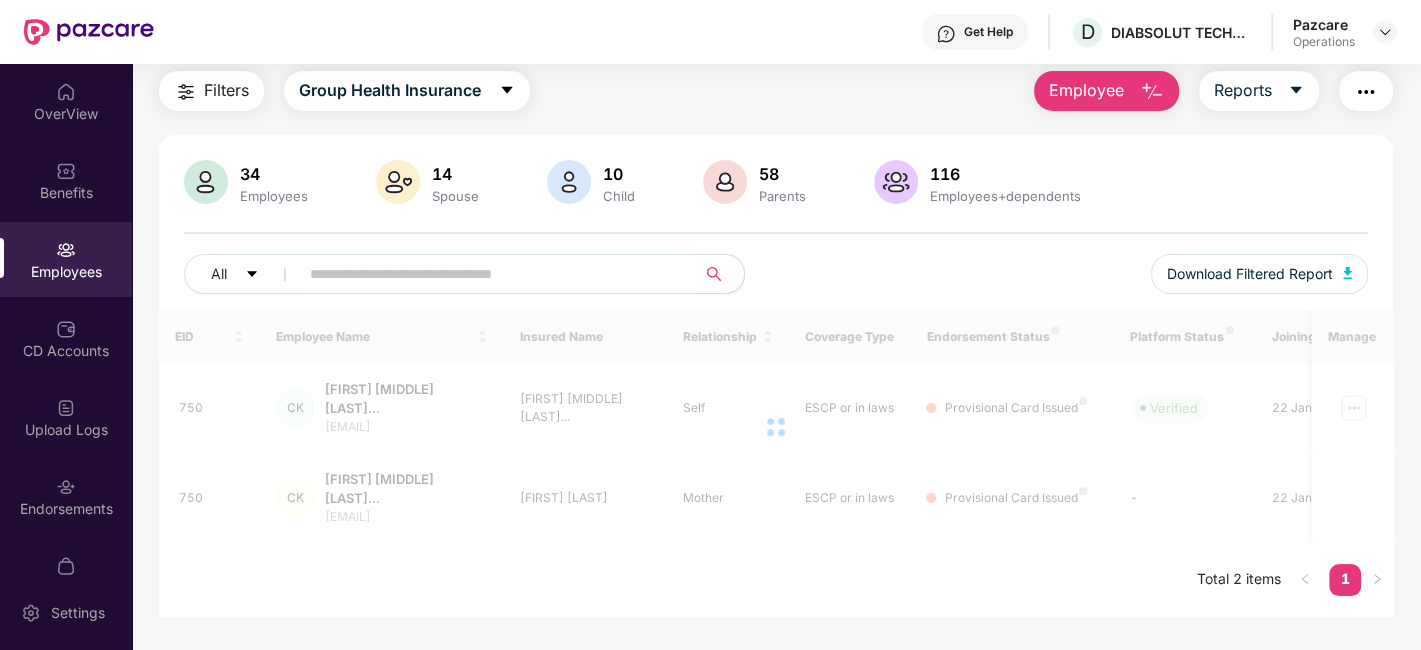 scroll, scrollTop: 0, scrollLeft: 0, axis: both 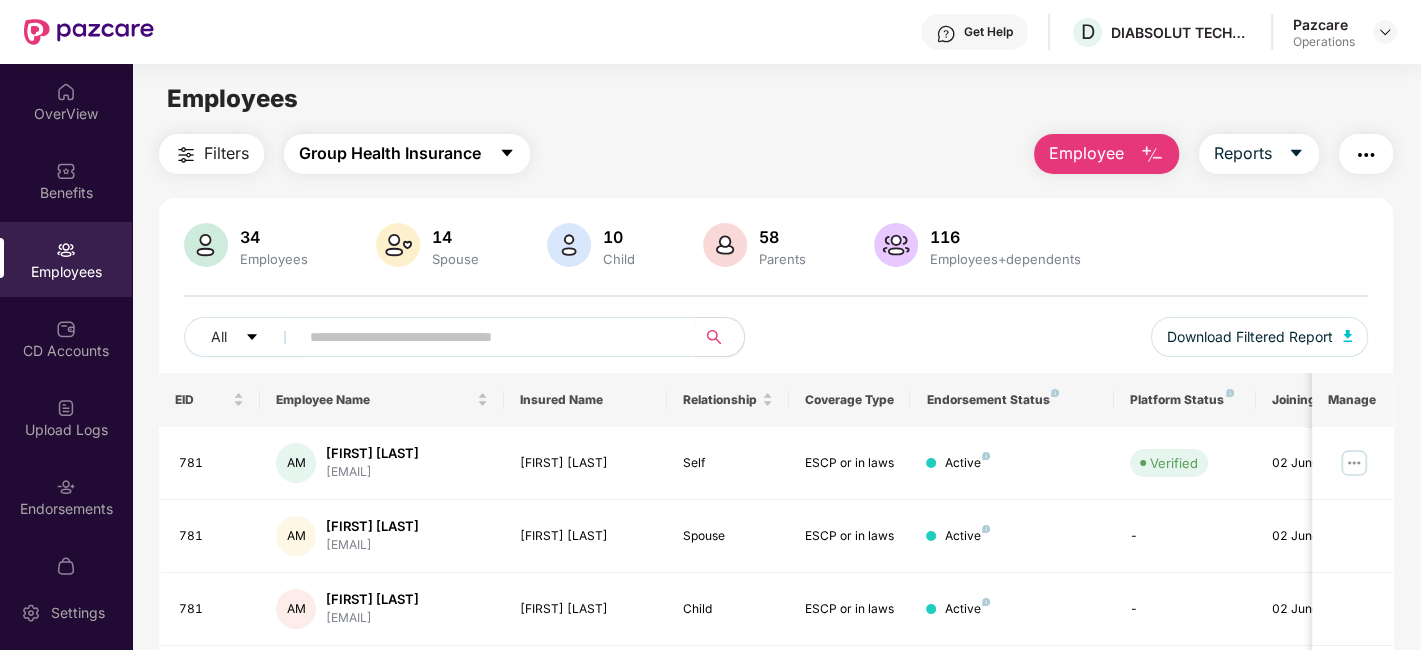 click 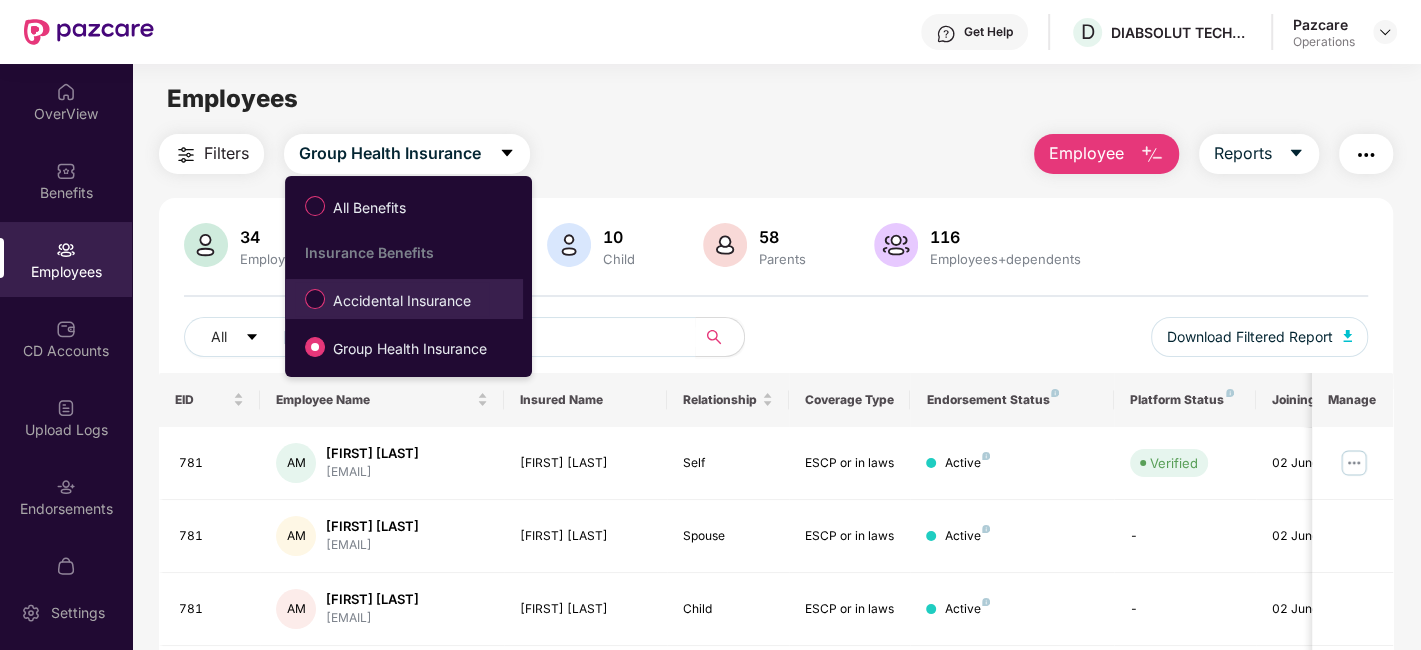 click on "Accidental Insurance" at bounding box center [402, 301] 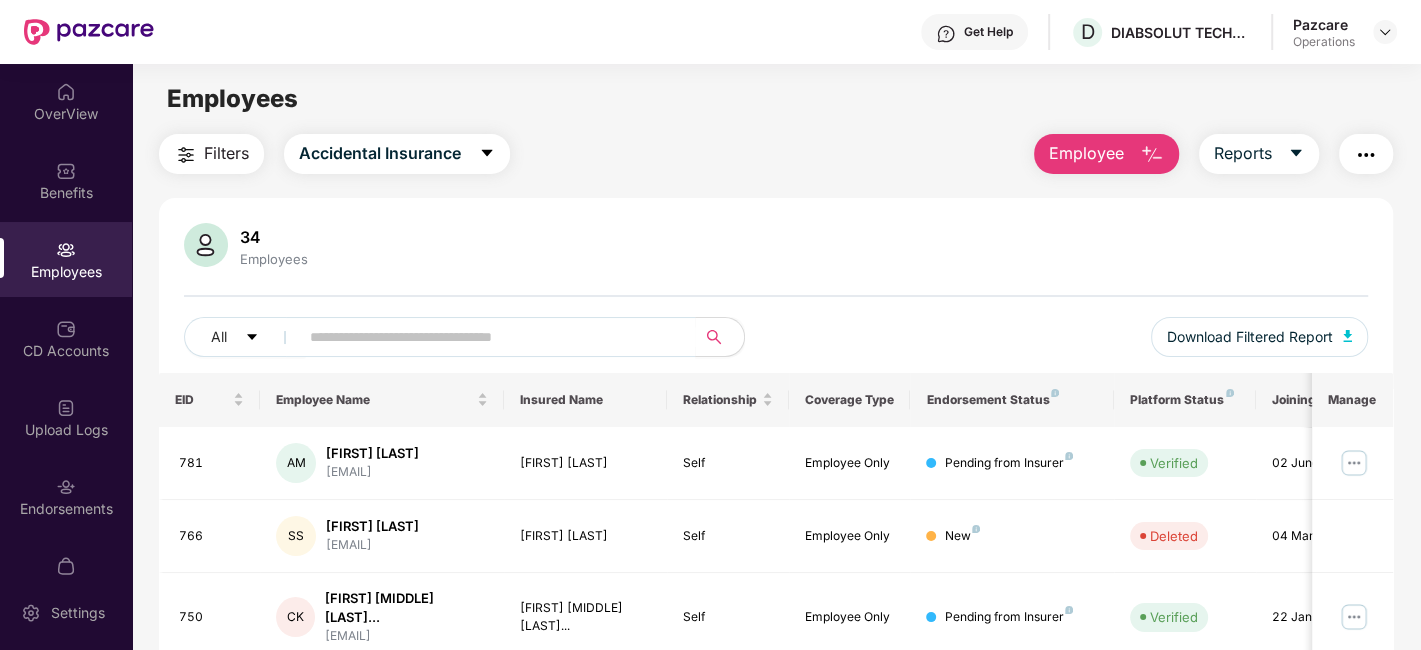 click at bounding box center (1366, 155) 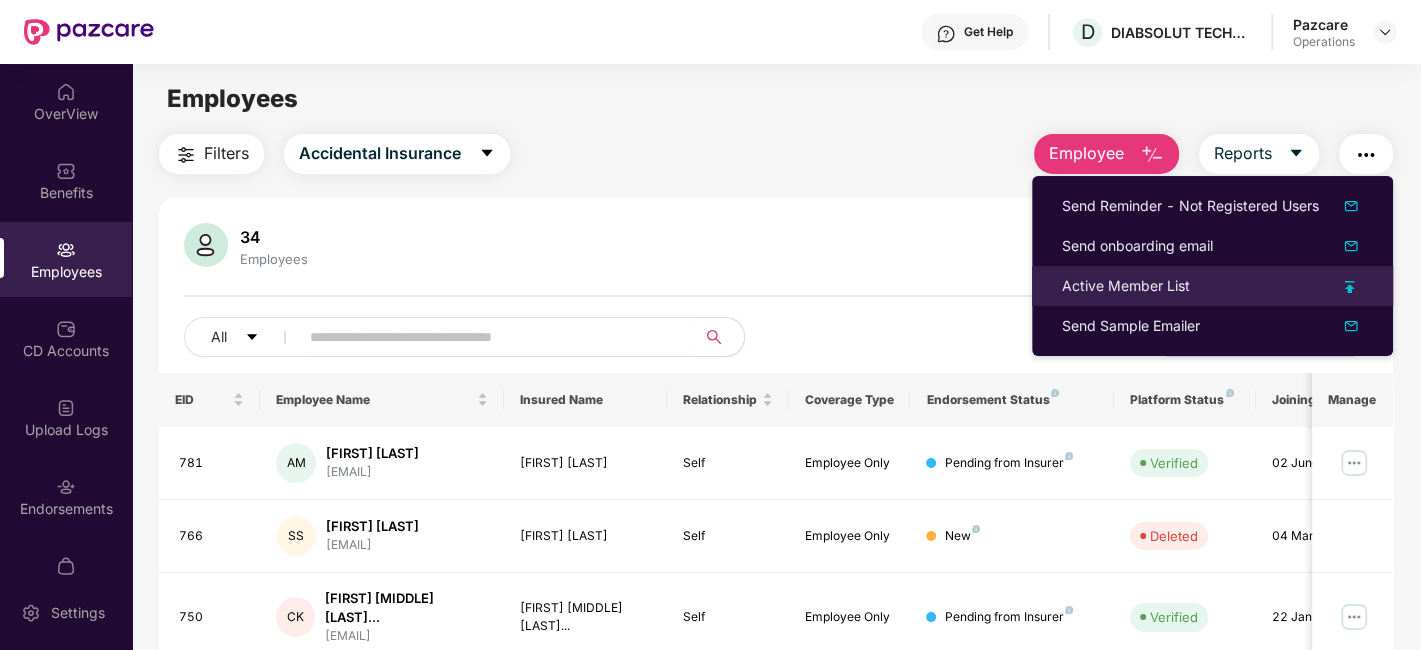 click on "Active Member List" at bounding box center [1126, 286] 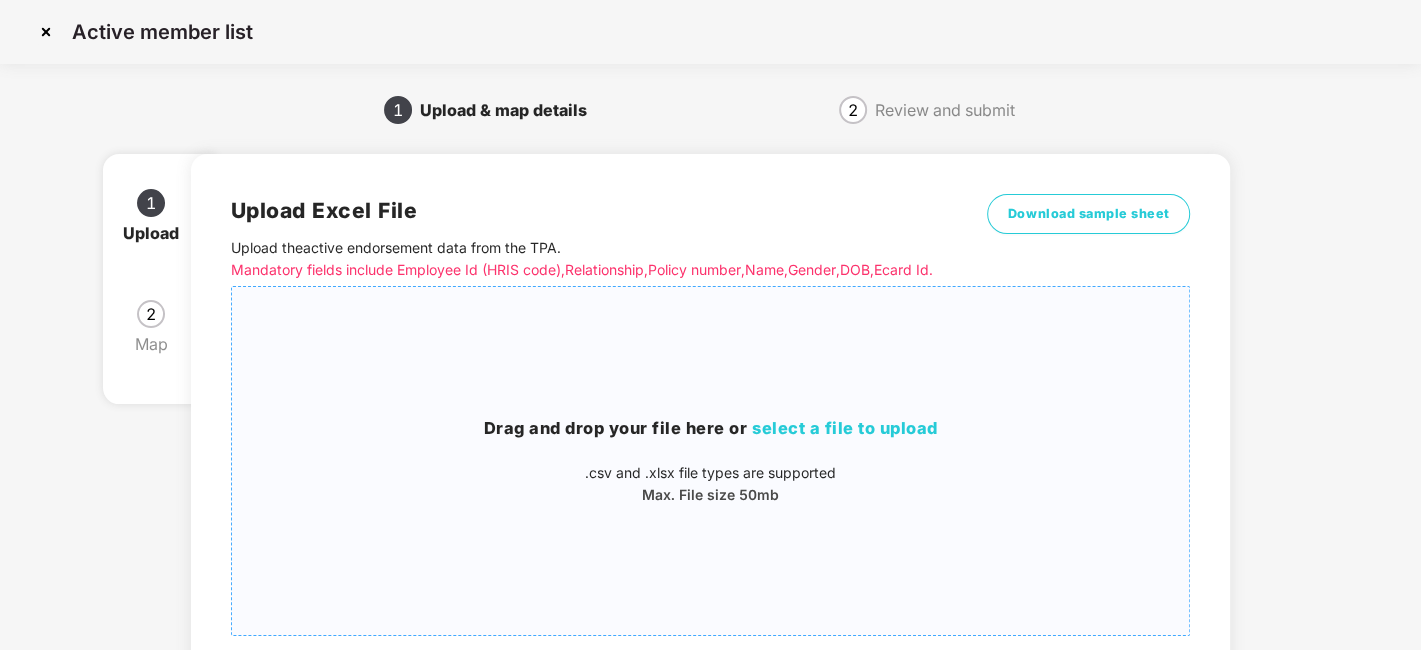 click on "Drag and drop your file here or  select a file to upload .csv and .xlsx file types are supported Max. File size 50mb" at bounding box center [711, 461] 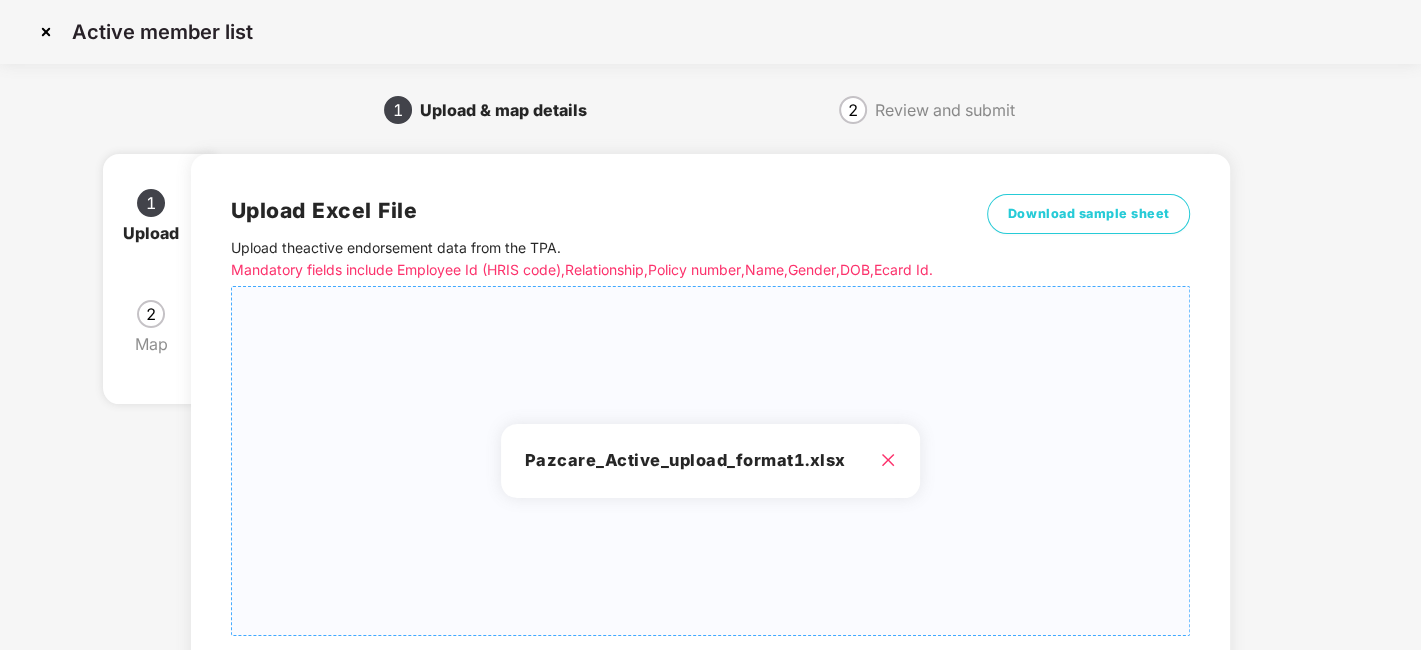 scroll, scrollTop: 214, scrollLeft: 0, axis: vertical 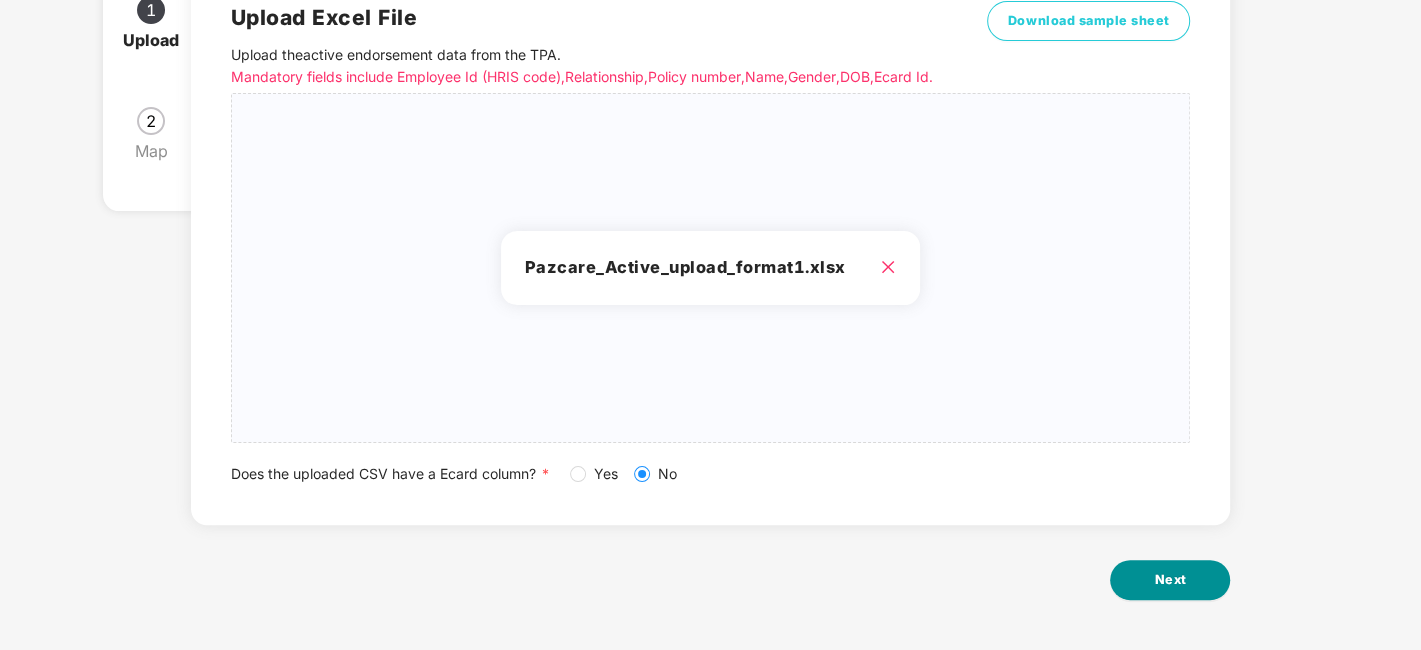 click on "Next" at bounding box center [1170, 580] 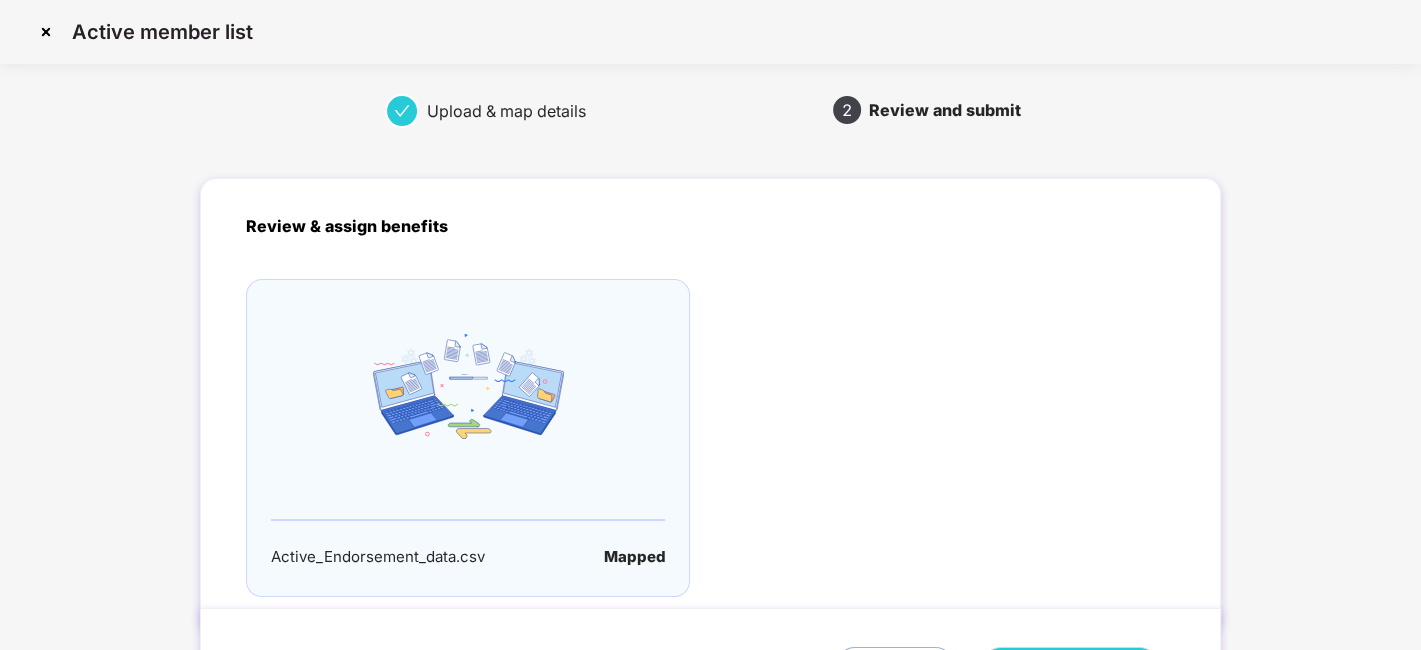 scroll, scrollTop: 132, scrollLeft: 0, axis: vertical 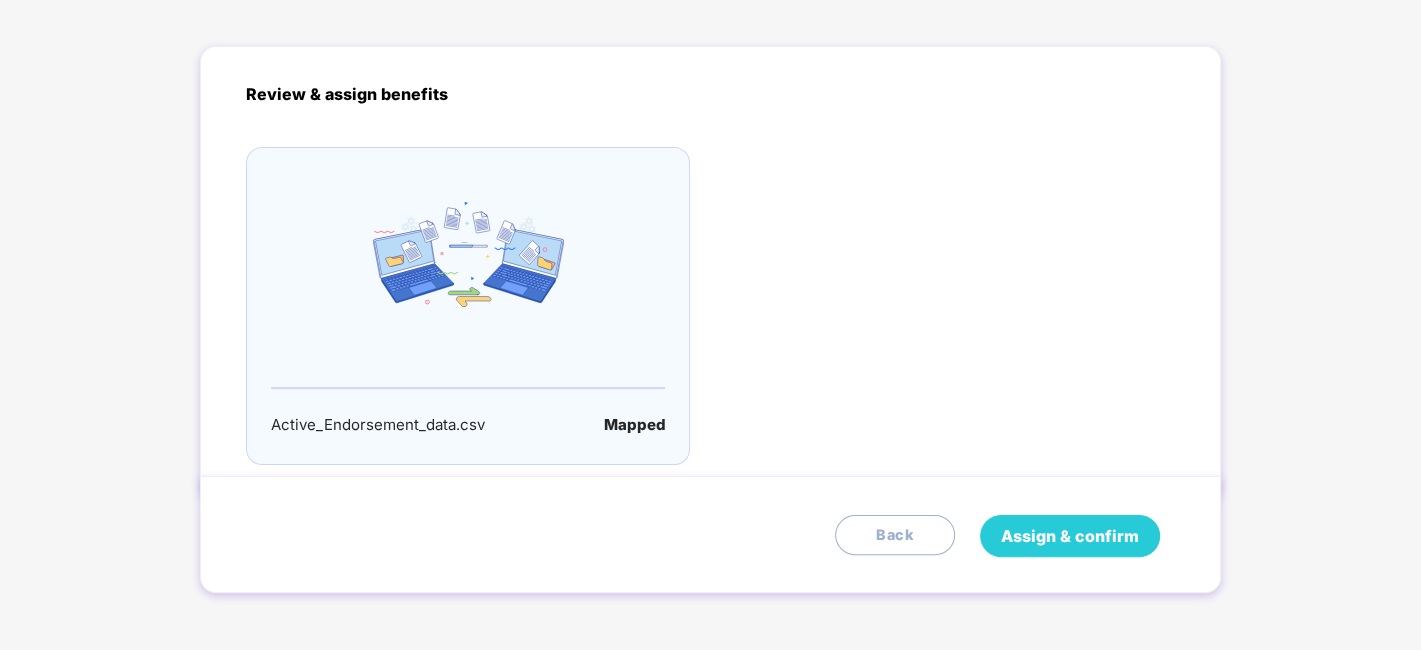 click on "Assign & confirm" at bounding box center [1070, 536] 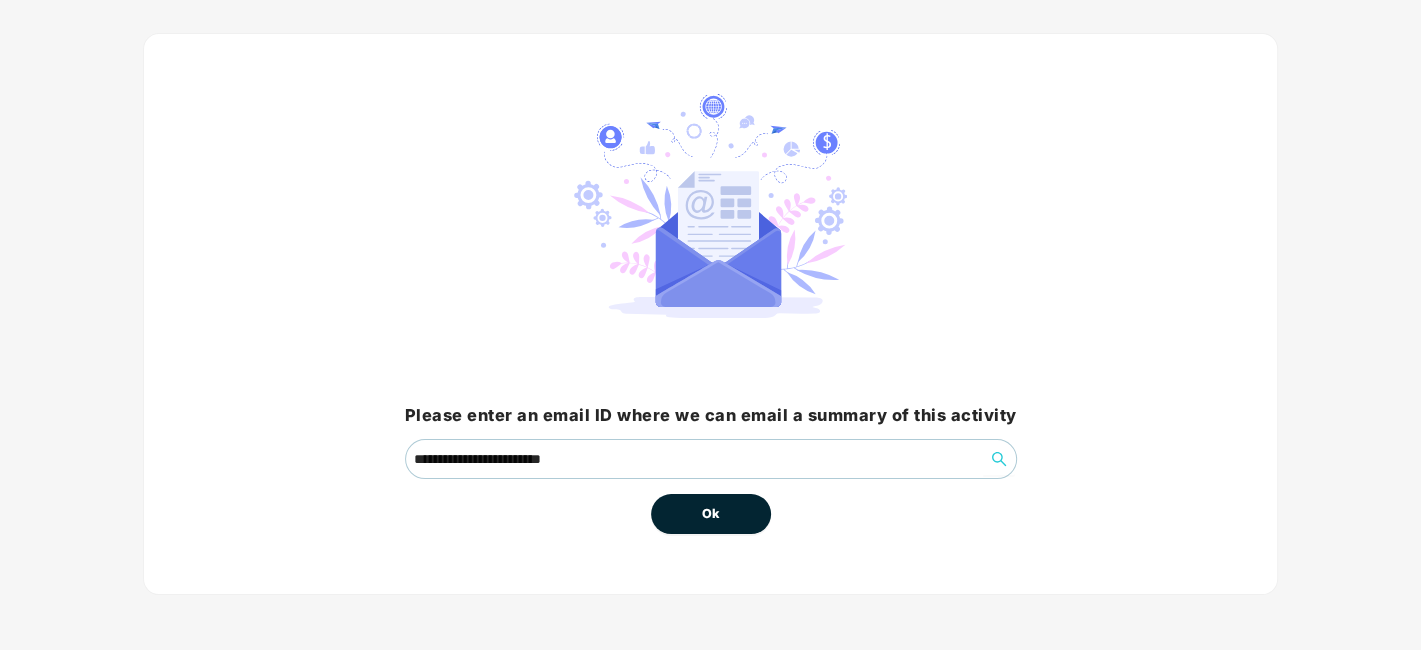 scroll, scrollTop: 0, scrollLeft: 0, axis: both 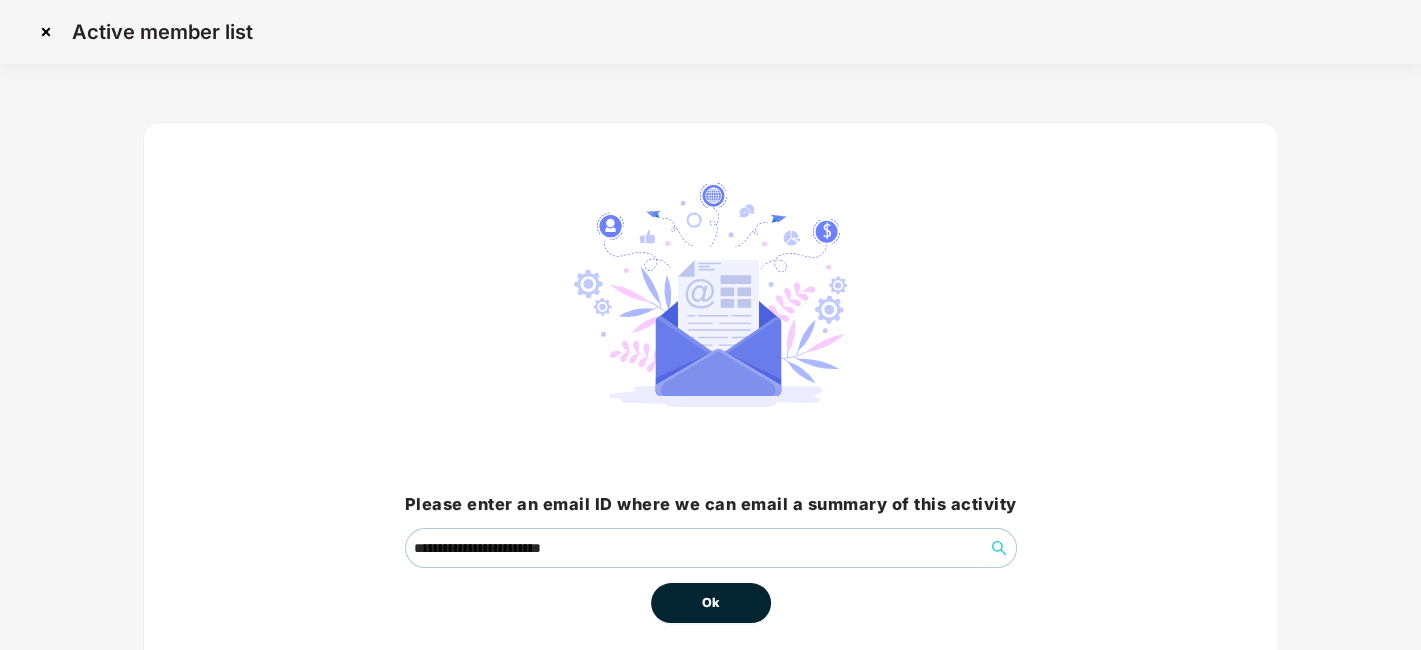 click on "Ok" at bounding box center (711, 603) 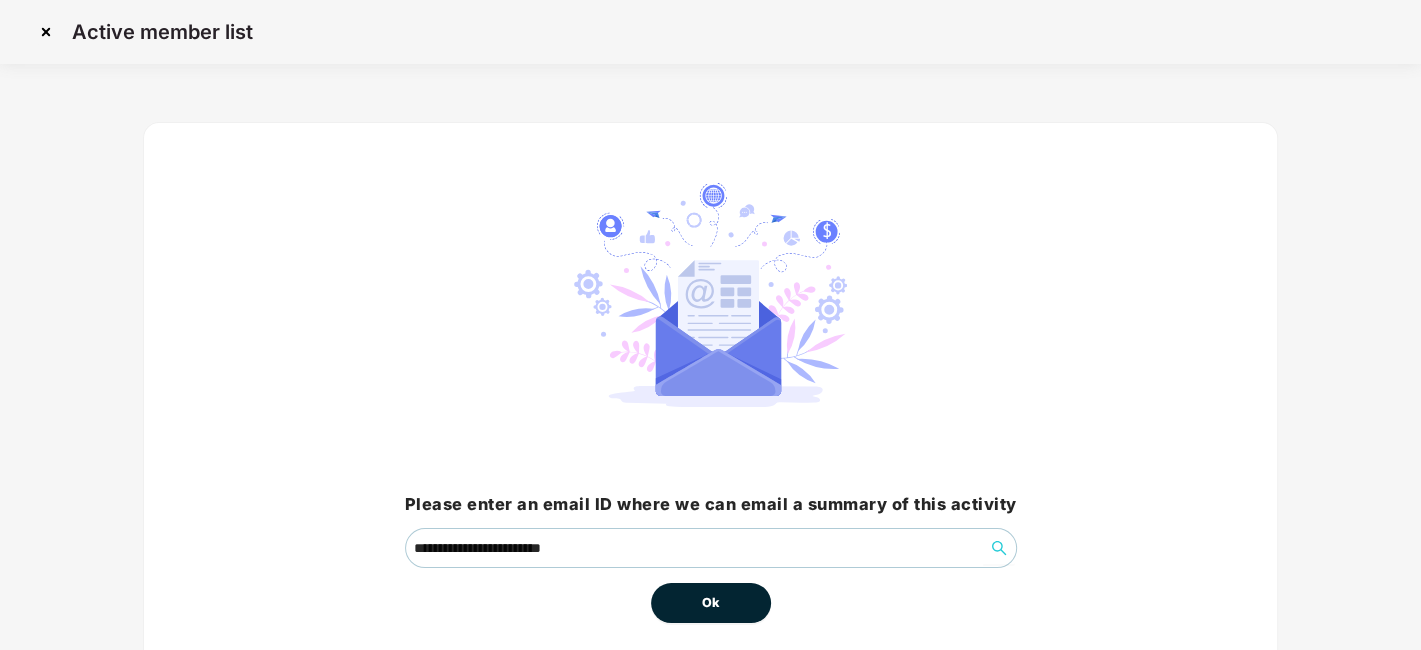 click on "Ok" at bounding box center [711, 603] 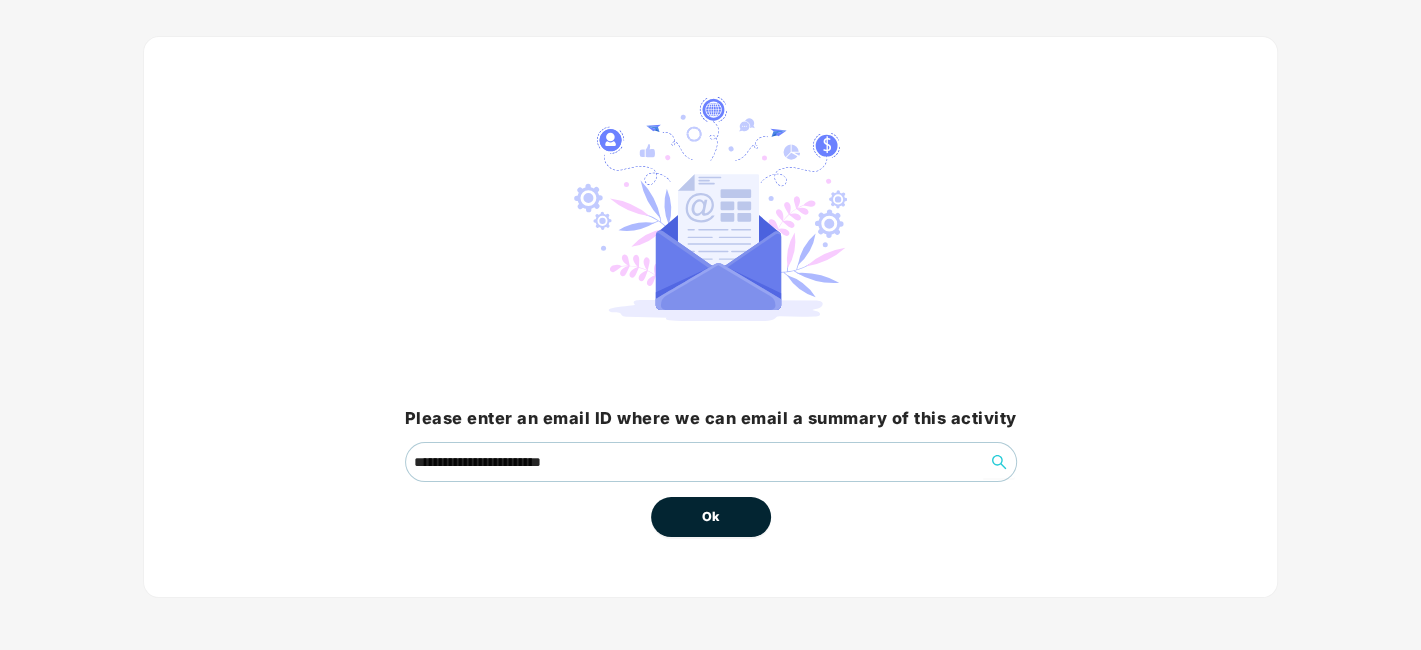 click on "Ok" at bounding box center (711, 517) 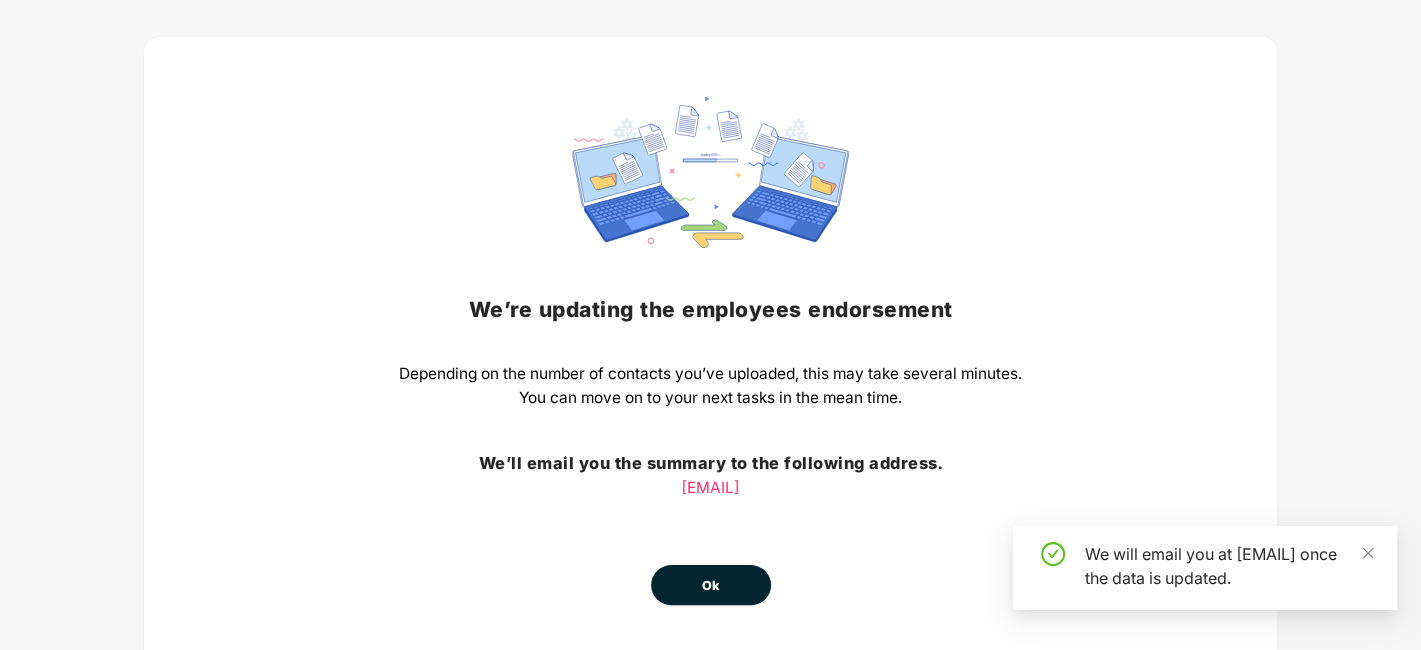 click on "Ok" at bounding box center [711, 586] 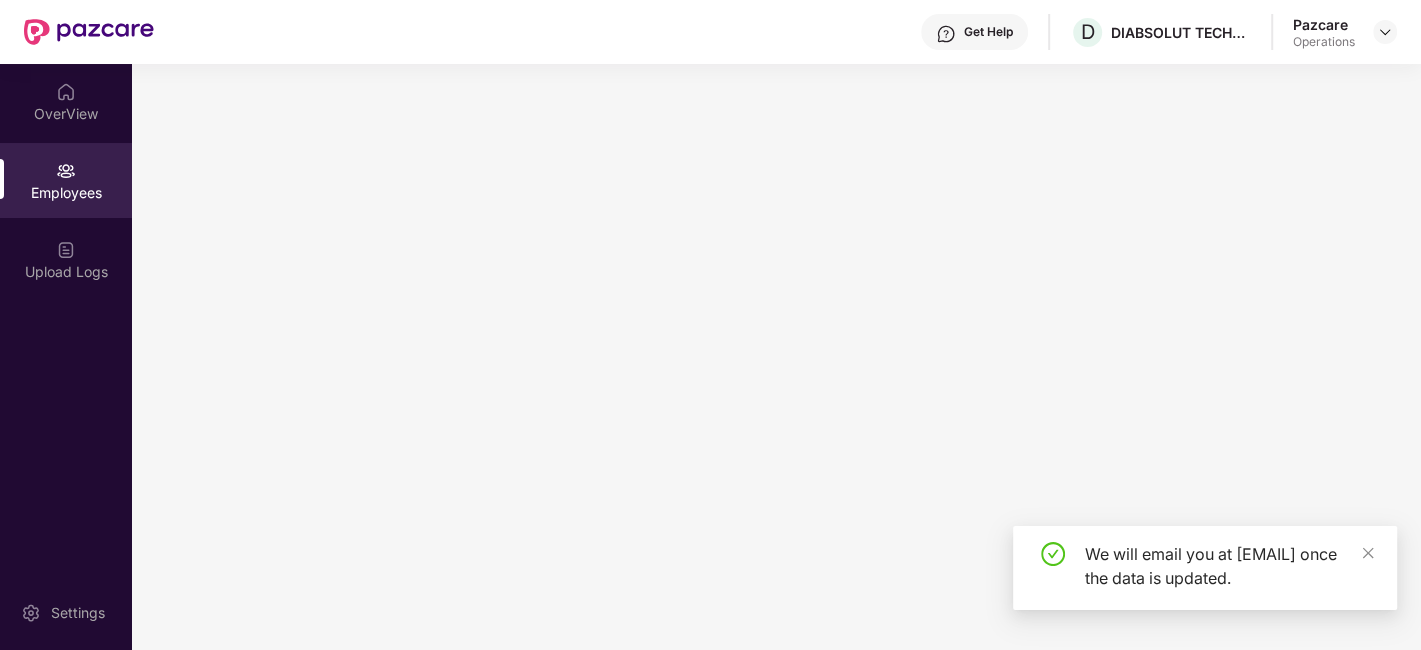 scroll, scrollTop: 0, scrollLeft: 0, axis: both 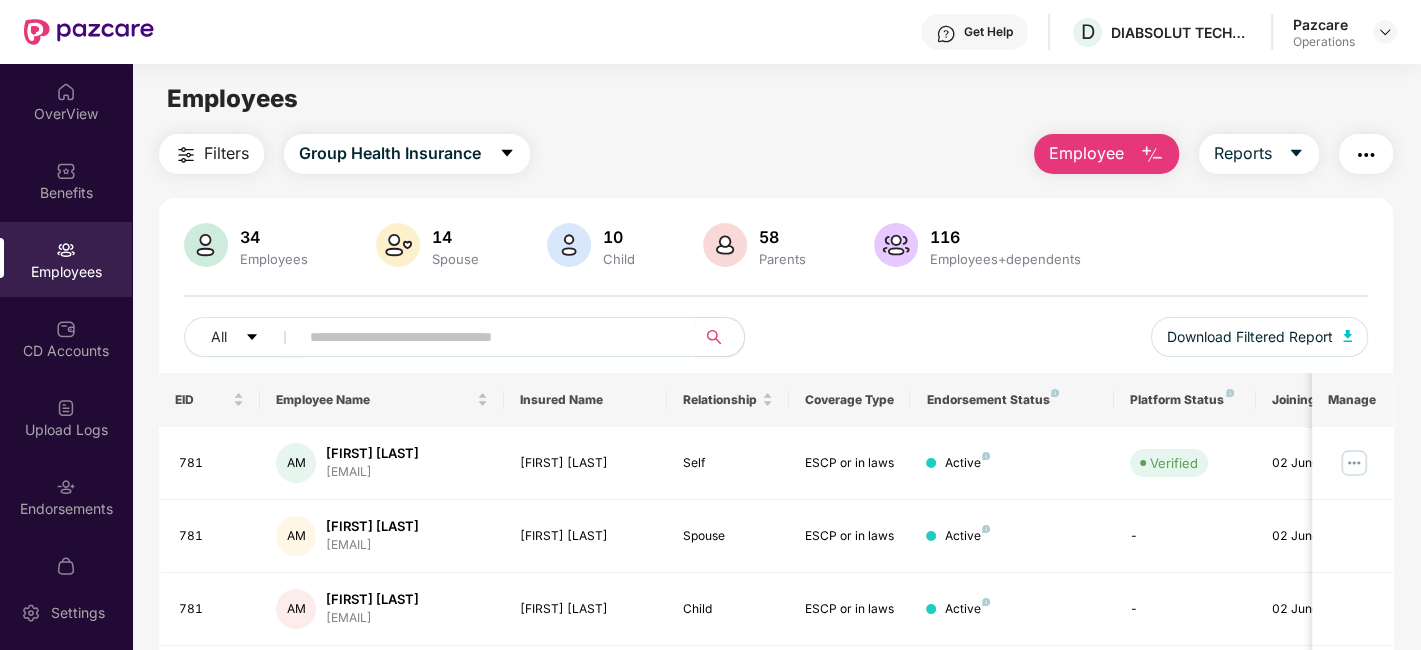 click on "Filters" at bounding box center (226, 153) 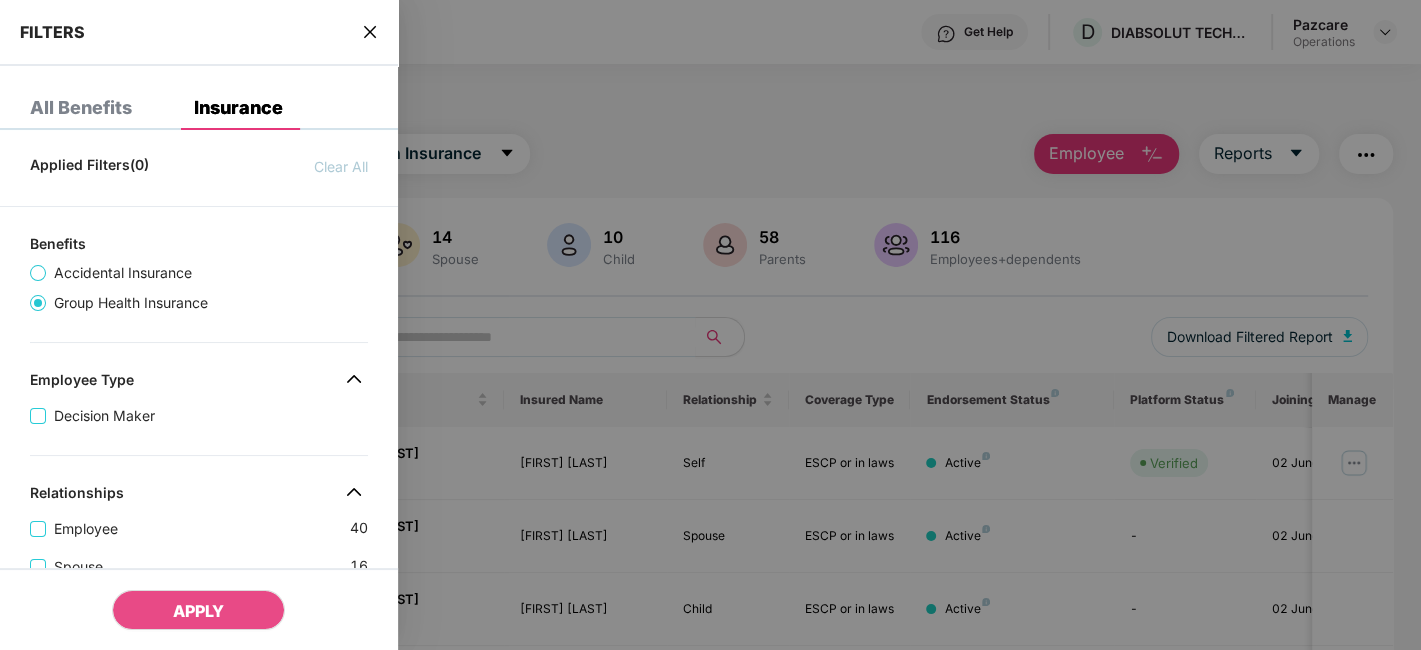 click 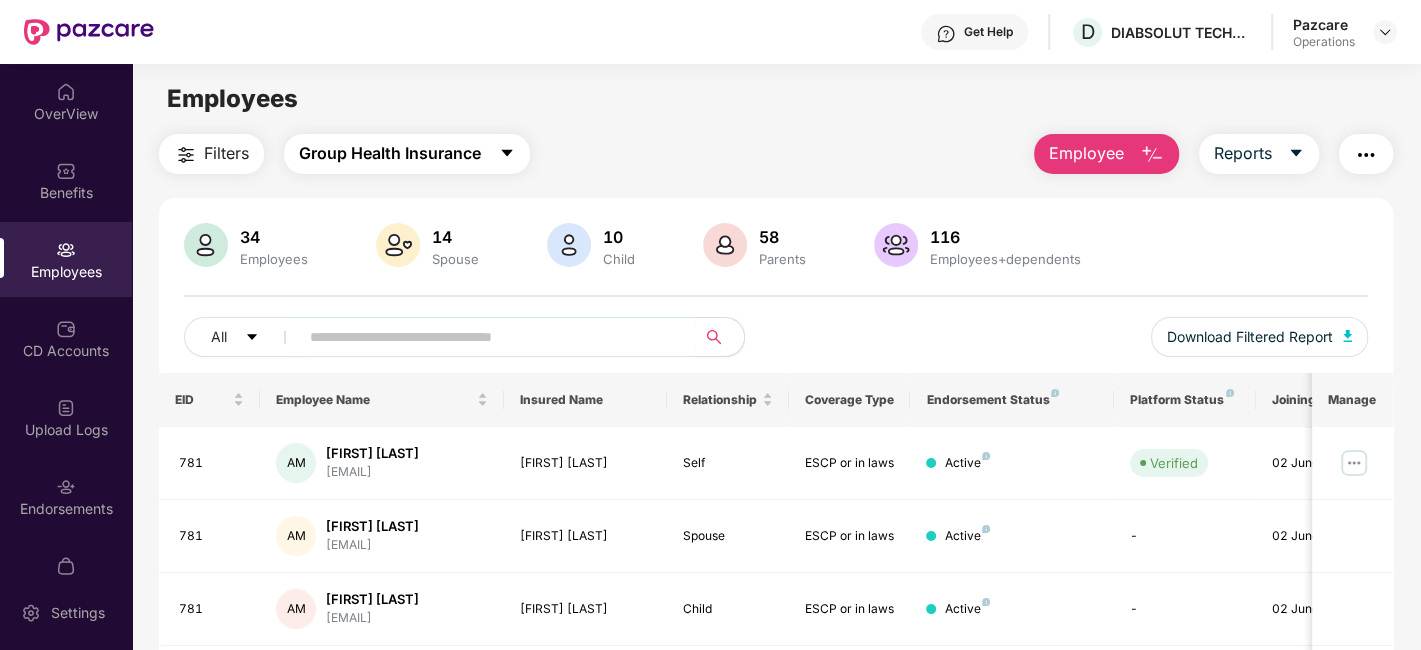 click on "Group Health Insurance" at bounding box center [407, 154] 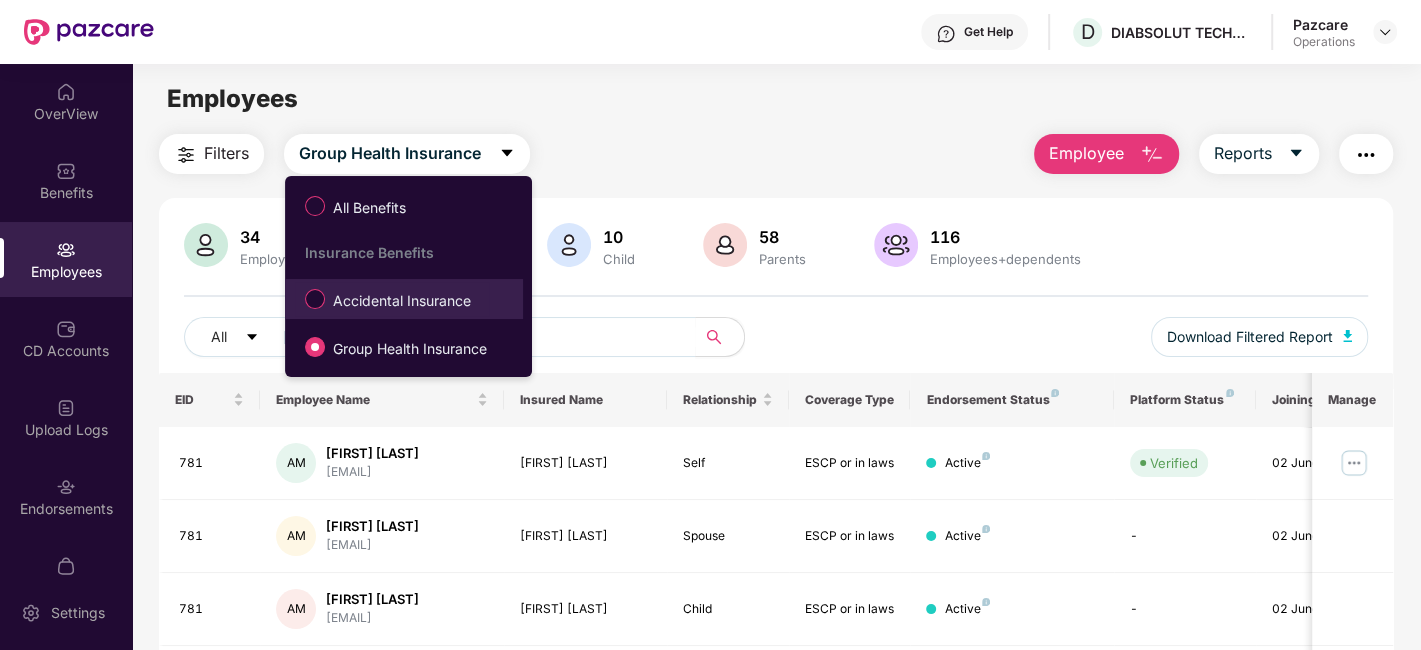 click on "Accidental Insurance" at bounding box center [402, 301] 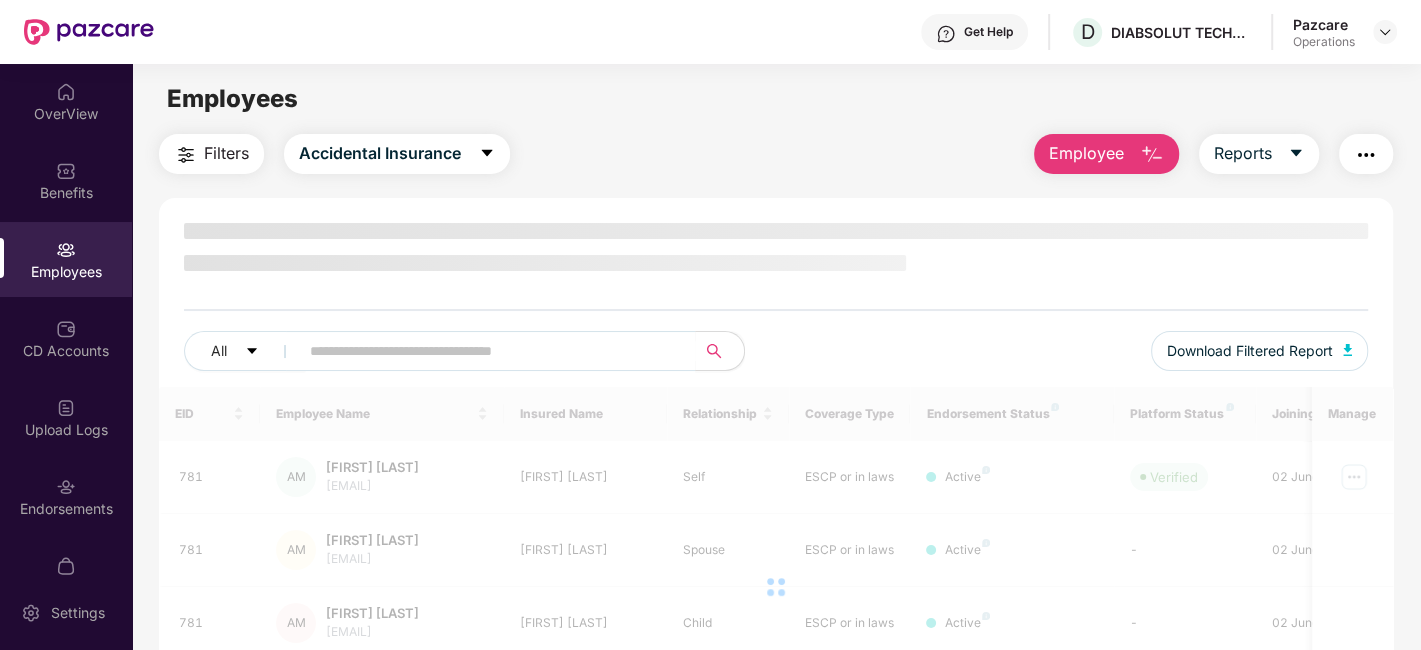 click on "Filters" at bounding box center [226, 153] 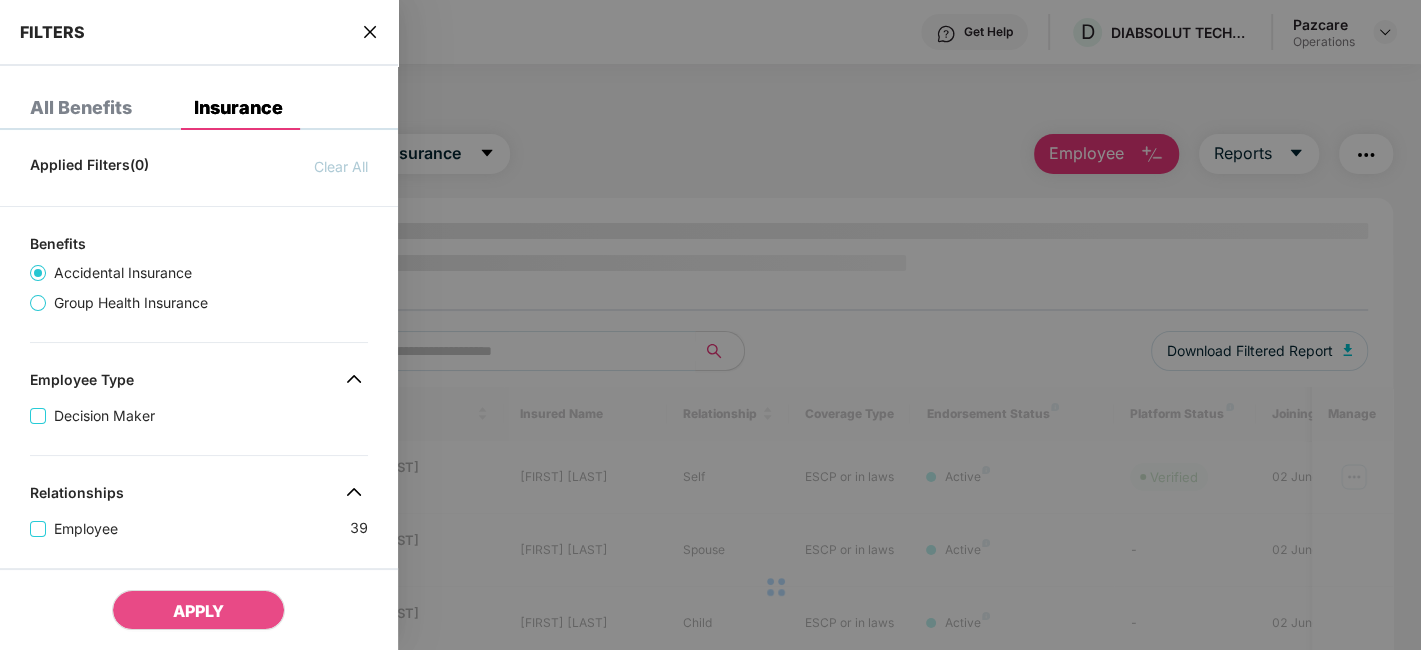 scroll, scrollTop: 574, scrollLeft: 0, axis: vertical 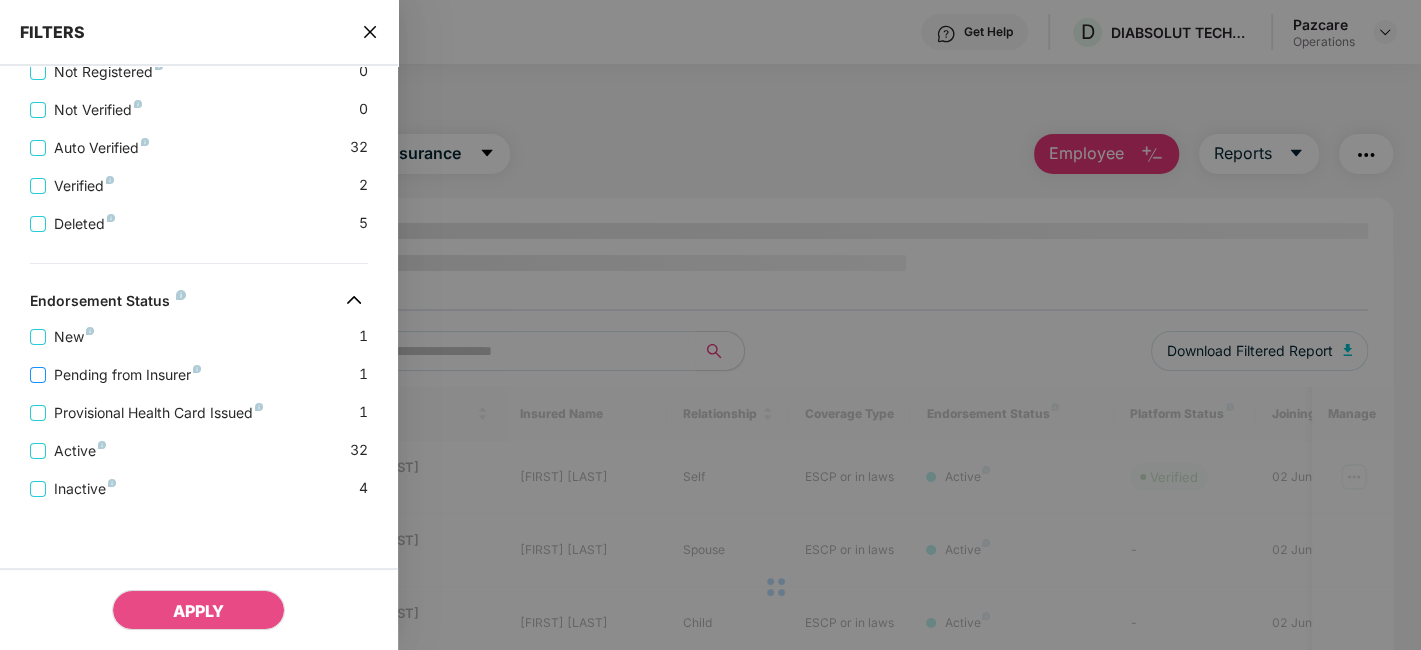 click on "Pending from Insurer" at bounding box center (127, 375) 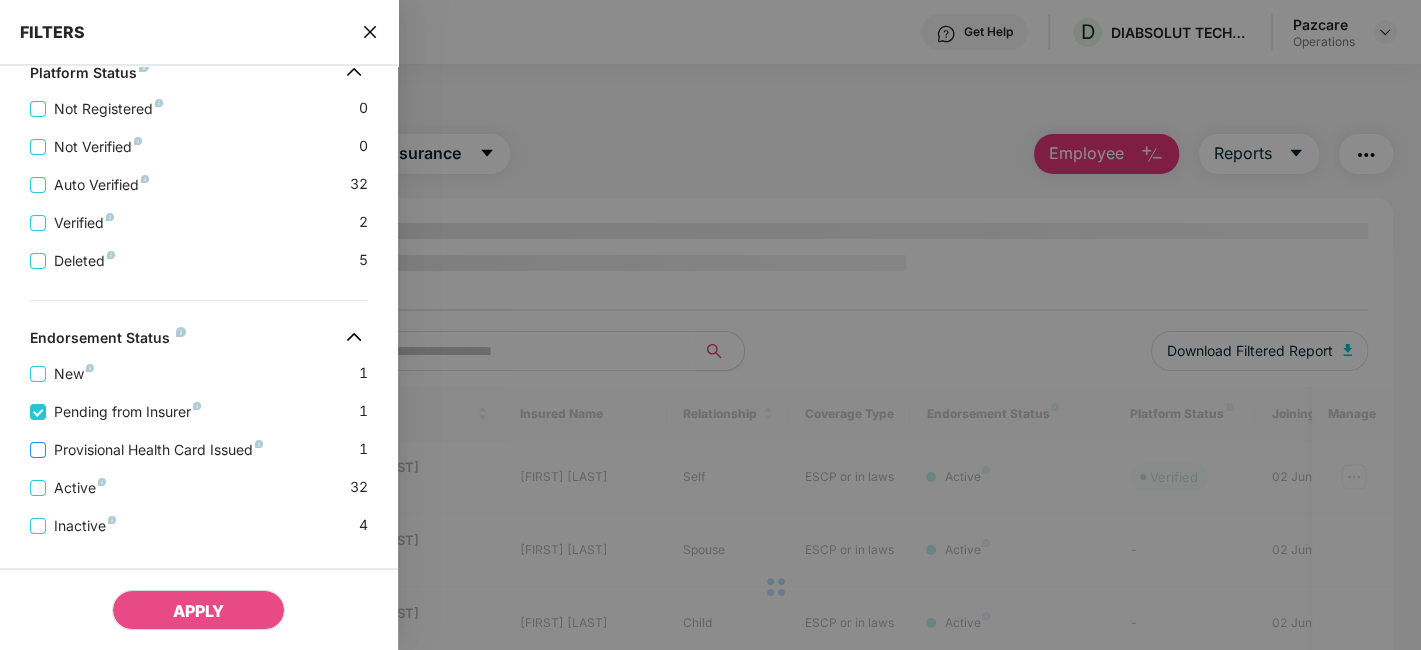 click on "Provisional Health Card Issued" at bounding box center (158, 450) 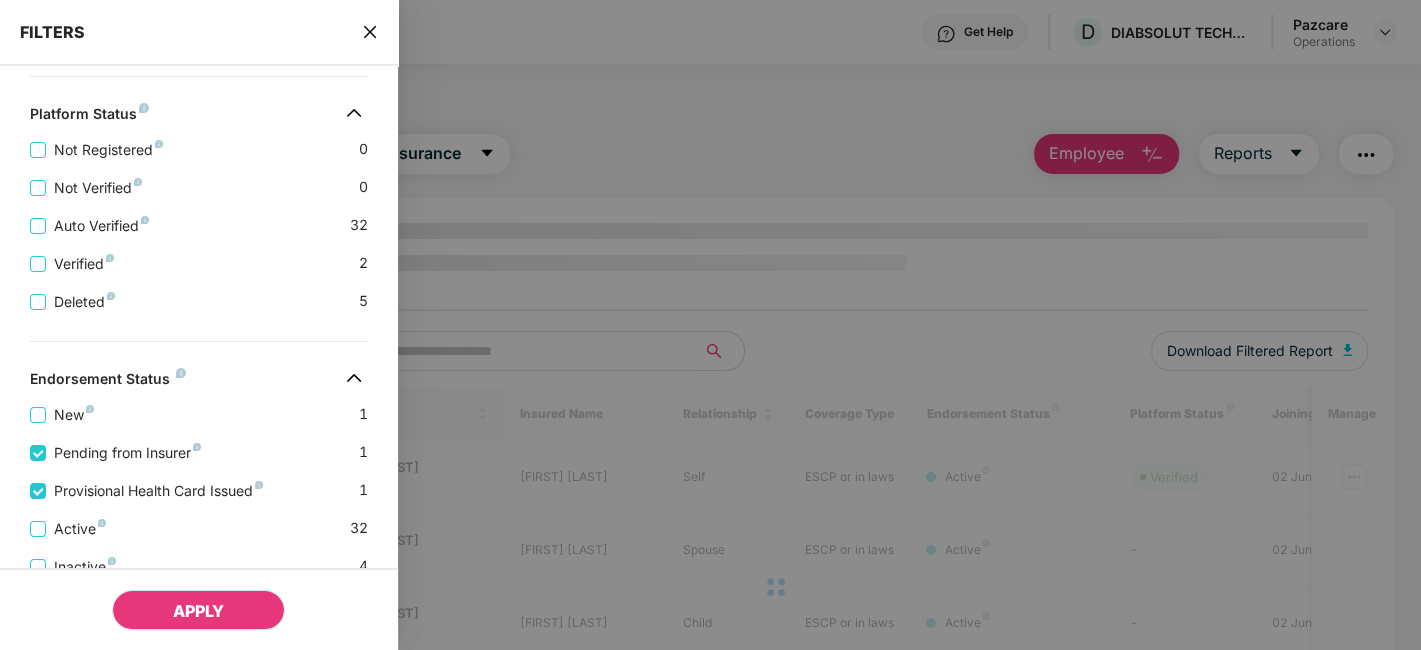 click on "APPLY" at bounding box center (198, 611) 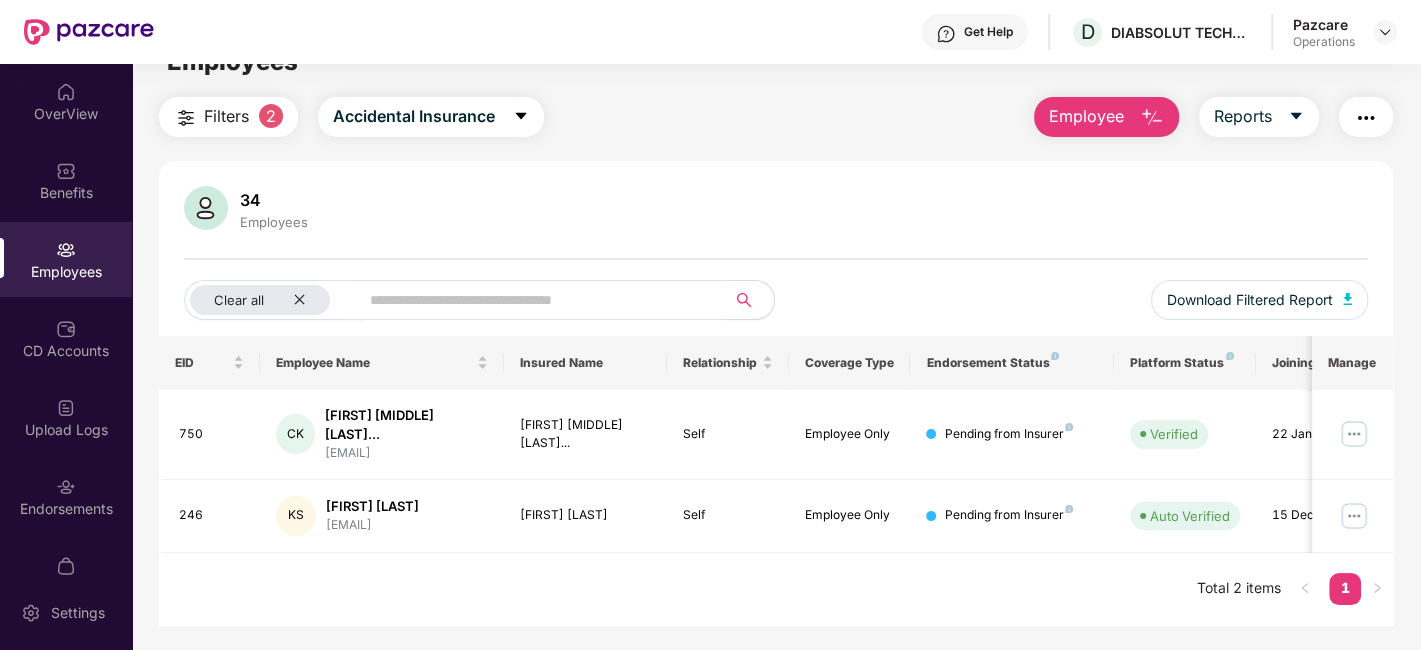 scroll, scrollTop: 63, scrollLeft: 0, axis: vertical 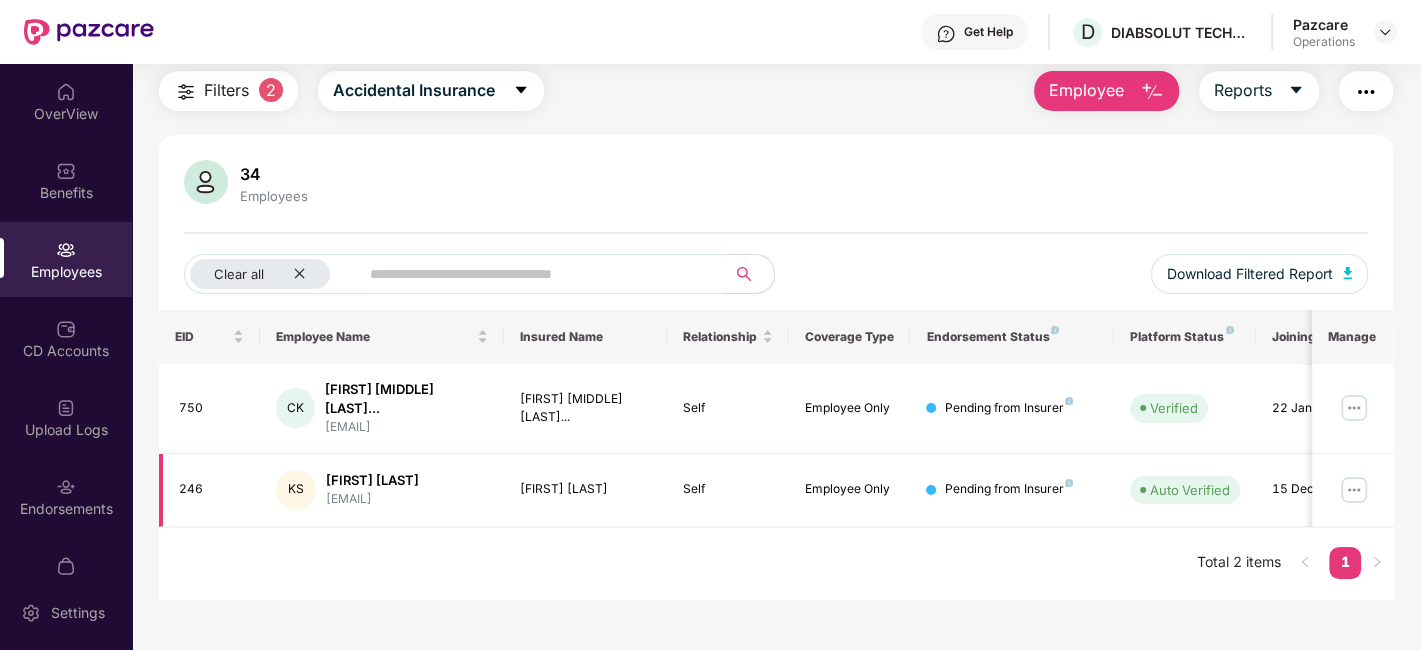 type 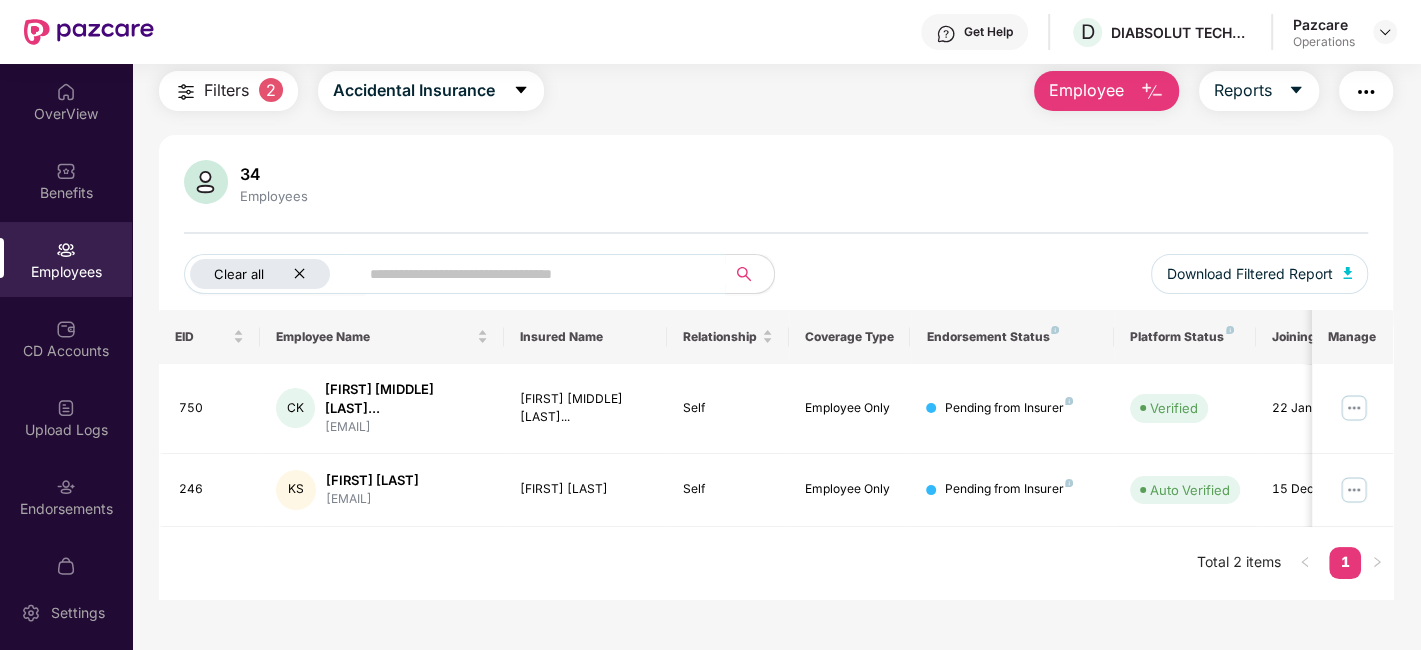 click on "Clear all" at bounding box center (260, 274) 